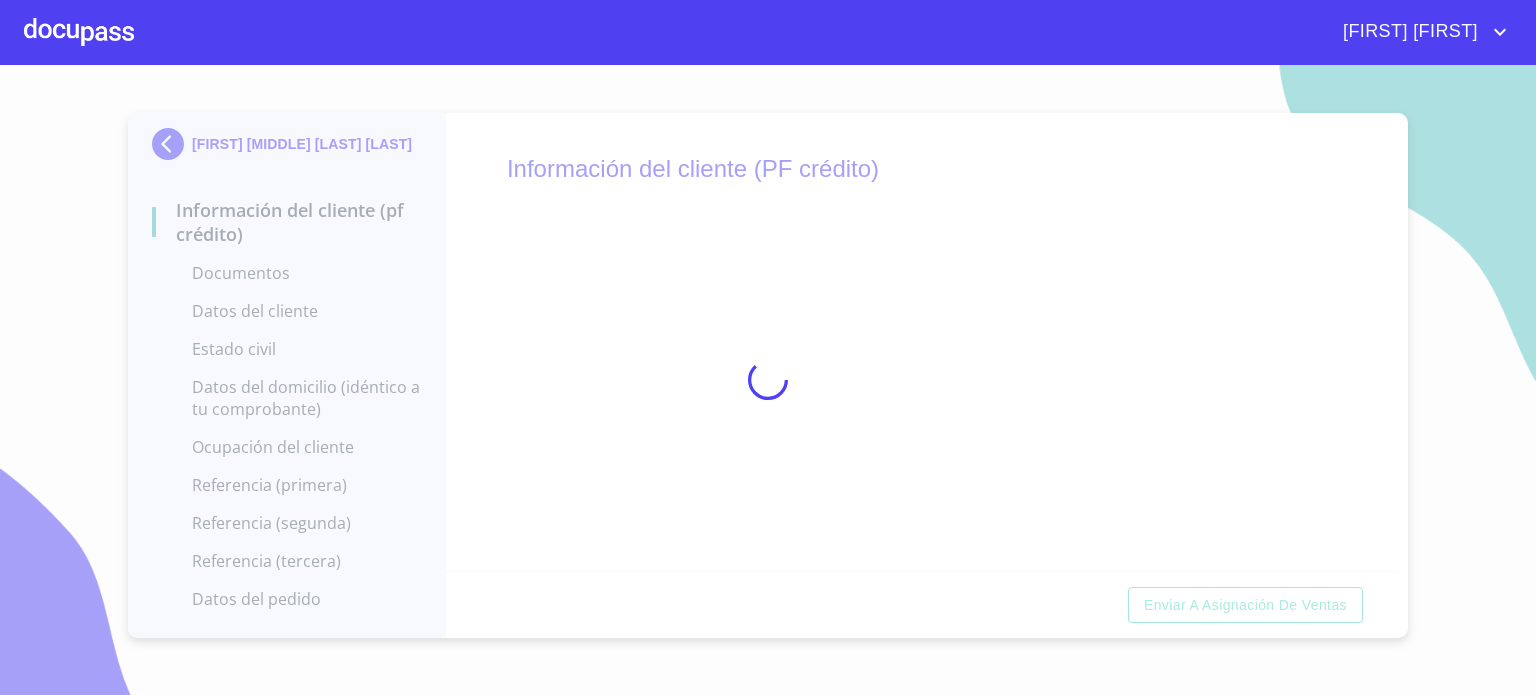 scroll, scrollTop: 0, scrollLeft: 0, axis: both 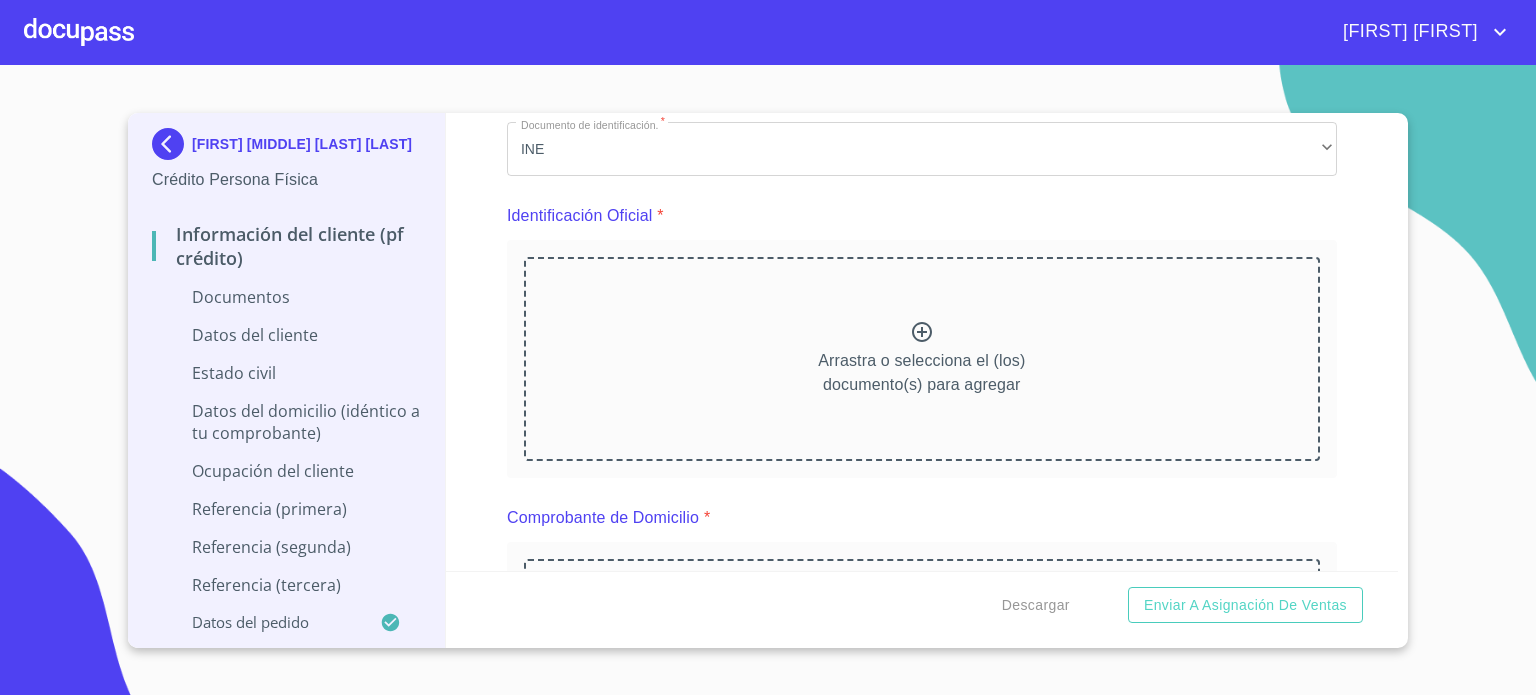 click 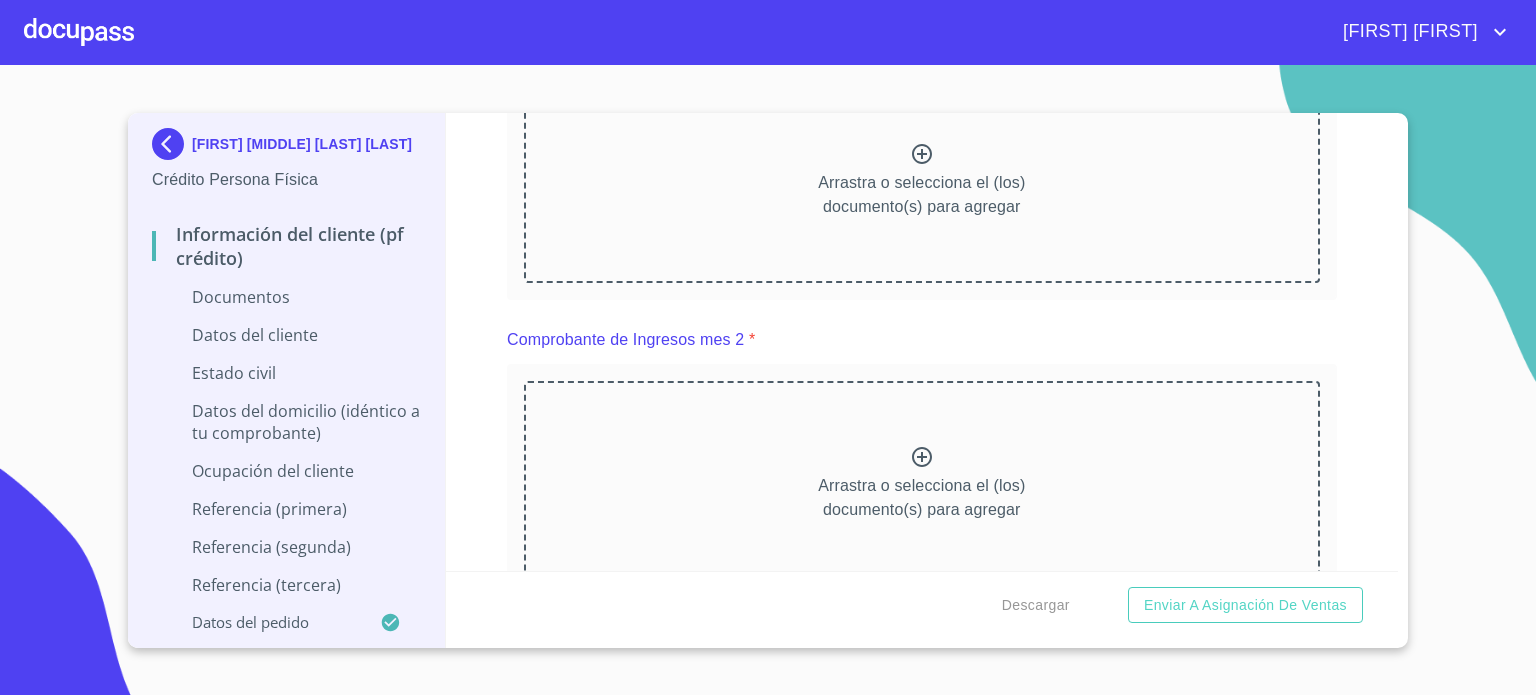 scroll, scrollTop: 1146, scrollLeft: 0, axis: vertical 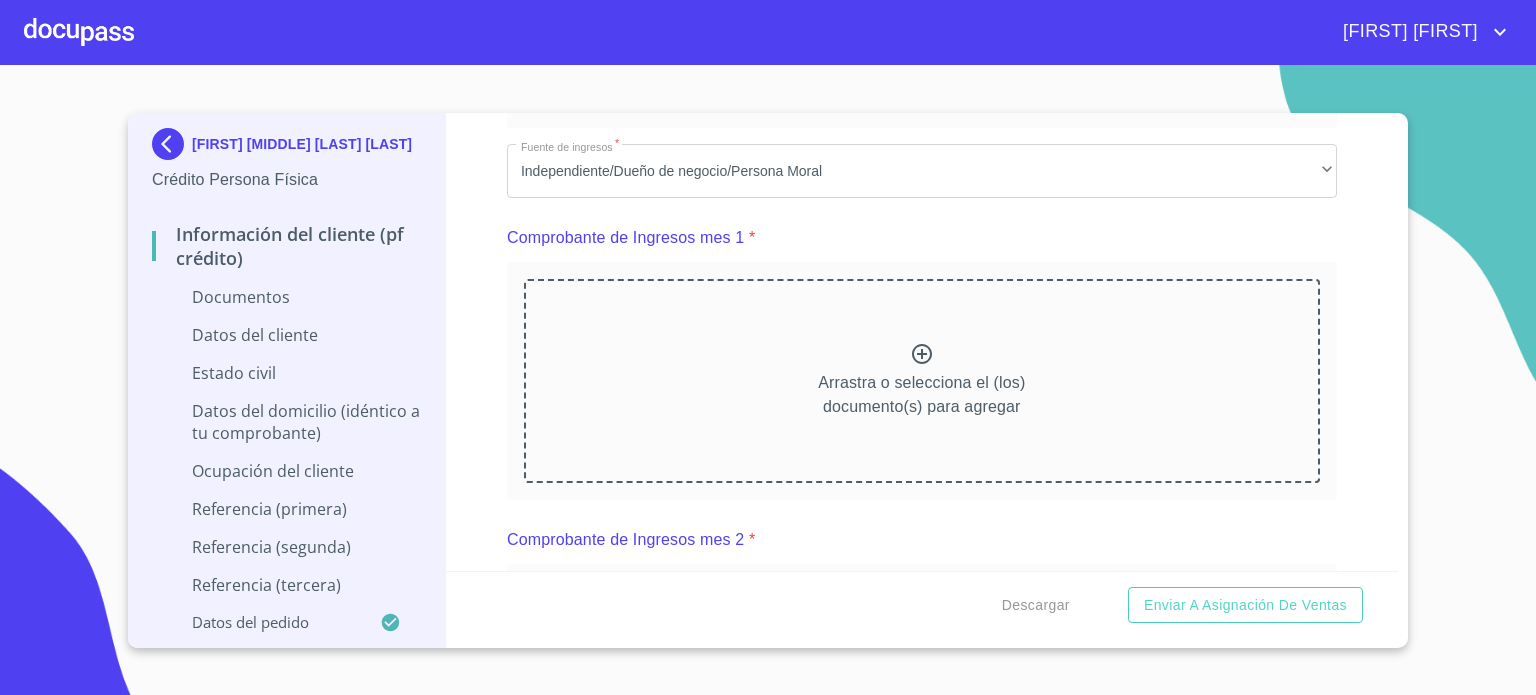 click at bounding box center [922, -15] 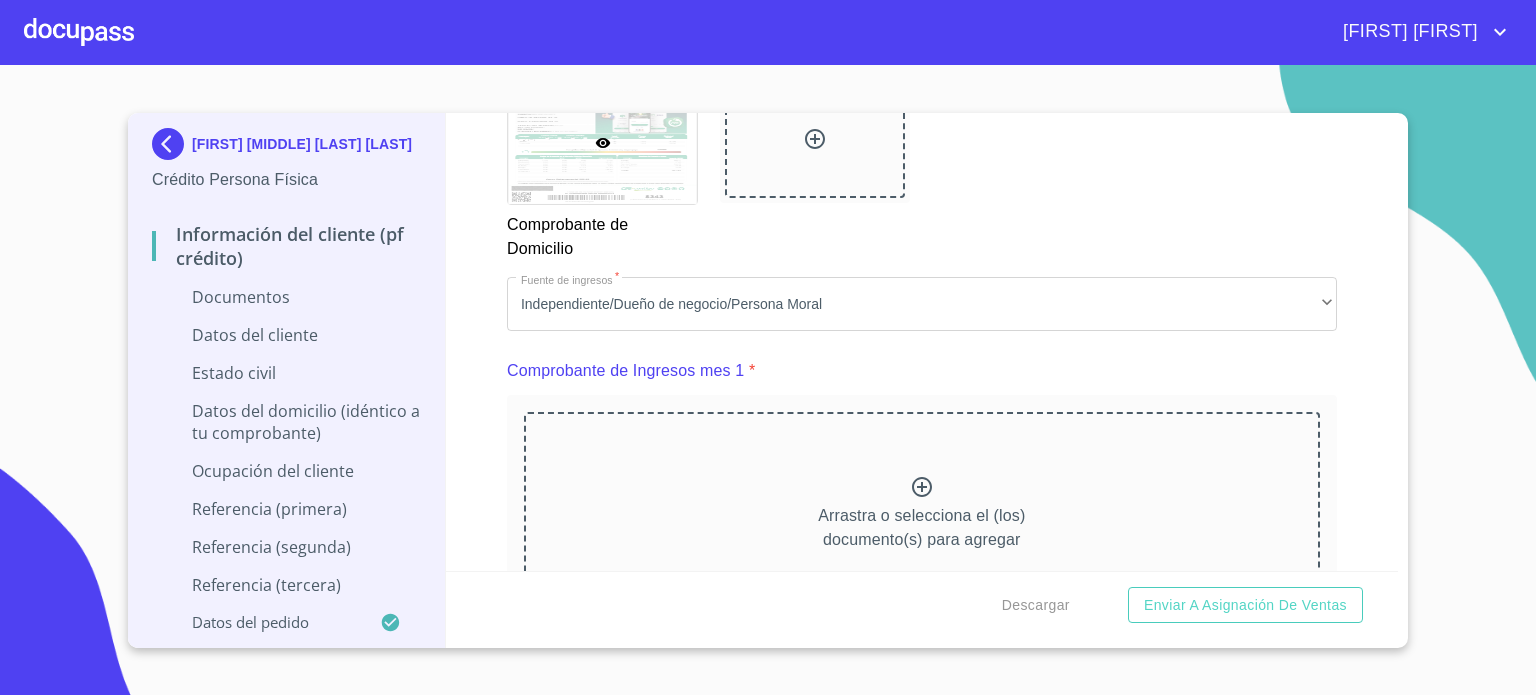 scroll, scrollTop: 1293, scrollLeft: 0, axis: vertical 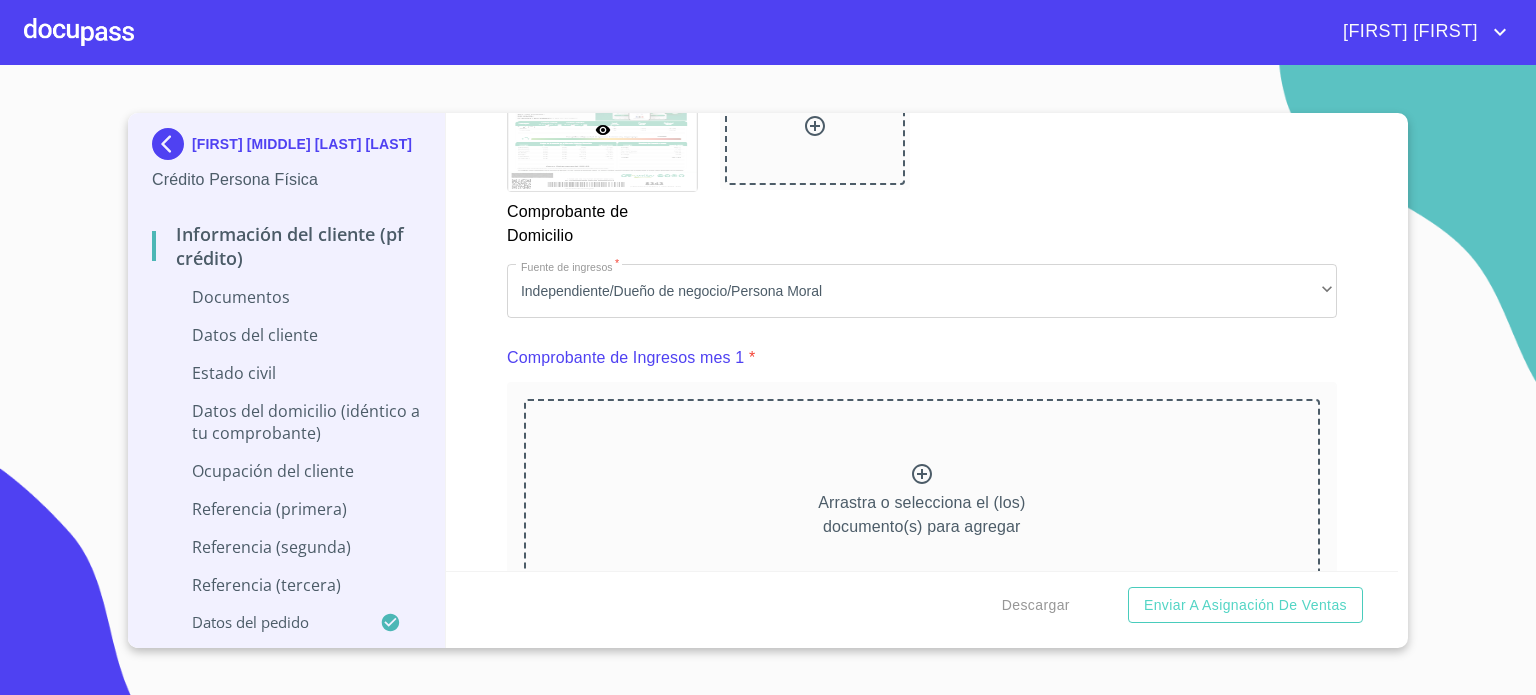 click on "Información del cliente (PF crédito)   Documentos Datos del cliente Estado Civil Datos del domicilio (idéntico a tu comprobante) Ocupación del Cliente Referencia (primera) Referencia (segunda) Referencia (tercera) Datos del pedido Información del cliente (PF crédito)   Documentos Documento de identificación.   * INE ​ Identificación Oficial * Identificación Oficial Identificación Oficial Identificación Oficial Comprobante de Domicilio * Comprobante de Domicilio Comprobante de Domicilio Fuente de ingresos   * Independiente/Dueño de negocio/Persona Moral ​ Comprobante de Ingresos mes 1 * Arrastra o selecciona el (los) documento(s) para agregar Comprobante de Ingresos mes 2 * Arrastra o selecciona el (los) documento(s) para agregar Comprobante de Ingresos mes 3 * Arrastra o selecciona el (los) documento(s) para agregar CURP * Arrastra o selecciona el (los) documento(s) para agregar Constancia de situación fiscal Arrastra o selecciona el (los)" at bounding box center [768, 380] 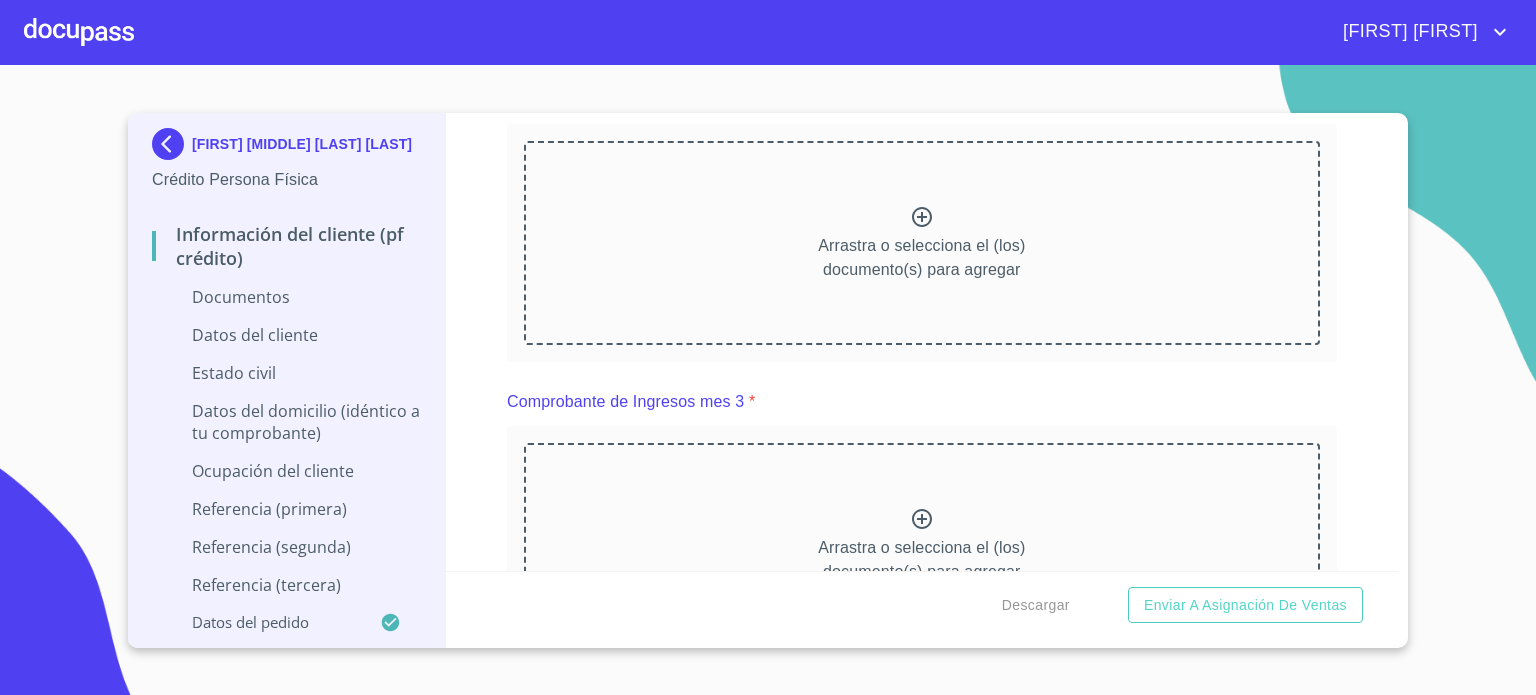 scroll, scrollTop: 1867, scrollLeft: 0, axis: vertical 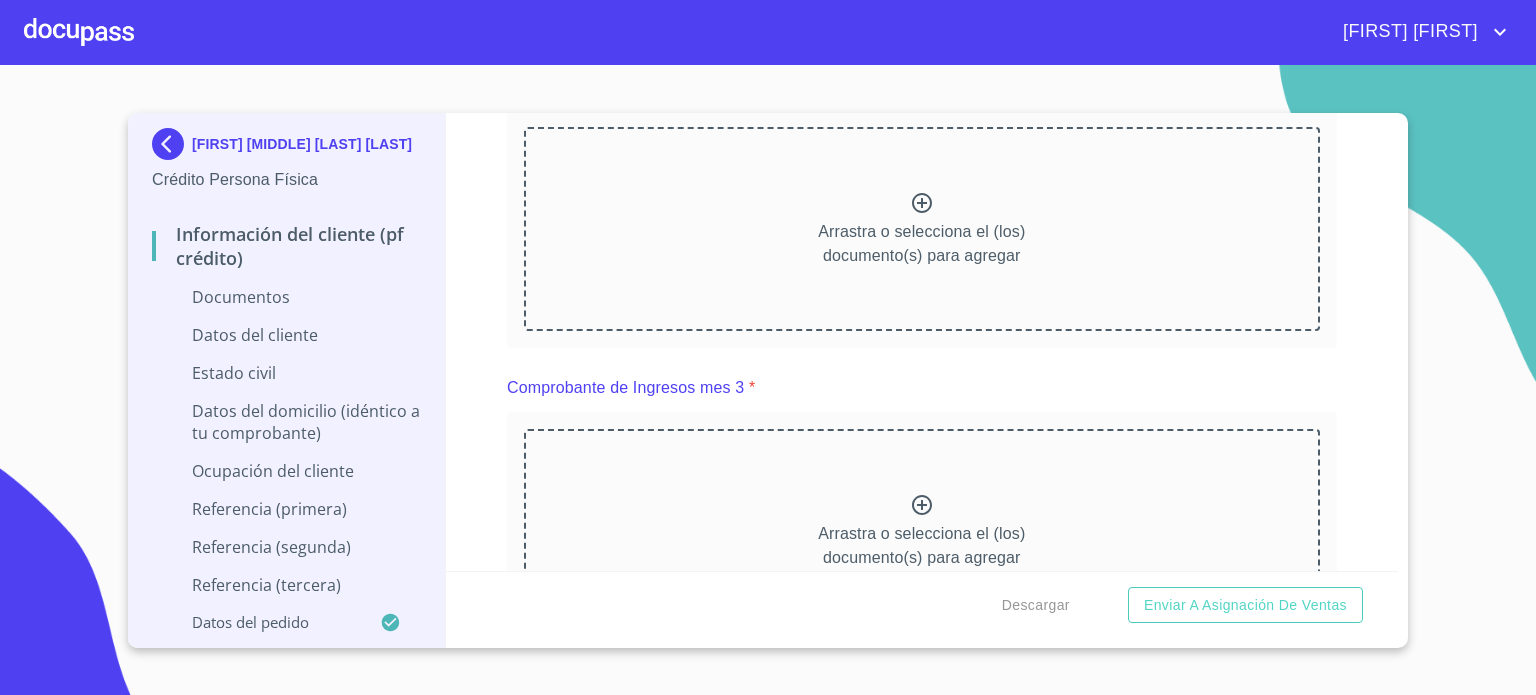 click on "Arrastra o selecciona el (los) documento(s) para agregar" at bounding box center [921, -59] 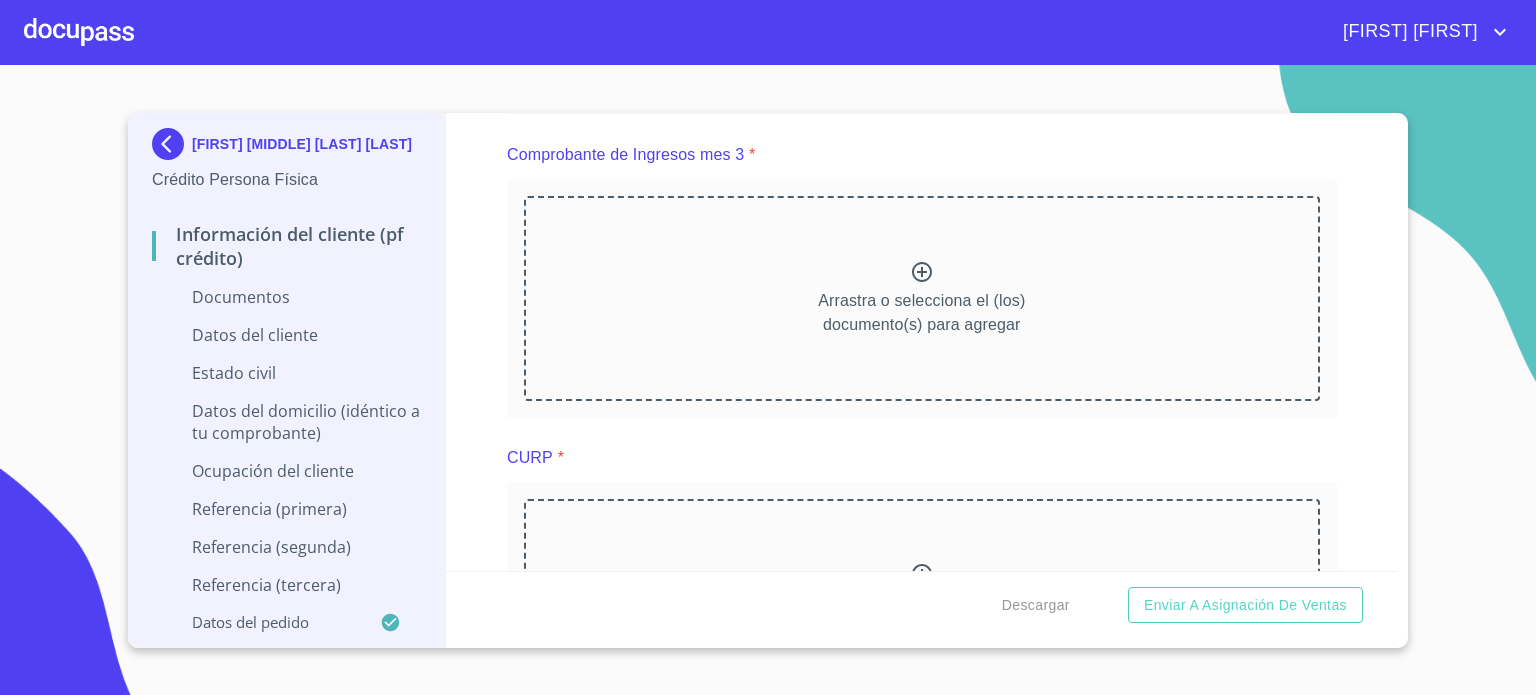scroll, scrollTop: 2819, scrollLeft: 0, axis: vertical 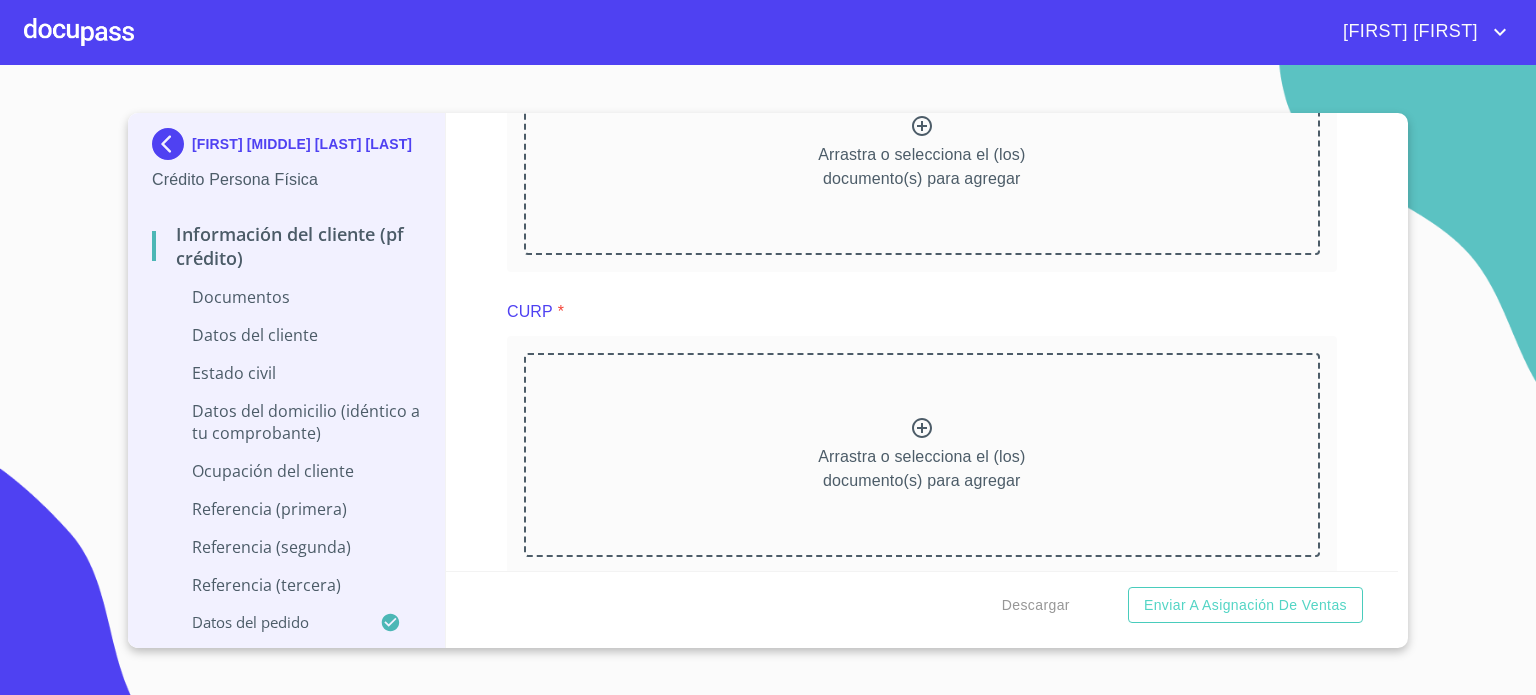 click on "Arrastra o selecciona el (los) documento(s) para agregar" at bounding box center [922, -150] 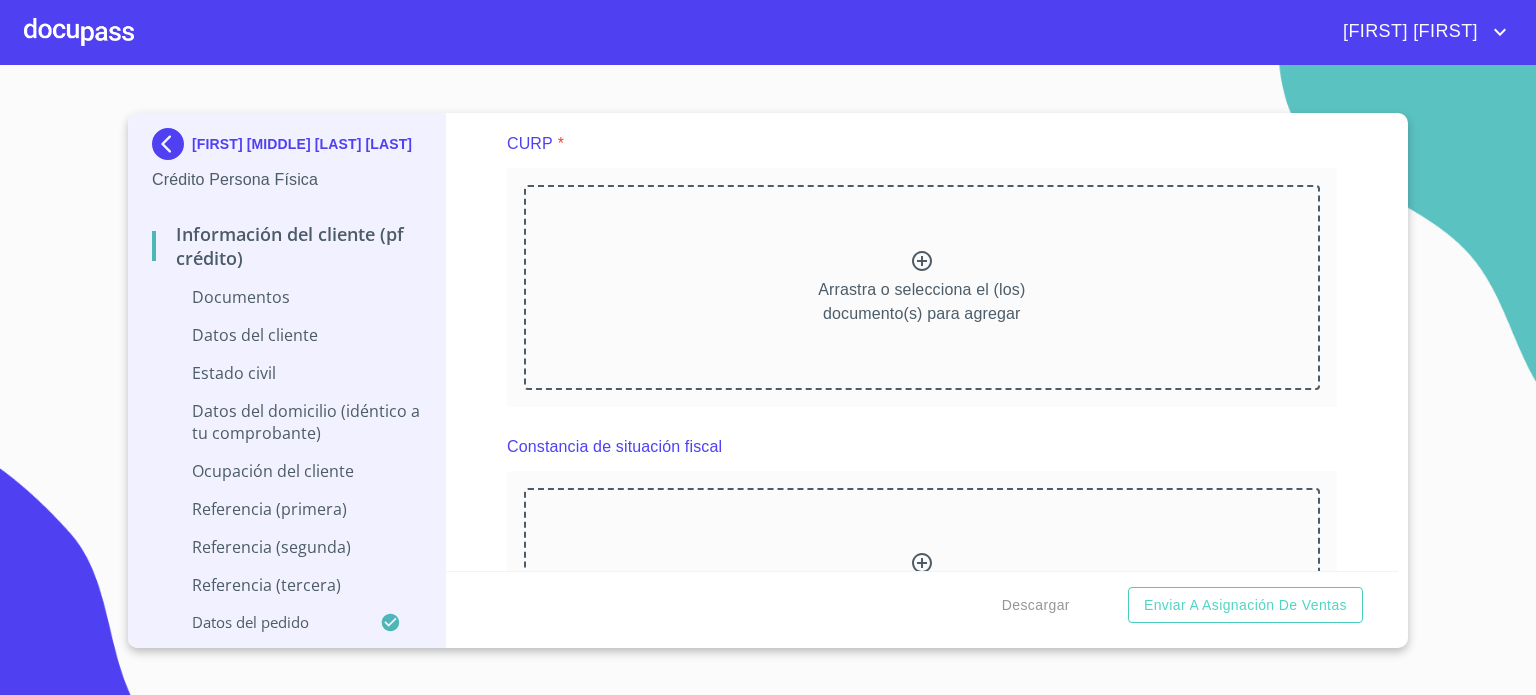 scroll, scrollTop: 3713, scrollLeft: 0, axis: vertical 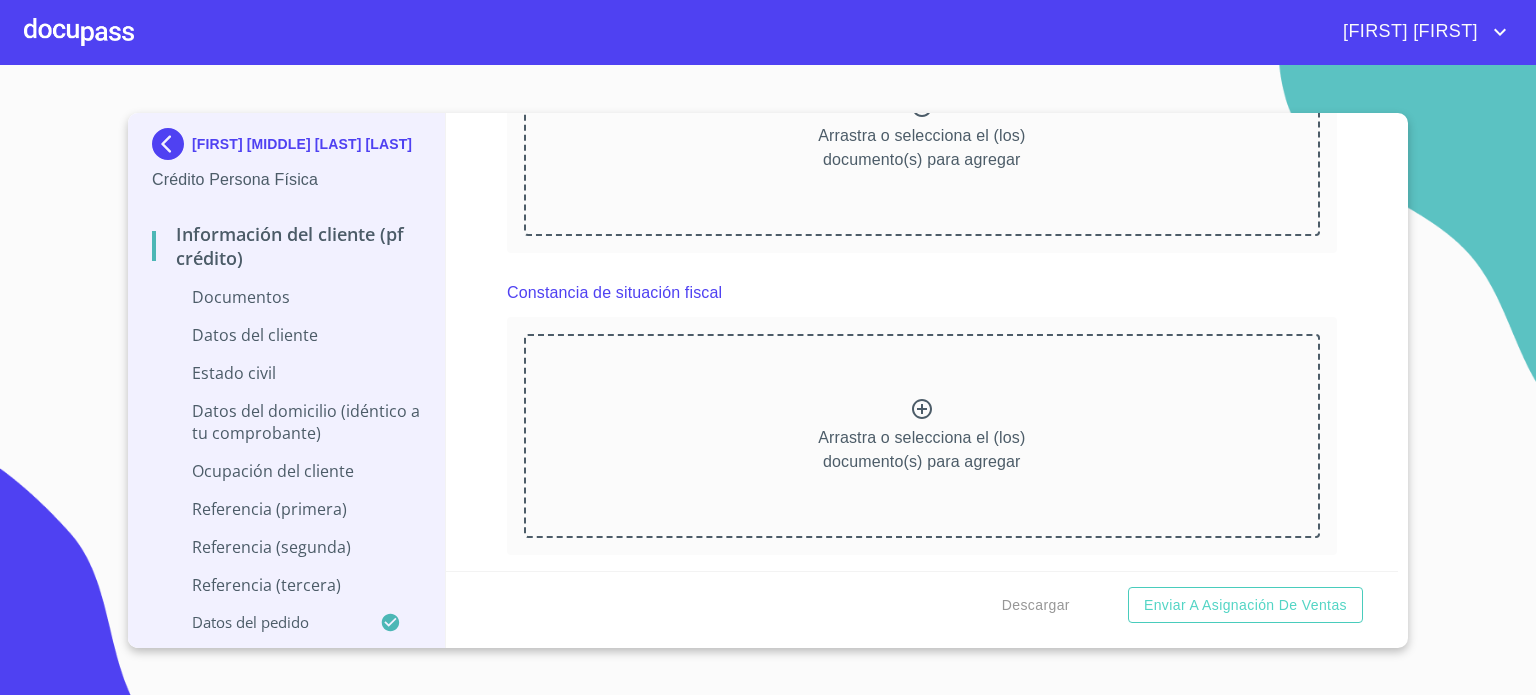 click at bounding box center (922, -193) 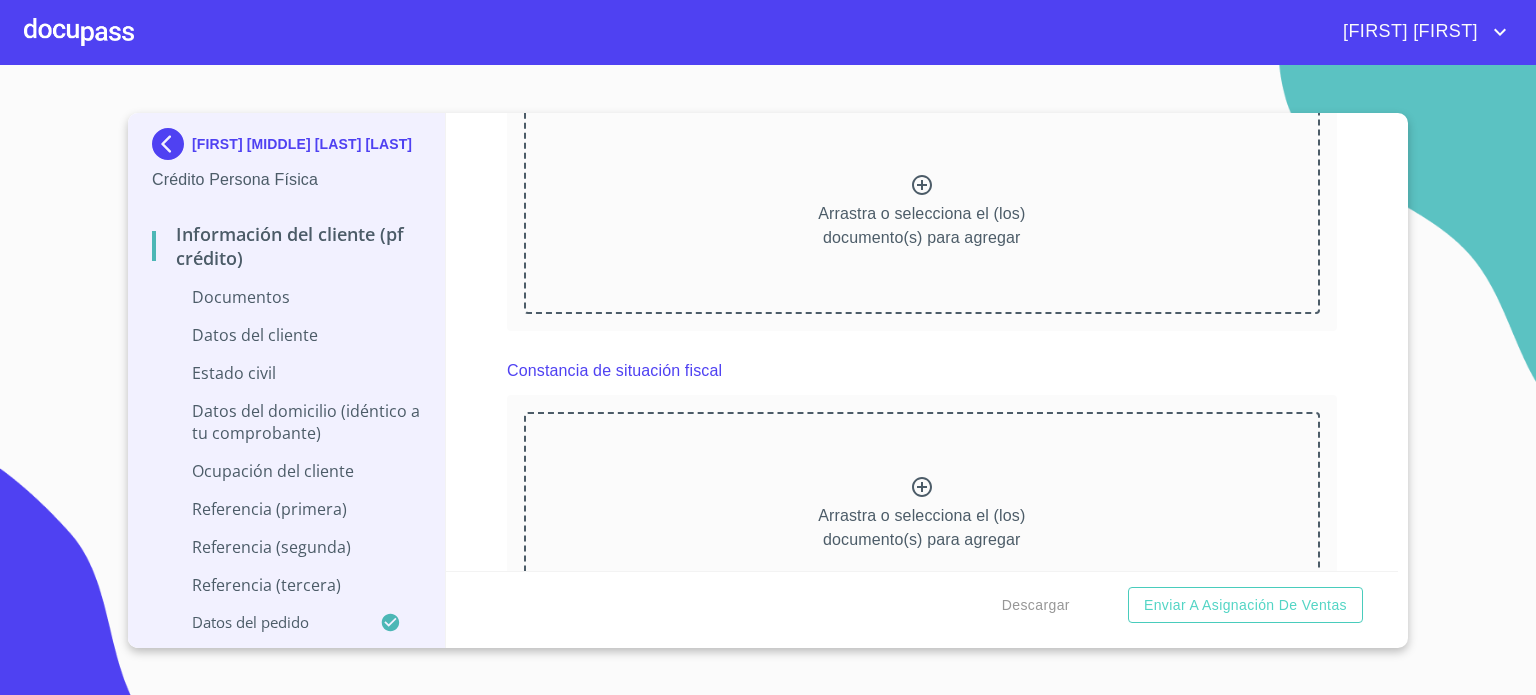scroll, scrollTop: 4595, scrollLeft: 0, axis: vertical 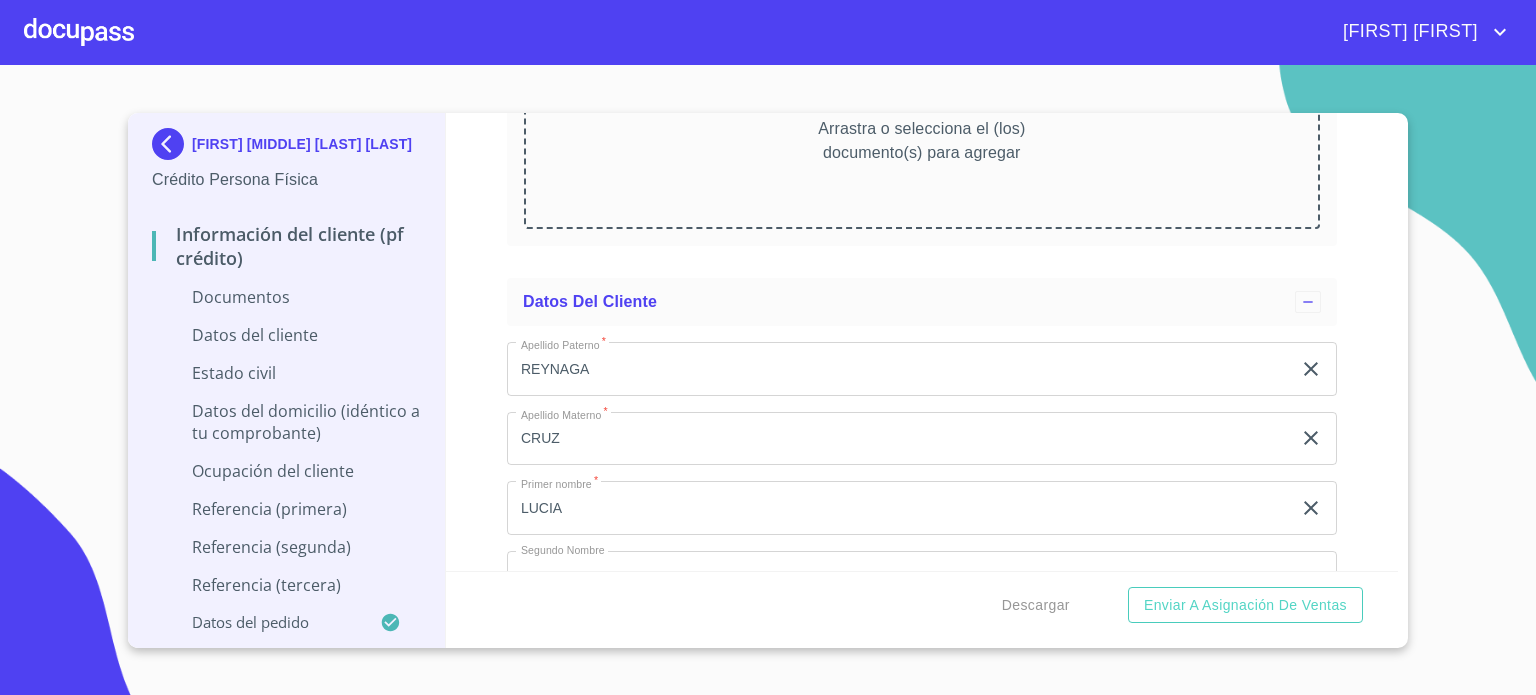 click on "Arrastra o selecciona el (los) documento(s) para agregar" at bounding box center [921, -161] 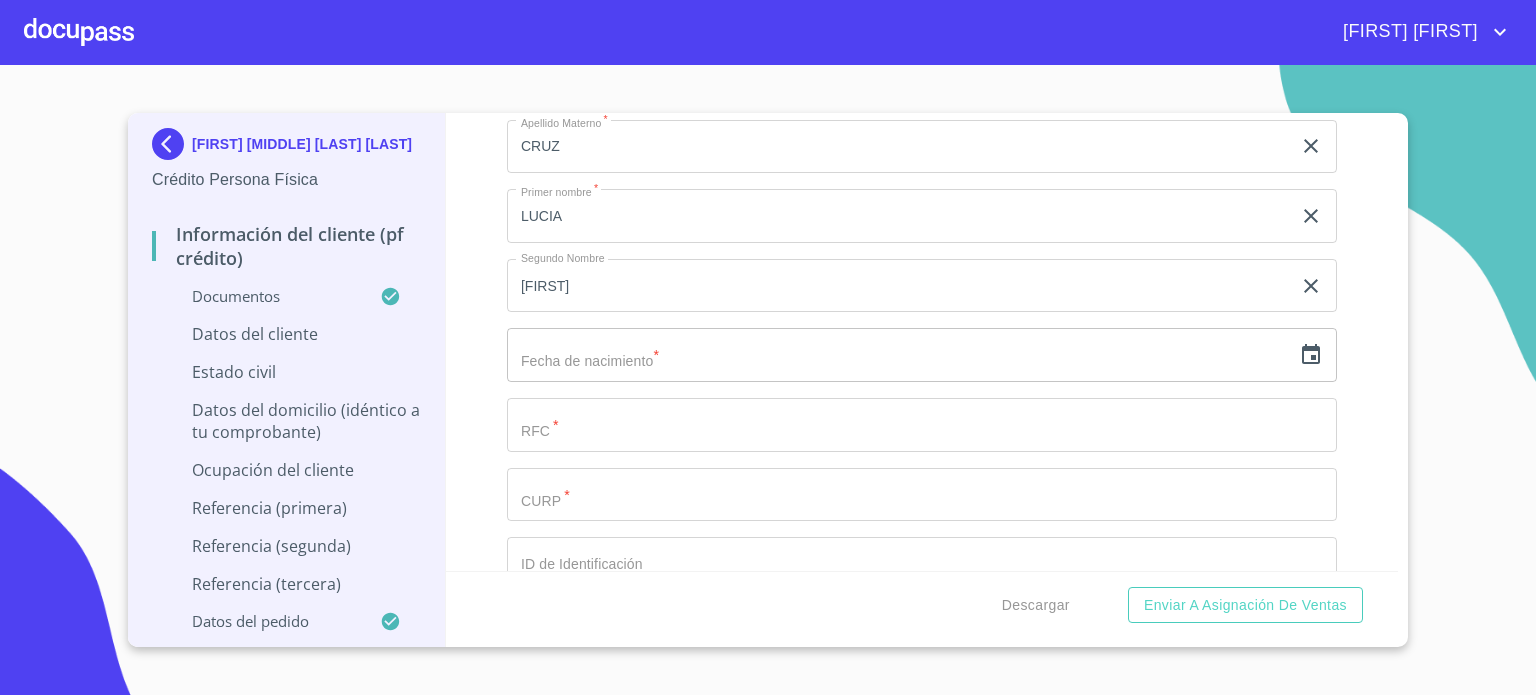 scroll, scrollTop: 5462, scrollLeft: 0, axis: vertical 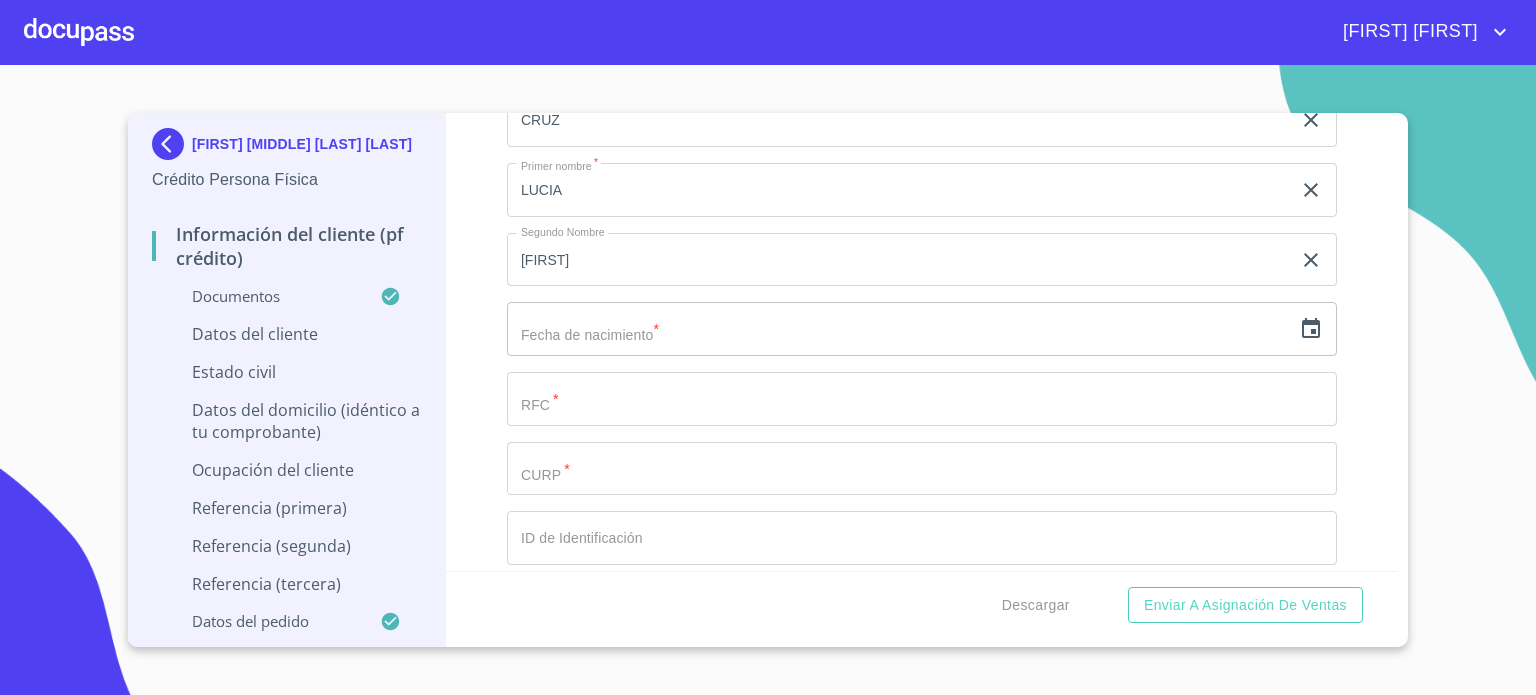 click on "Arrastra o selecciona el (los) documento(s) para agregar" at bounding box center [921, -177] 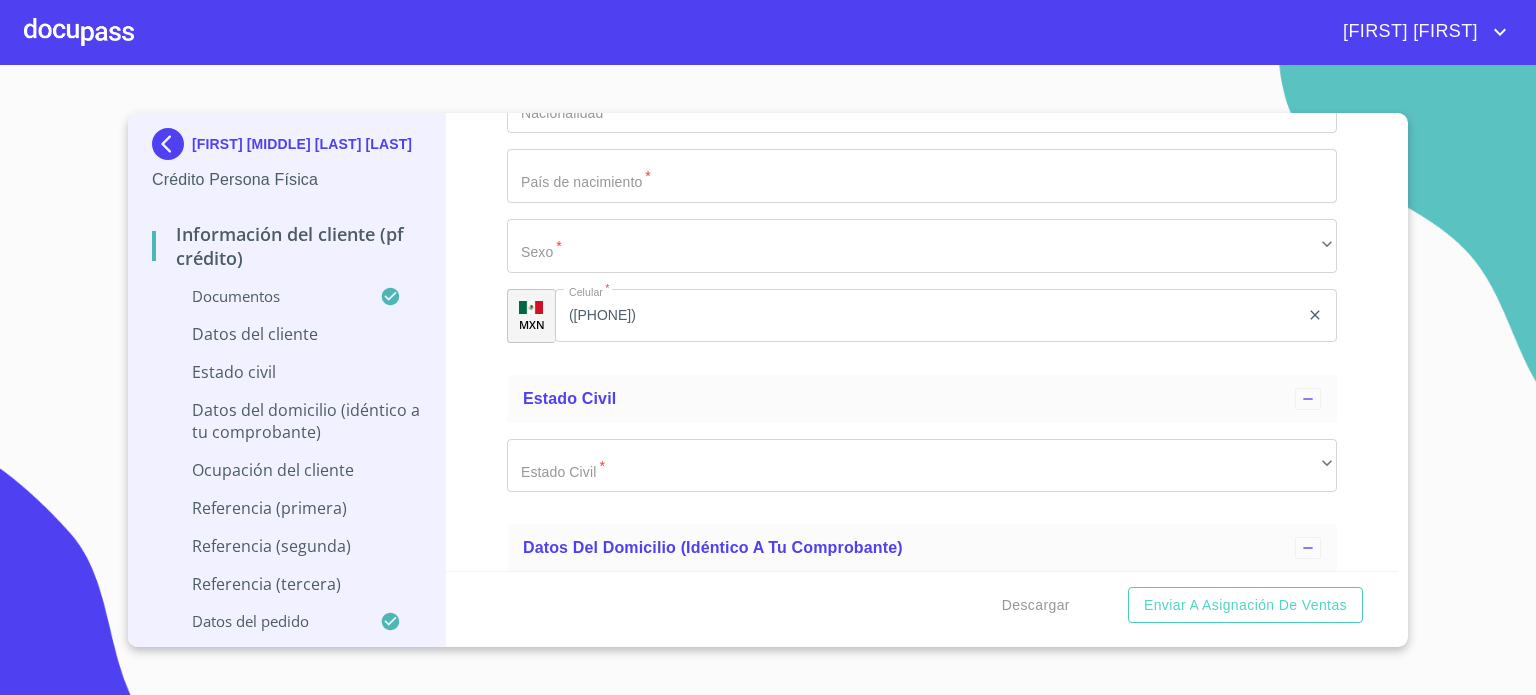 scroll, scrollTop: 6542, scrollLeft: 0, axis: vertical 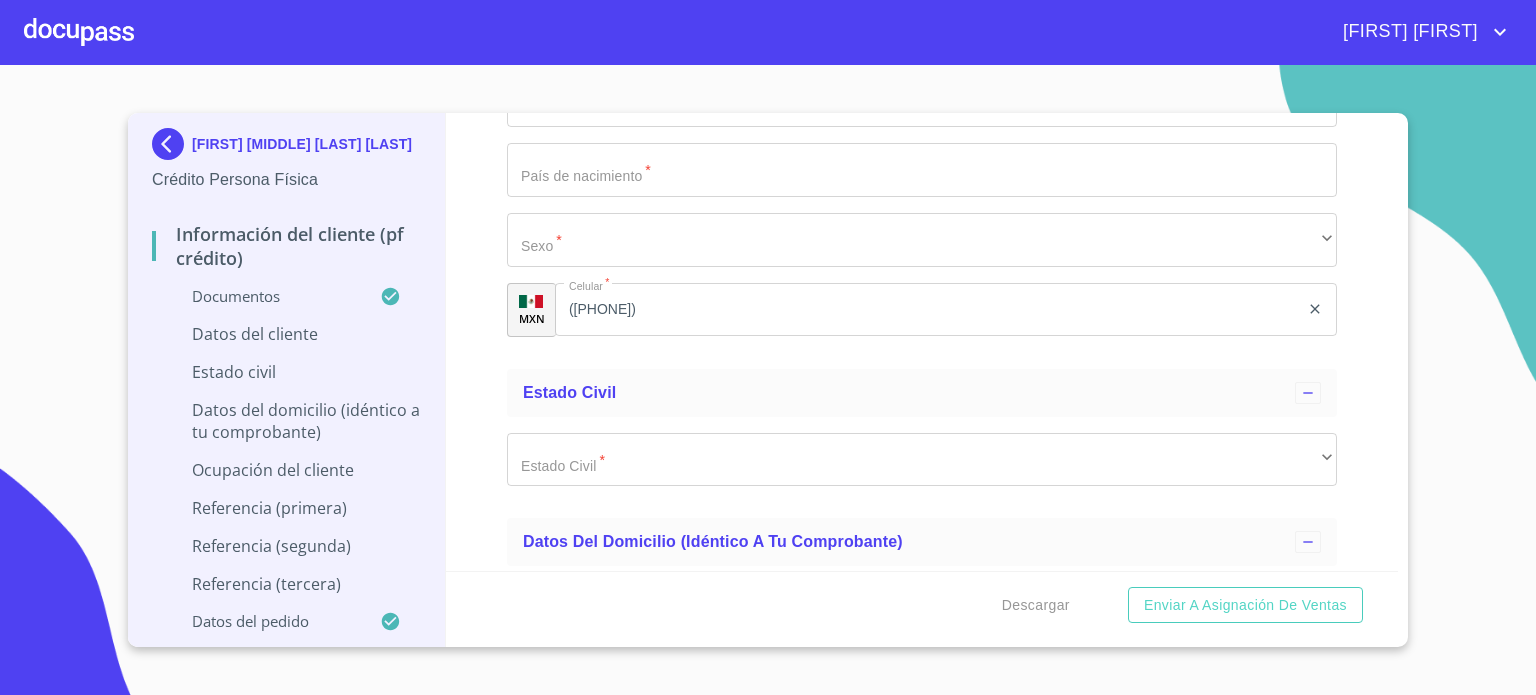 click 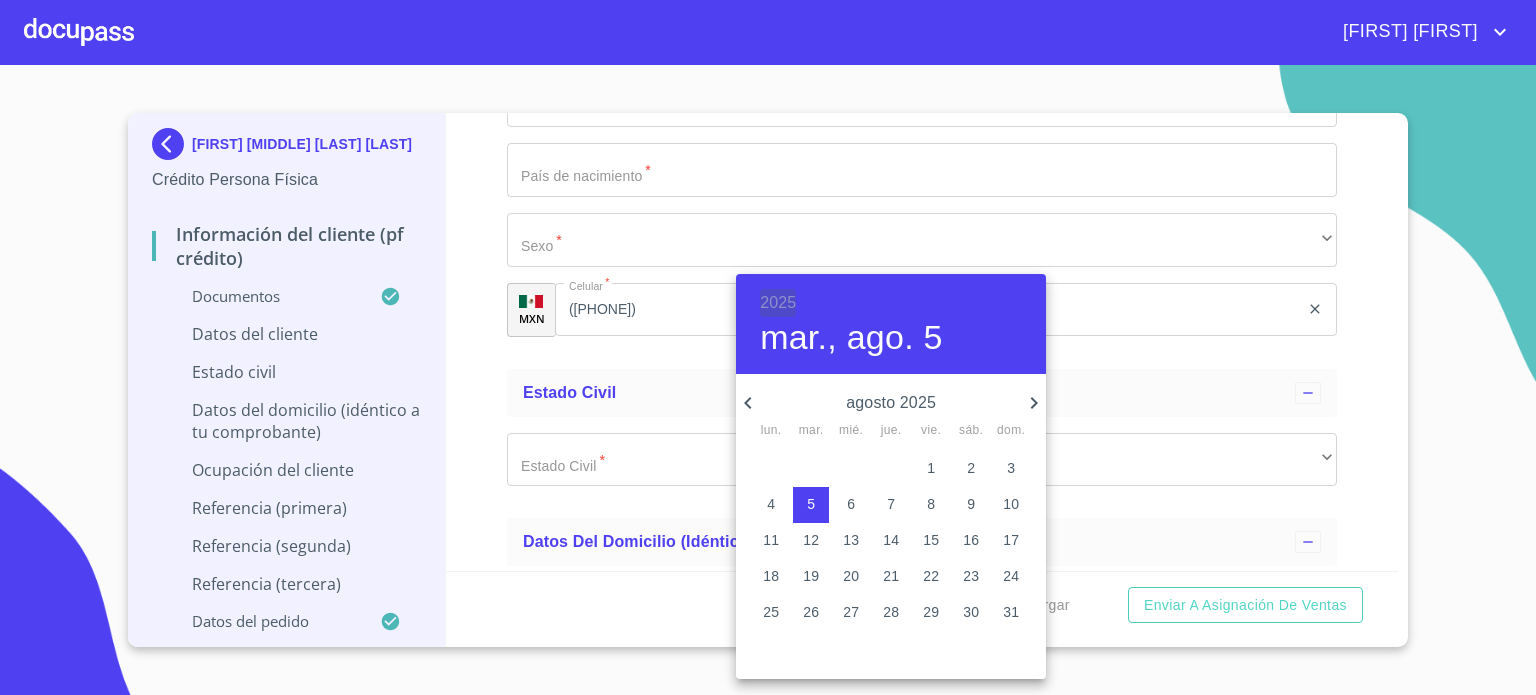 click on "2025" at bounding box center (778, 303) 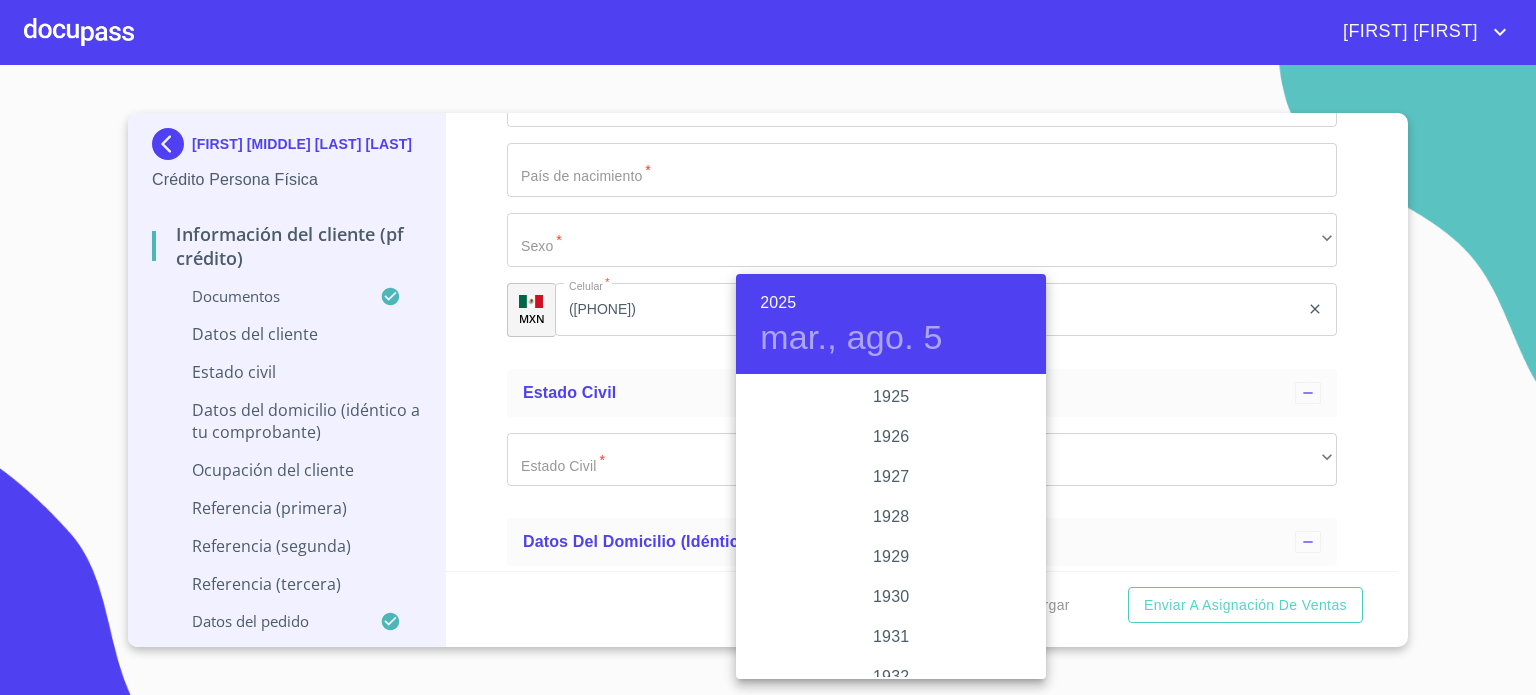 scroll, scrollTop: 3880, scrollLeft: 0, axis: vertical 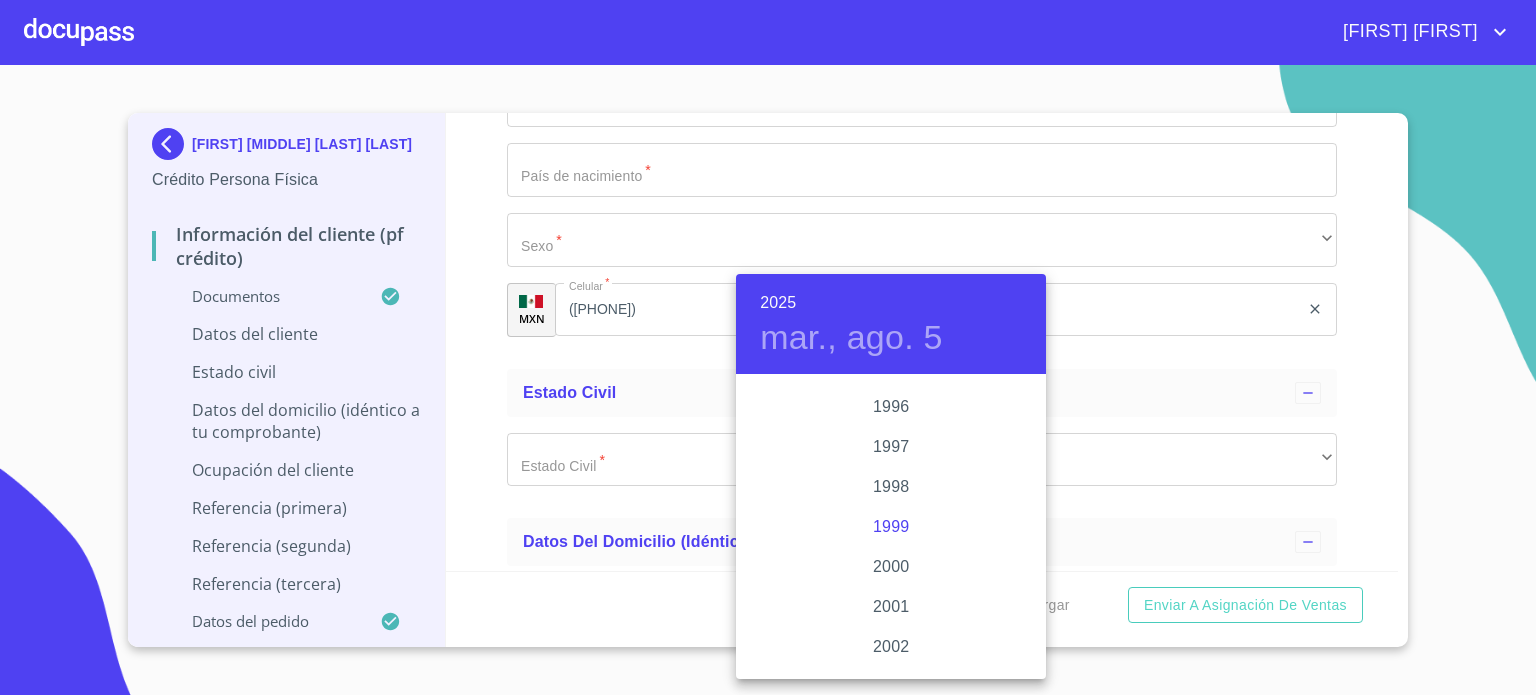 click on "1999" at bounding box center (891, 527) 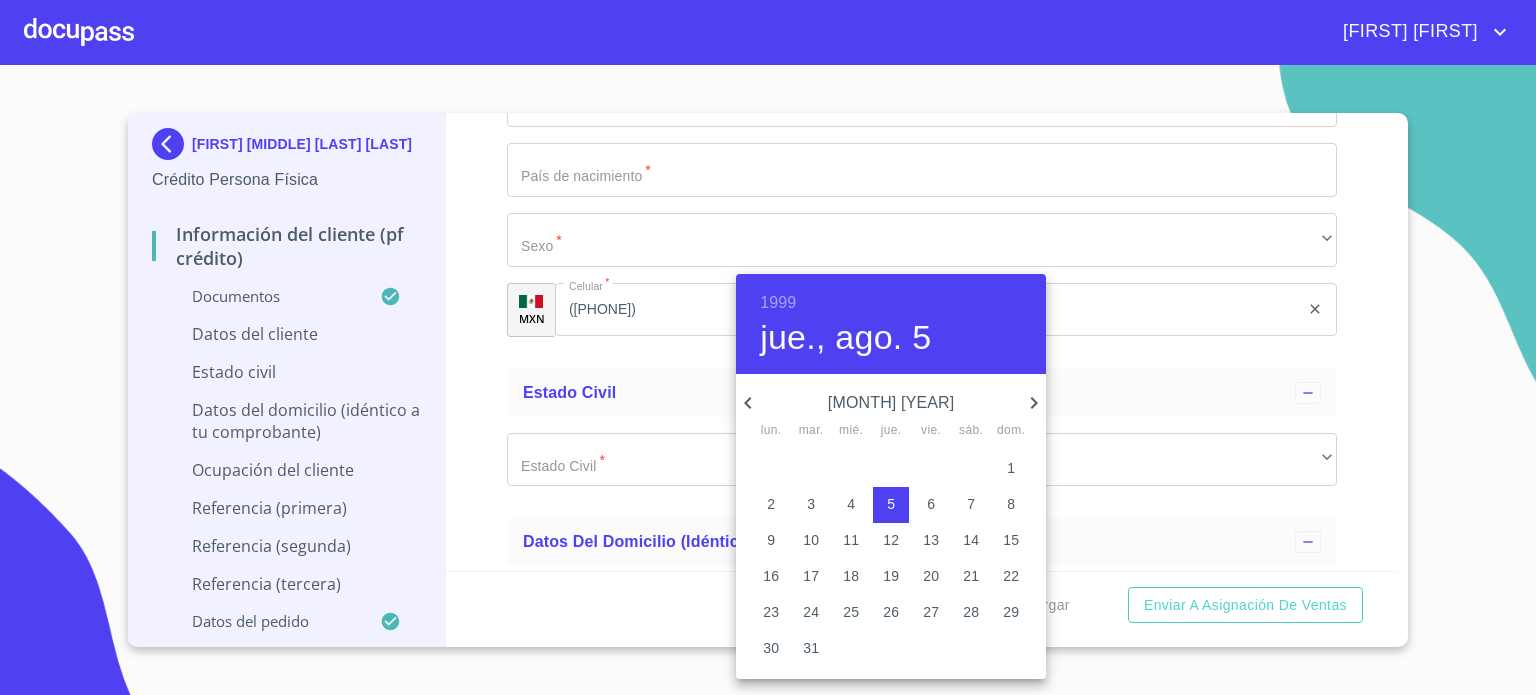 click on "[MONTH] [YEAR]" at bounding box center (891, 403) 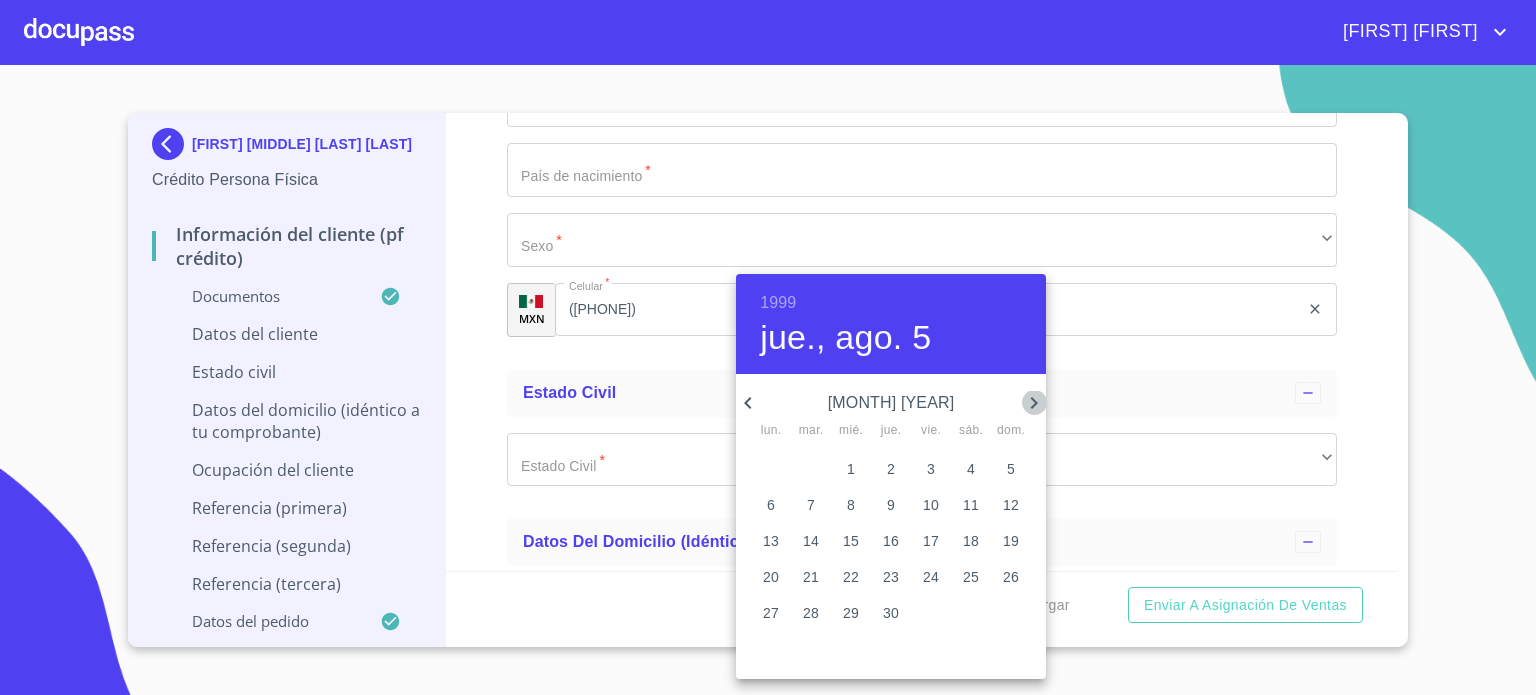 click 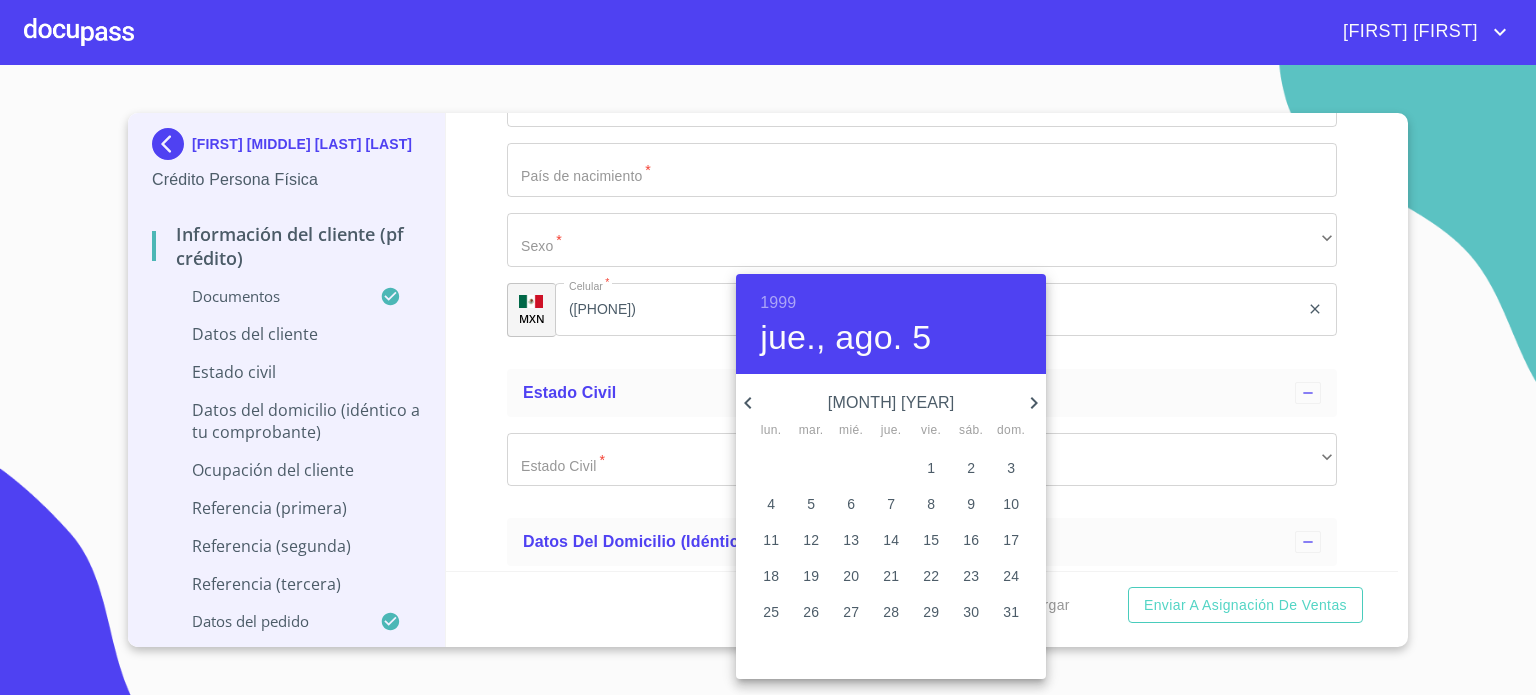 click on "11" at bounding box center [771, 540] 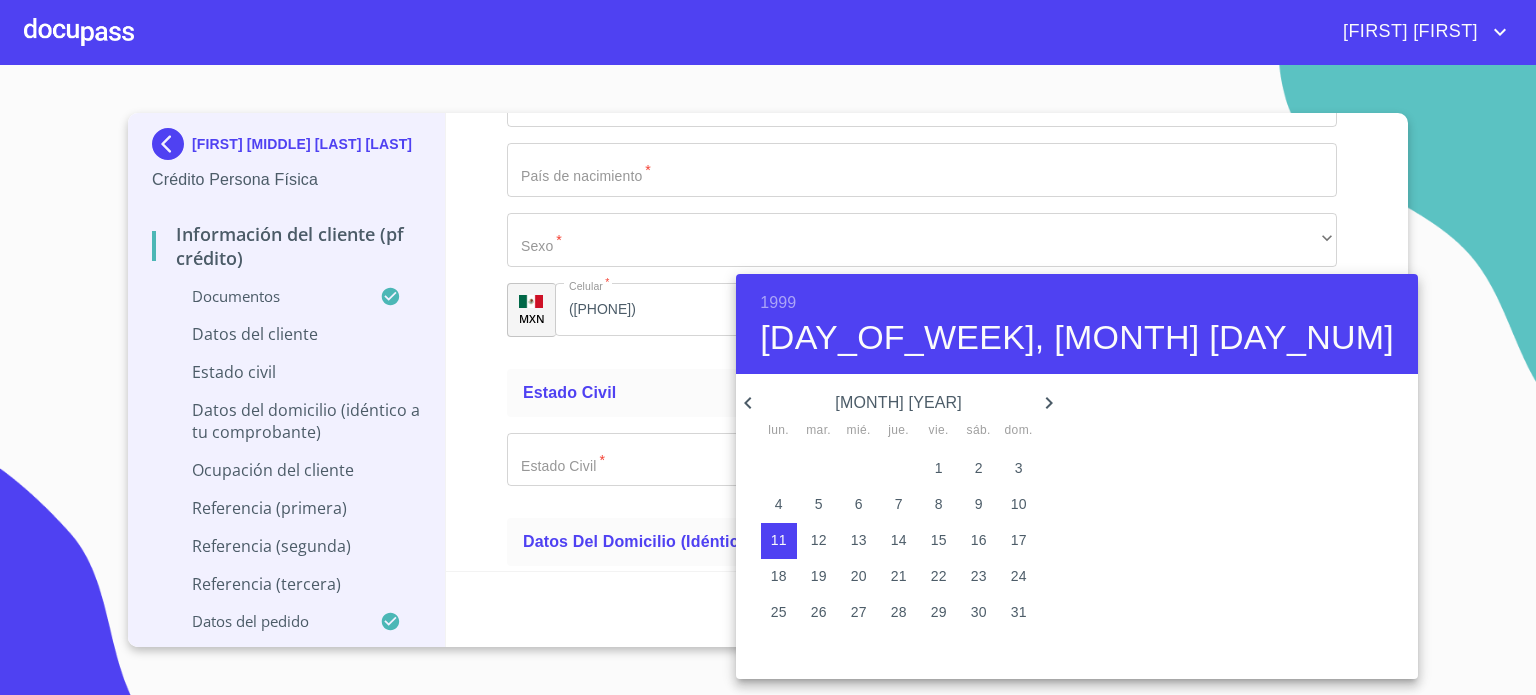 click at bounding box center (768, 347) 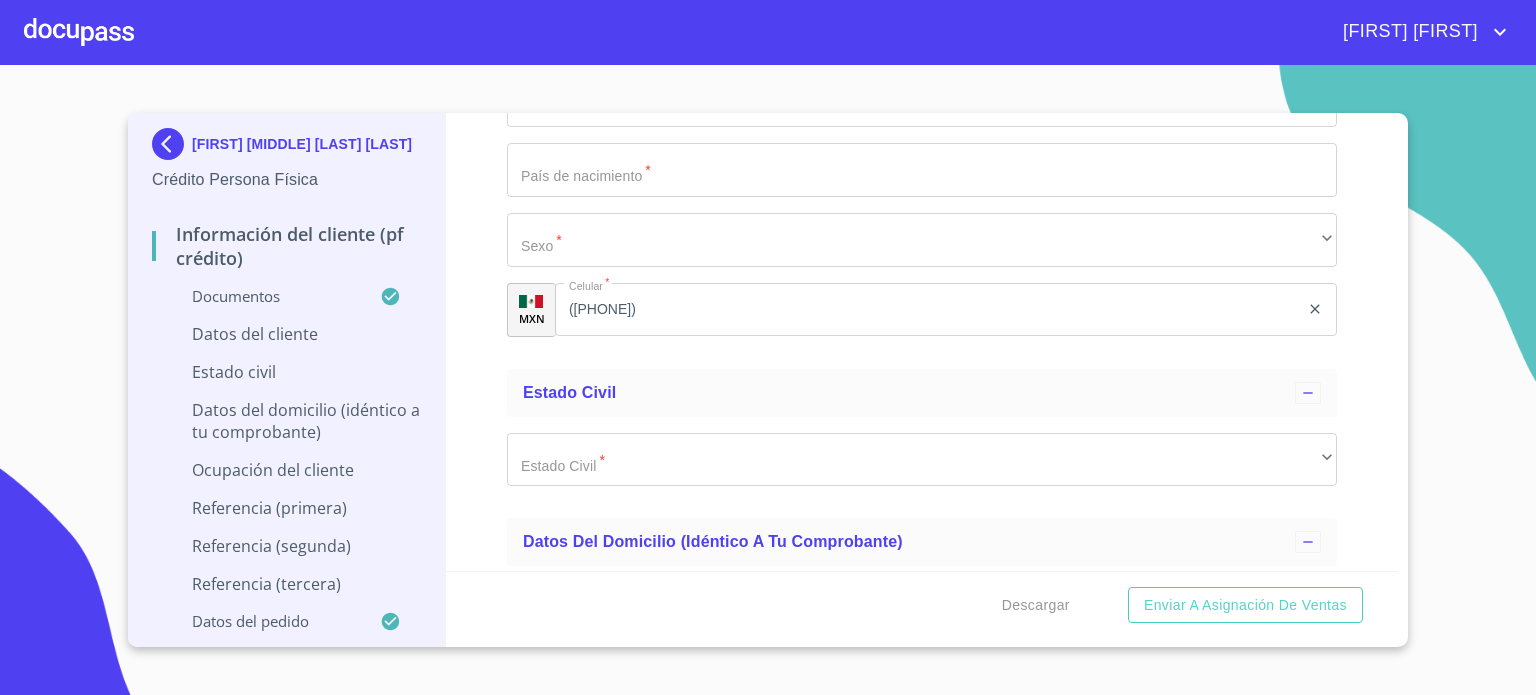 click on "Documento de identificación.   *" at bounding box center [899, -456] 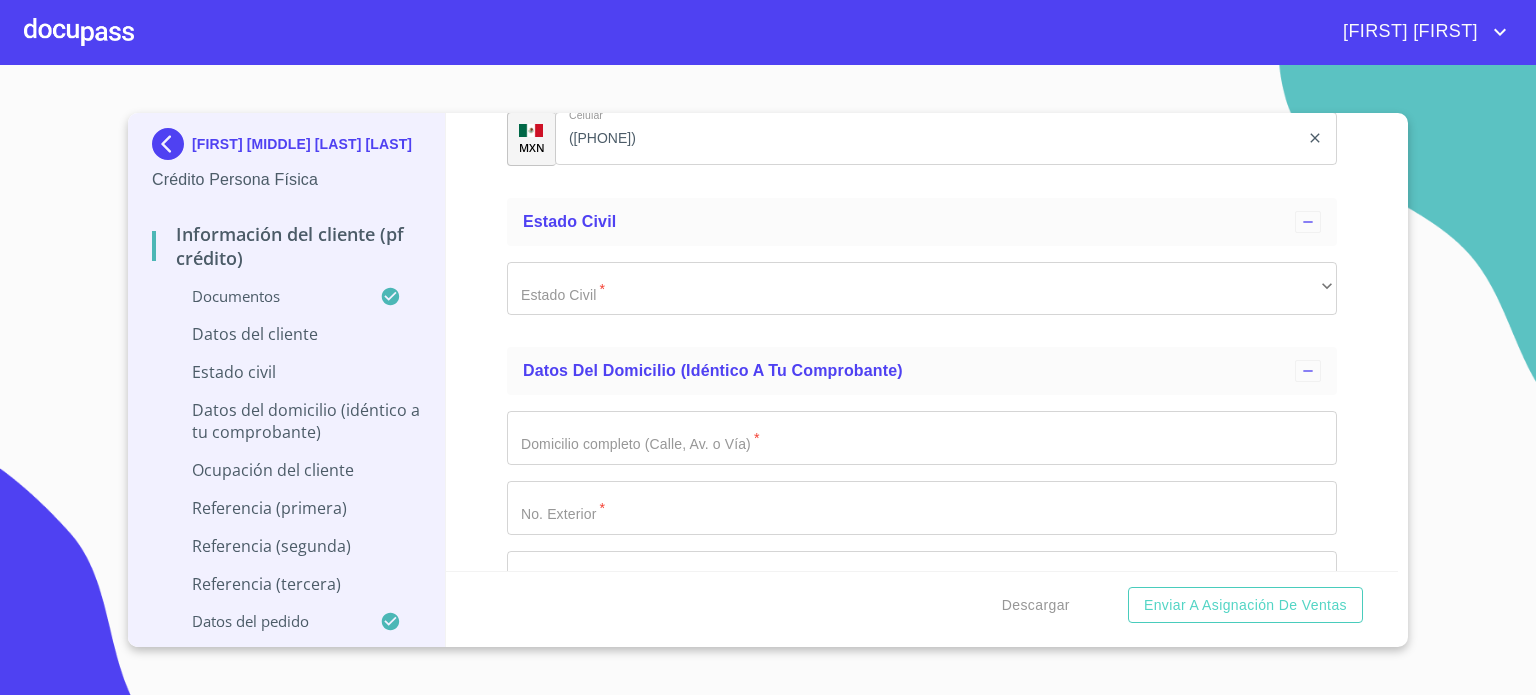 scroll, scrollTop: 6742, scrollLeft: 0, axis: vertical 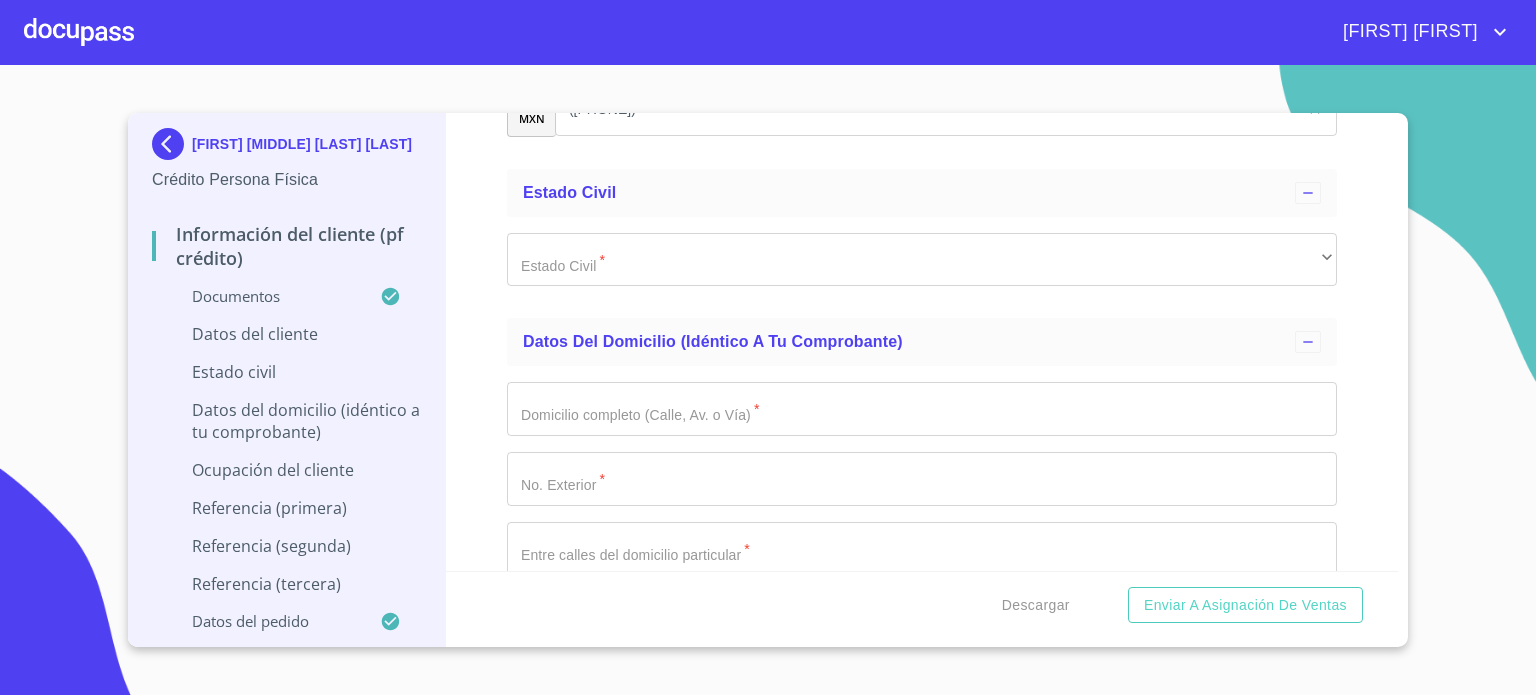 click on "Documento de identificación.   *" at bounding box center [922, -169] 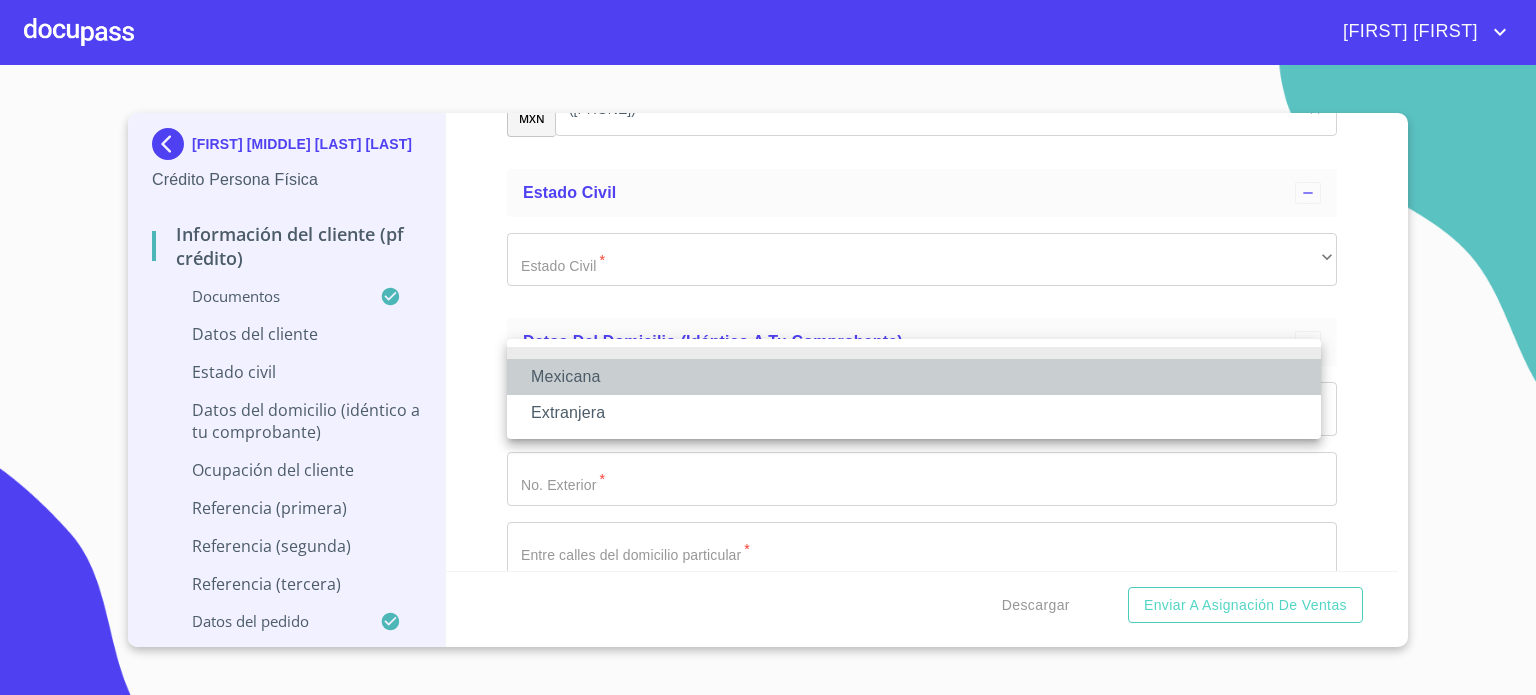 click on "Mexicana" at bounding box center (914, 377) 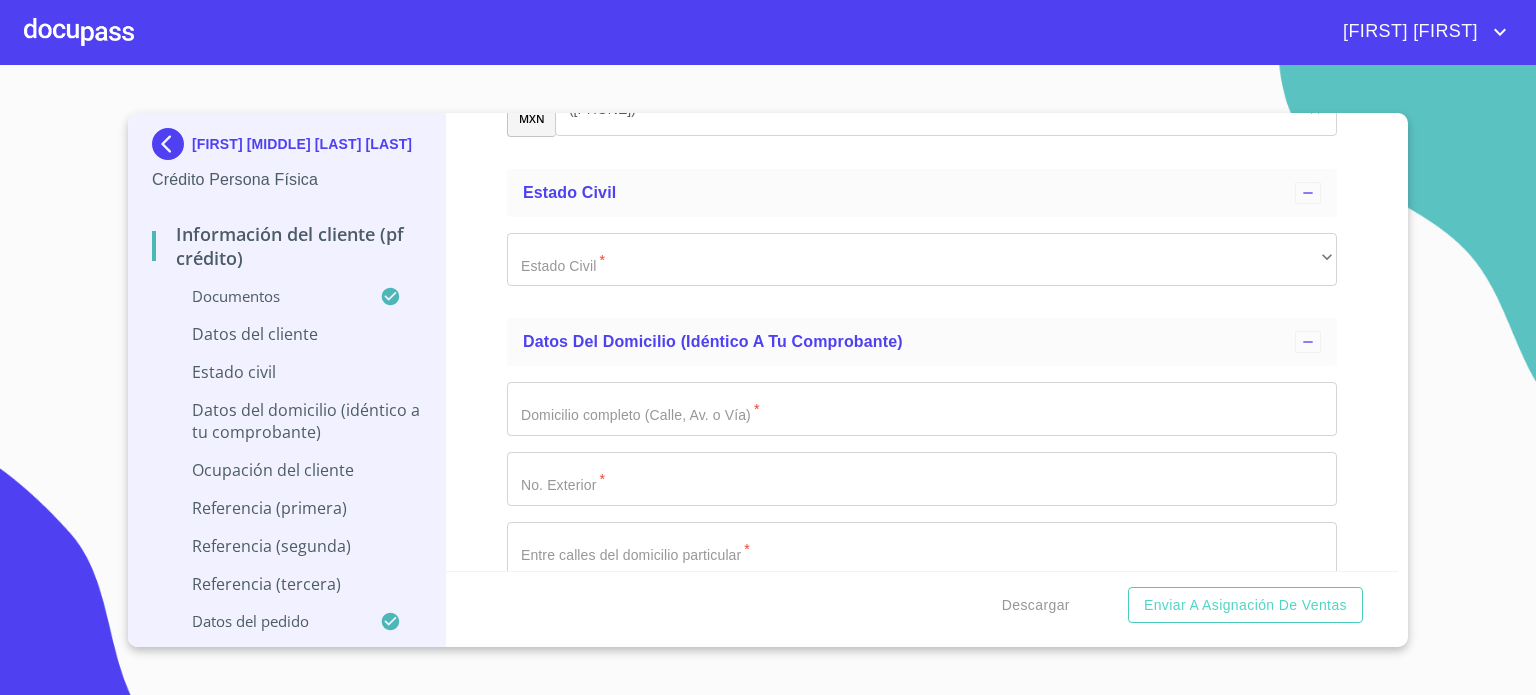 click on "Documento de identificación.   *" at bounding box center [899, -656] 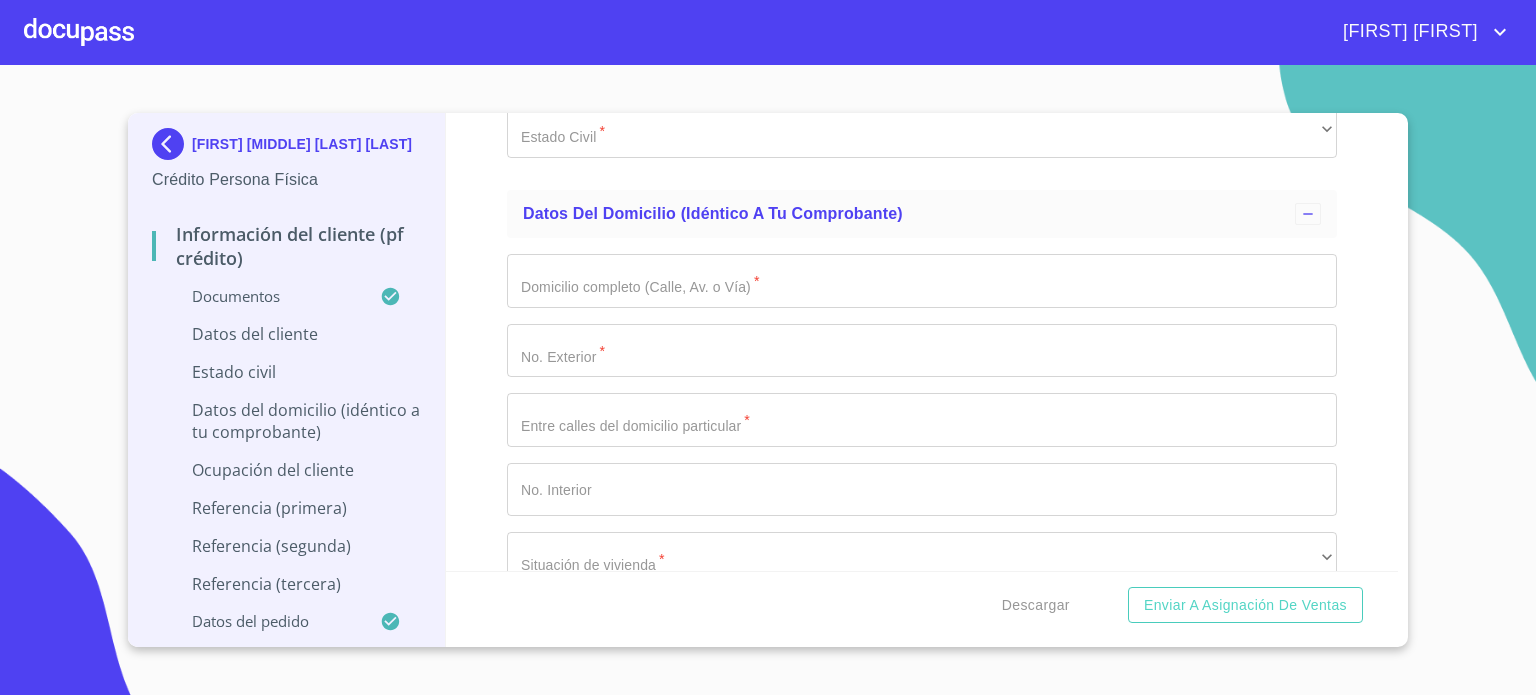 scroll, scrollTop: 6942, scrollLeft: 0, axis: vertical 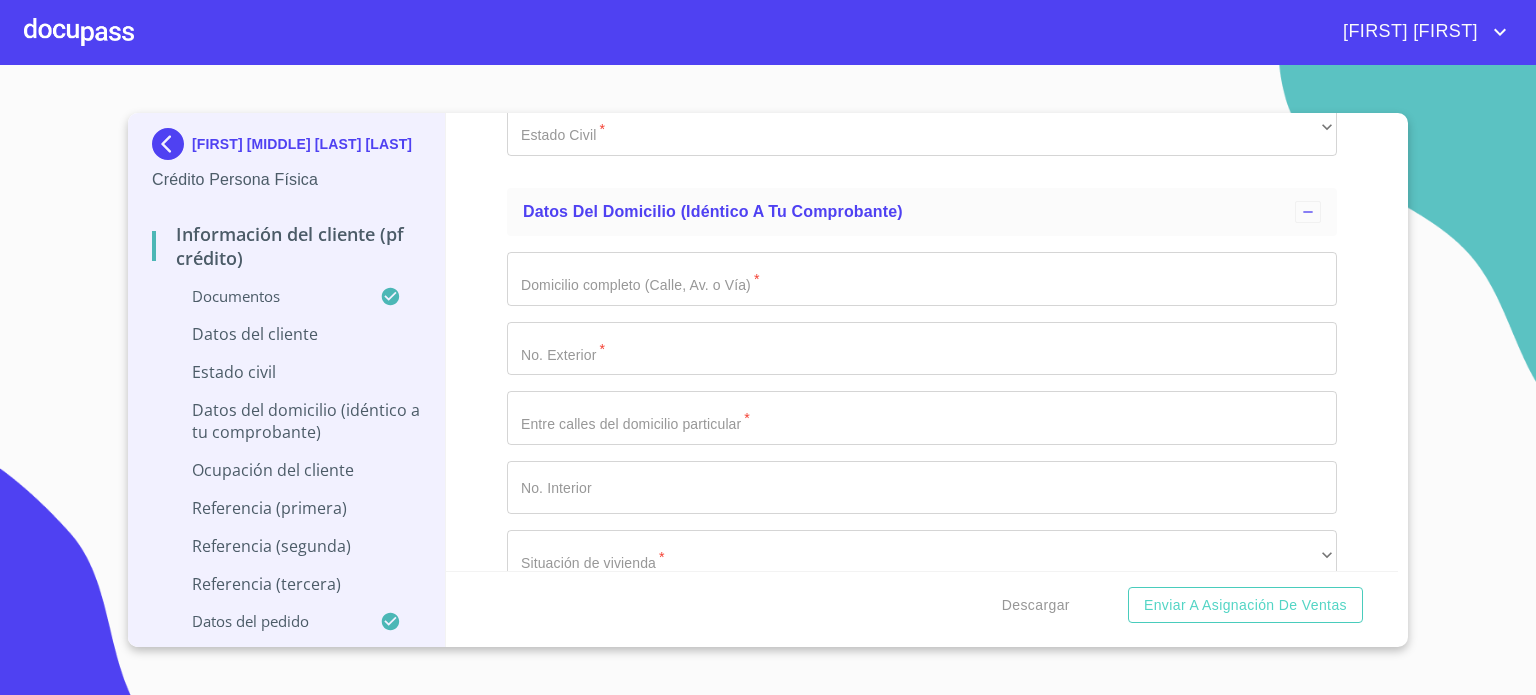 type on "MEXICO" 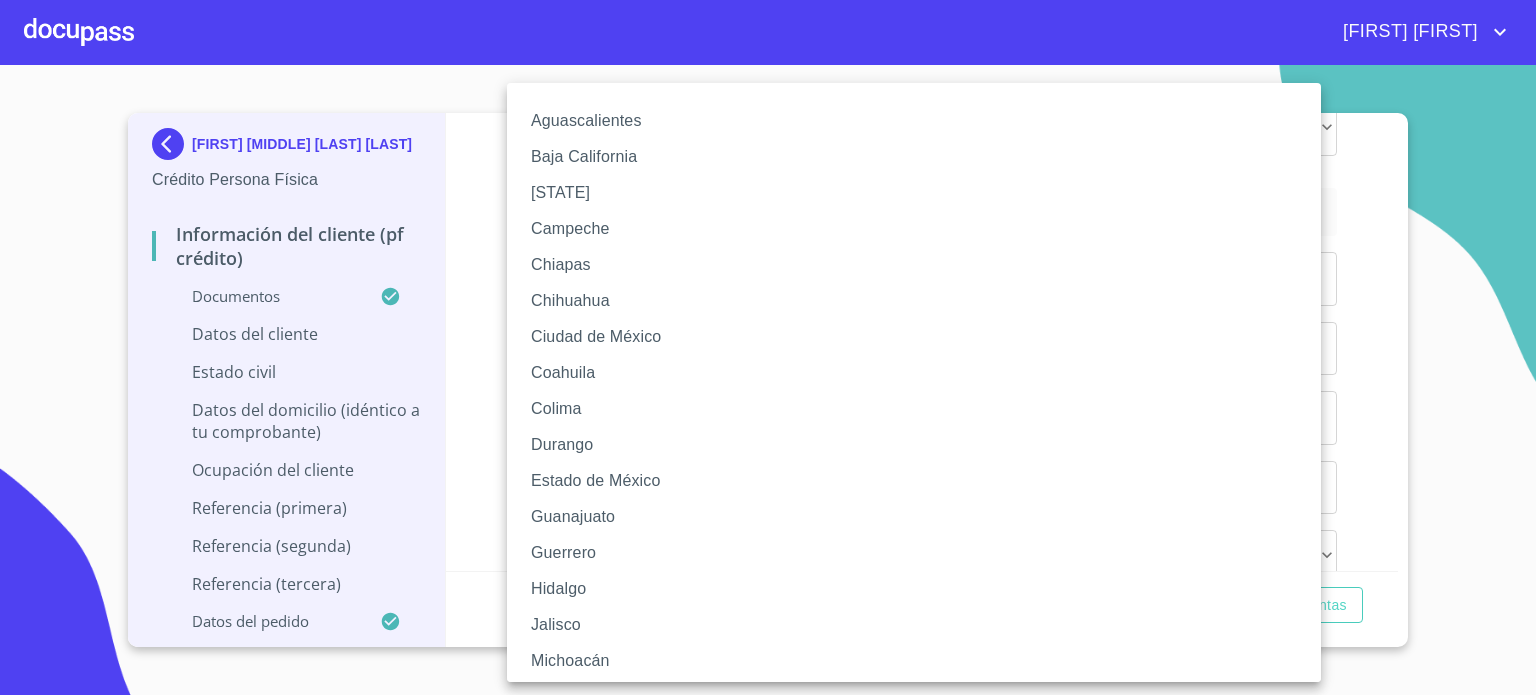 click on "Jalisco" at bounding box center (921, 625) 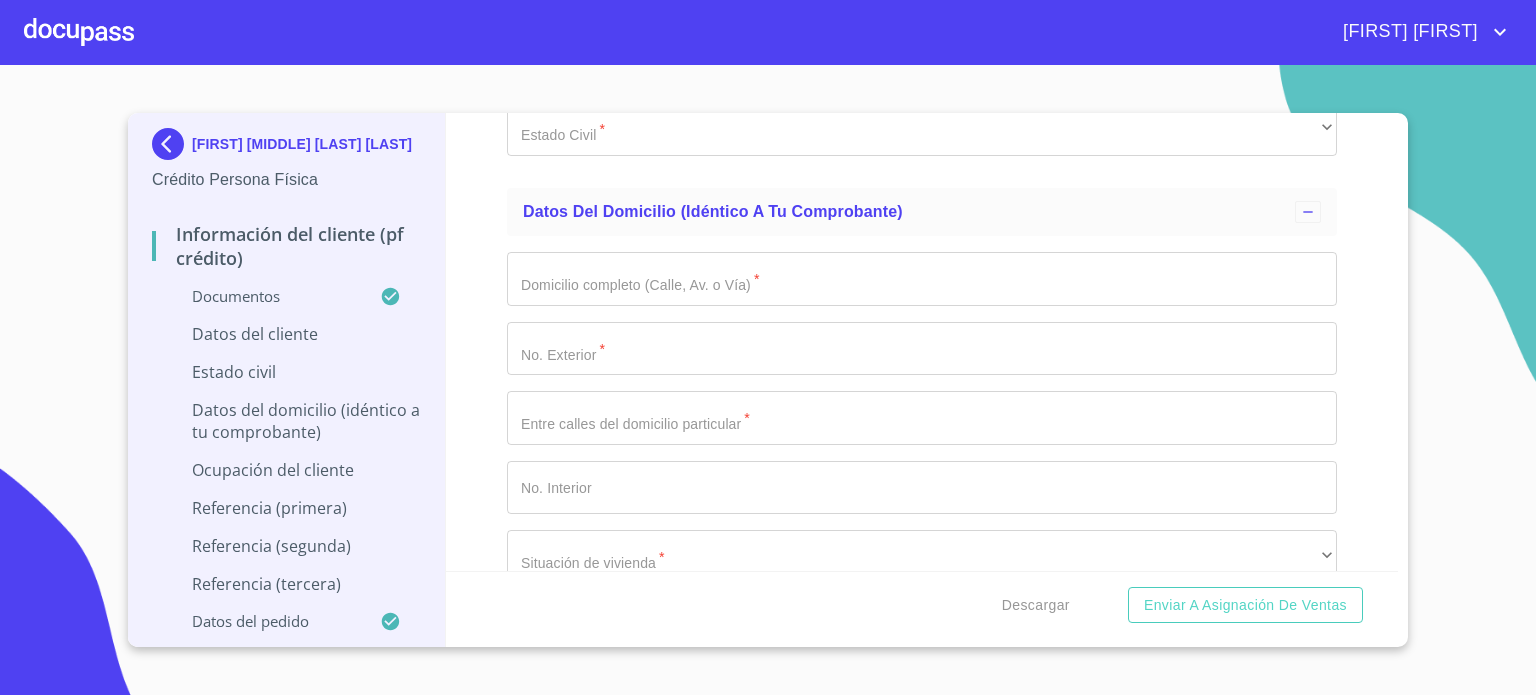 click on "​" at bounding box center (922, -90) 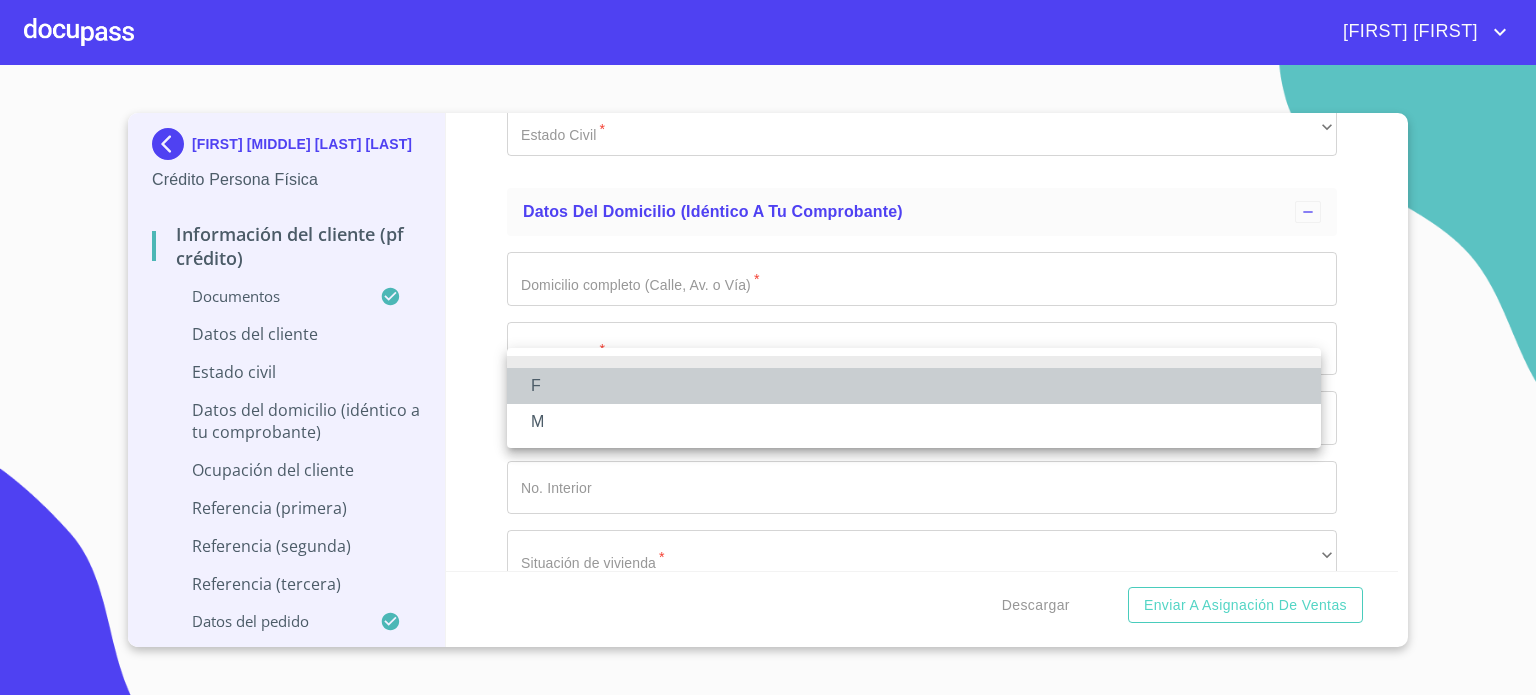 click on "F" at bounding box center (914, 386) 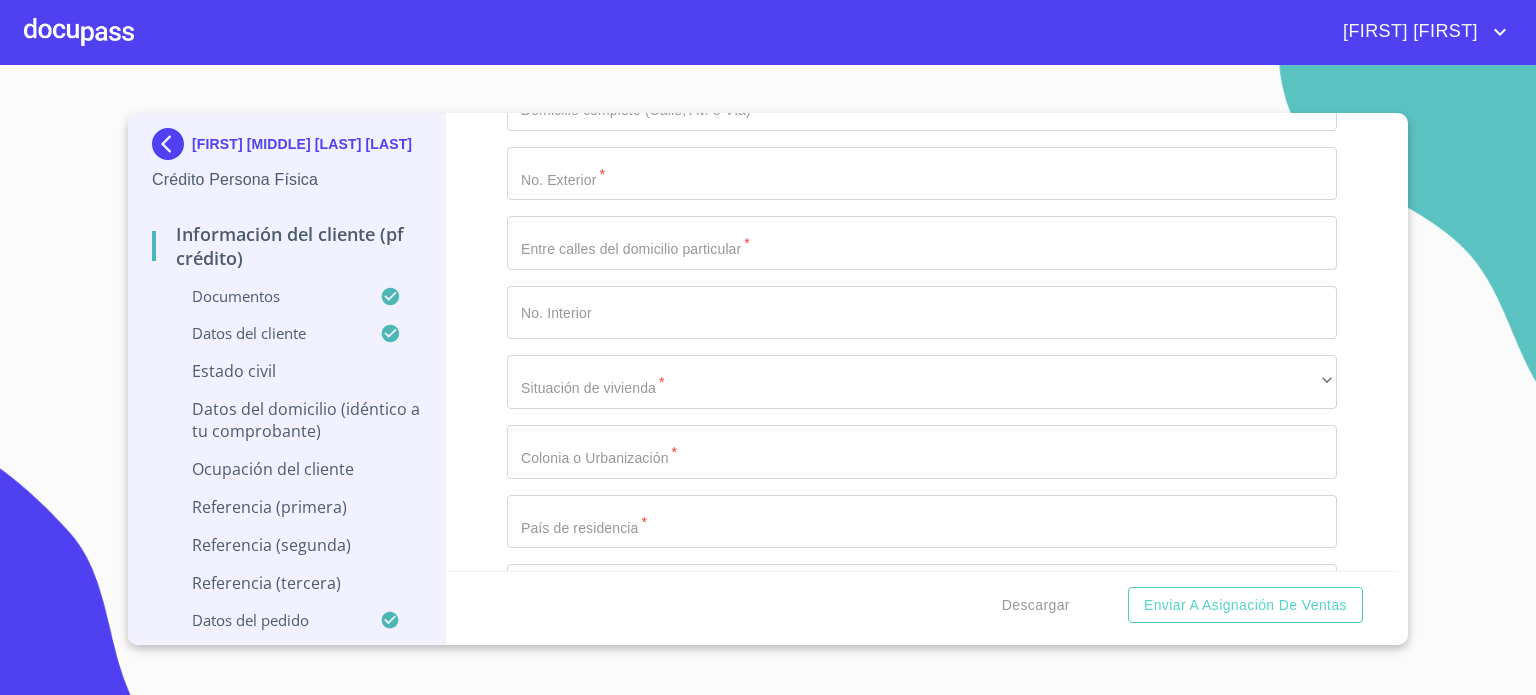 scroll, scrollTop: 7142, scrollLeft: 0, axis: vertical 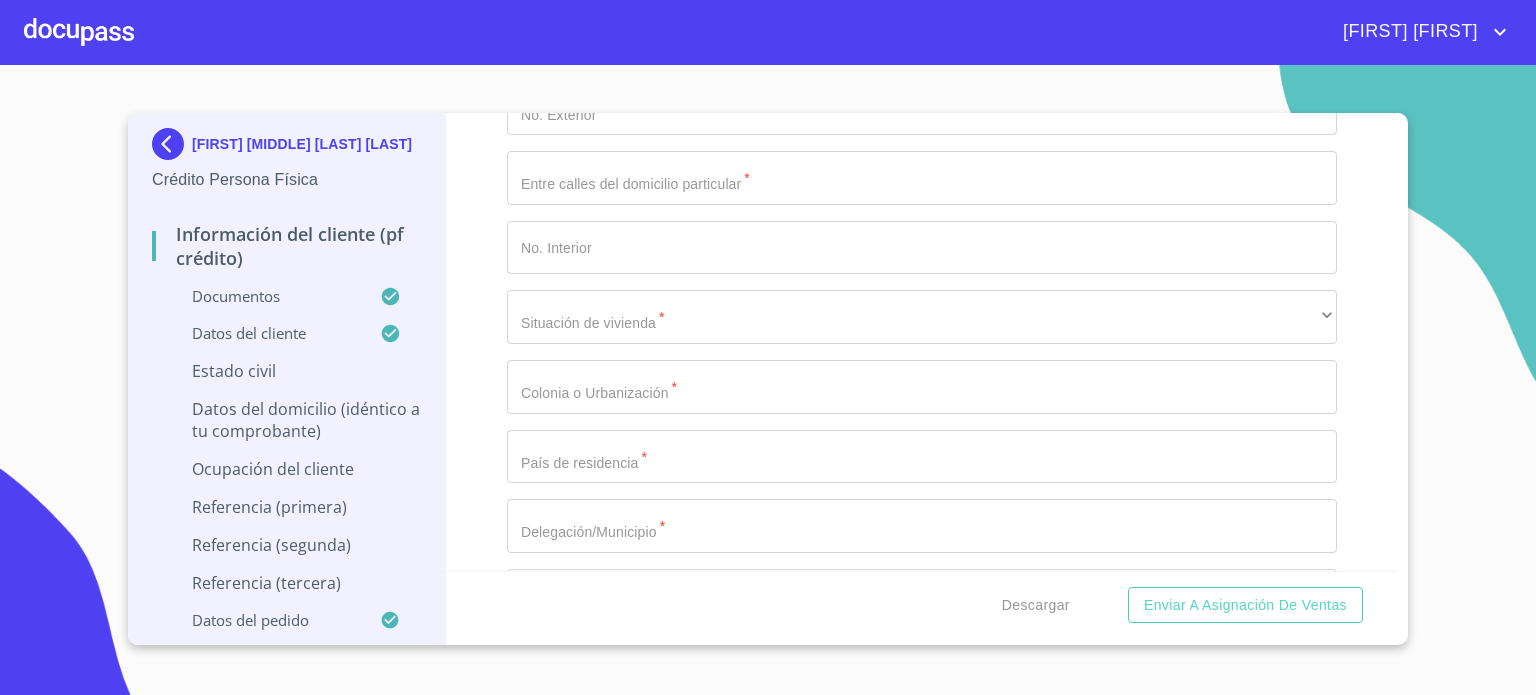 click on "​" at bounding box center [922, -111] 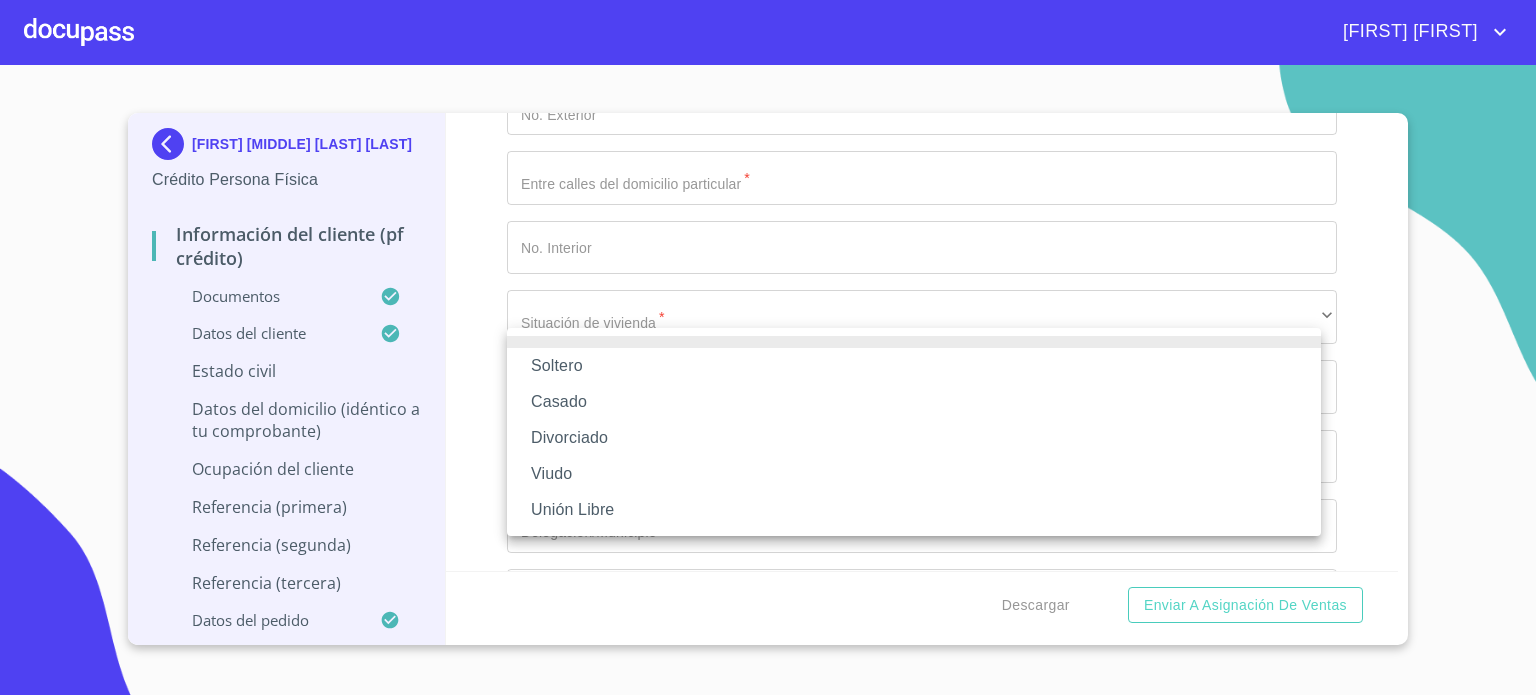 click on "Soltero" at bounding box center (914, 366) 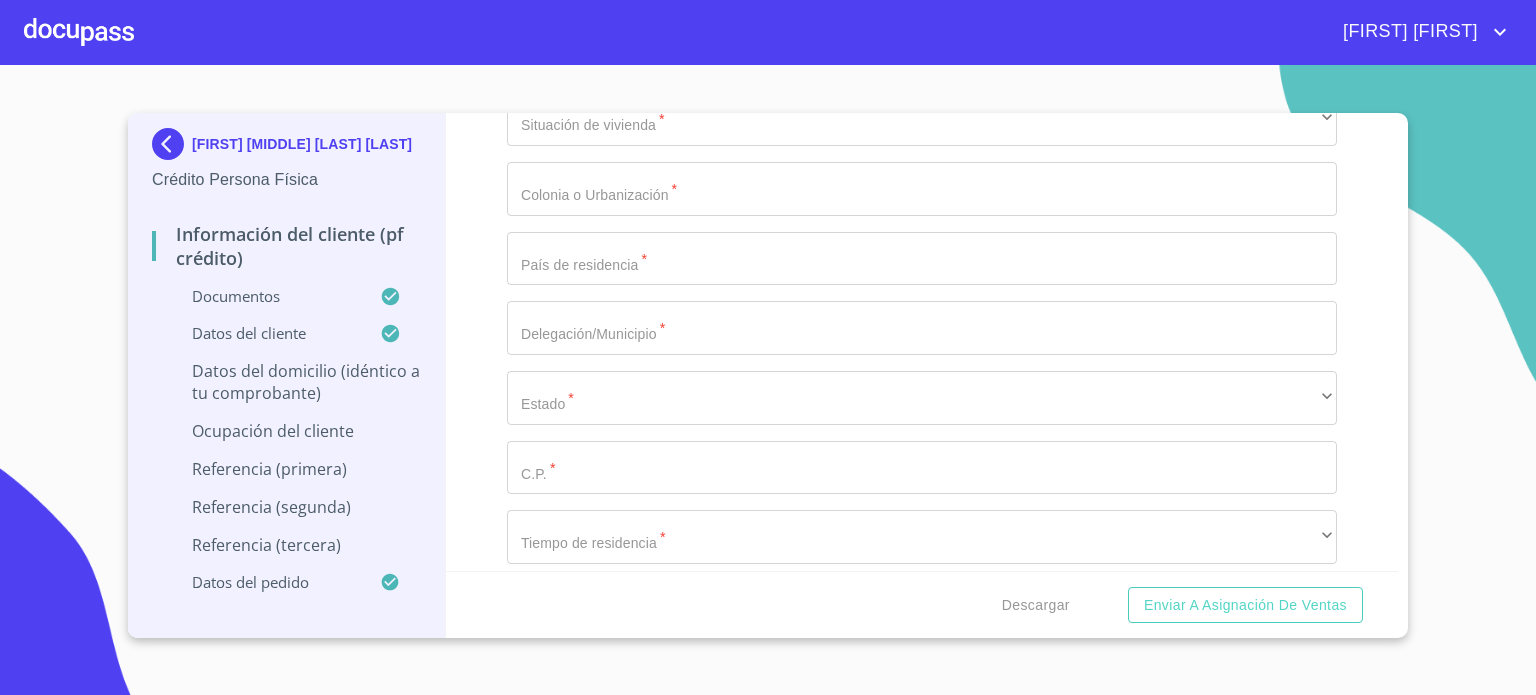 scroll, scrollTop: 7422, scrollLeft: 0, axis: vertical 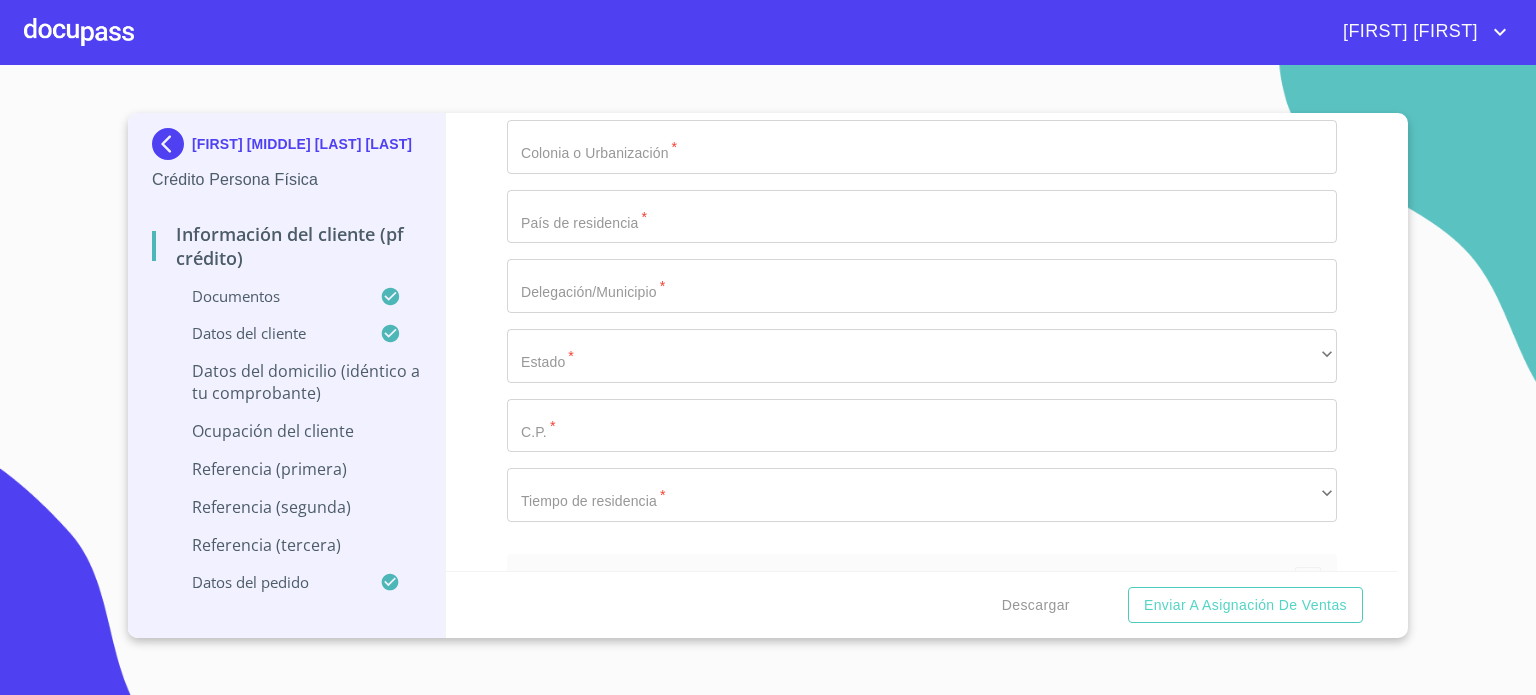 click on "Documento de identificación.   *" at bounding box center [899, -1336] 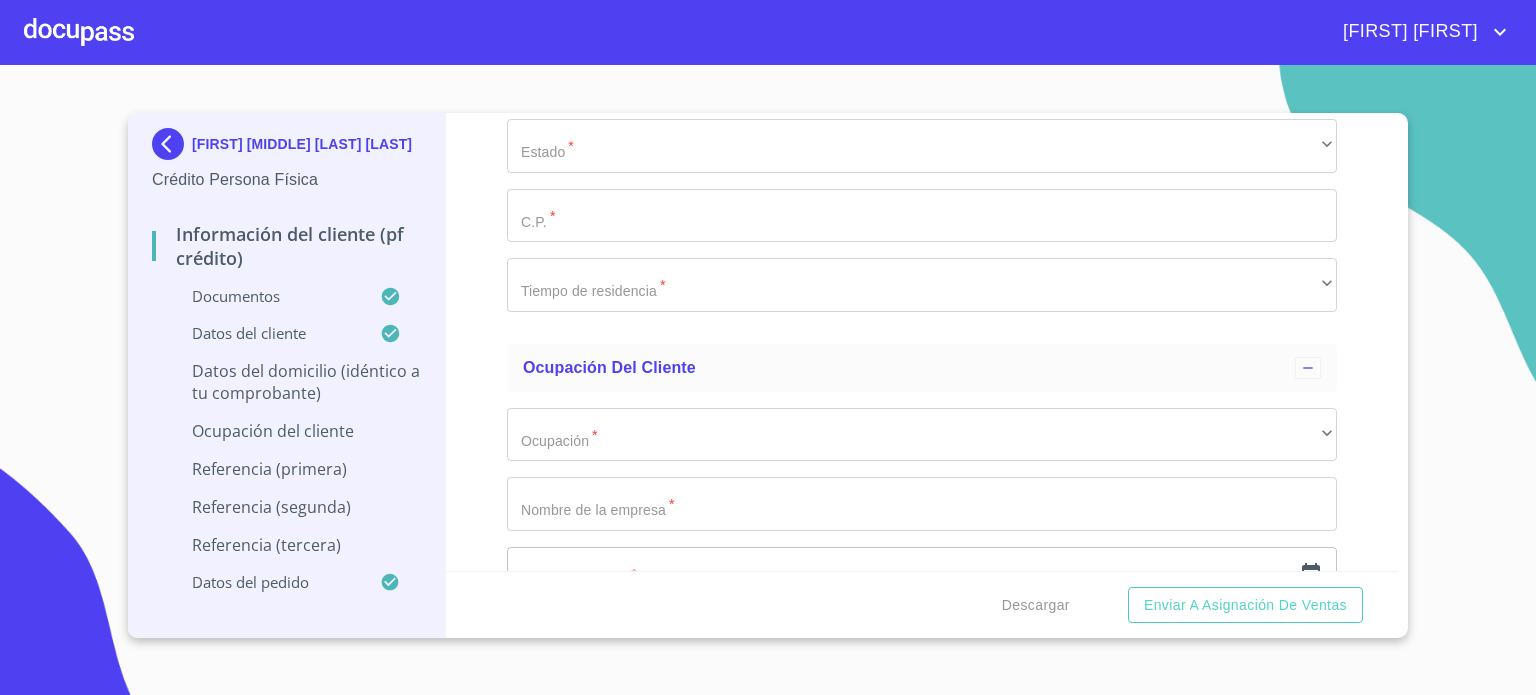 scroll, scrollTop: 7700, scrollLeft: 0, axis: vertical 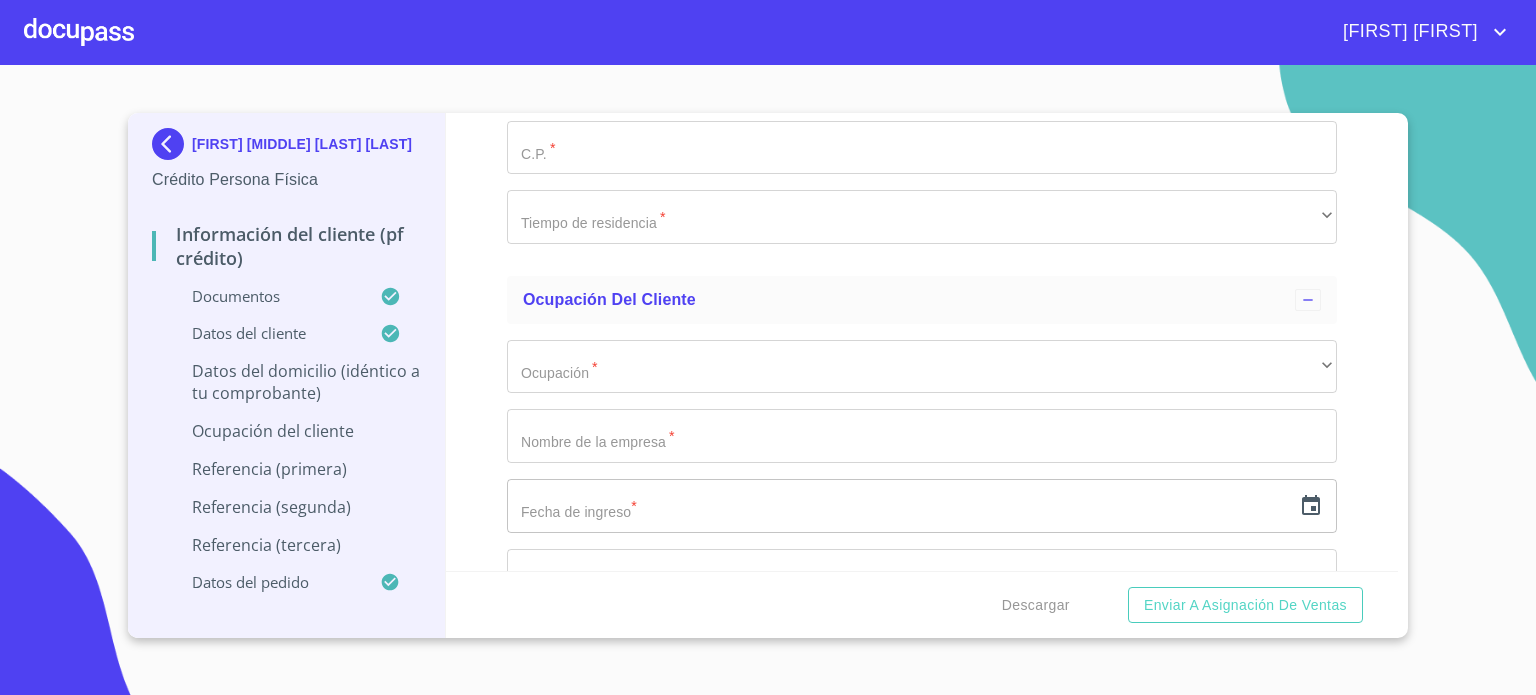 type on "[STREET_NAME] Y [STREET_NAME] [STREET_NAME]" 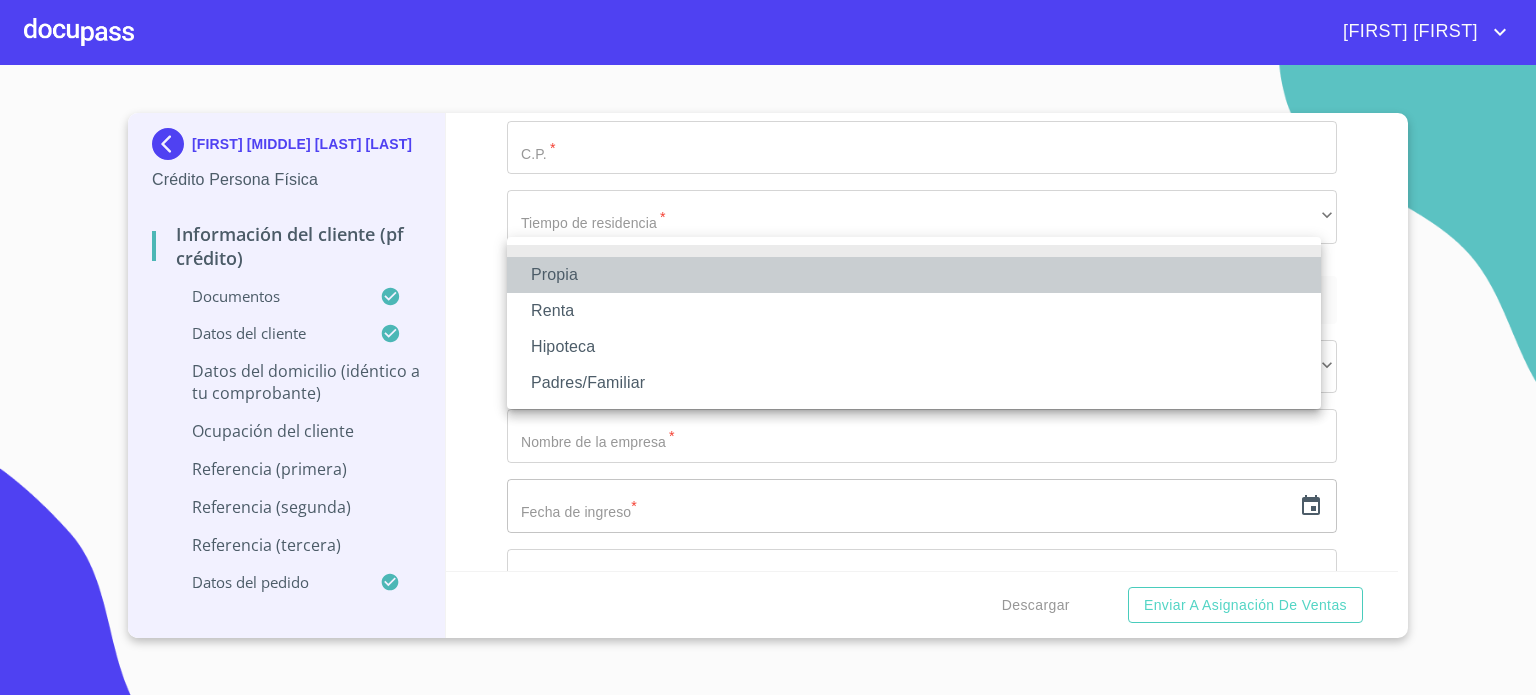 click on "Propia" at bounding box center [914, 275] 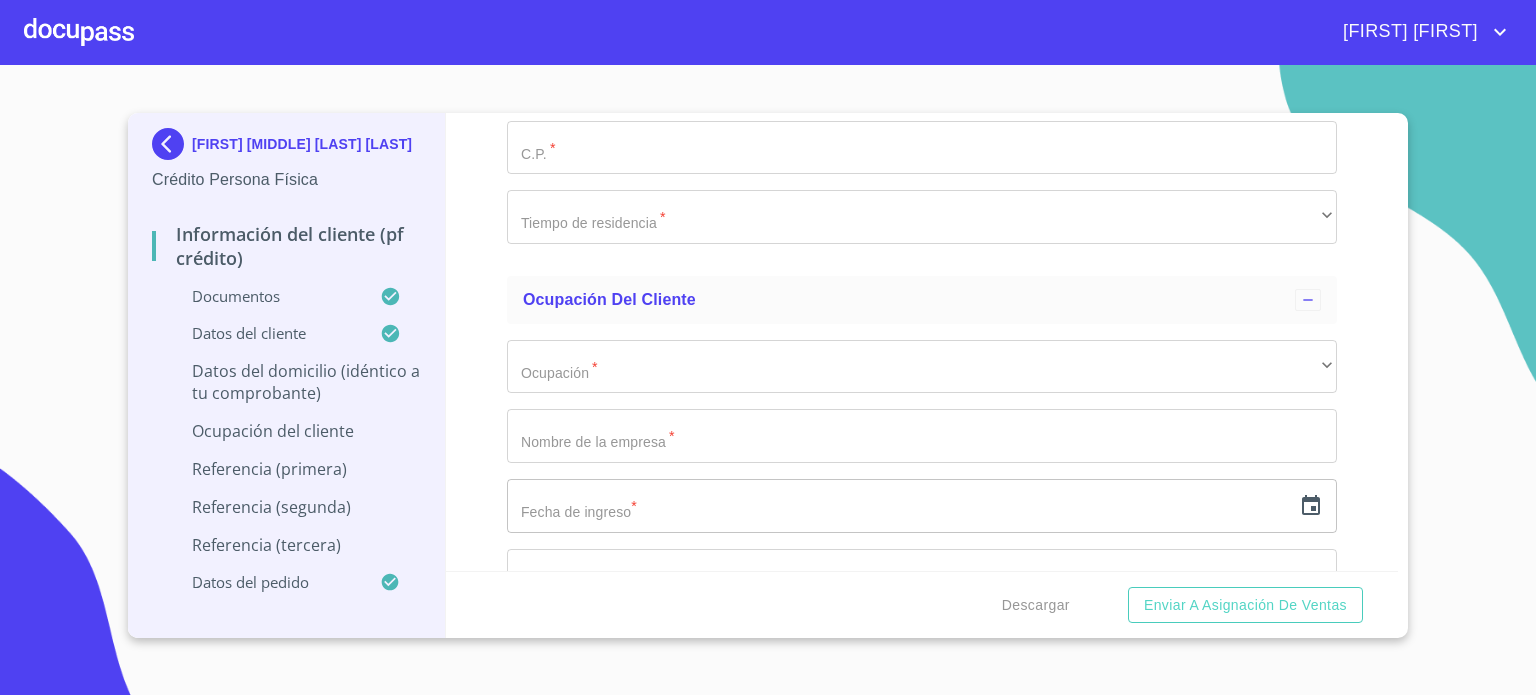 click on "Domicilio completo (Calle, Av. o Vía)   * [STREET_NAME] ​ No. Exterior   * [NUMBER] ​ Entre calles del domicilio particular   * [STREET_NAME] Y [STREET_NAME] ​ No. Interior ​ Situación de vivienda   * Propia ​ Colonia o Urbanización   * ​ País de residencia   * ​ Delegación/Municipio   * ​ Estado   * ​ ​ C.P.   * ​ Tiempo de residencia   * ​ ​" at bounding box center (922, -131) 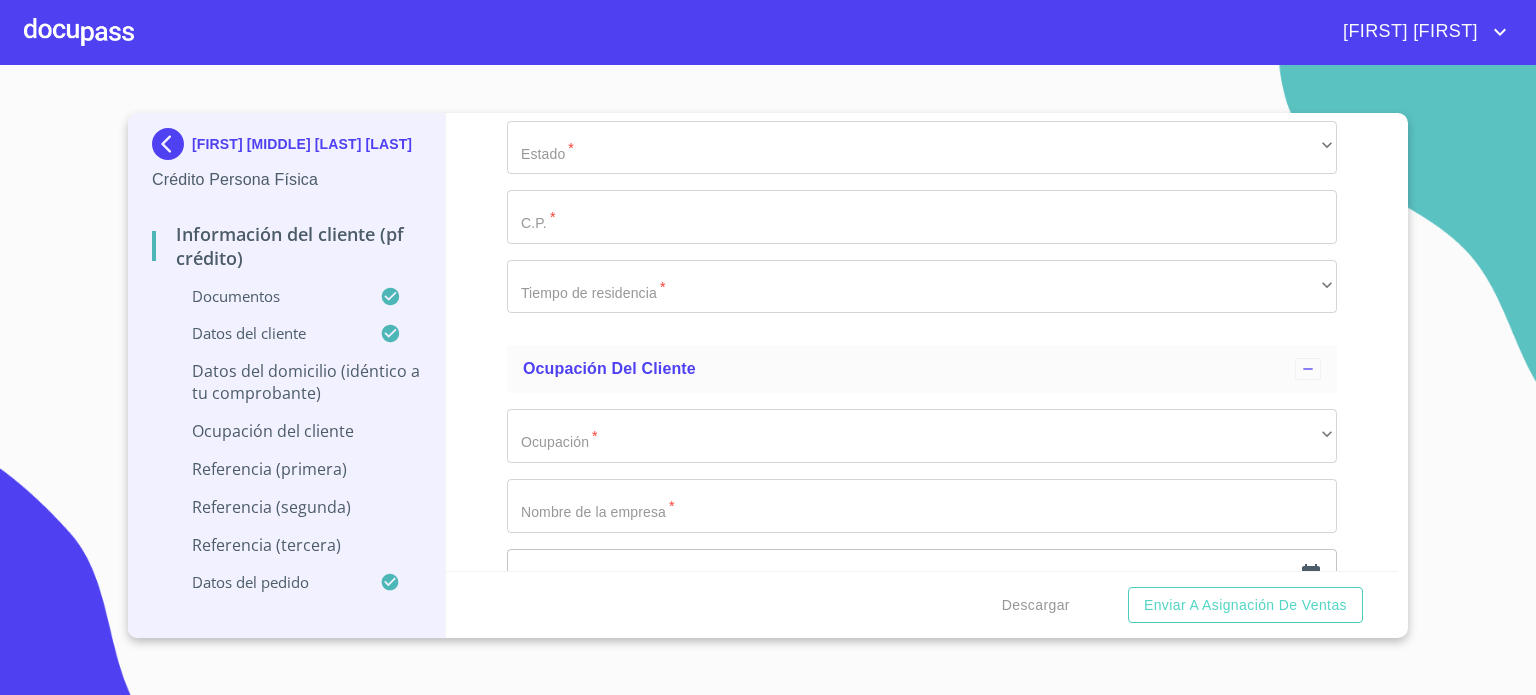 click on "Documento de identificación.   *" at bounding box center (922, -61) 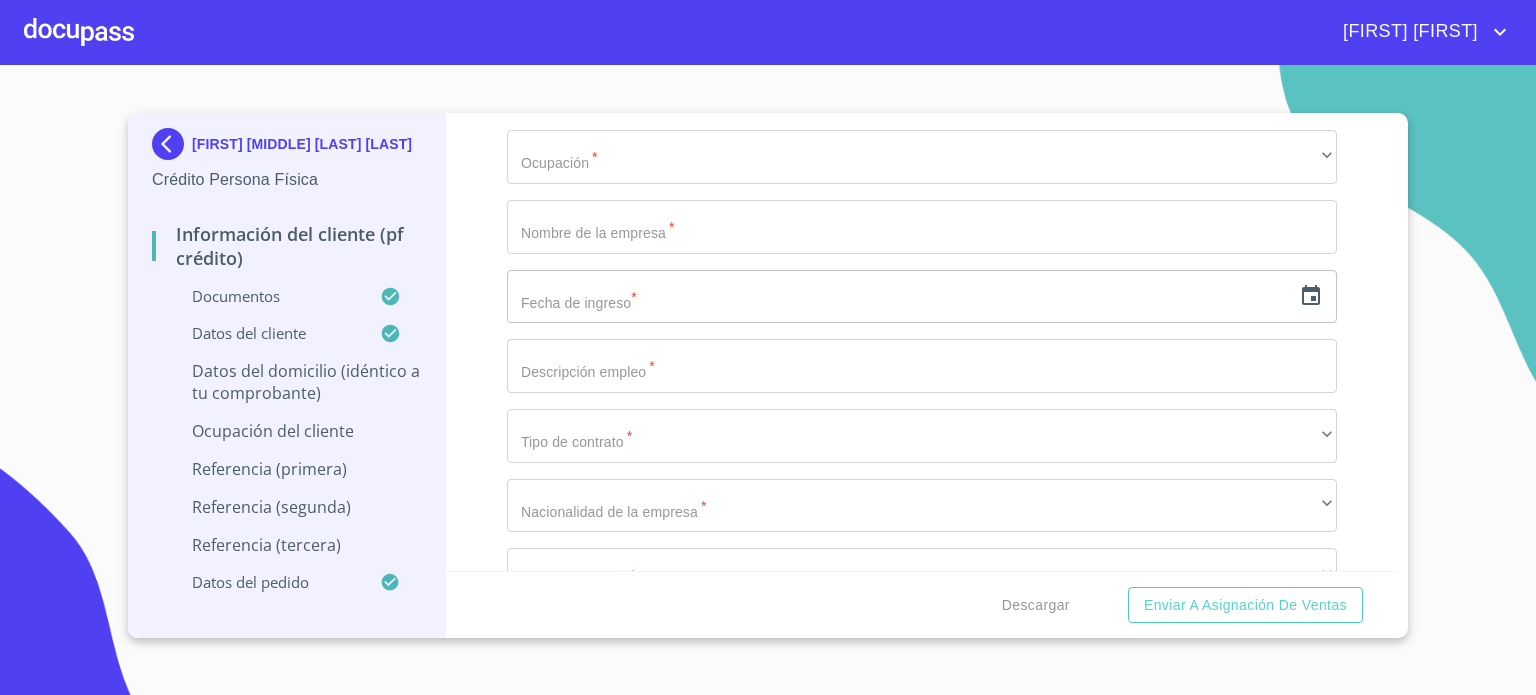 scroll, scrollTop: 7980, scrollLeft: 0, axis: vertical 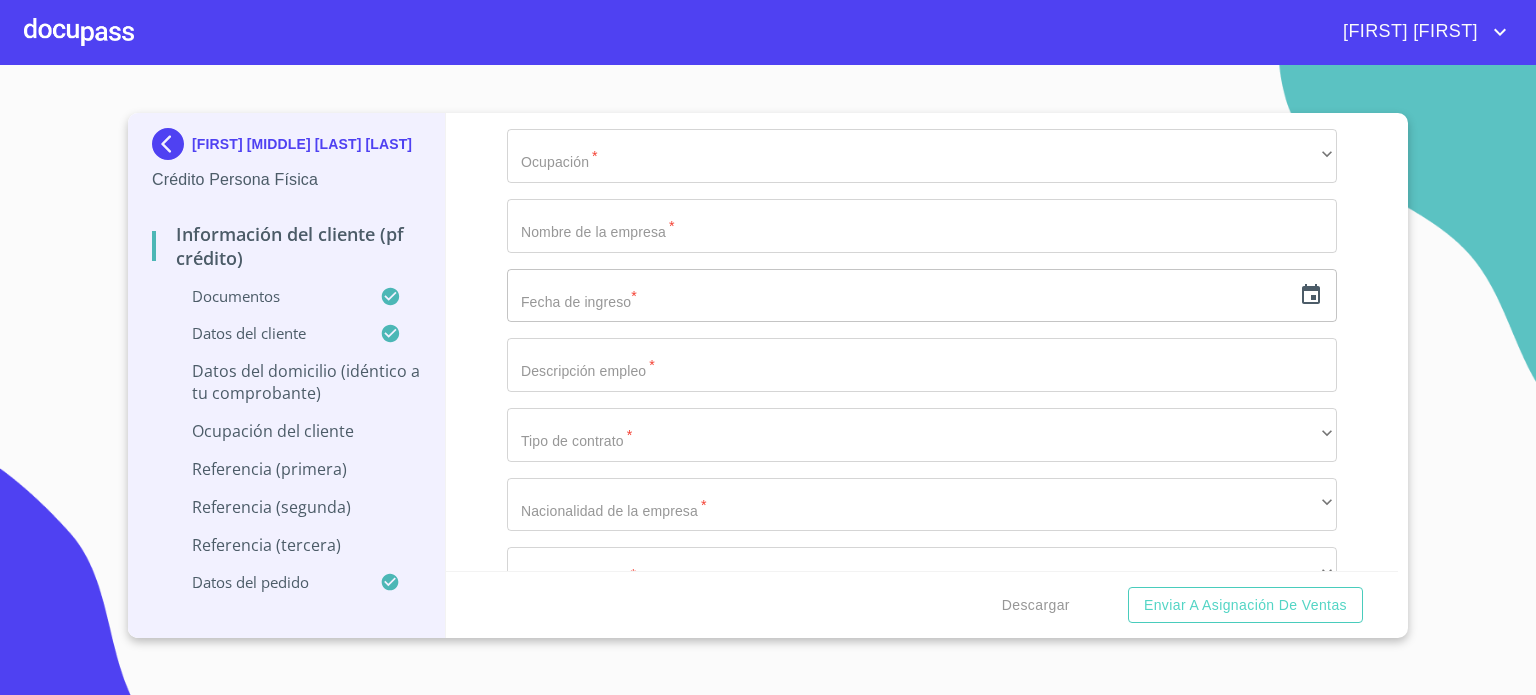 type on "GUADALAJARA" 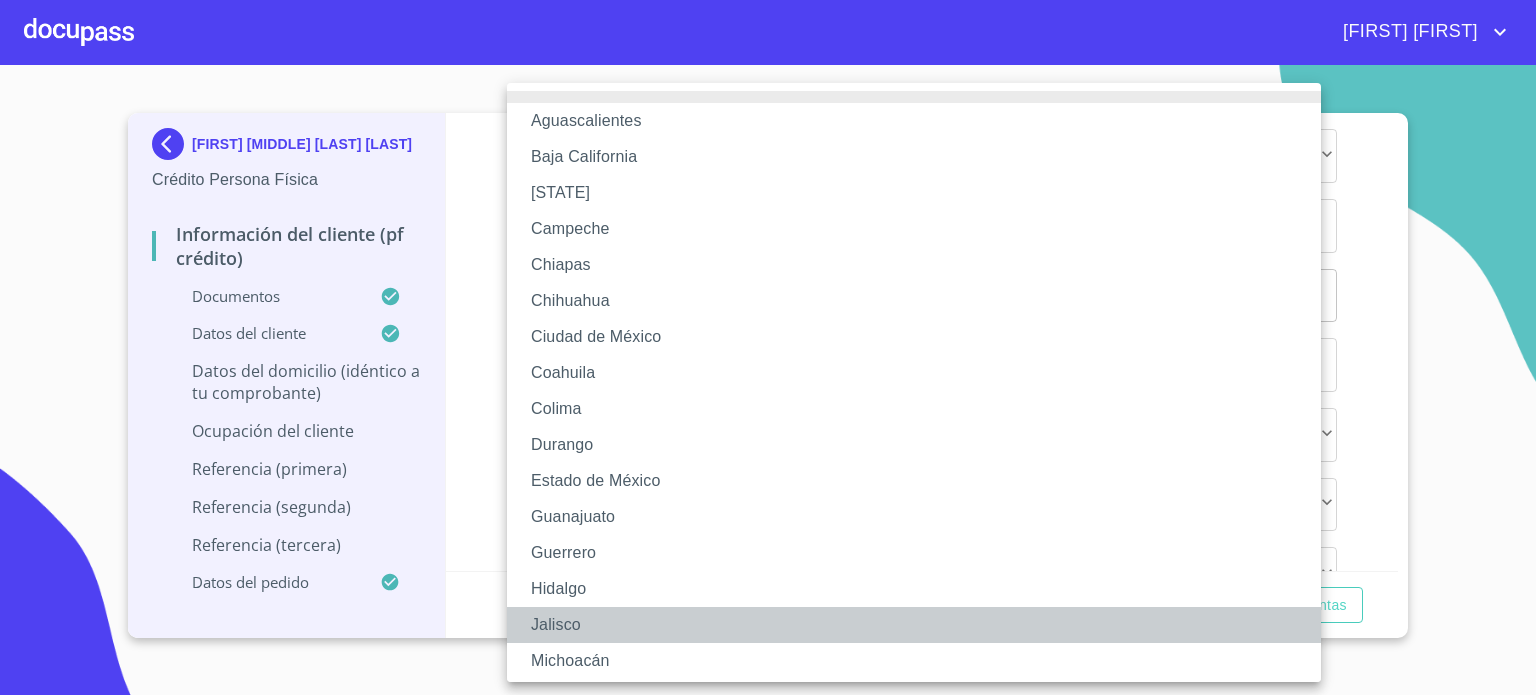 click on "Jalisco" at bounding box center (921, 625) 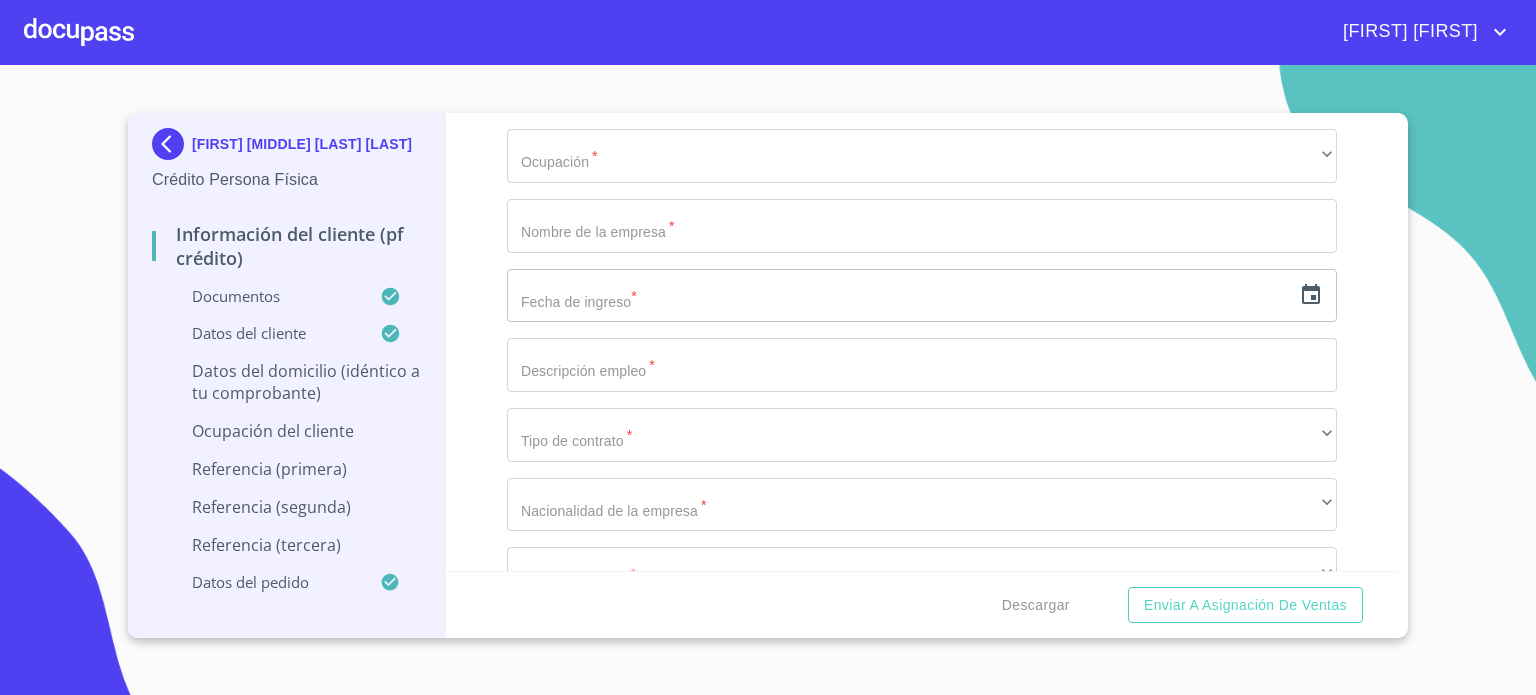 click on "Documento de identificación.   *" at bounding box center (899, -1894) 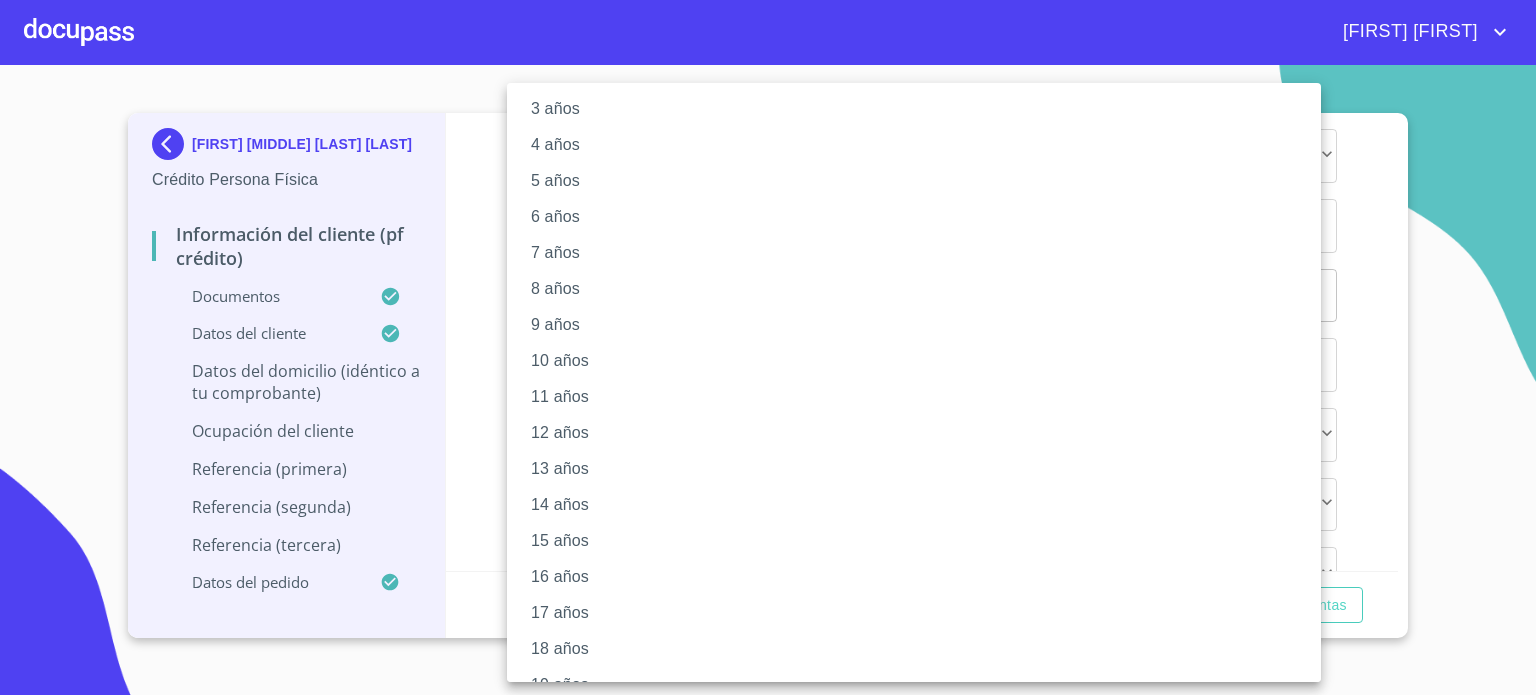 scroll, scrollTop: 184, scrollLeft: 0, axis: vertical 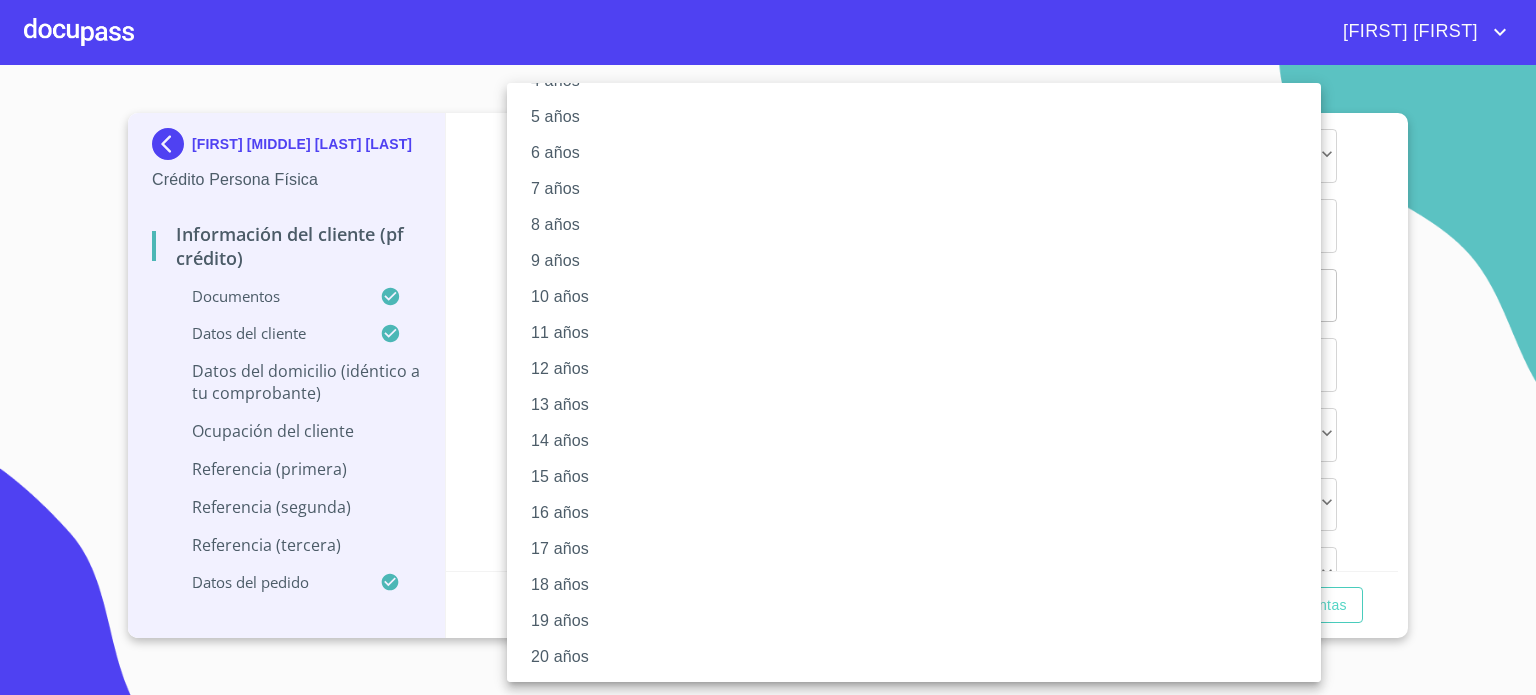 click on "20 años" at bounding box center [921, 657] 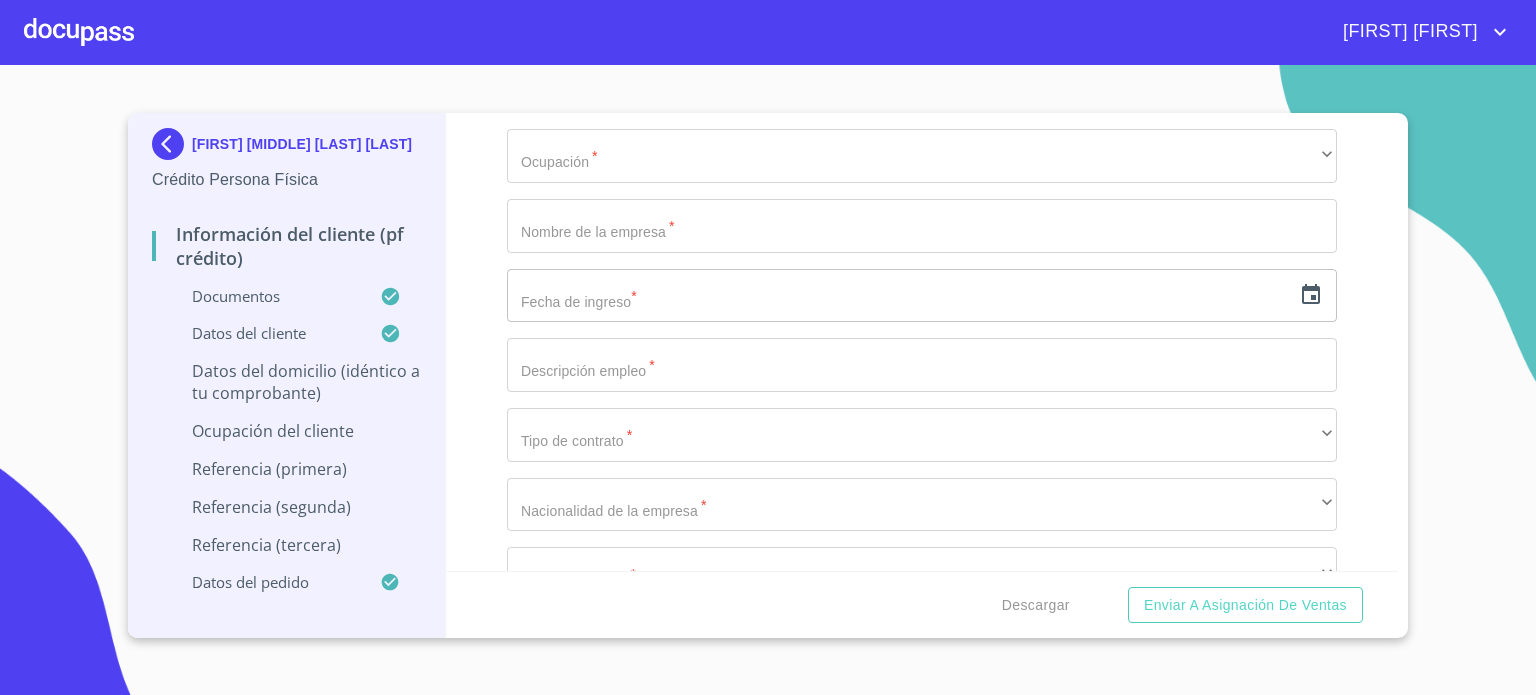 scroll, scrollTop: 184, scrollLeft: 0, axis: vertical 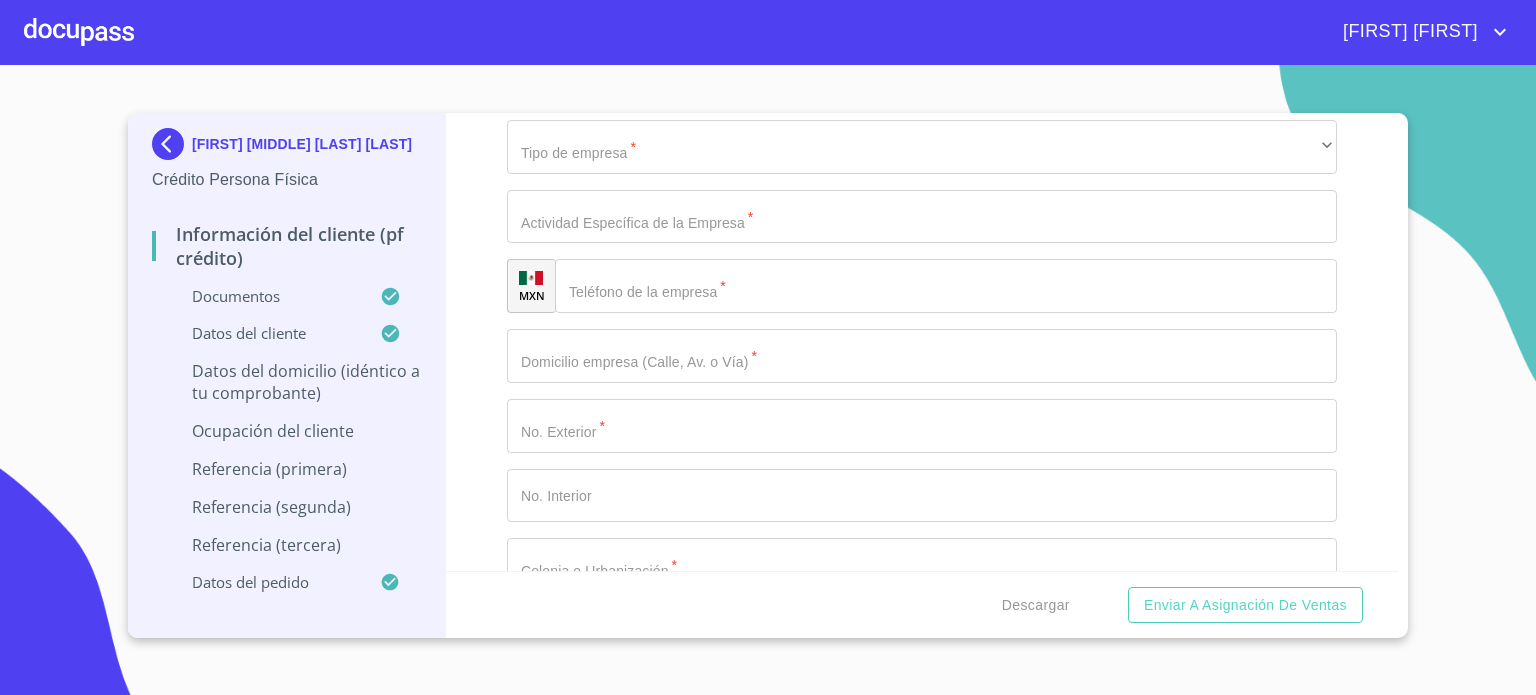 type on "MEXICO" 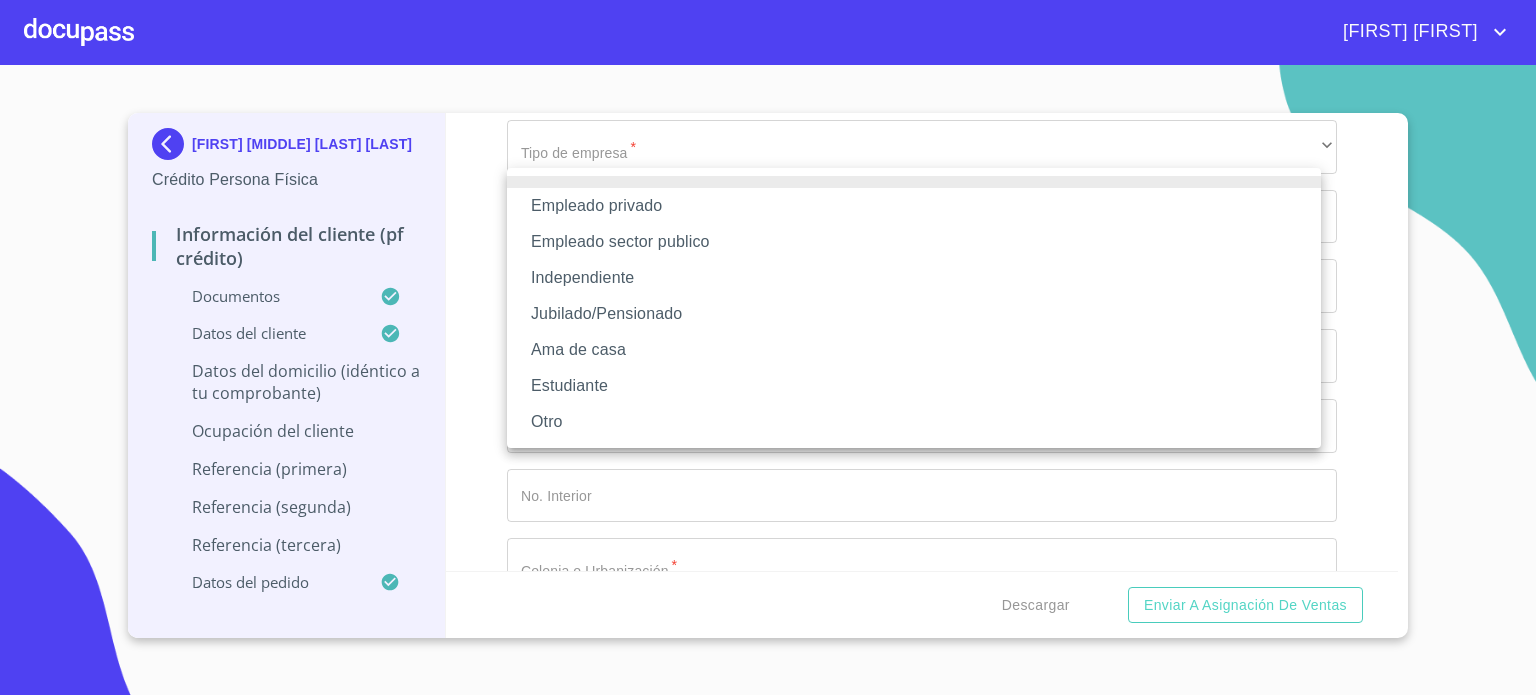 click at bounding box center [768, 347] 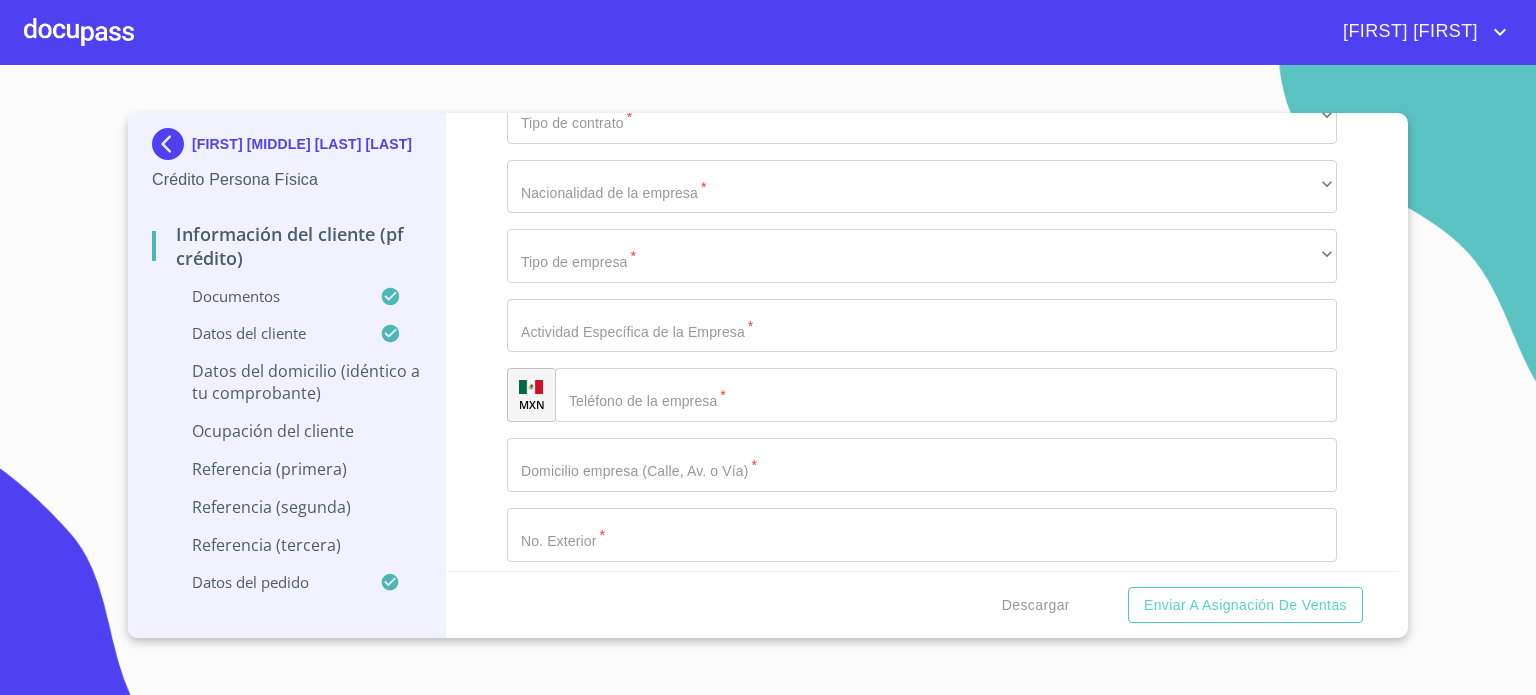 scroll, scrollTop: 8321, scrollLeft: 0, axis: vertical 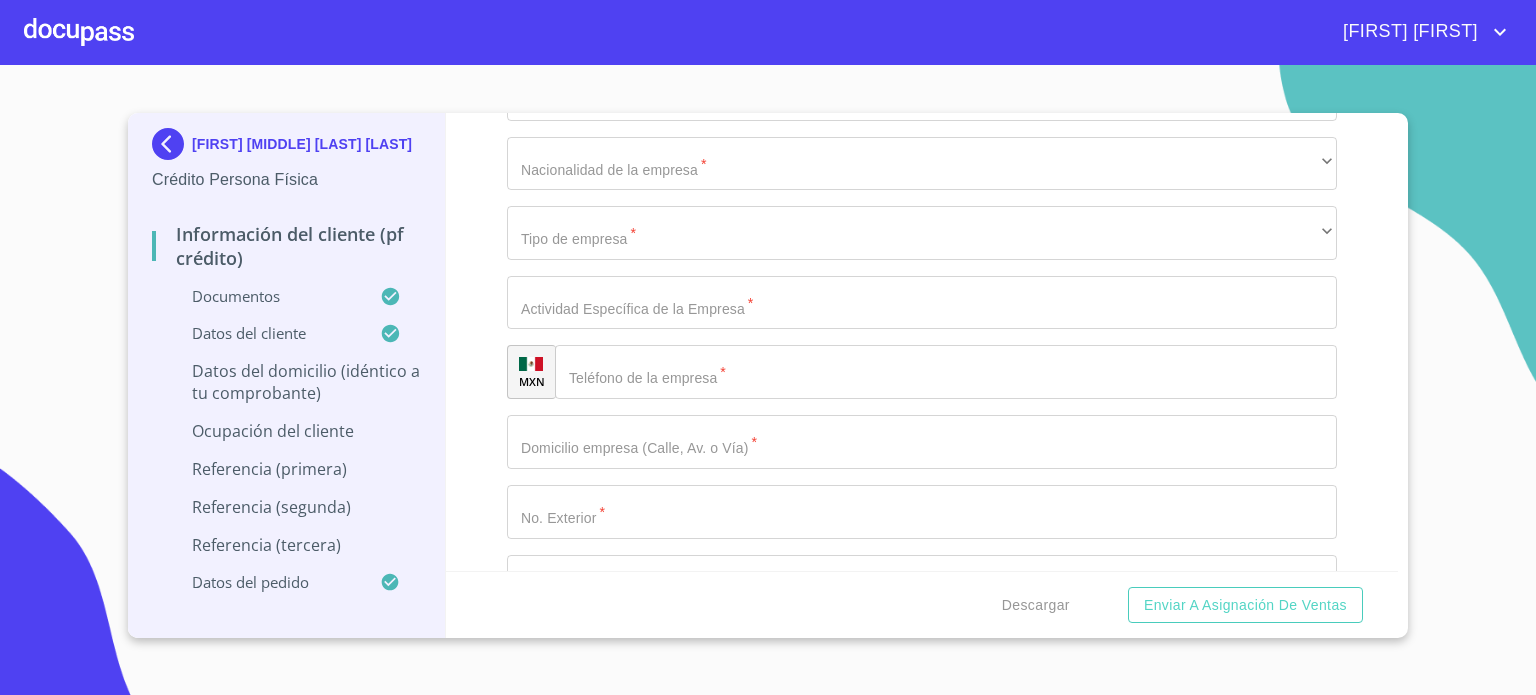 click on "Información del cliente (PF crédito)   Documentos Documento de identificación.   * INE ​ Identificación Oficial * Identificación Oficial Identificación Oficial Identificación Oficial Comprobante de Domicilio * Comprobante de Domicilio Comprobante de Domicilio Fuente de ingresos   * Independiente/Dueño de negocio/Persona Moral ​ Comprobante de Ingresos mes 1 * Comprobante de Ingresos mes 1 Comprobante de Ingresos mes 1 Comprobante de Ingresos mes 2 * Comprobante de Ingresos mes 2 Comprobante de Ingresos mes 2 Comprobante de Ingresos mes 3 * Comprobante de Ingresos mes 3 Comprobante de Ingresos mes 3 CURP * CURP CURP Constancia de situación fiscal Constancia de situación fiscal Constancia de situación fiscal Datos del cliente Apellido Paterno   * [LAST] ​ Apellido Materno   * [LAST] ​ Primer nombre   * [FIRST] ​ Segundo Nombre [FIRST] ​ Fecha de nacimiento * [DAY] de [MONTH]. de [YEAR] ​ RFC   * [RFC] ​ CURP   * [CURP] ​ ID de Identificación [NUMBER] ​" at bounding box center [922, 342] 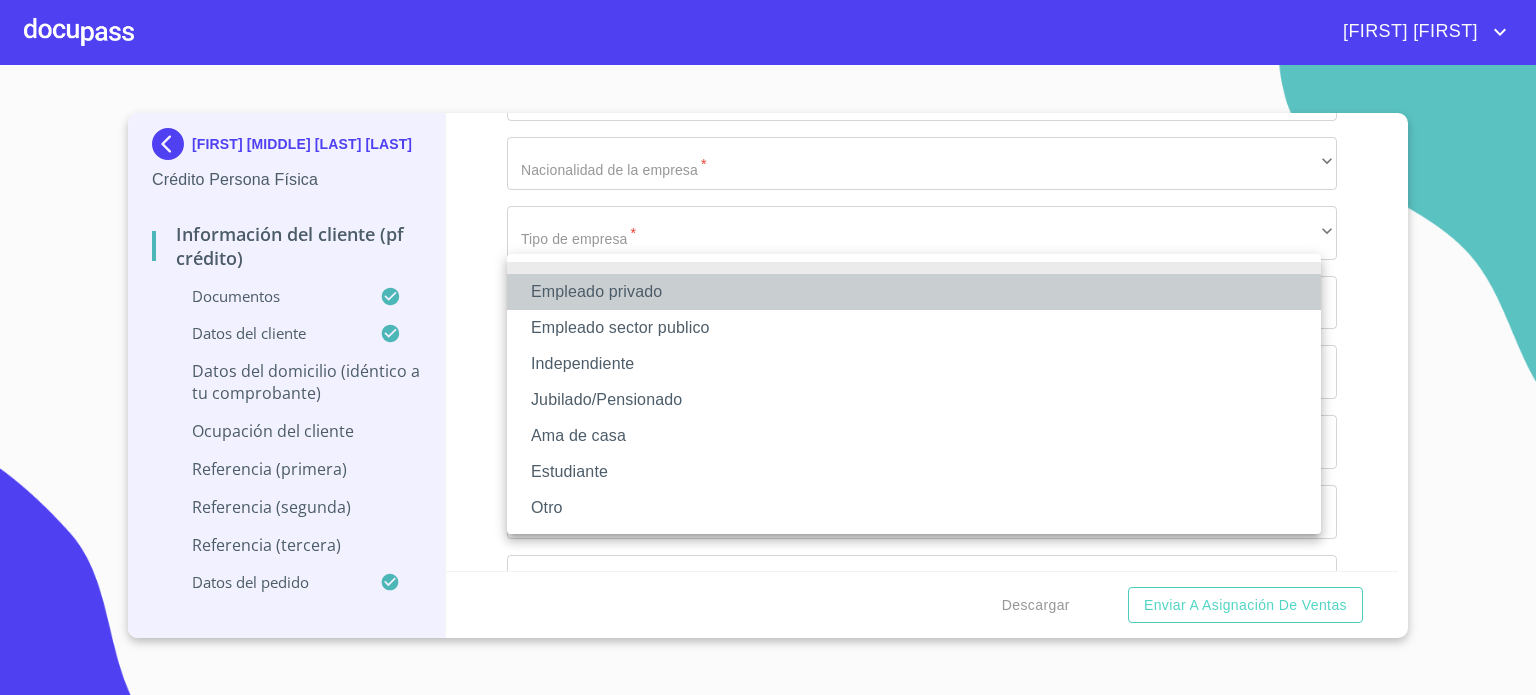 click on "Empleado privado" at bounding box center (914, 292) 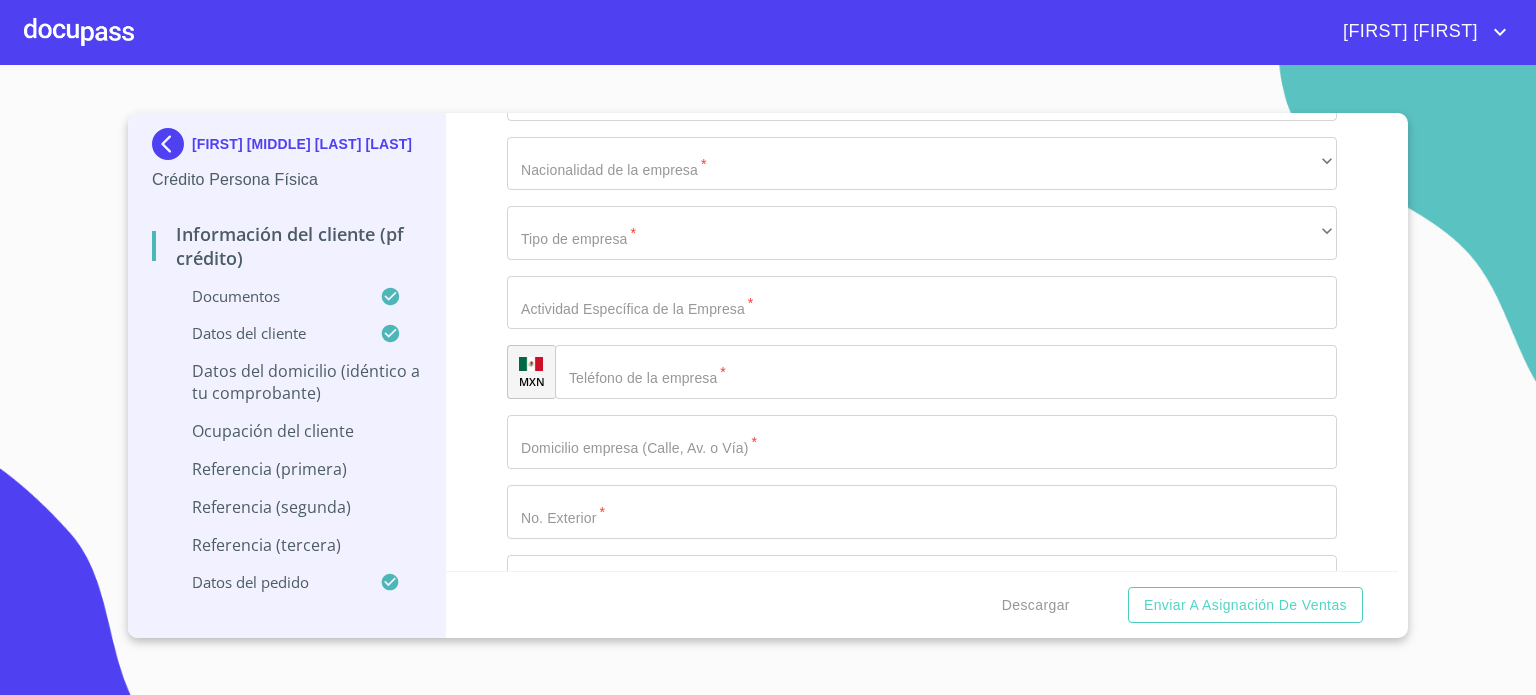 click on "Documento de identificación.   *" at bounding box center (899, -2235) 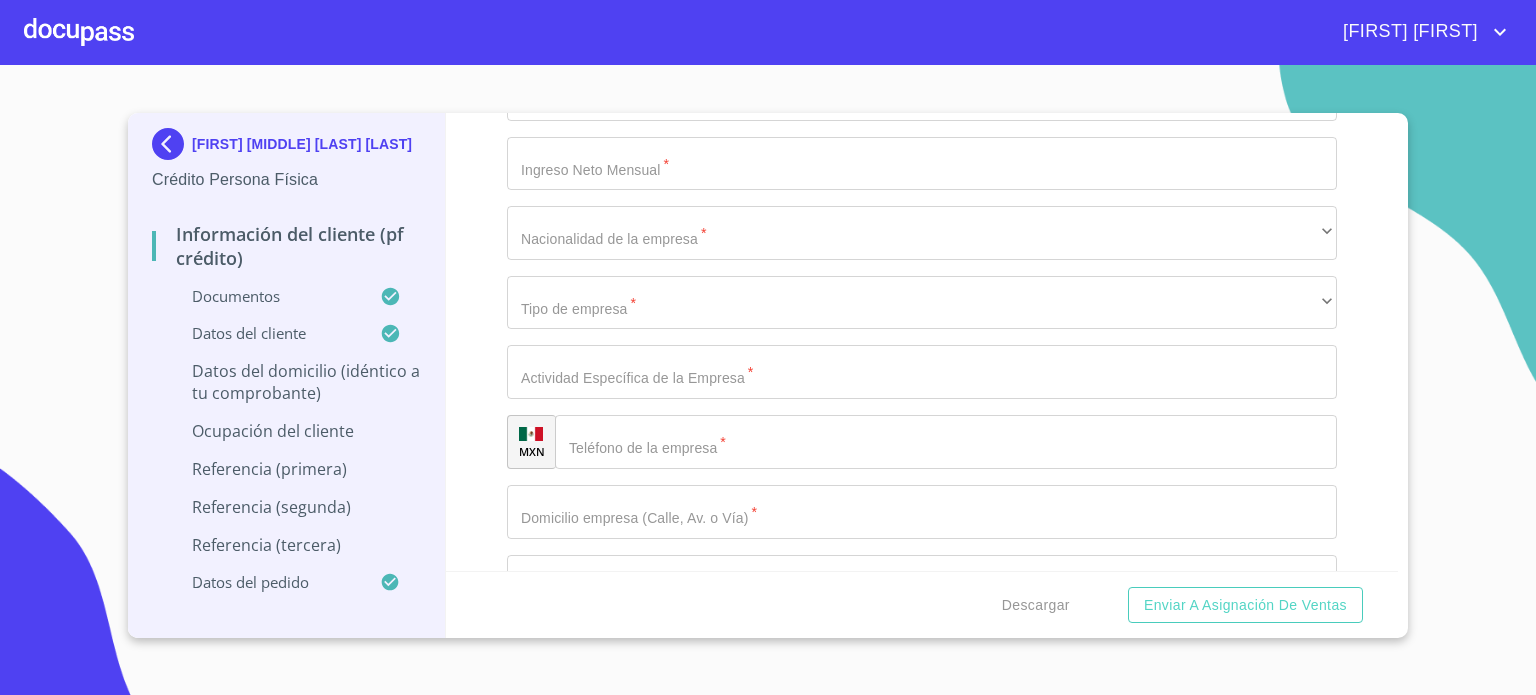 type on "POTTERY BARN" 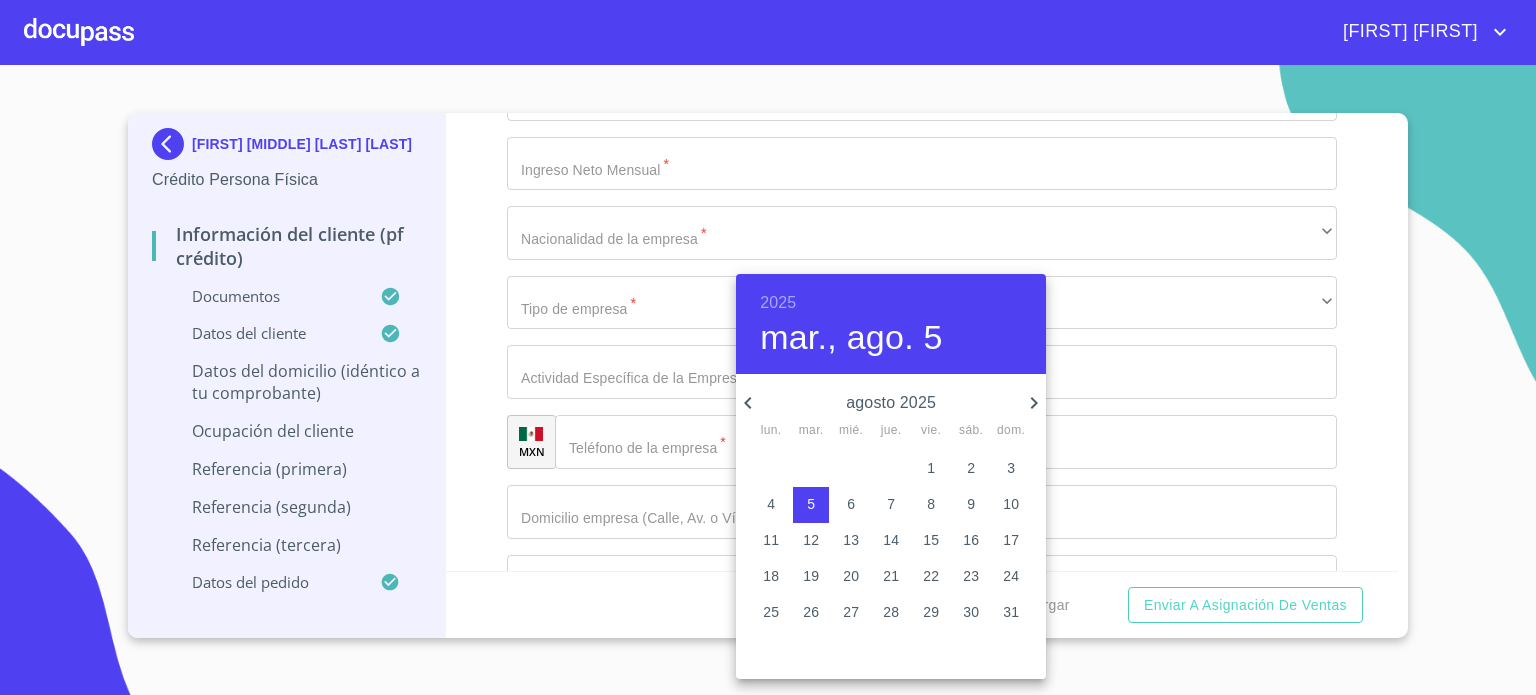 click on "agosto 2025" at bounding box center [891, 403] 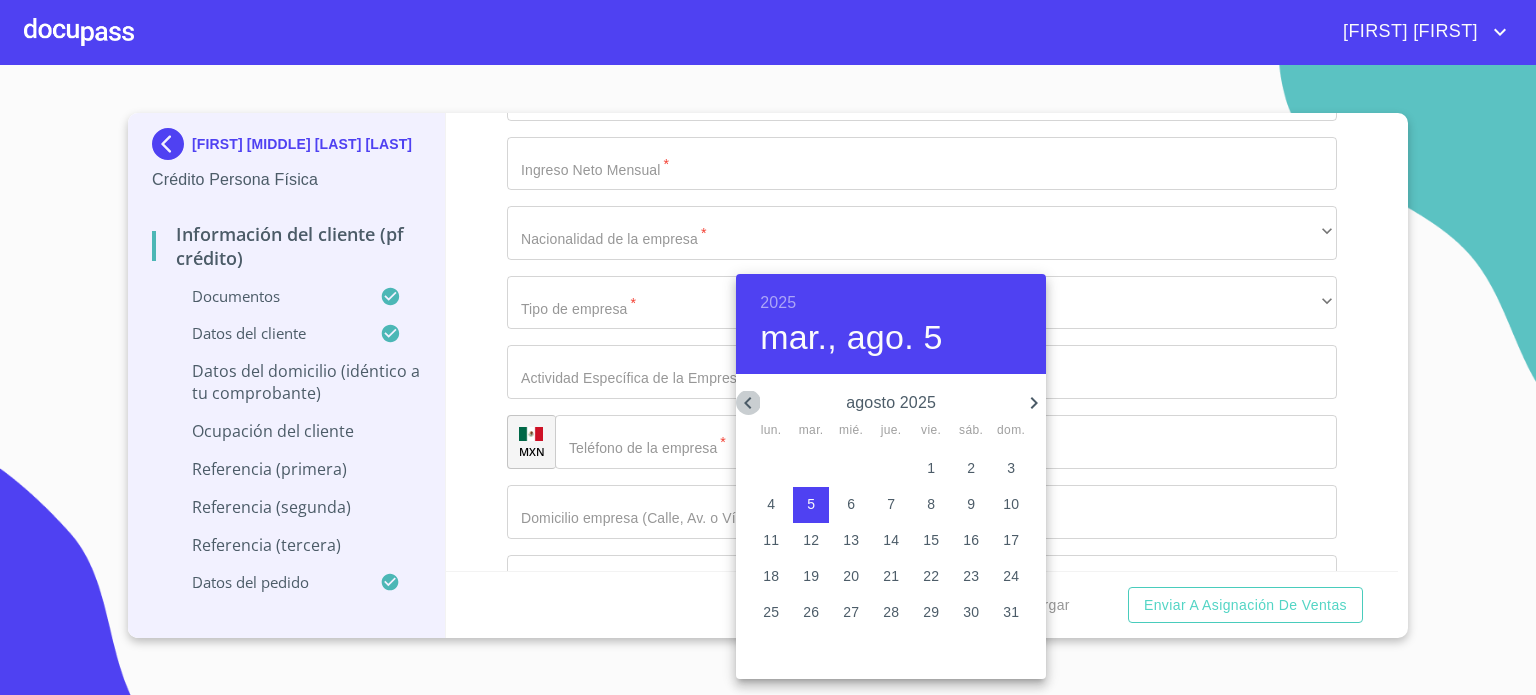 click 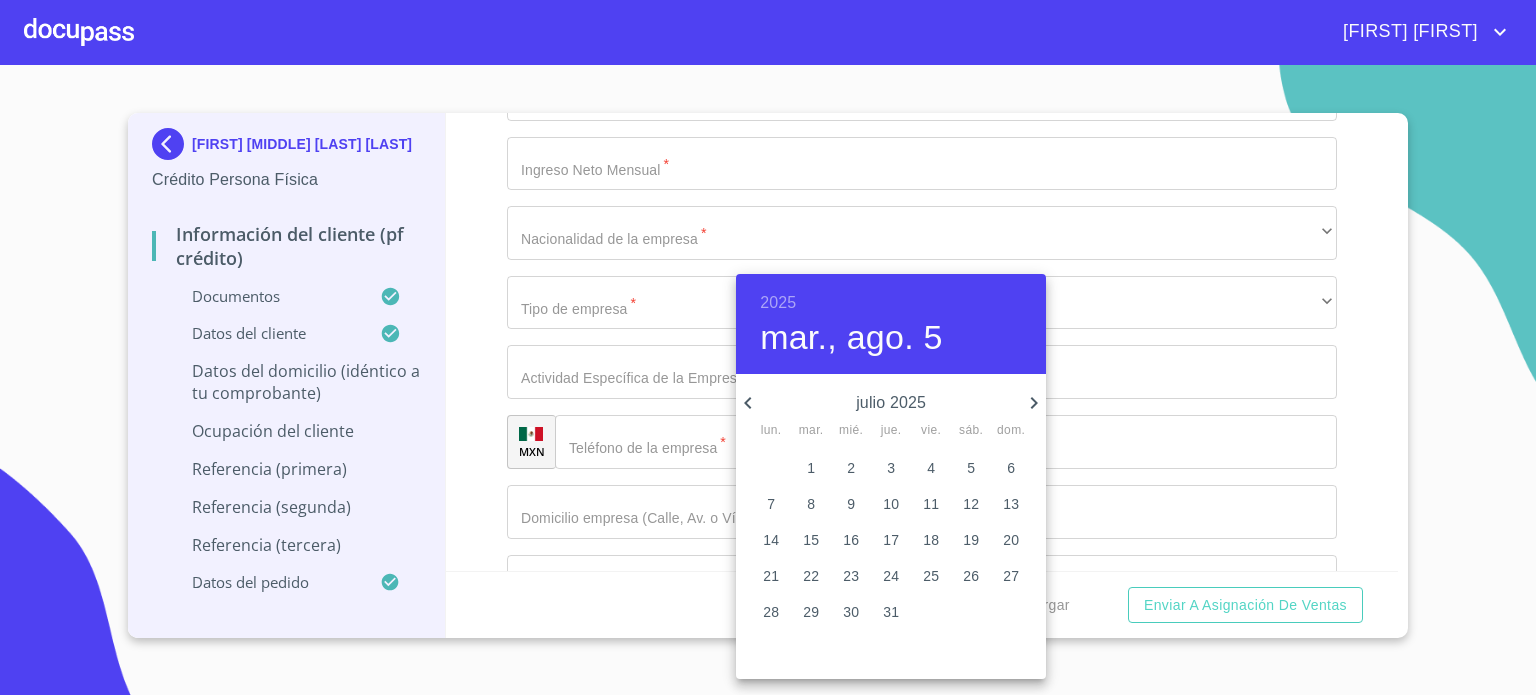 click on "2025" at bounding box center (778, 303) 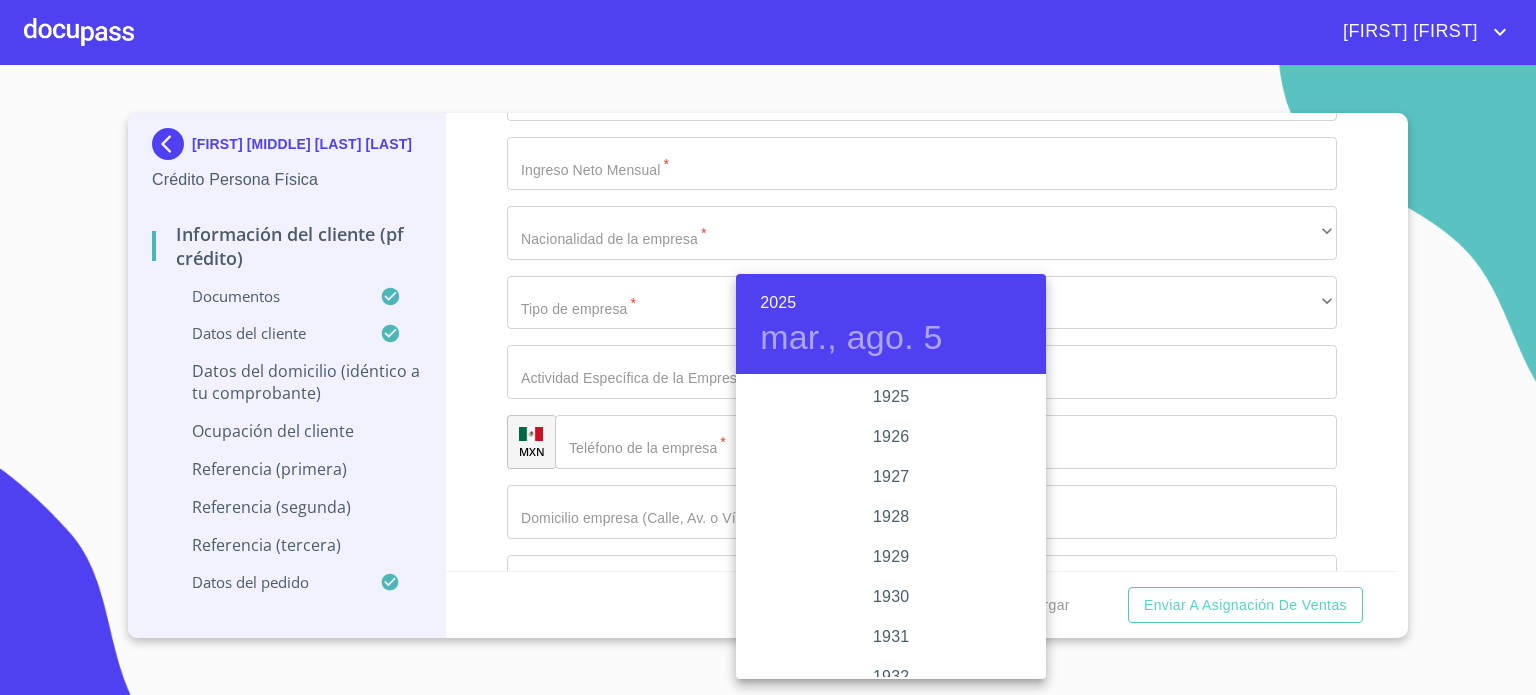 scroll, scrollTop: 3880, scrollLeft: 0, axis: vertical 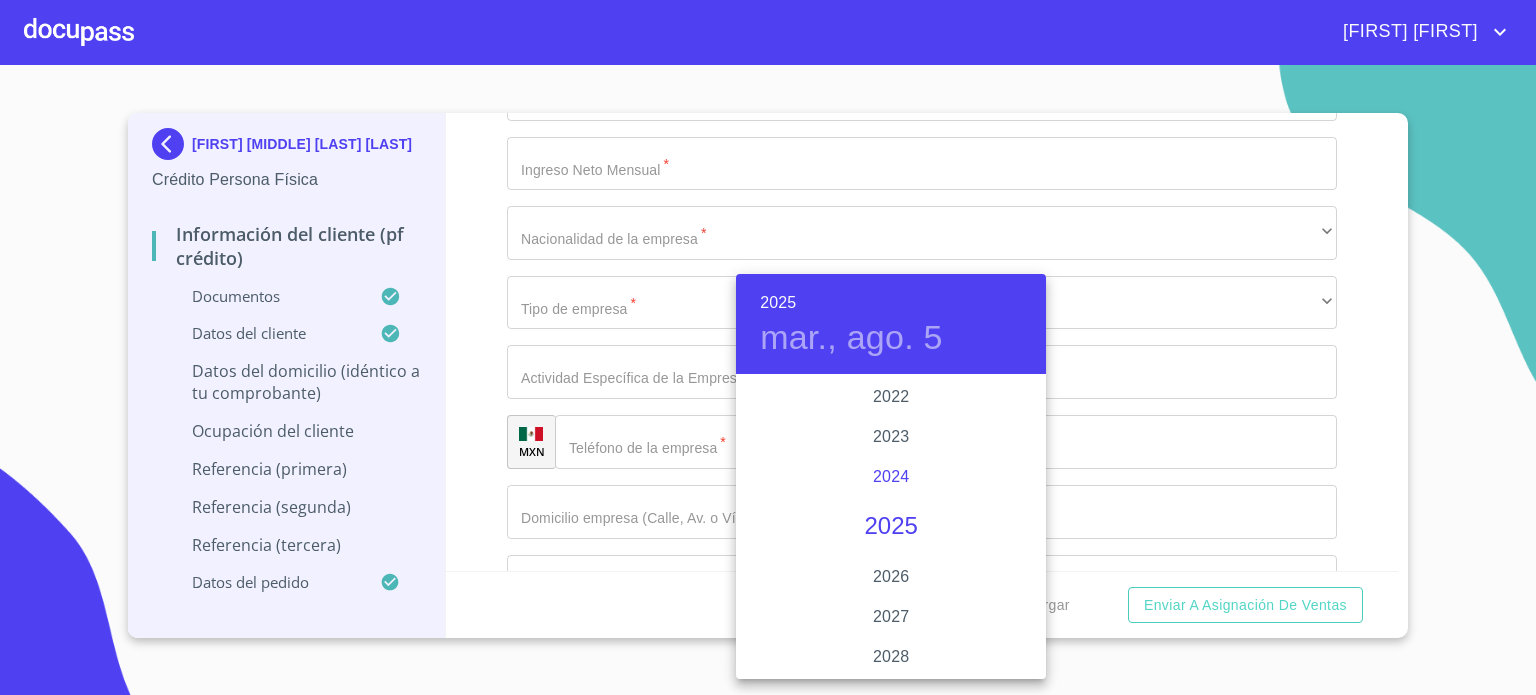 click on "2024" at bounding box center (891, 477) 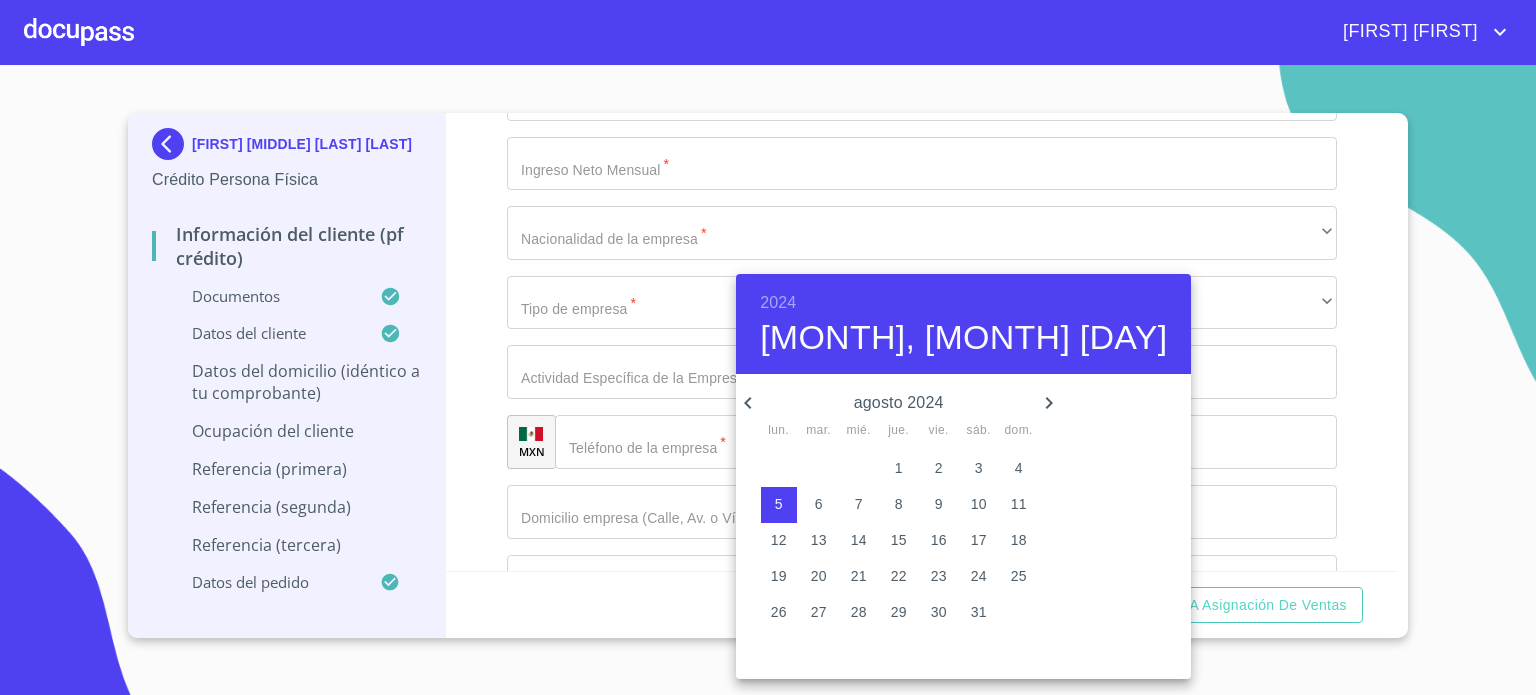 click 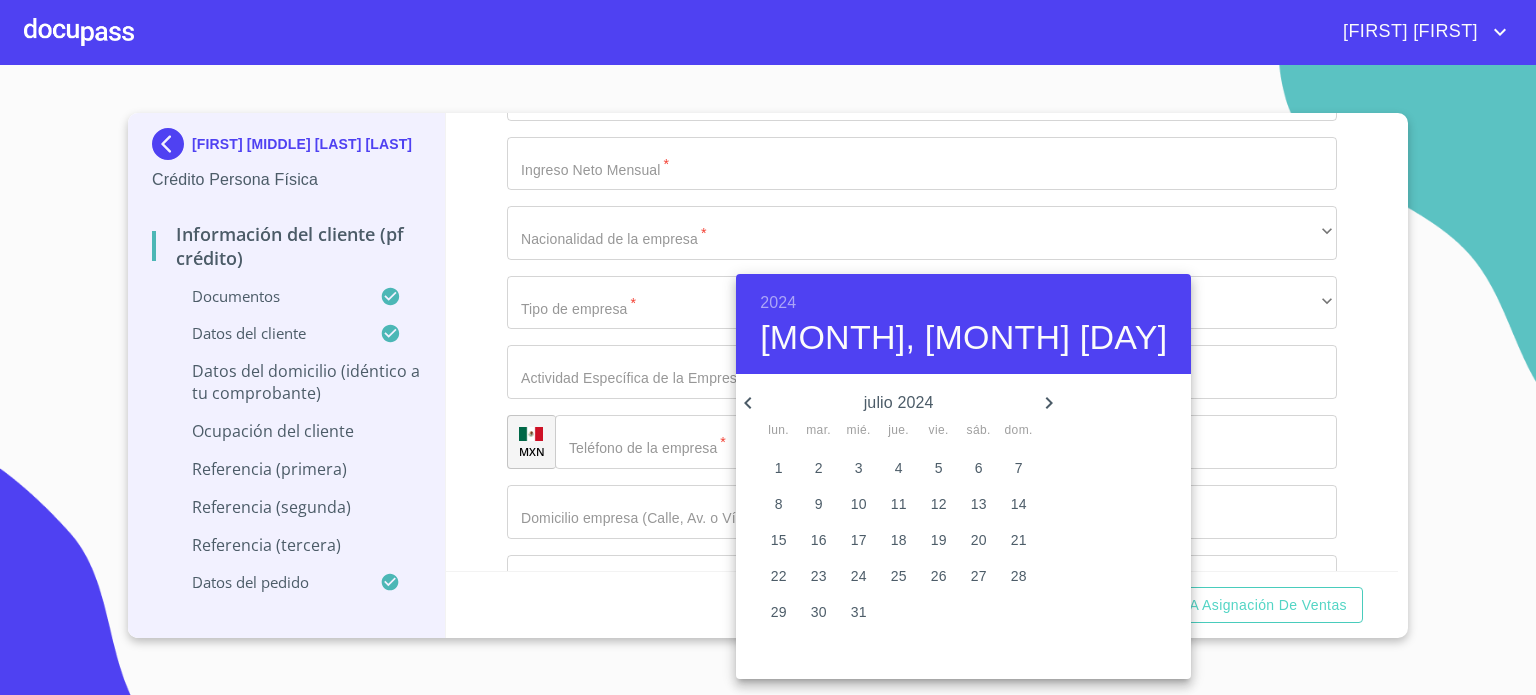 click on "3" at bounding box center (859, 468) 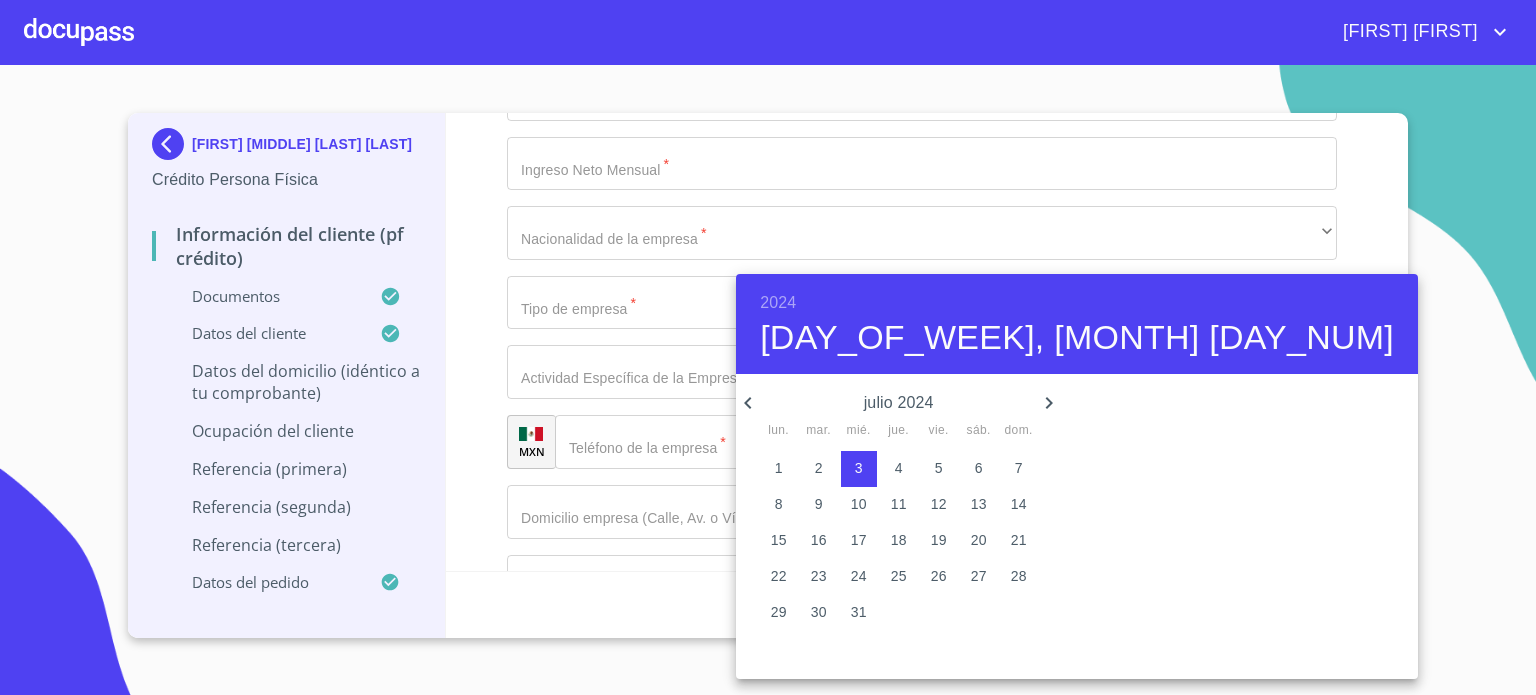click at bounding box center [768, 347] 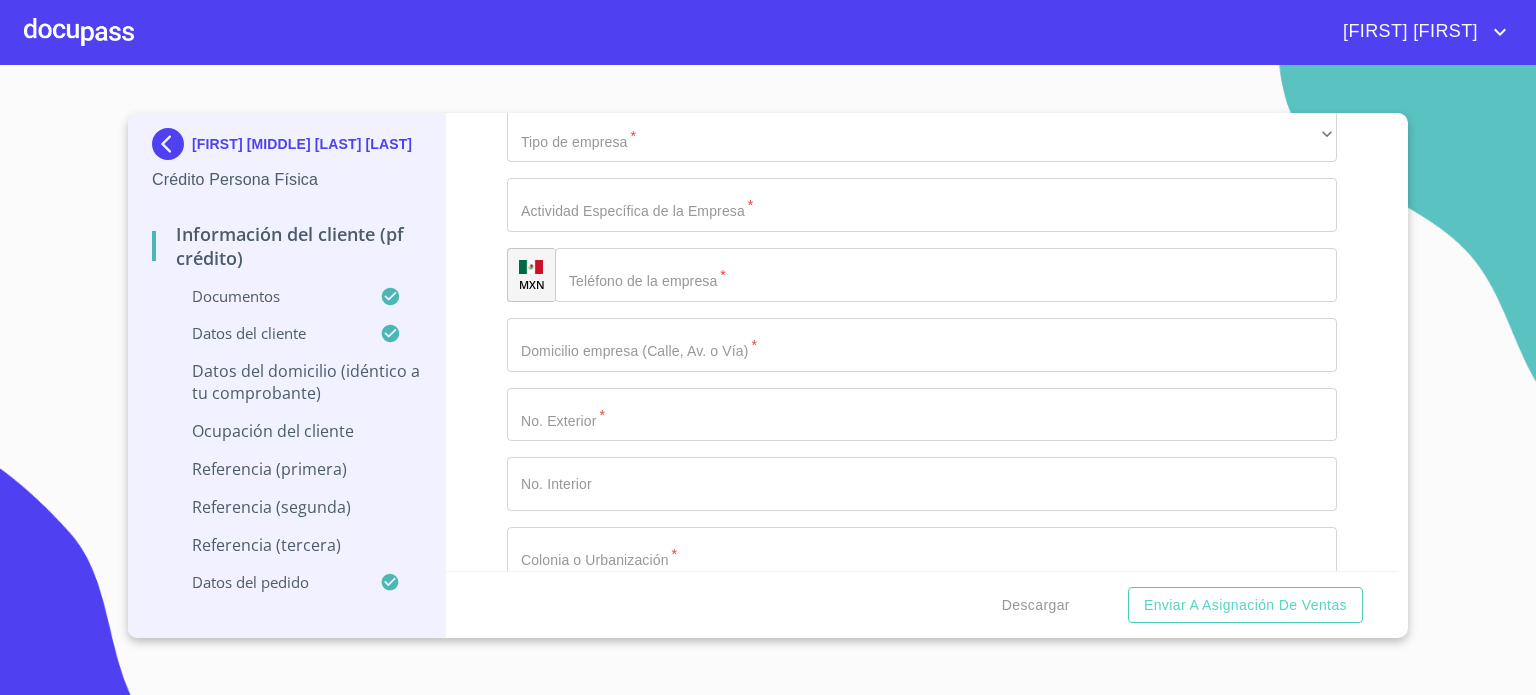 scroll, scrollTop: 8511, scrollLeft: 0, axis: vertical 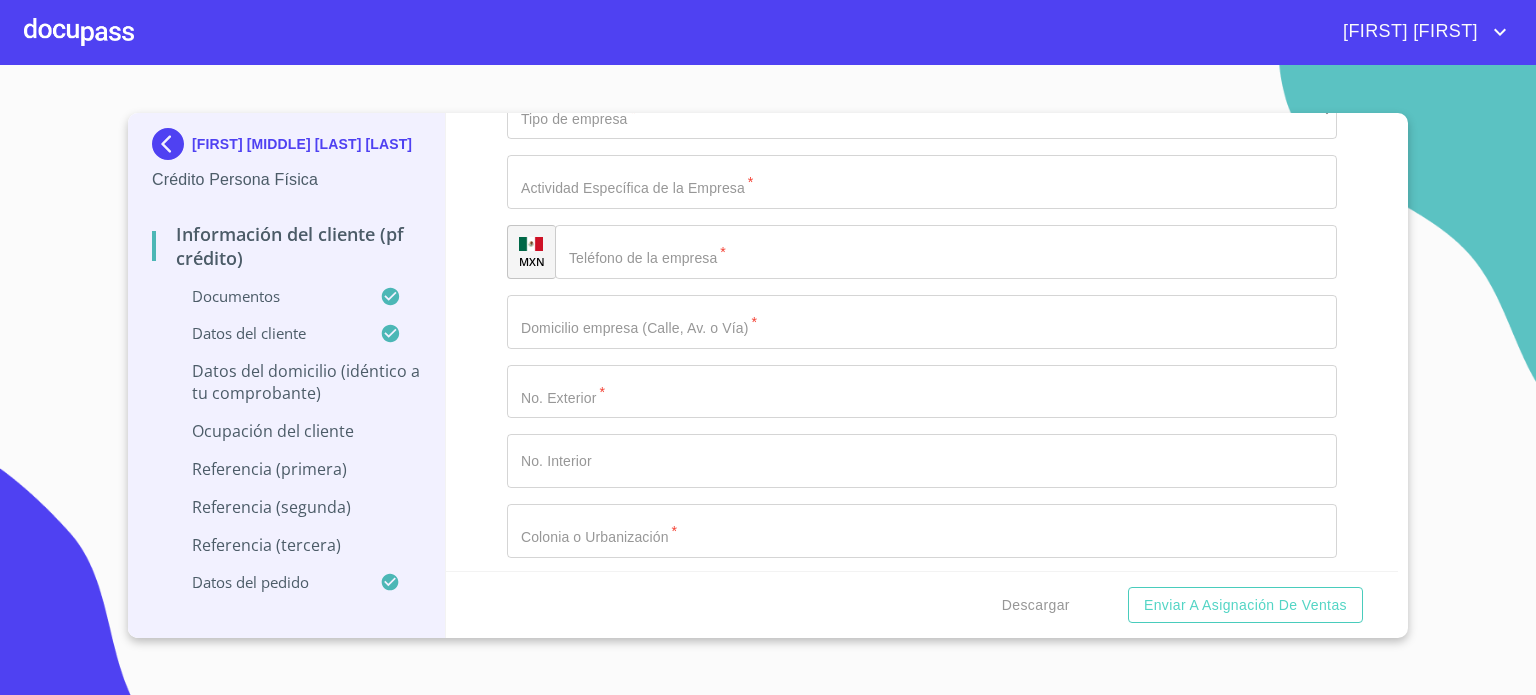 click on "Documento de identificación.   *" at bounding box center [922, -166] 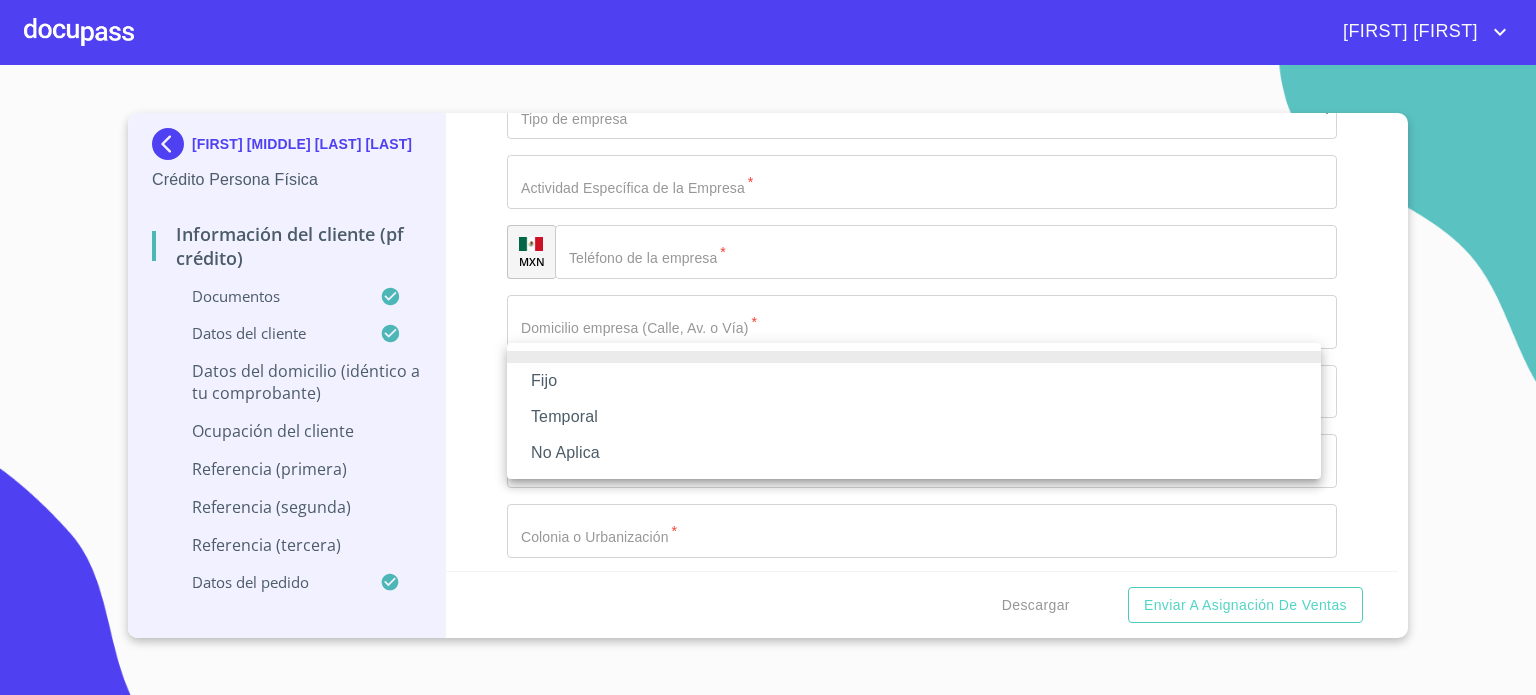 click on "Fijo" at bounding box center [914, 381] 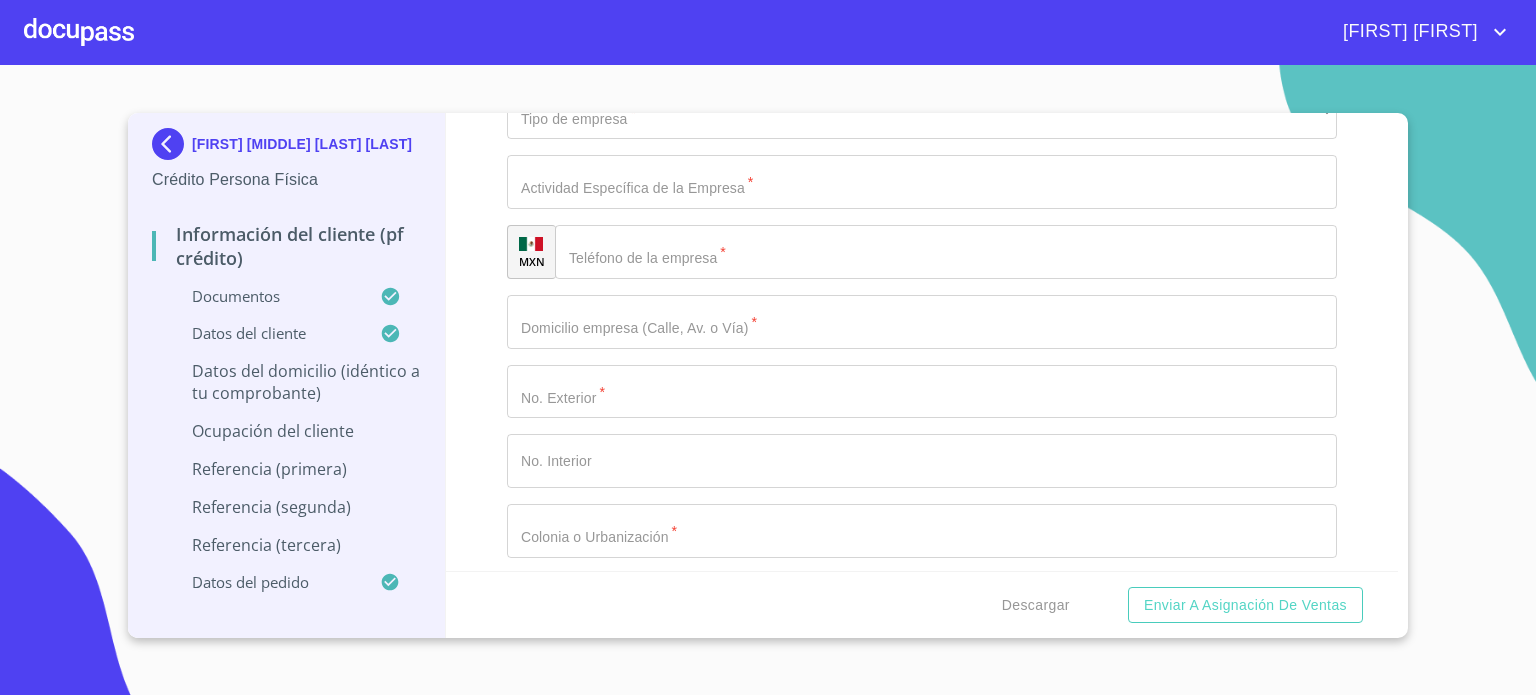 click on "Documento de identificación.   *" at bounding box center [922, -26] 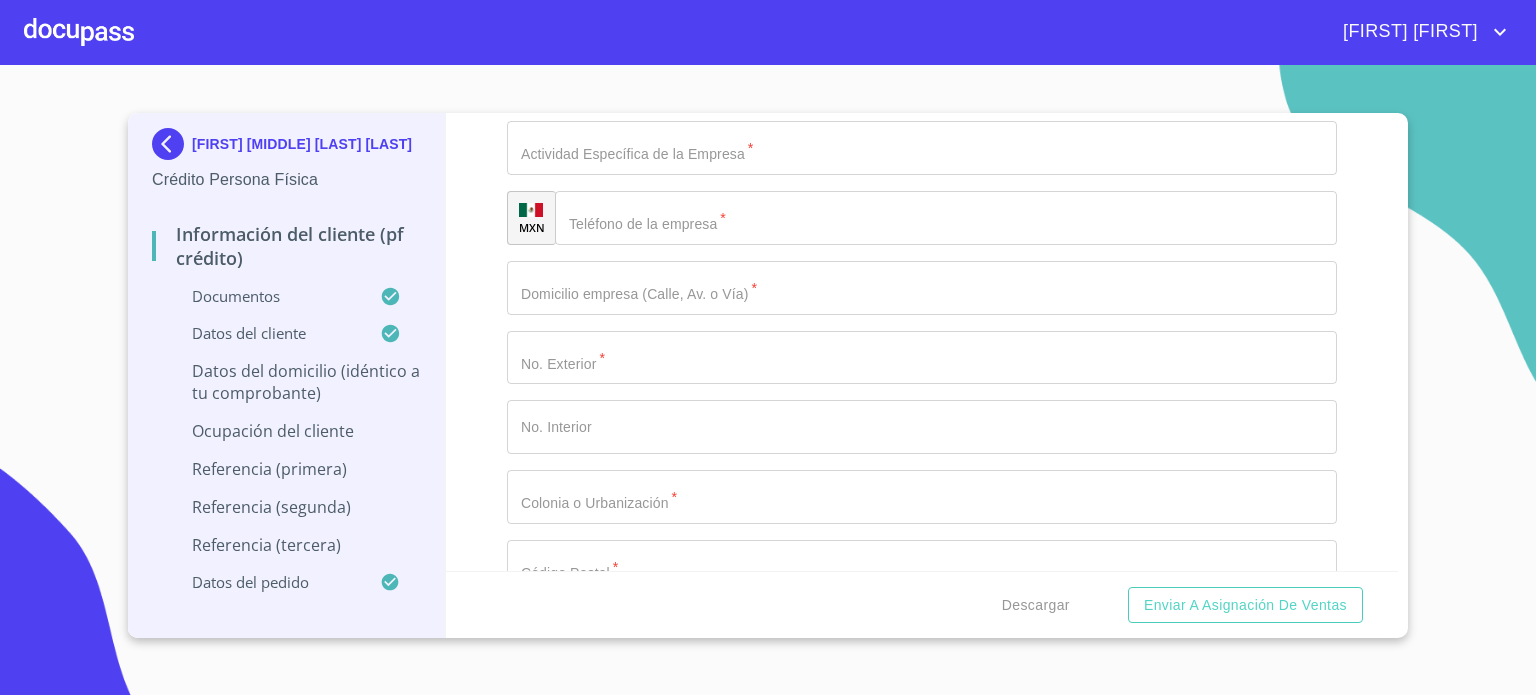 scroll, scrollTop: 8706, scrollLeft: 0, axis: vertical 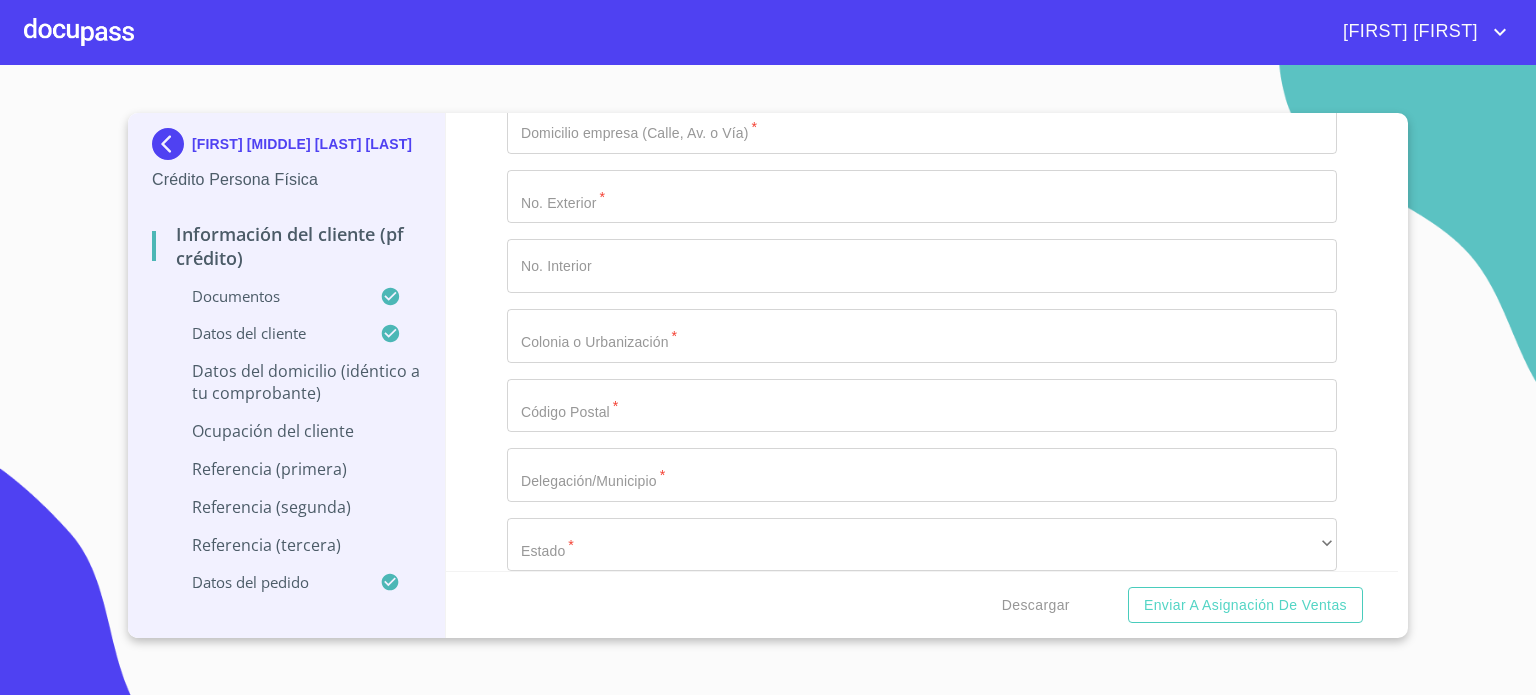 click on "​" at bounding box center (922, -152) 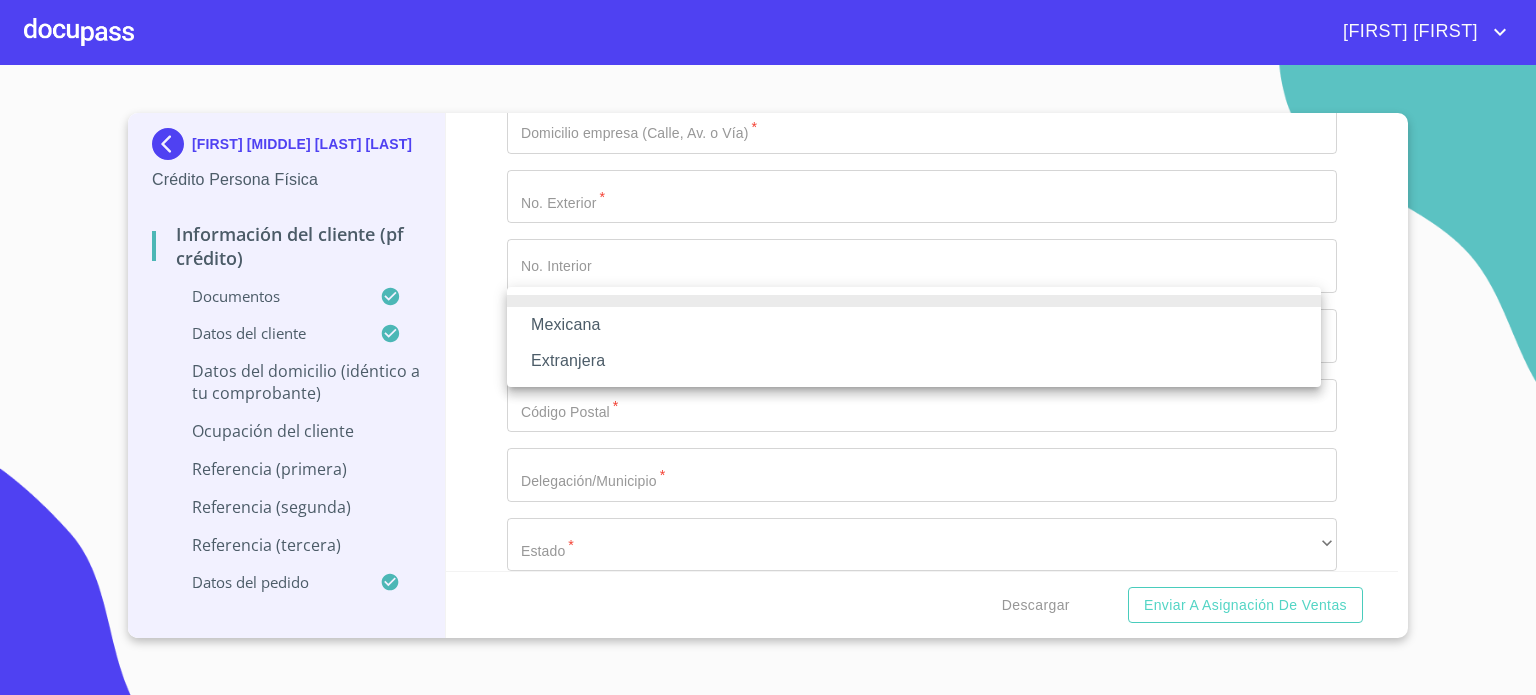 click on "Mexicana" at bounding box center [914, 325] 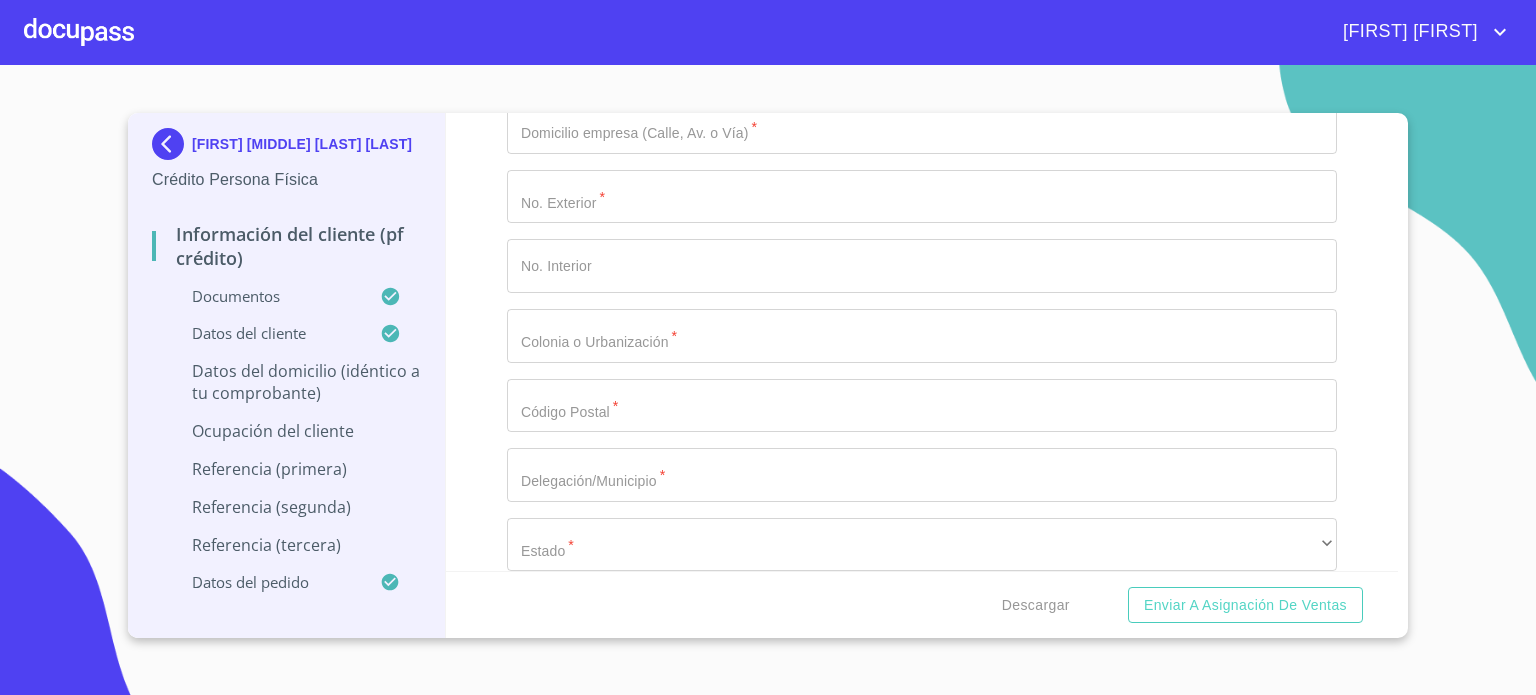 click on "​" at bounding box center [922, -82] 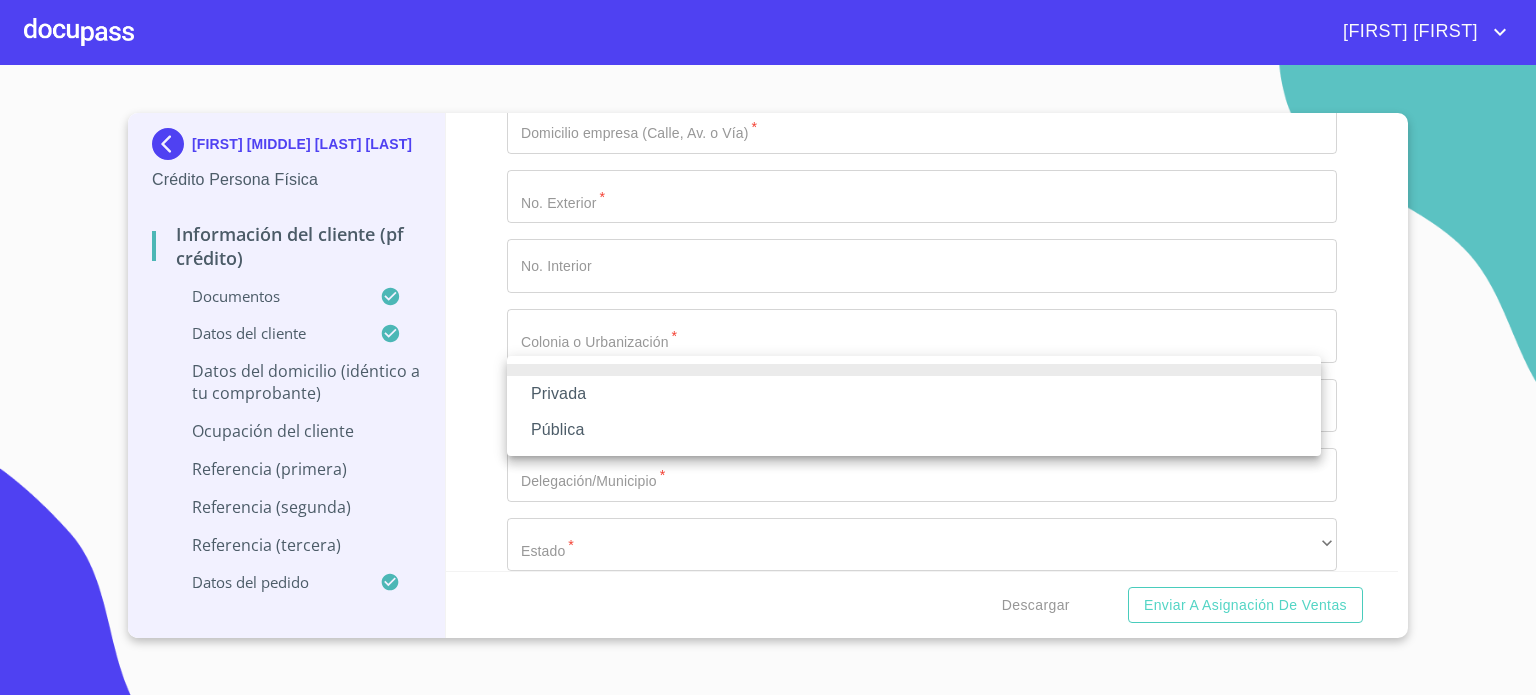 click on "Privada" at bounding box center (914, 394) 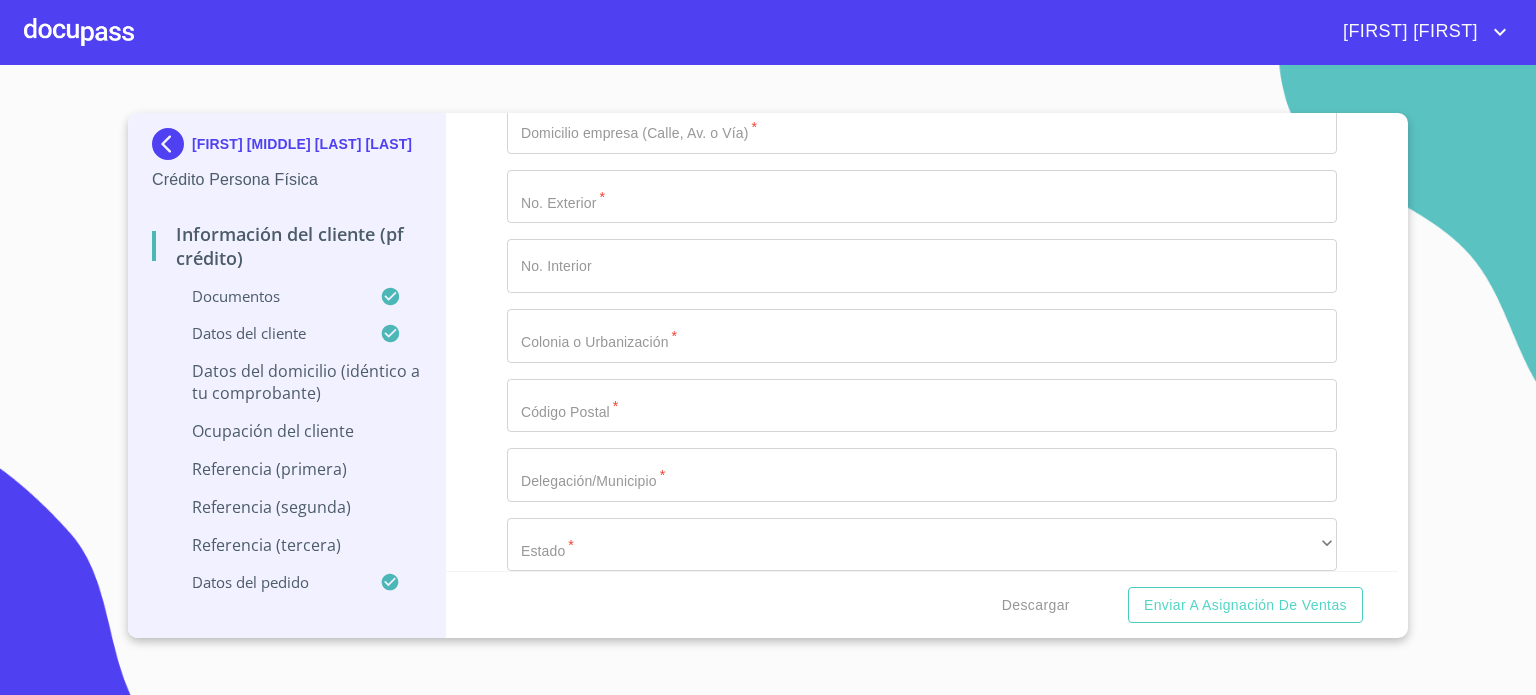 click on "Documento de identificación.   *" at bounding box center (922, -13) 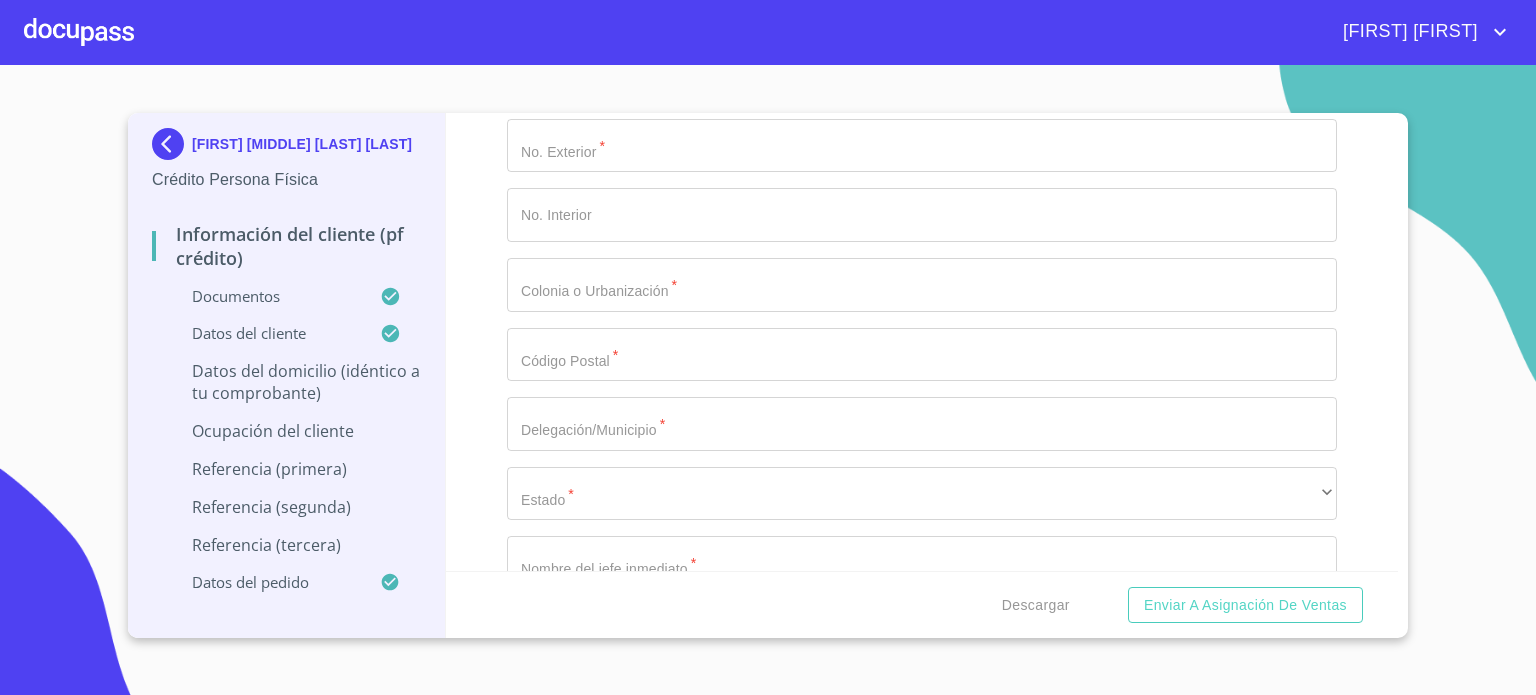 scroll, scrollTop: 8988, scrollLeft: 0, axis: vertical 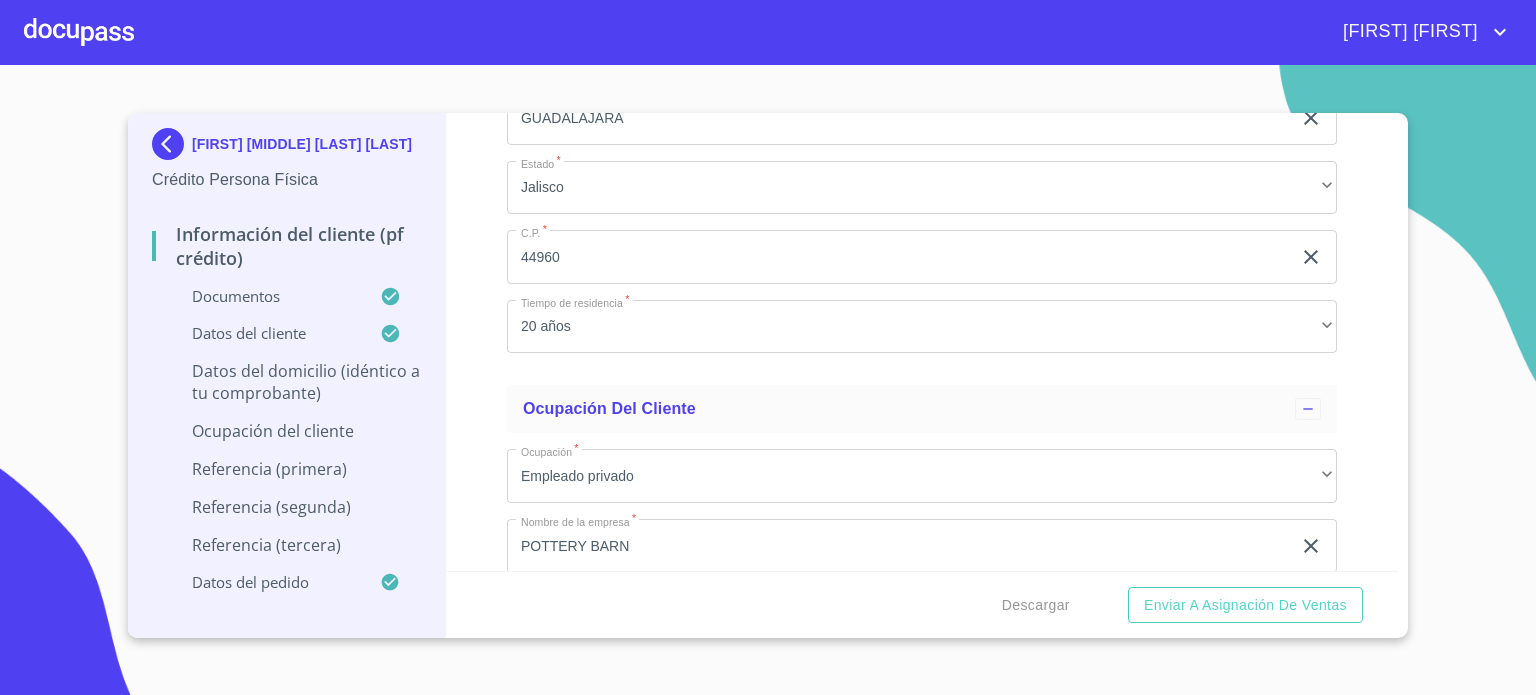 click on "Documento de identificación.   *" at bounding box center (922, -91) 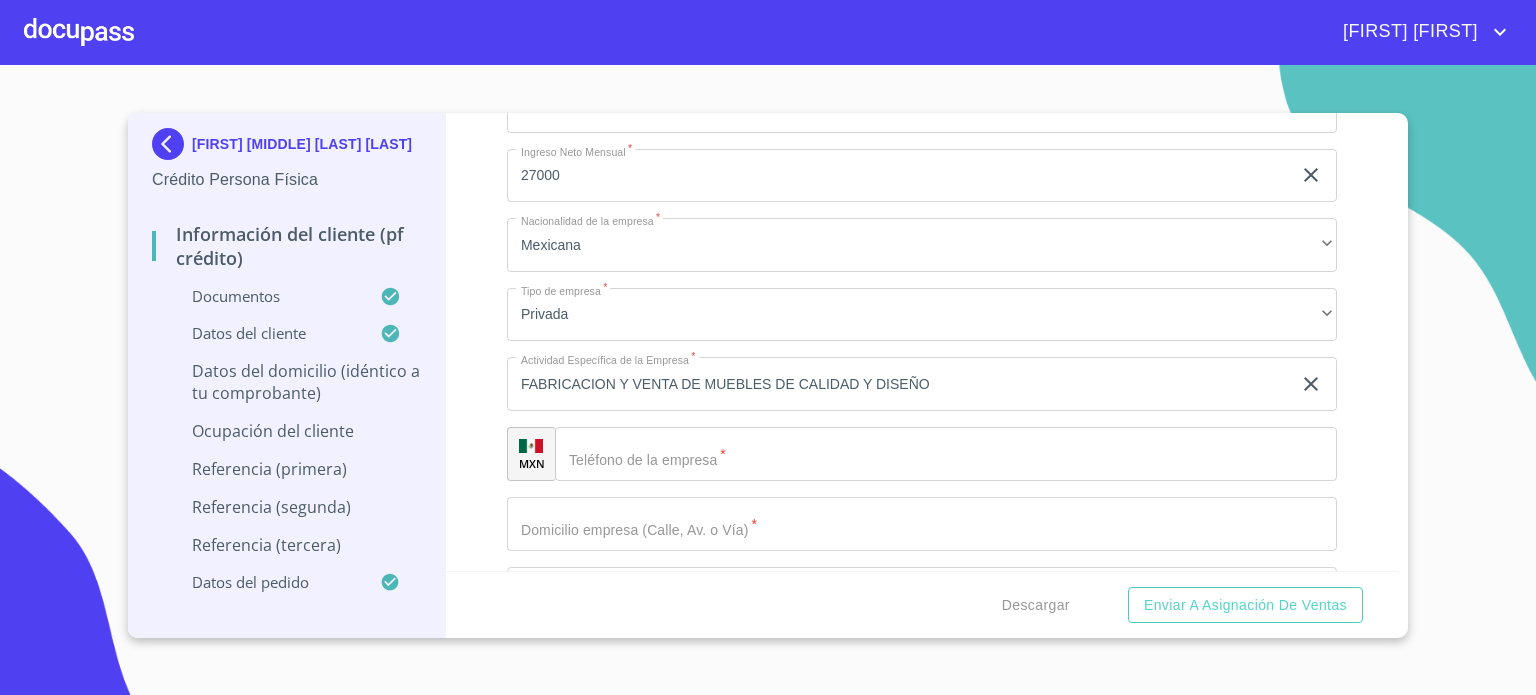 scroll, scrollTop: 8379, scrollLeft: 0, axis: vertical 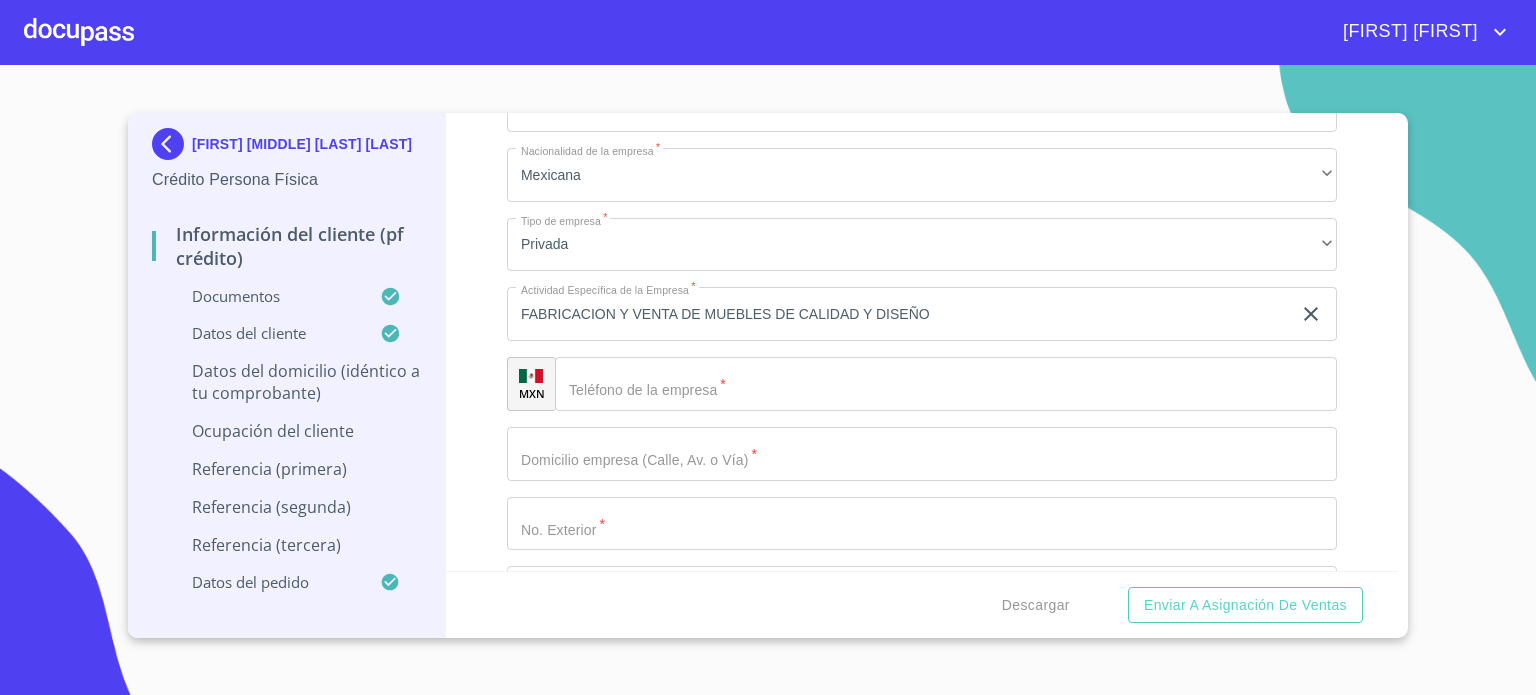 type on "$3,000,000" 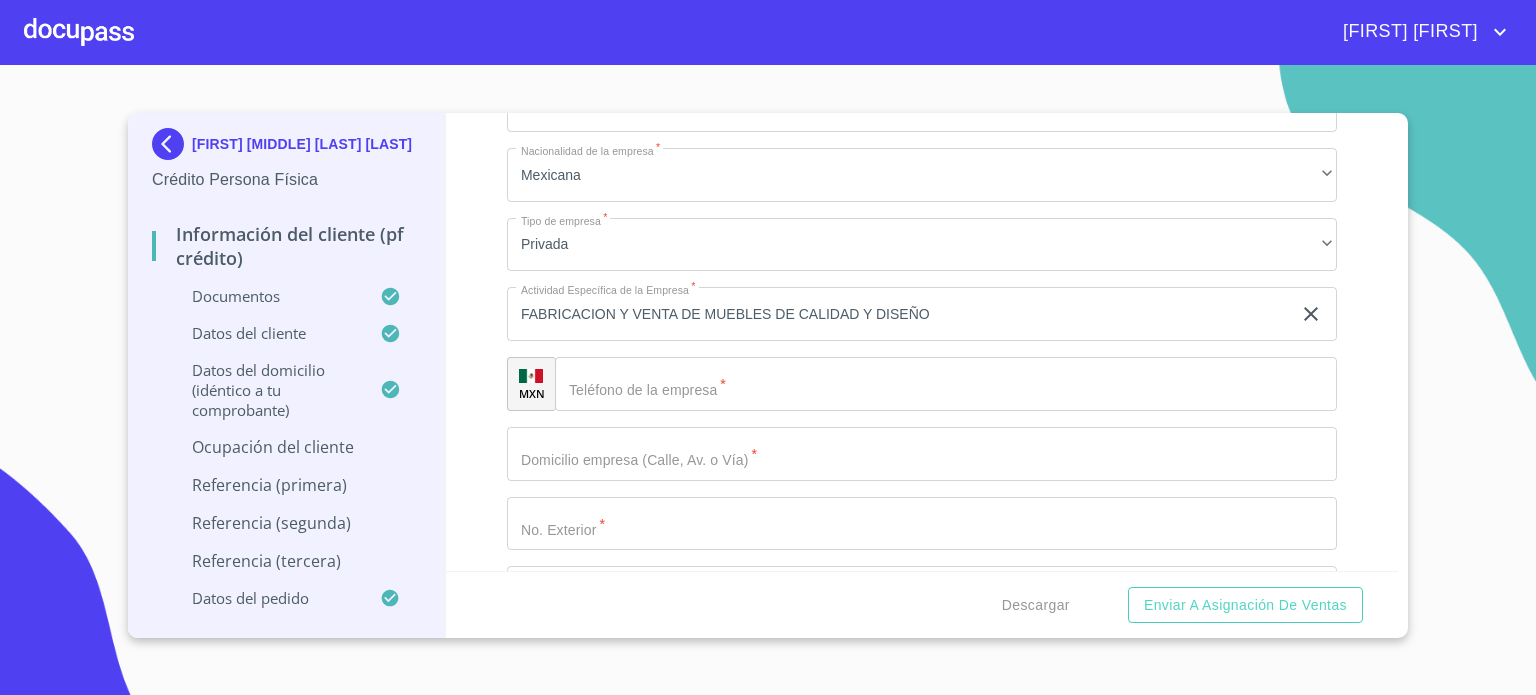 type on "DISEÑADOR DE INTERIORES" 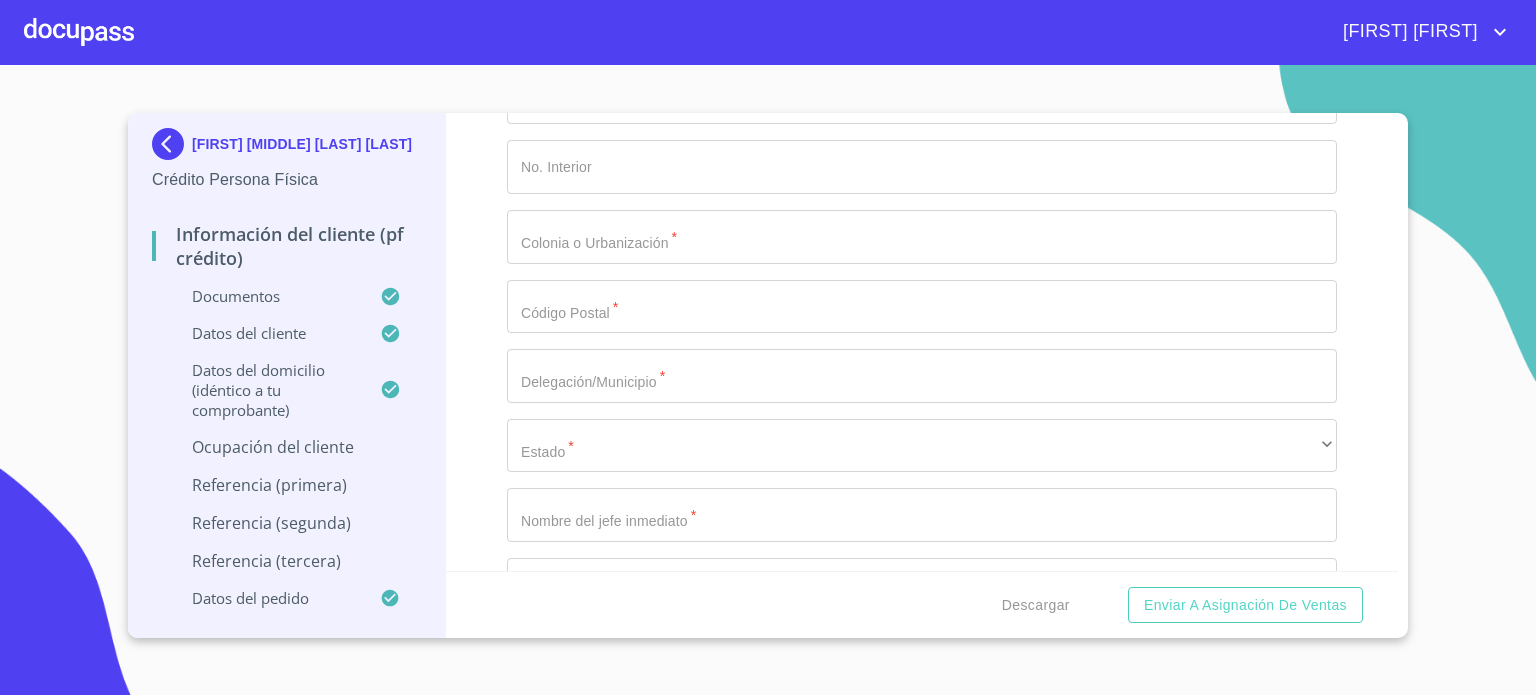 scroll, scrollTop: 8885, scrollLeft: 0, axis: vertical 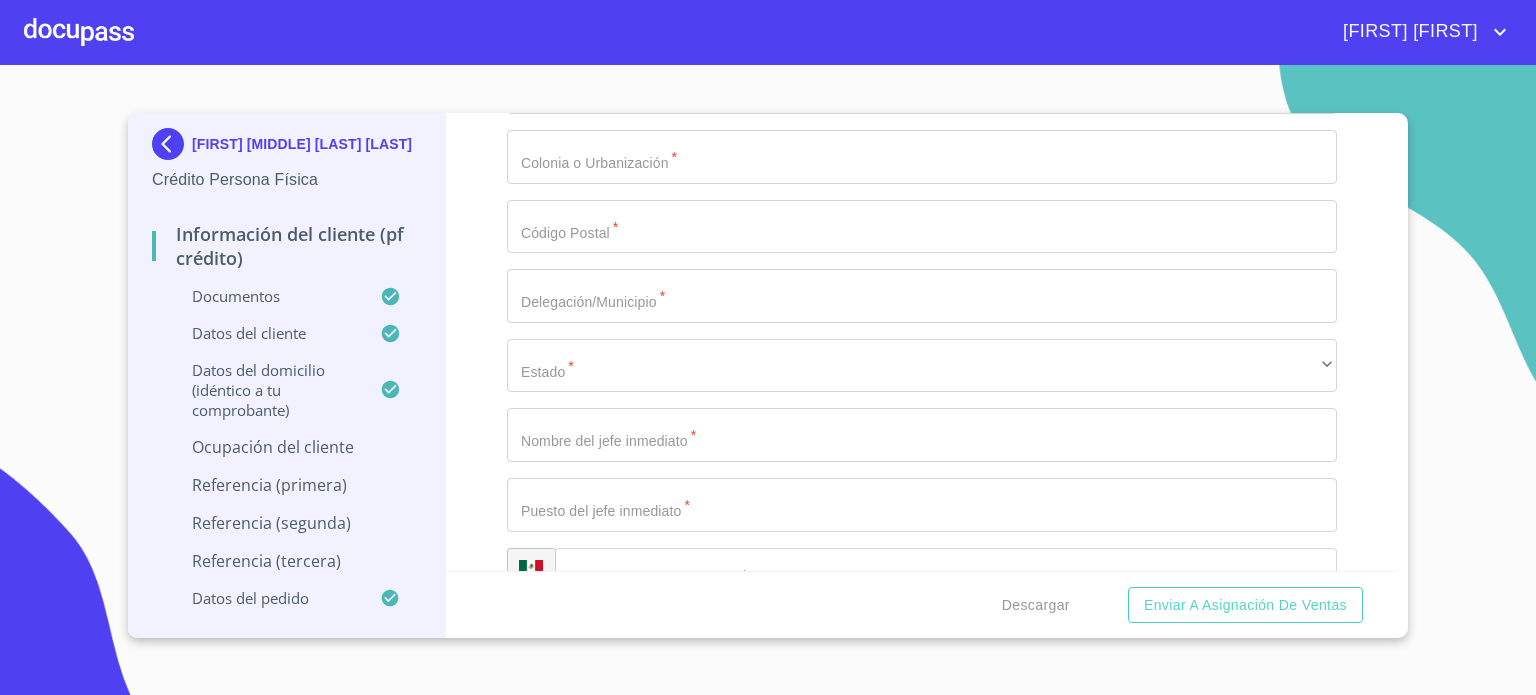 click on "Documento de identificación.   *" at bounding box center (971, -122) 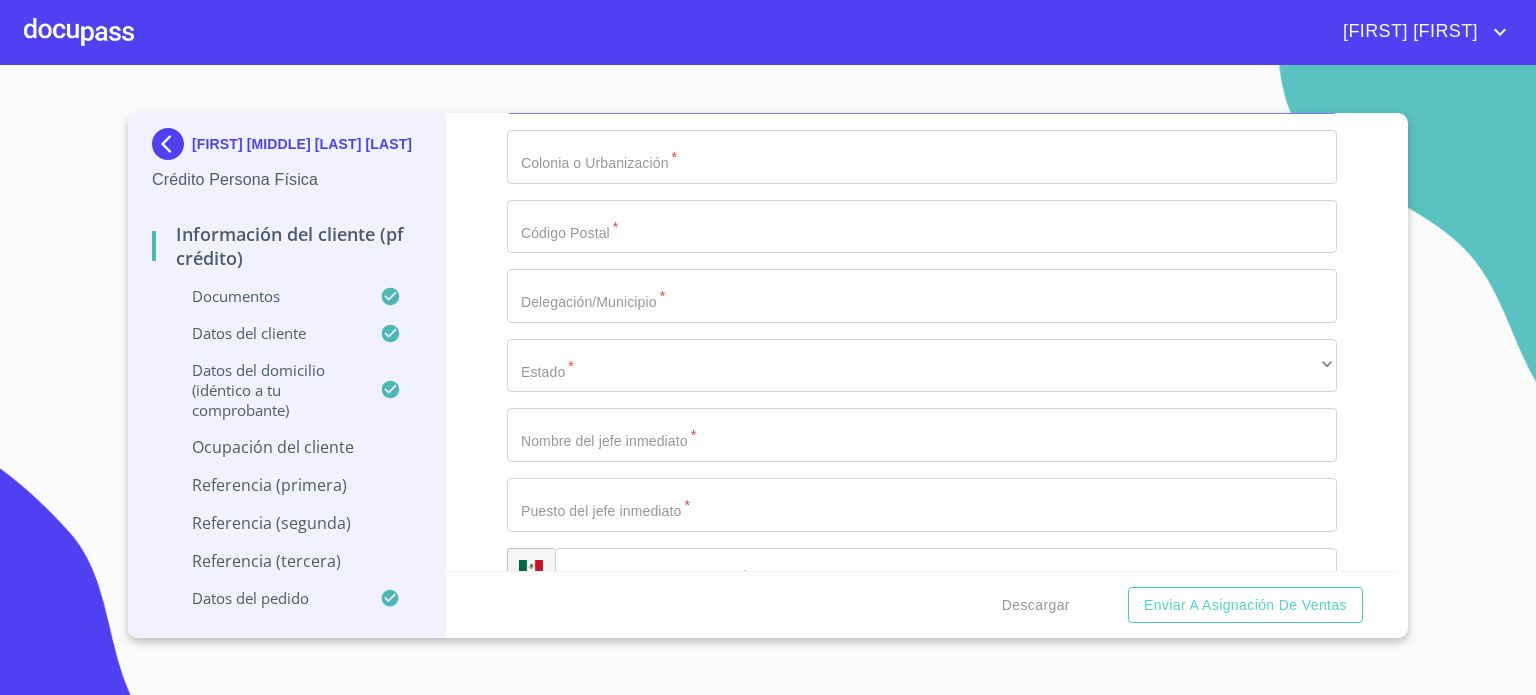 click on "Documento de identificación.   *" at bounding box center (922, 87) 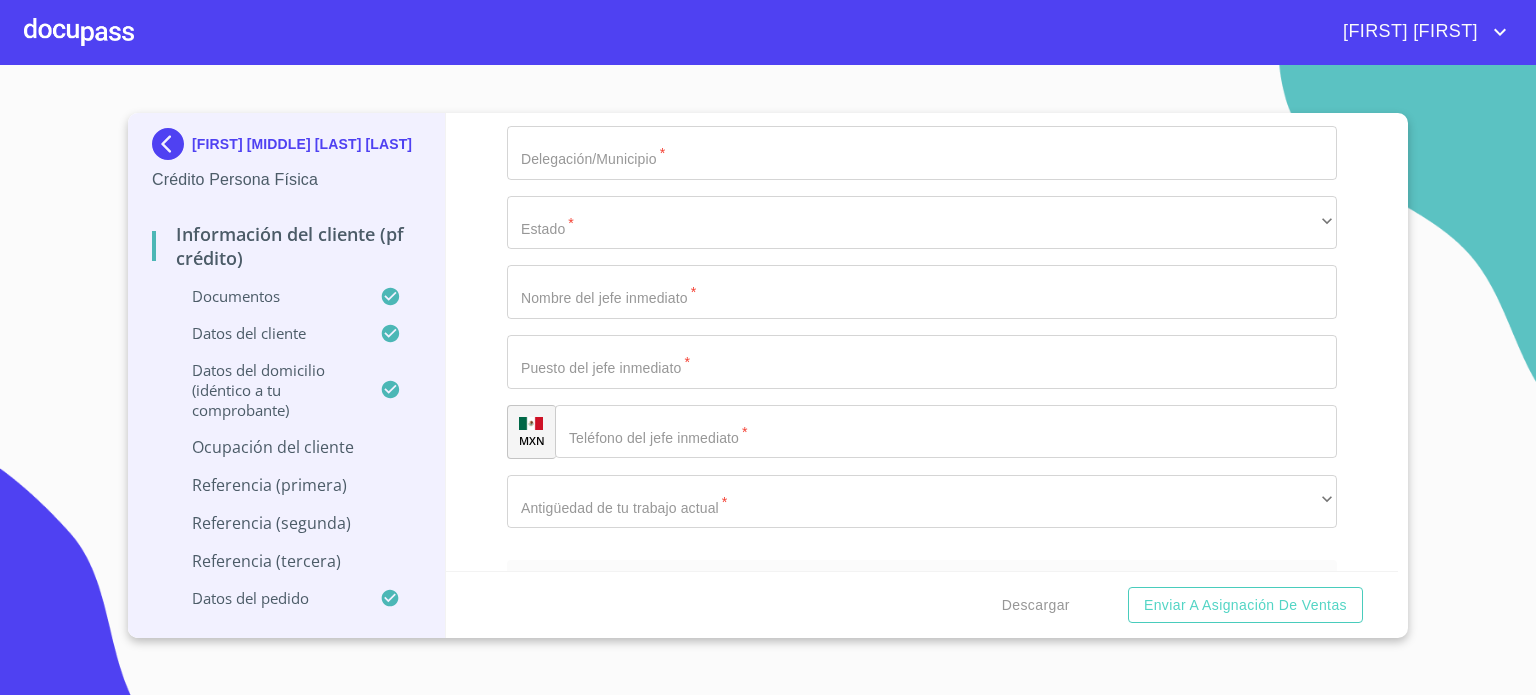 scroll, scrollTop: 9045, scrollLeft: 0, axis: vertical 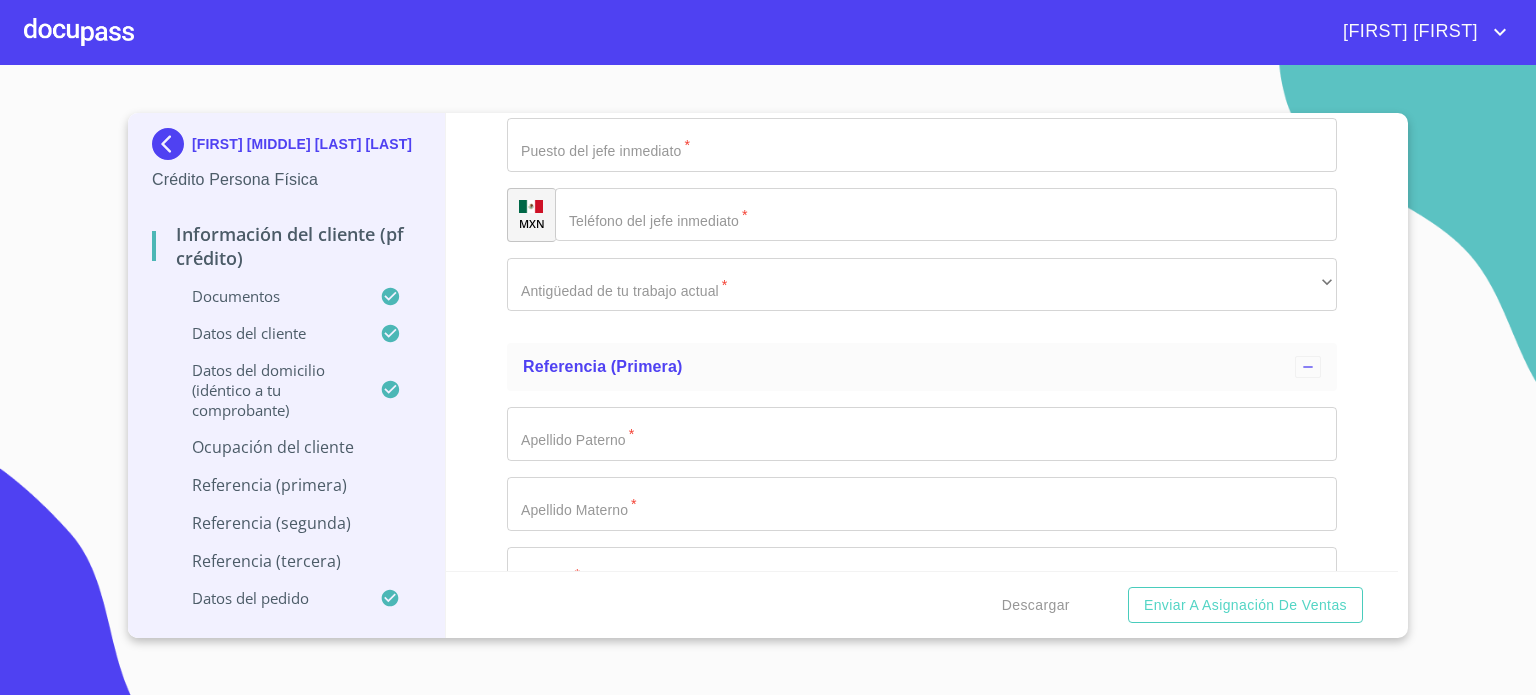 type on "LOCAL A1" 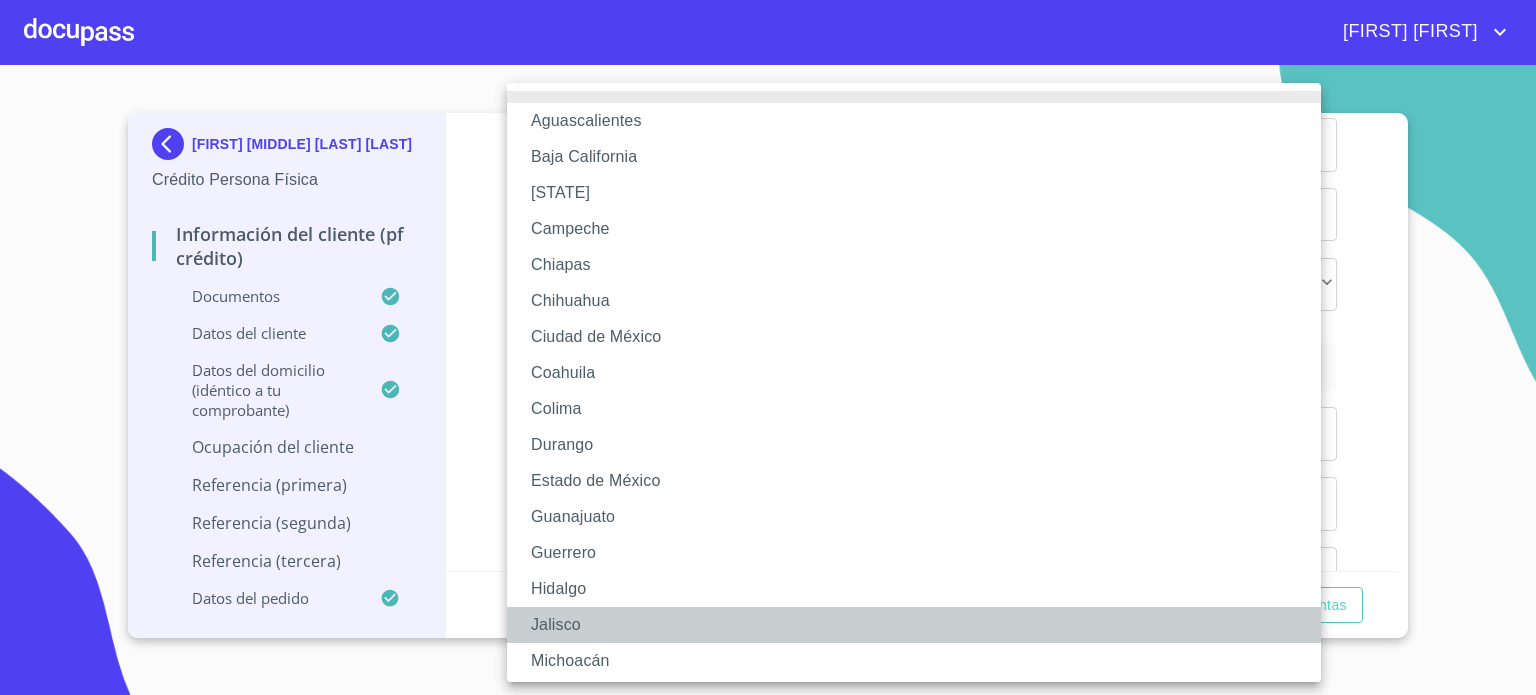 click on "Jalisco" at bounding box center (921, 625) 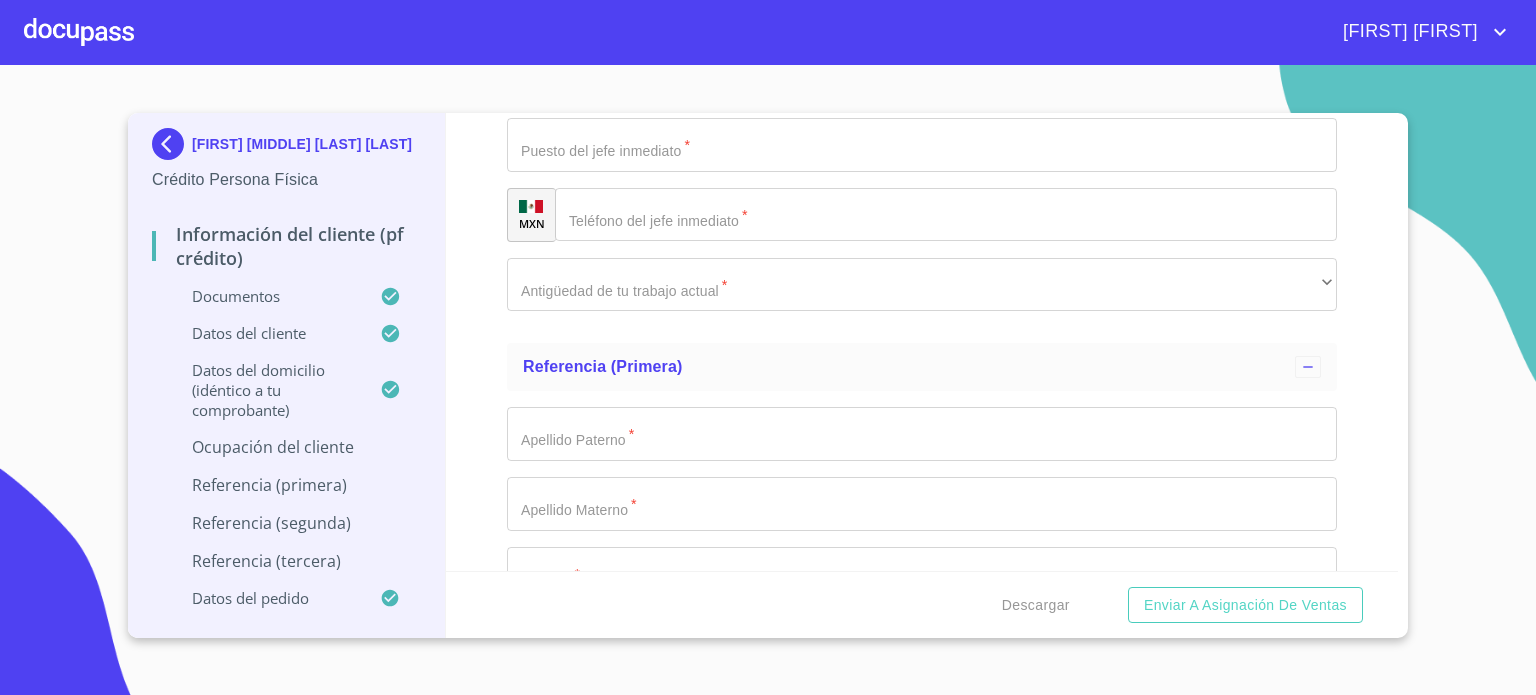 click on "Documento de identificación.   *" at bounding box center [899, -3159] 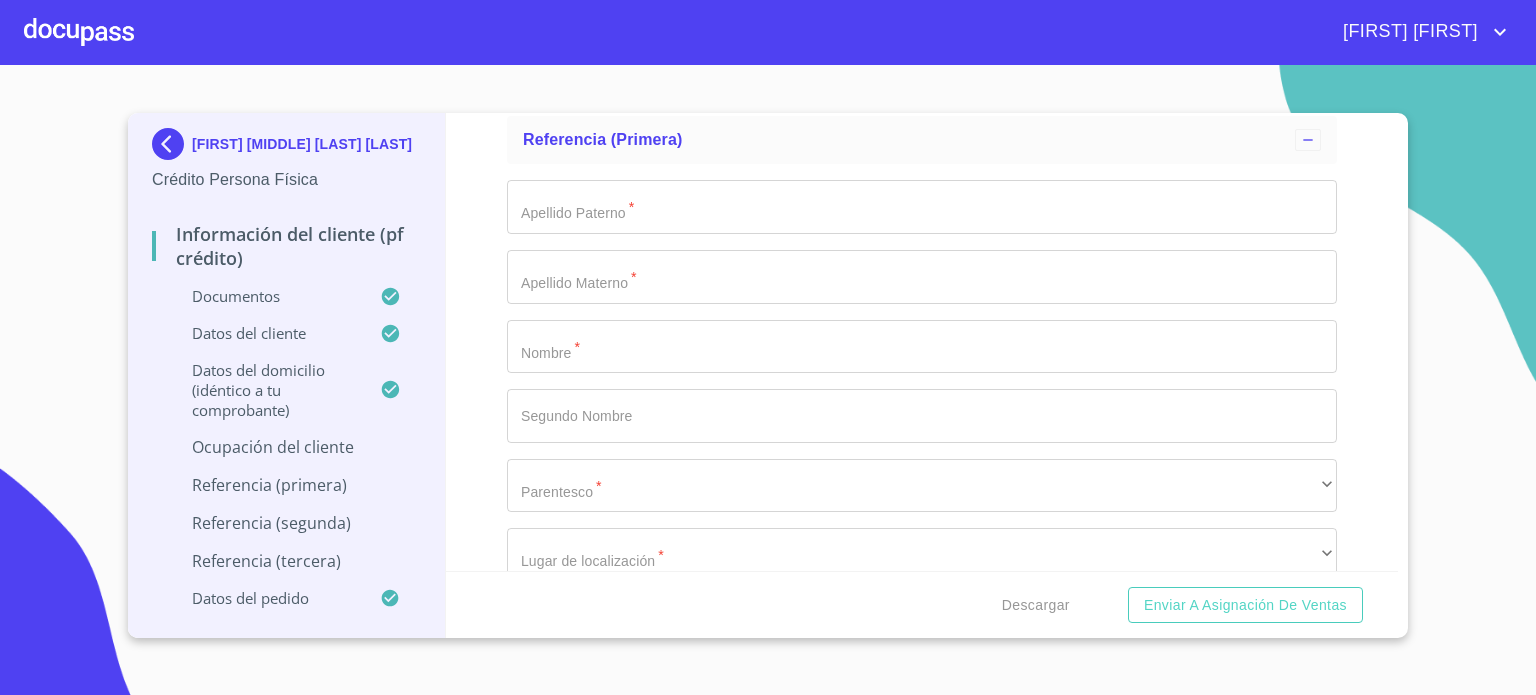 scroll, scrollTop: 9485, scrollLeft: 0, axis: vertical 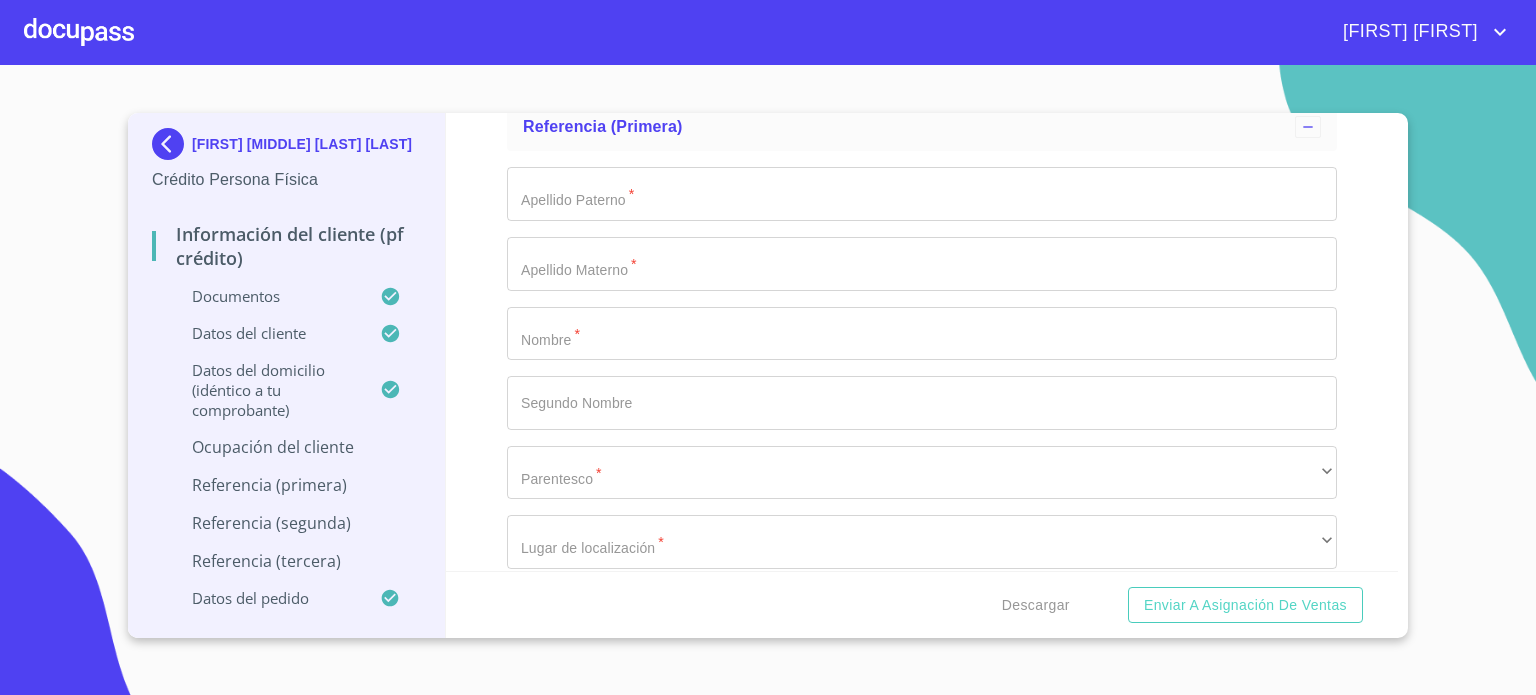 click on "[FIRST] [MIDDLE]" at bounding box center [899, -165] 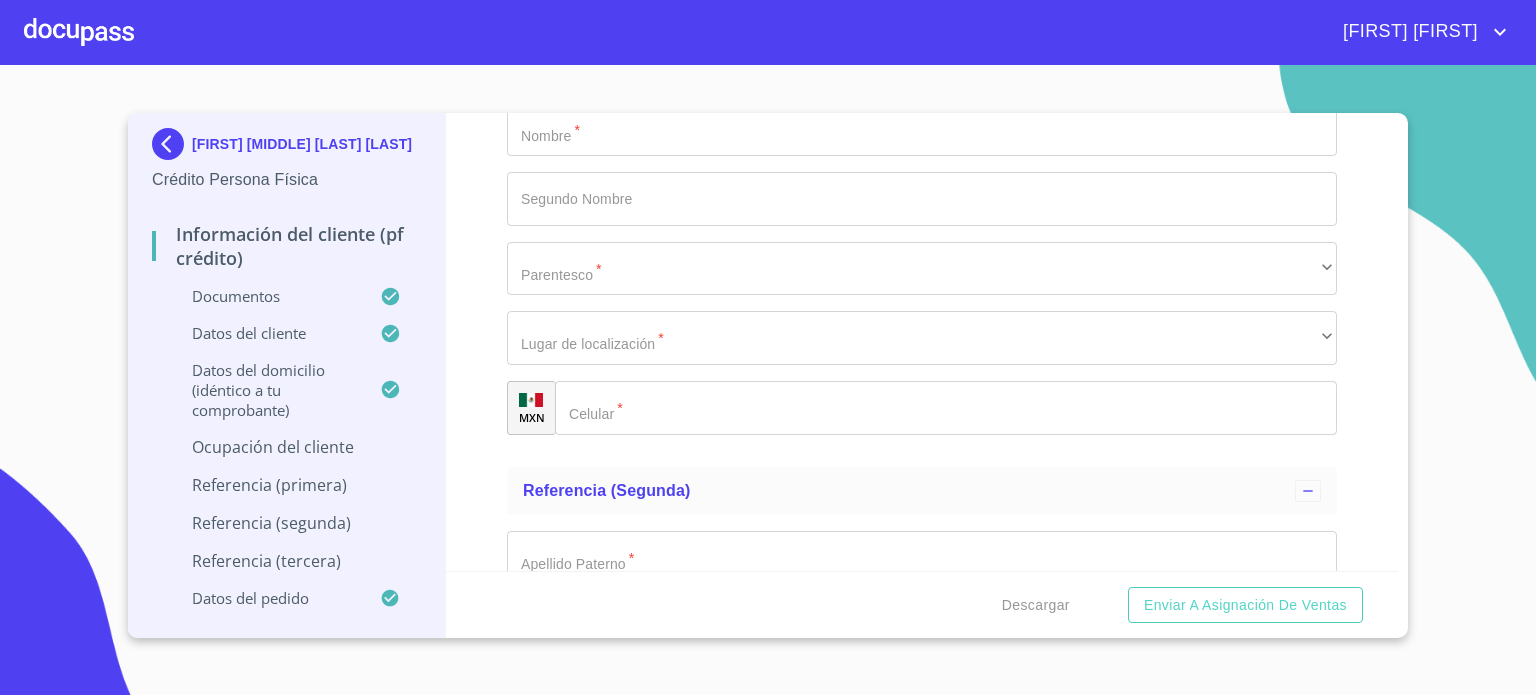scroll, scrollTop: 9725, scrollLeft: 0, axis: vertical 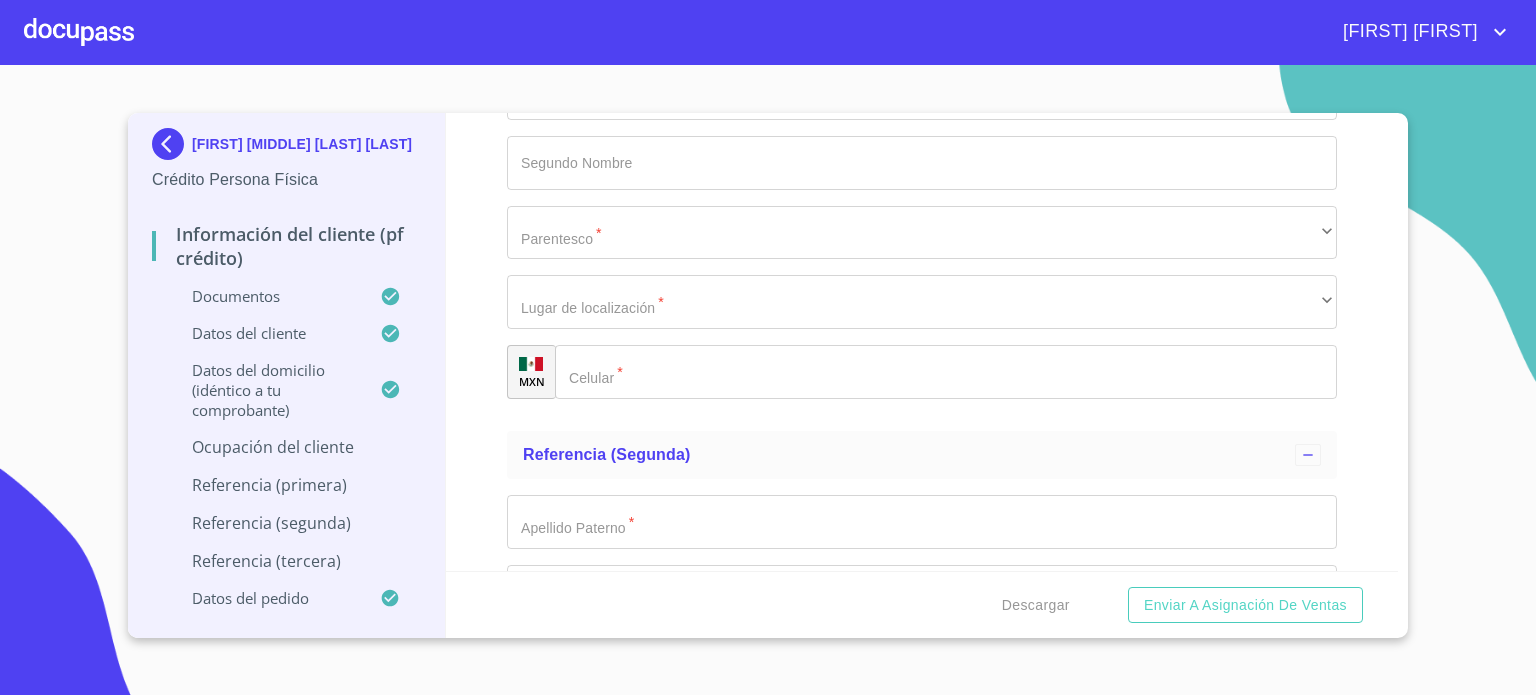 click on "​" at bounding box center [922, -195] 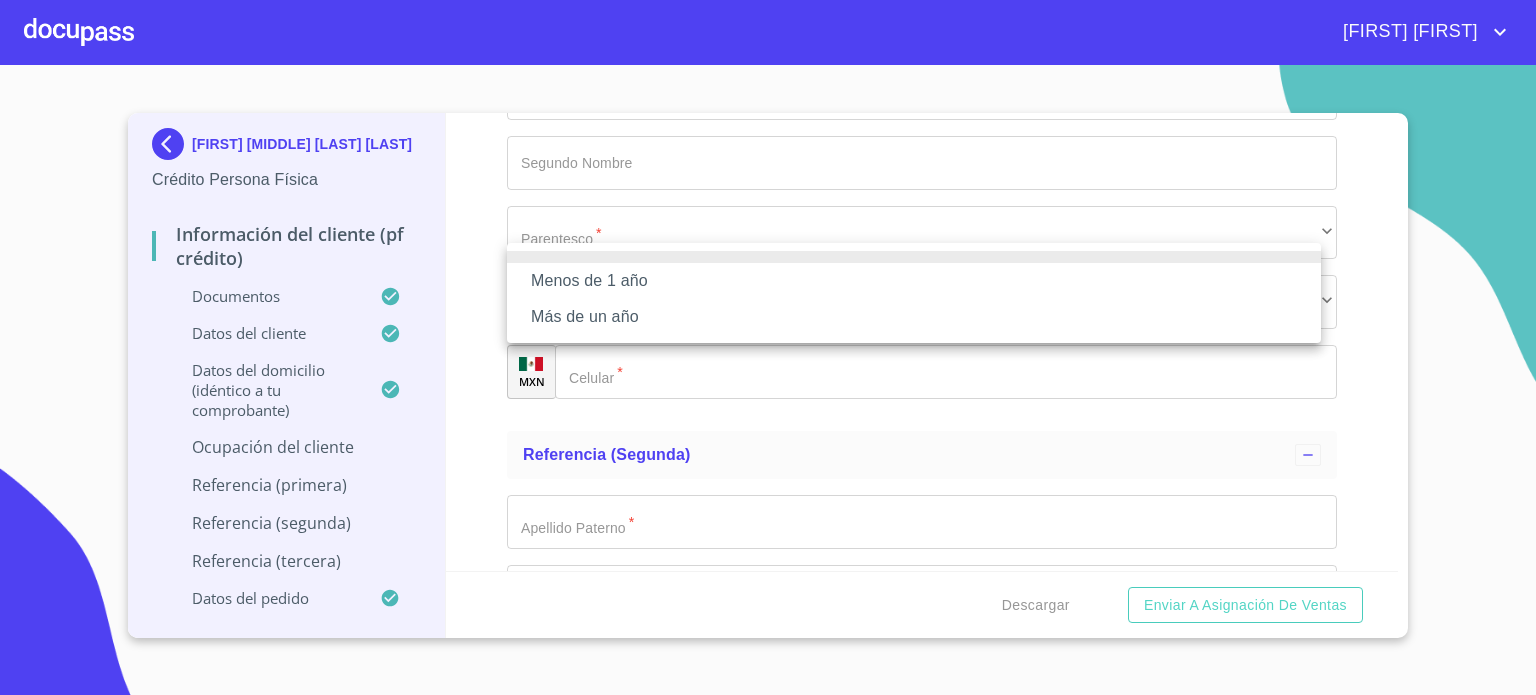 click on "Más de un año" at bounding box center (914, 317) 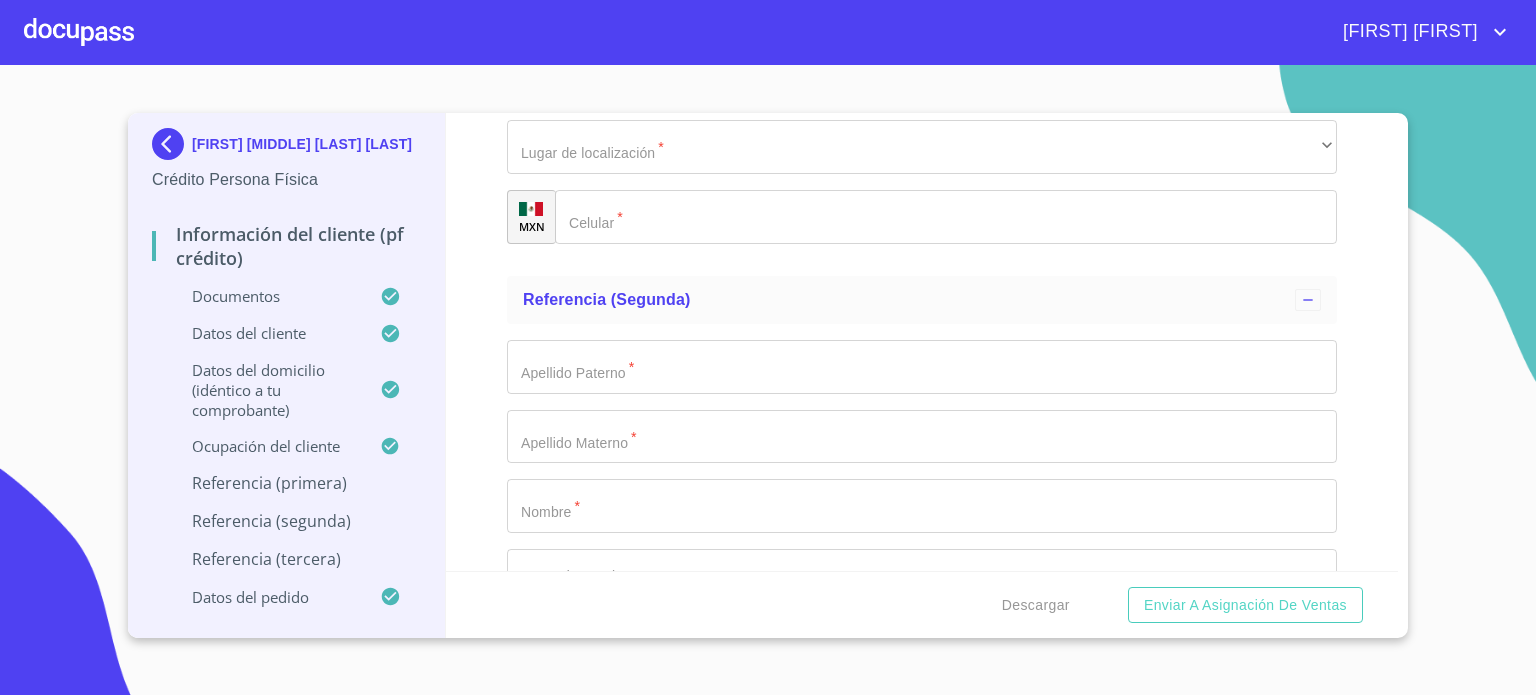scroll, scrollTop: 9925, scrollLeft: 0, axis: vertical 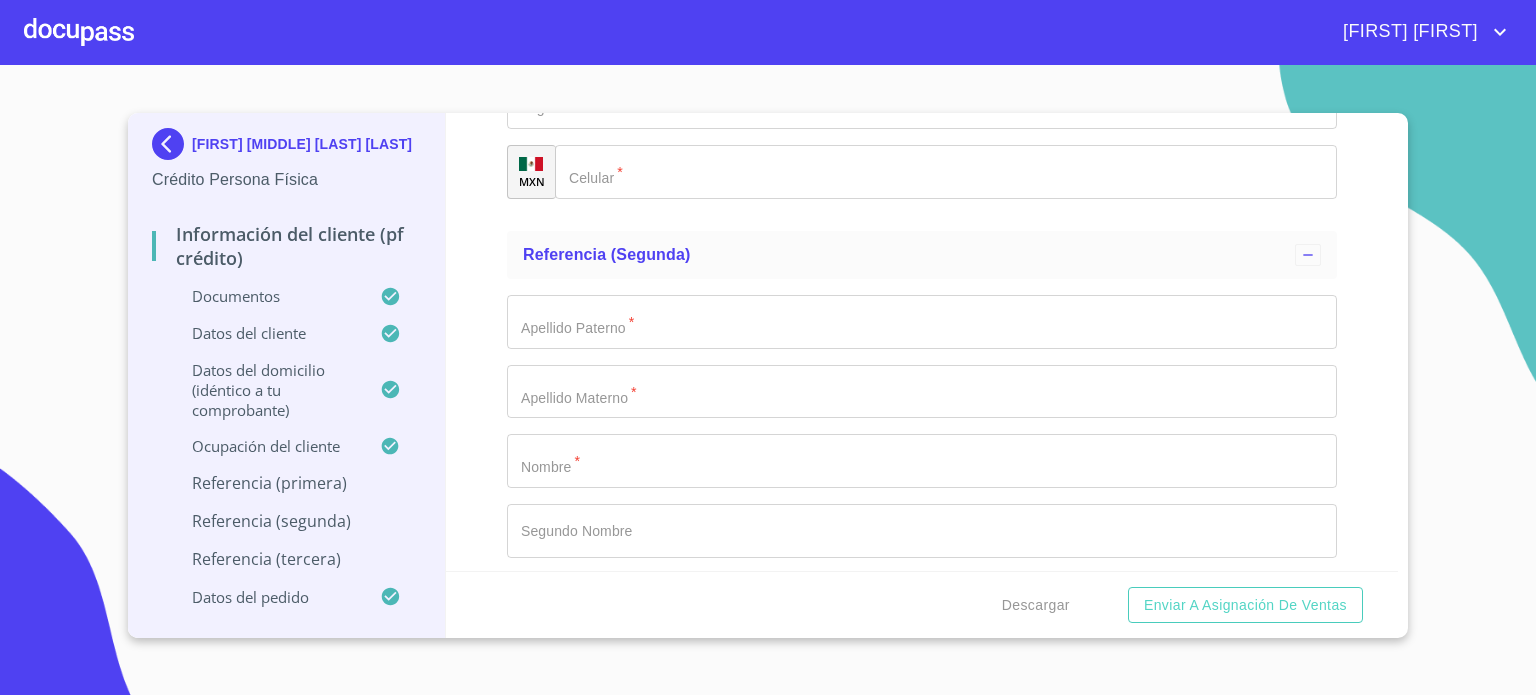 click on "Documento de identificación.   *" at bounding box center (899, -3839) 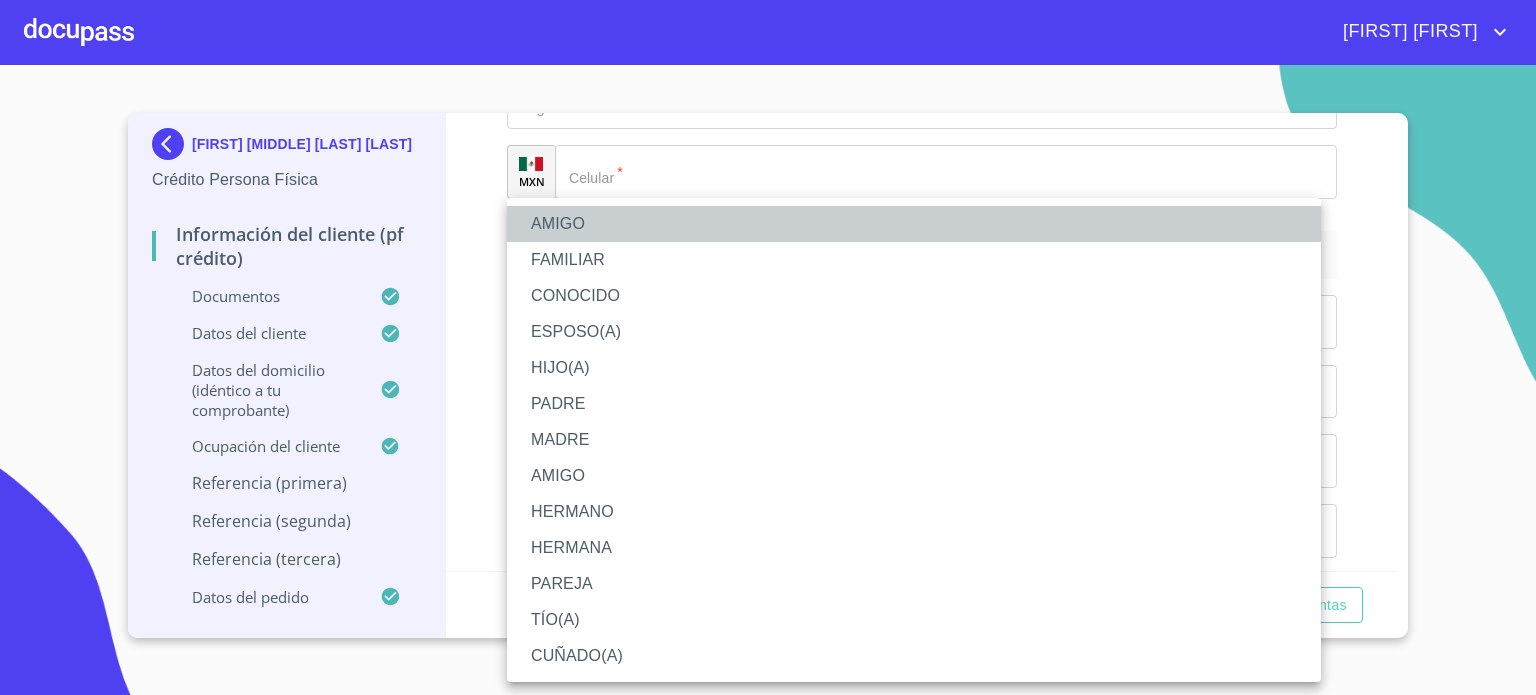 click on "AMIGO" at bounding box center [914, 224] 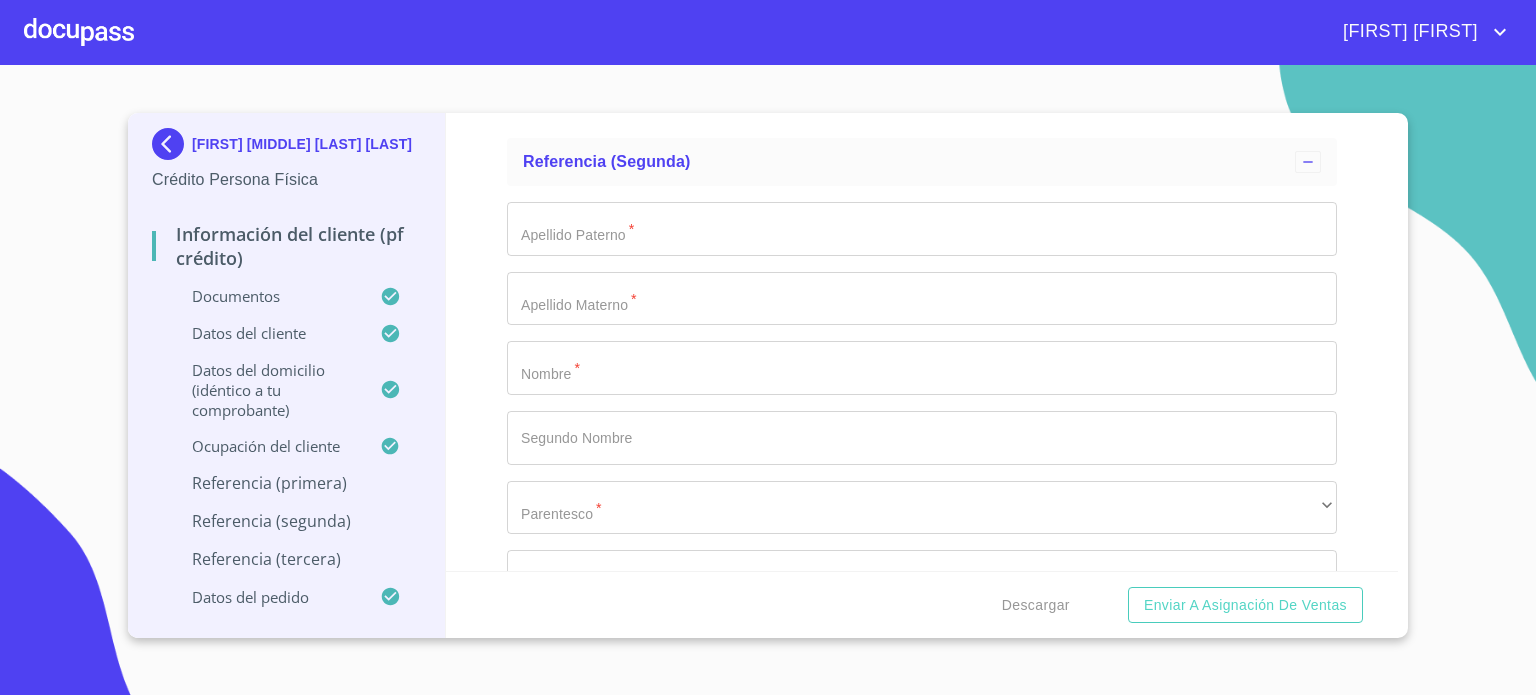 scroll, scrollTop: 10045, scrollLeft: 0, axis: vertical 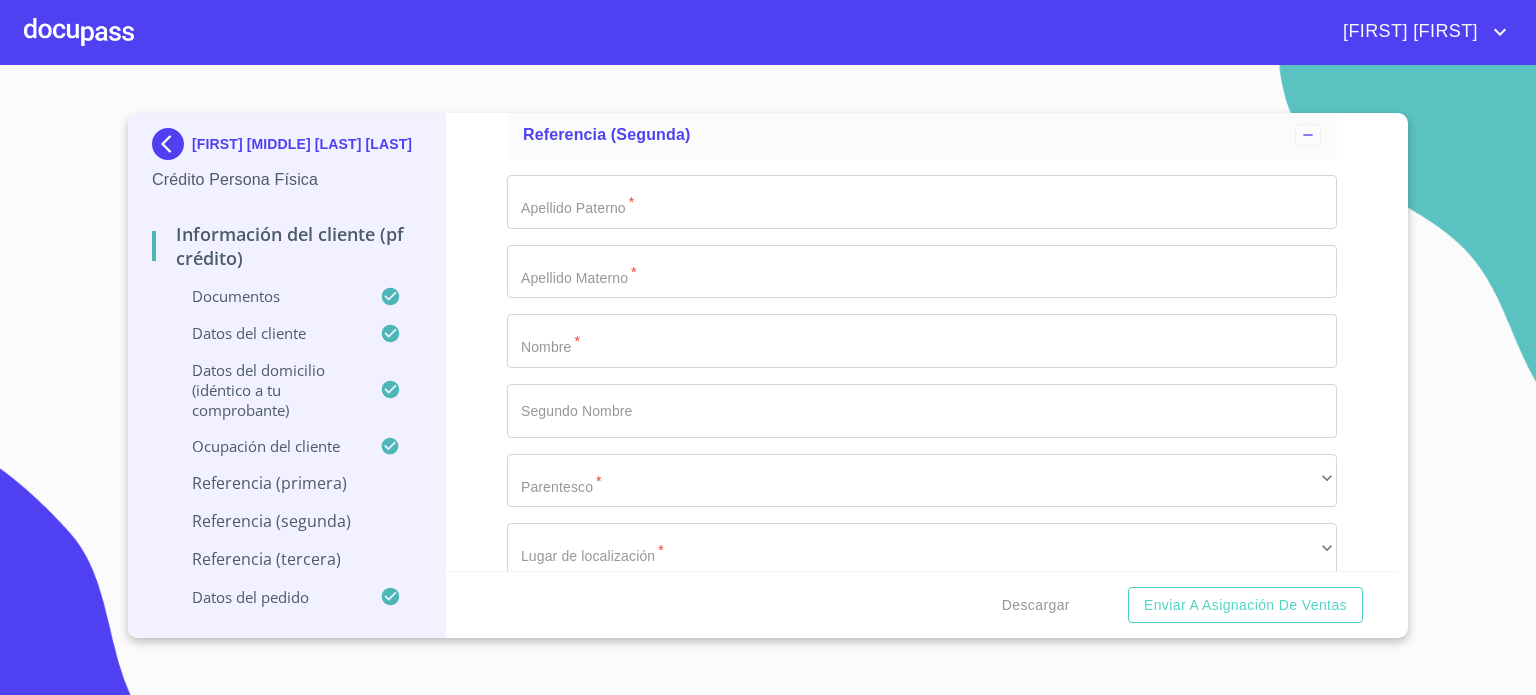 click on "​" at bounding box center [922, -18] 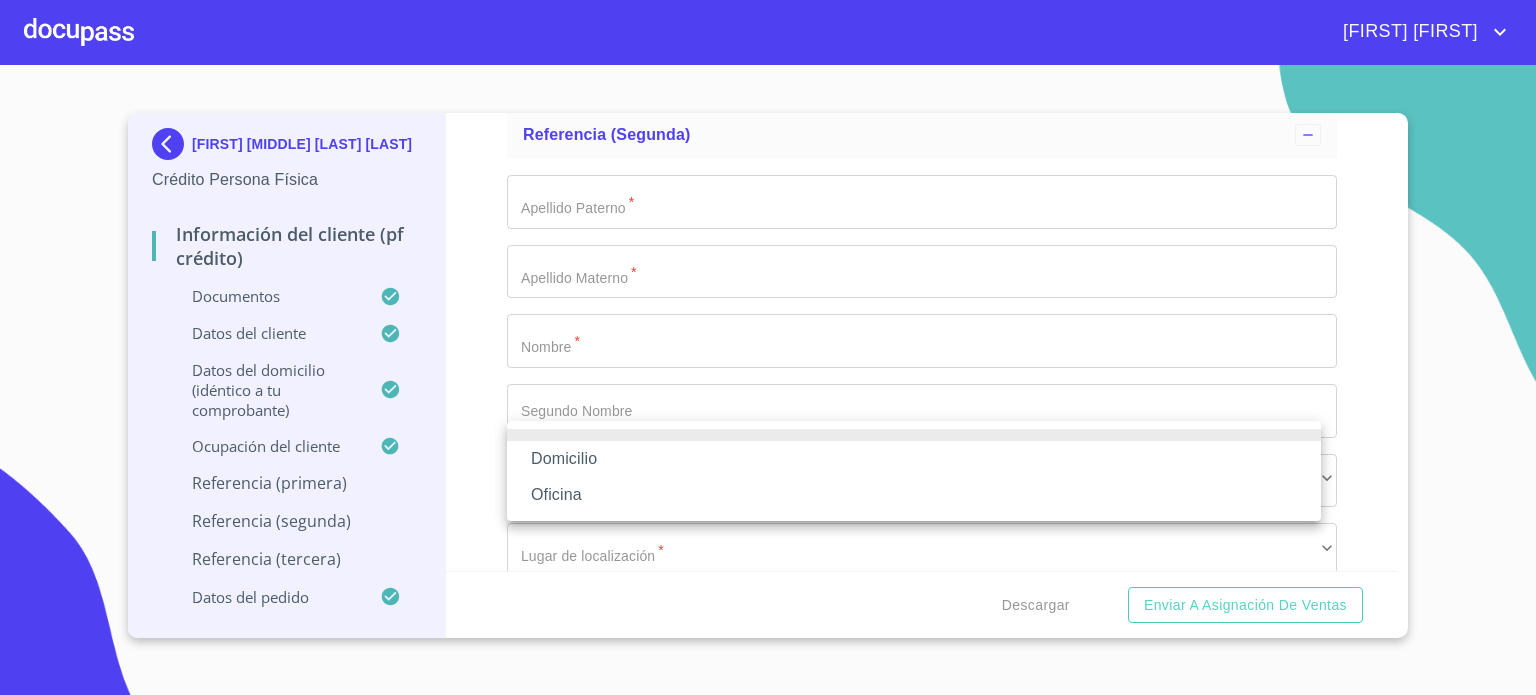 click on "Domicilio" at bounding box center [914, 459] 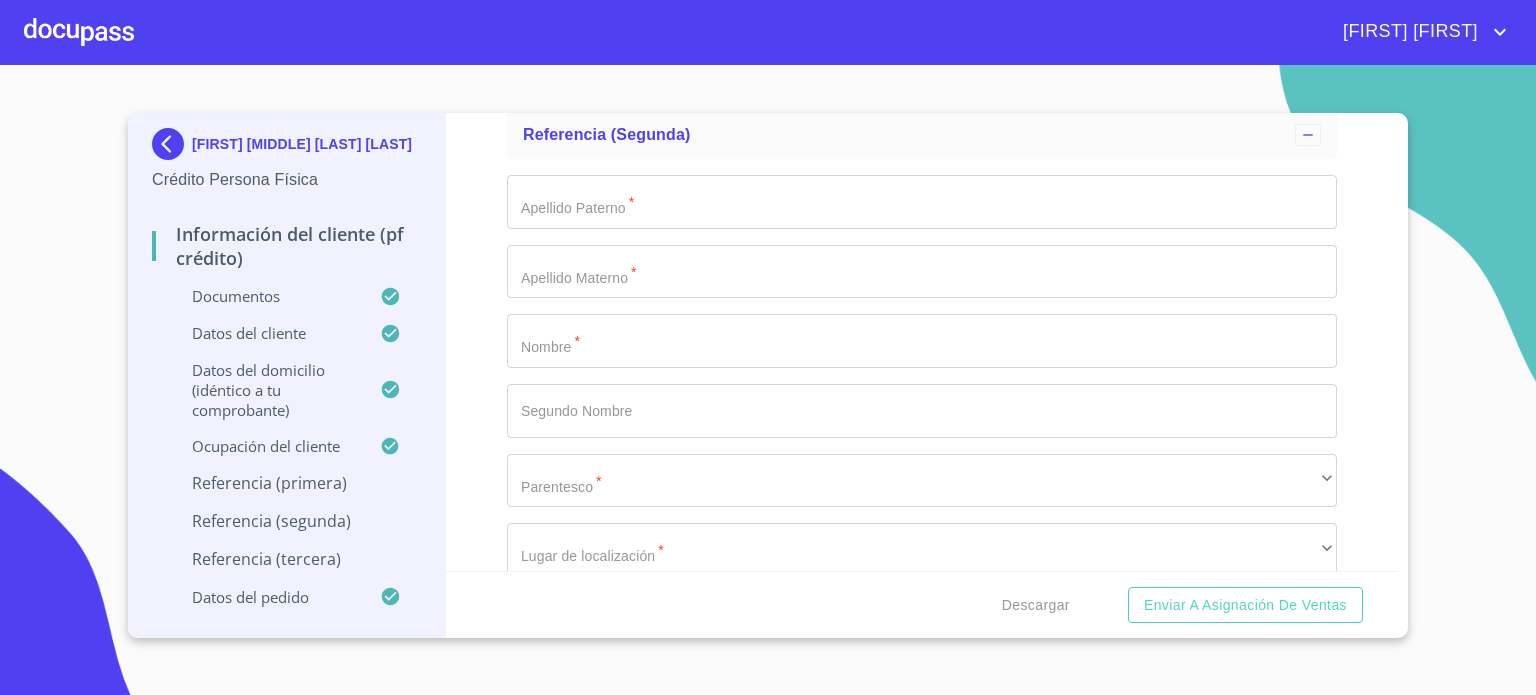 click on "Documento de identificación.   *" at bounding box center [971, 52] 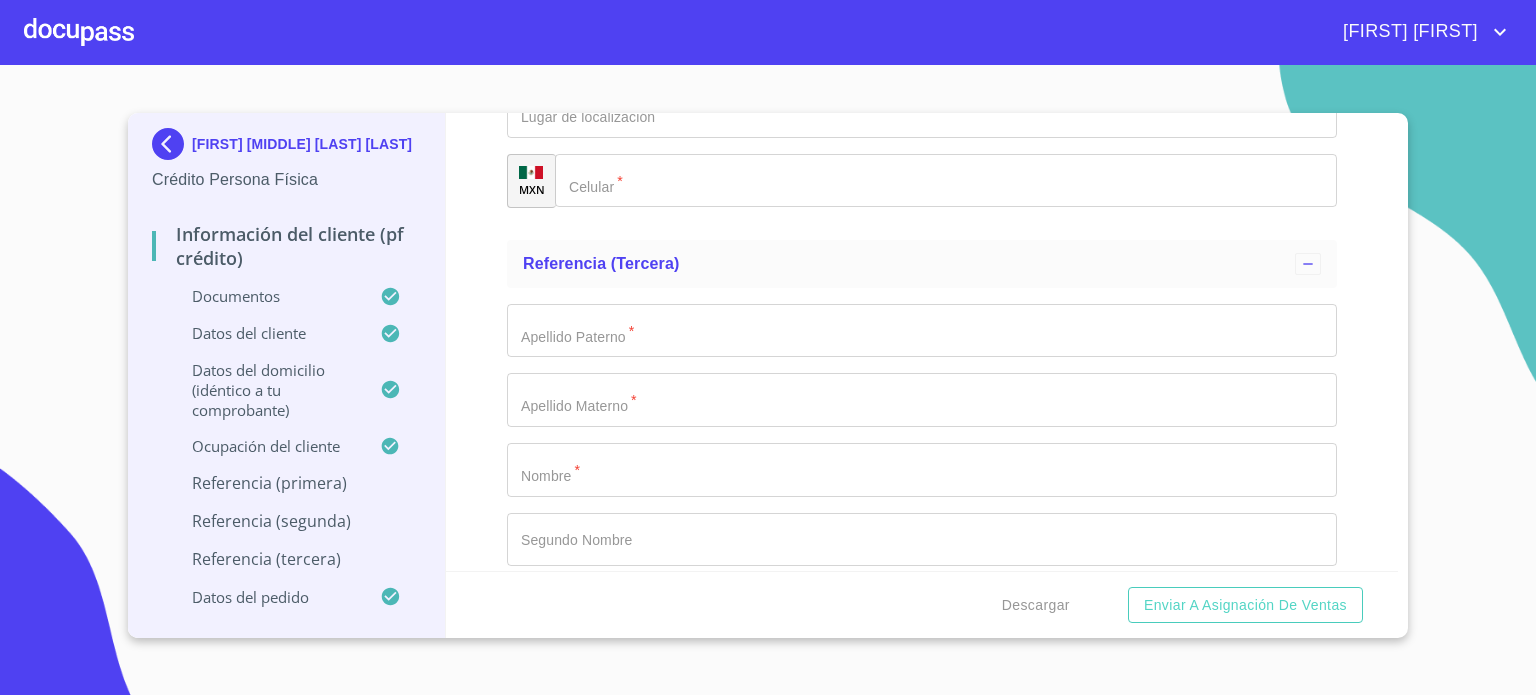 scroll, scrollTop: 10485, scrollLeft: 0, axis: vertical 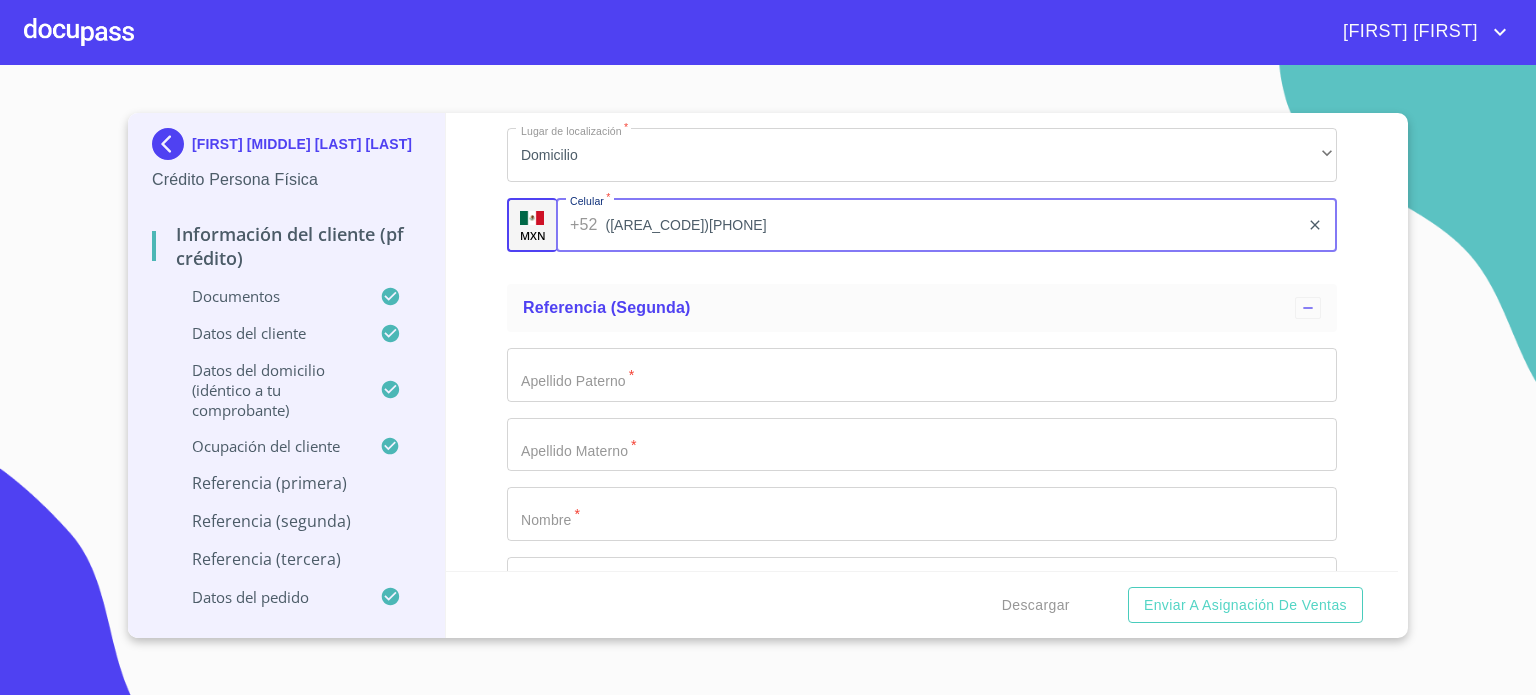 type on "([AREA_CODE])[PHONE]" 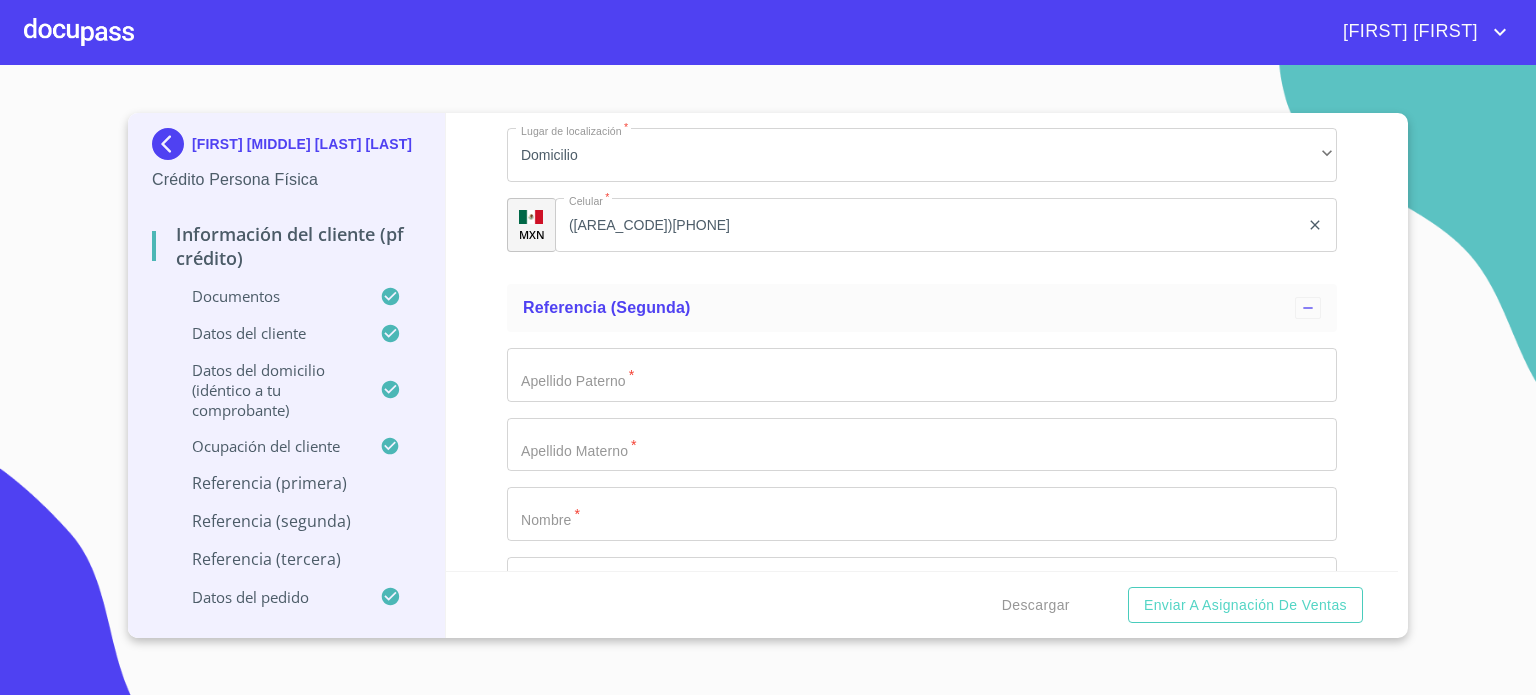 drag, startPoint x: 617, startPoint y: 407, endPoint x: 488, endPoint y: 423, distance: 129.98846 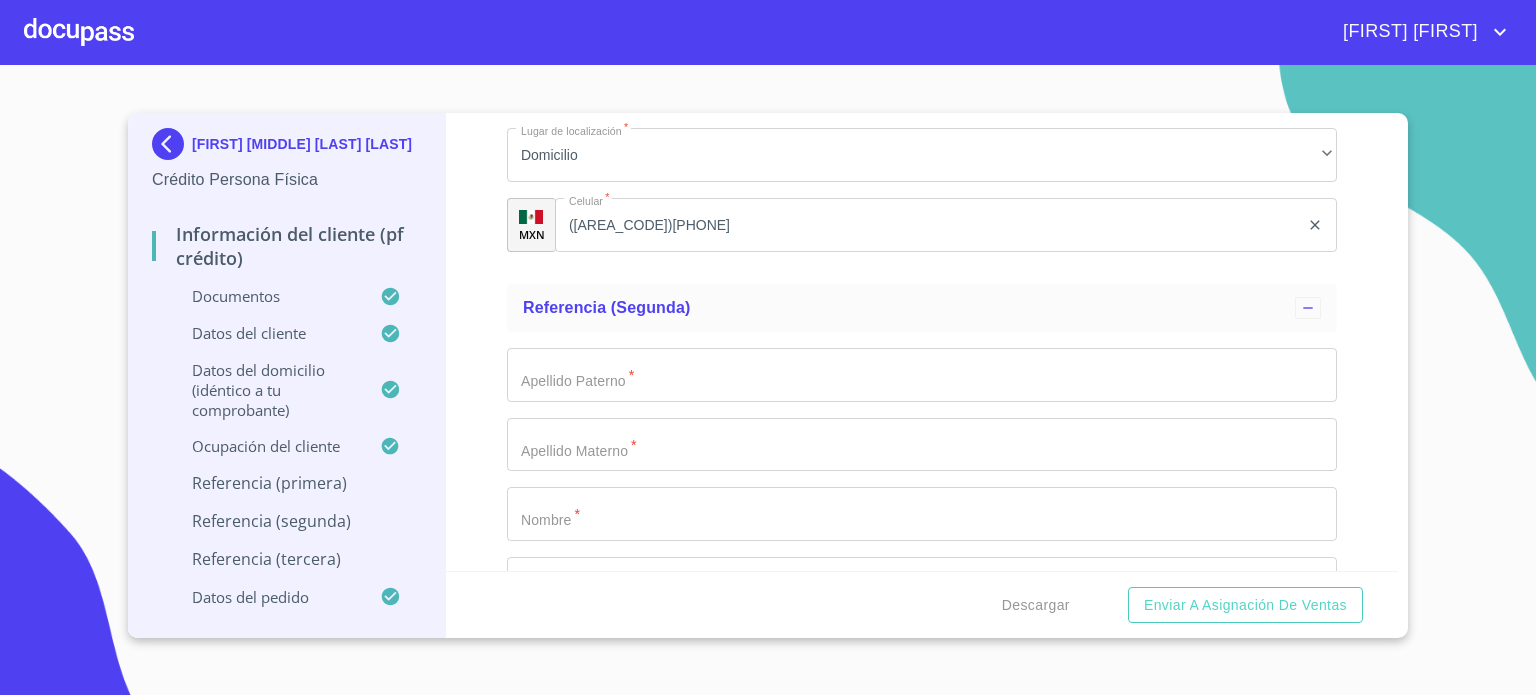 click on "Documento de identificación.   *" at bounding box center [922, -123] 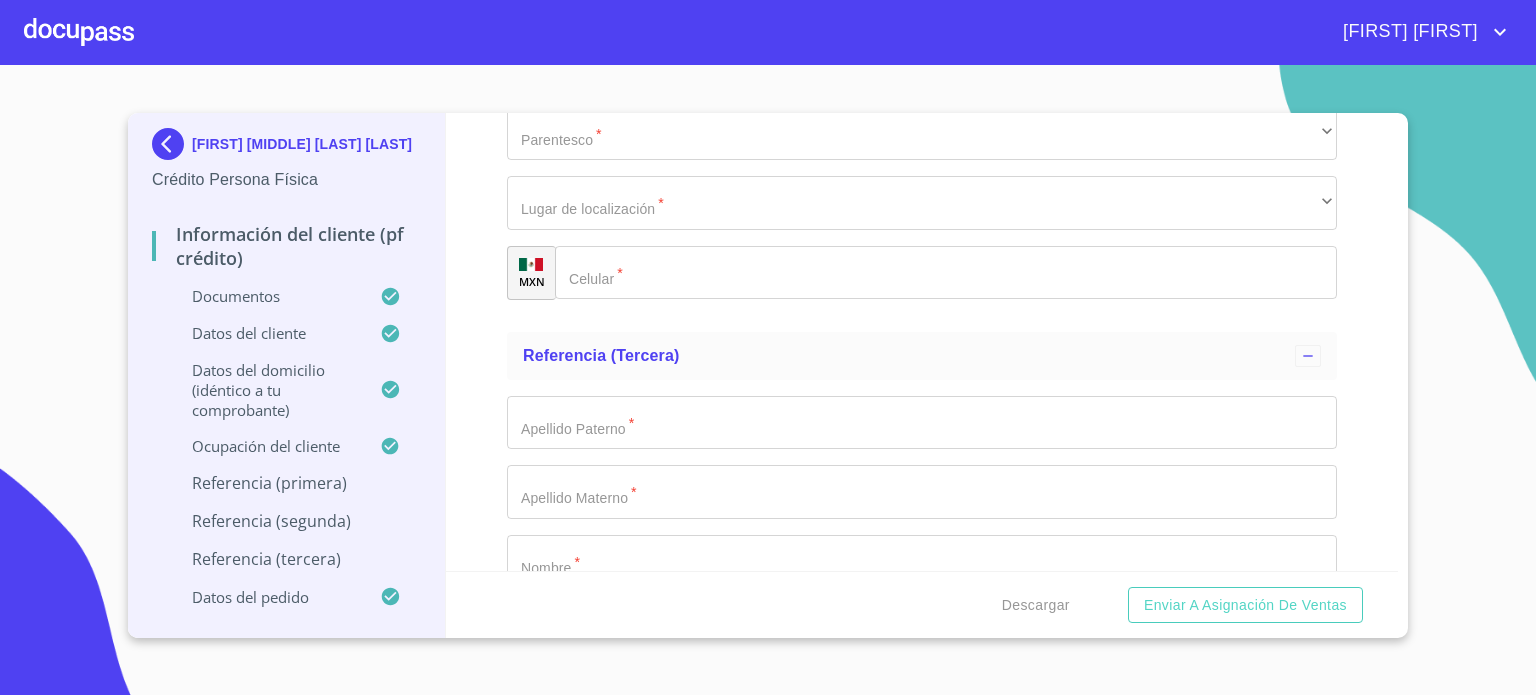 scroll, scrollTop: 10472, scrollLeft: 0, axis: vertical 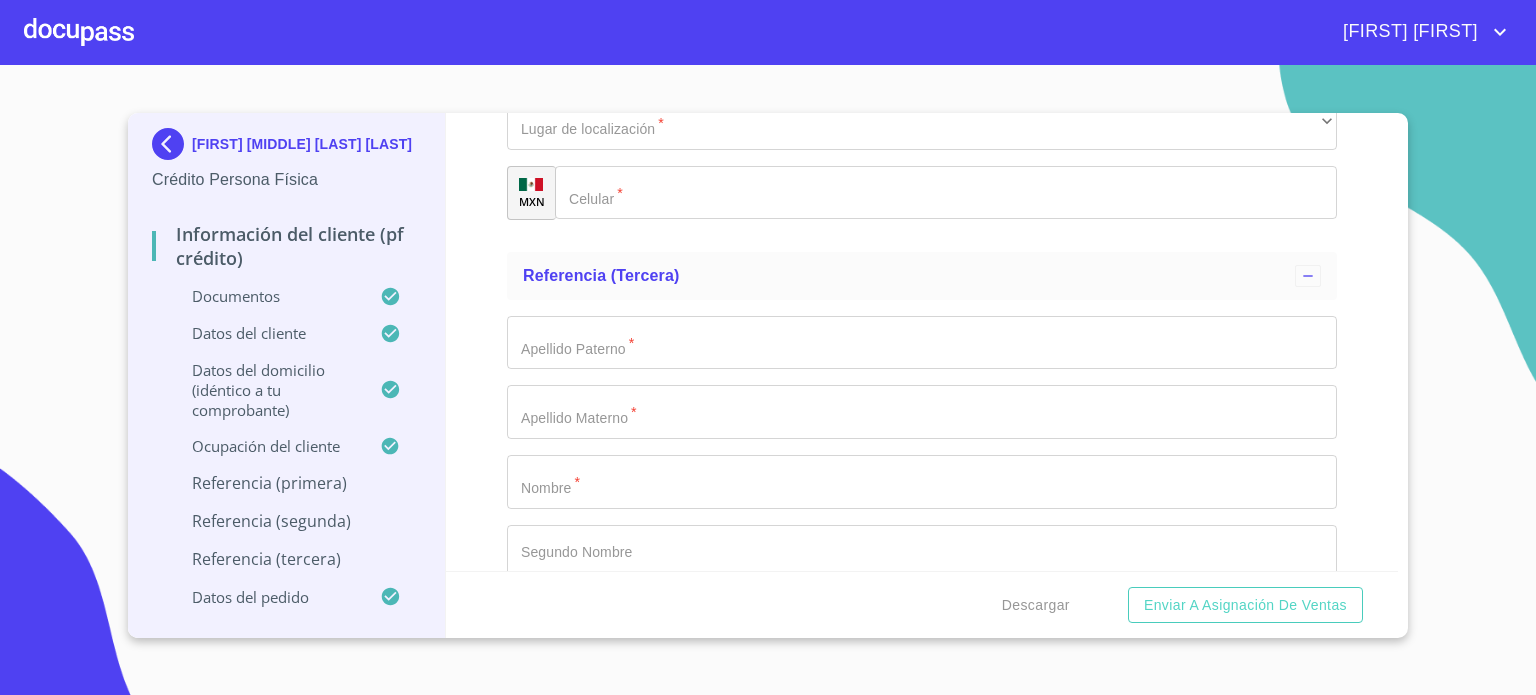 type on "[LAST]" 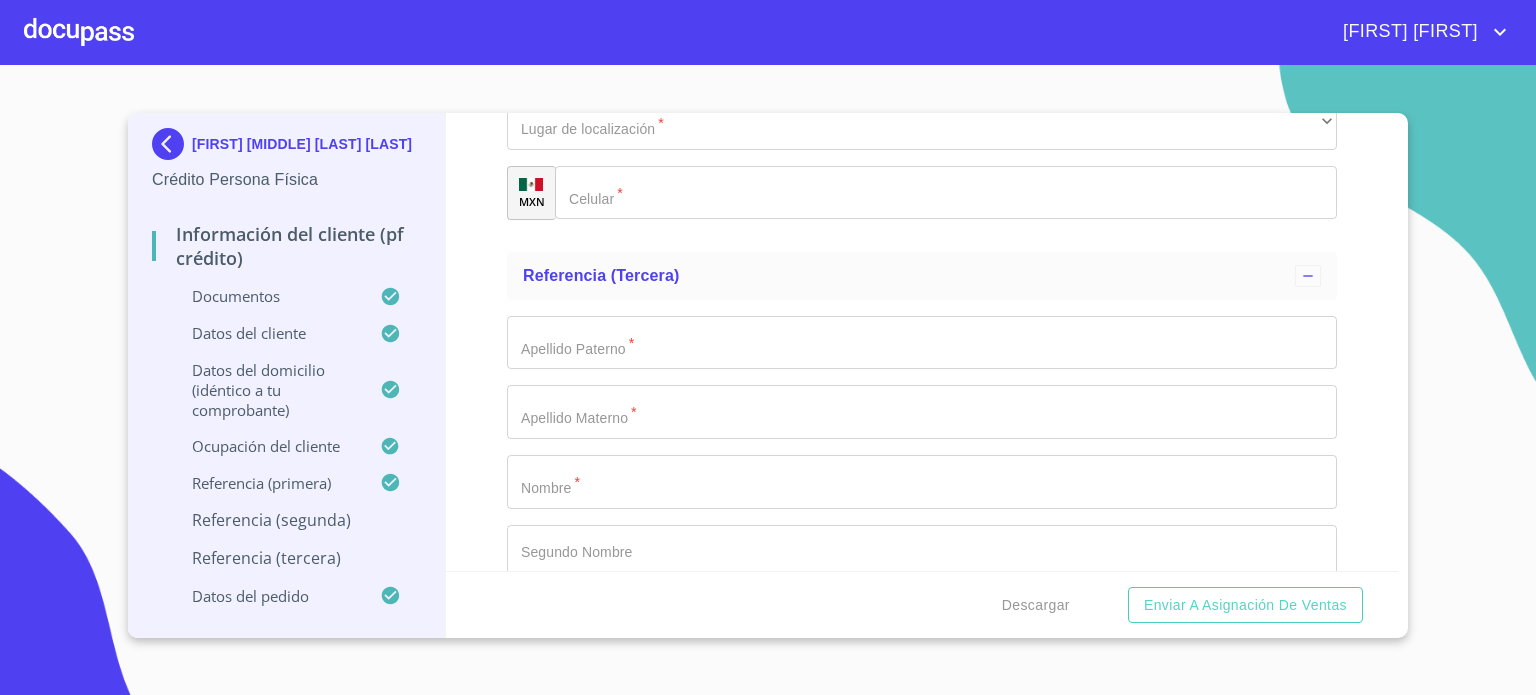 click on "Documento de identificación.   *" at bounding box center (922, -225) 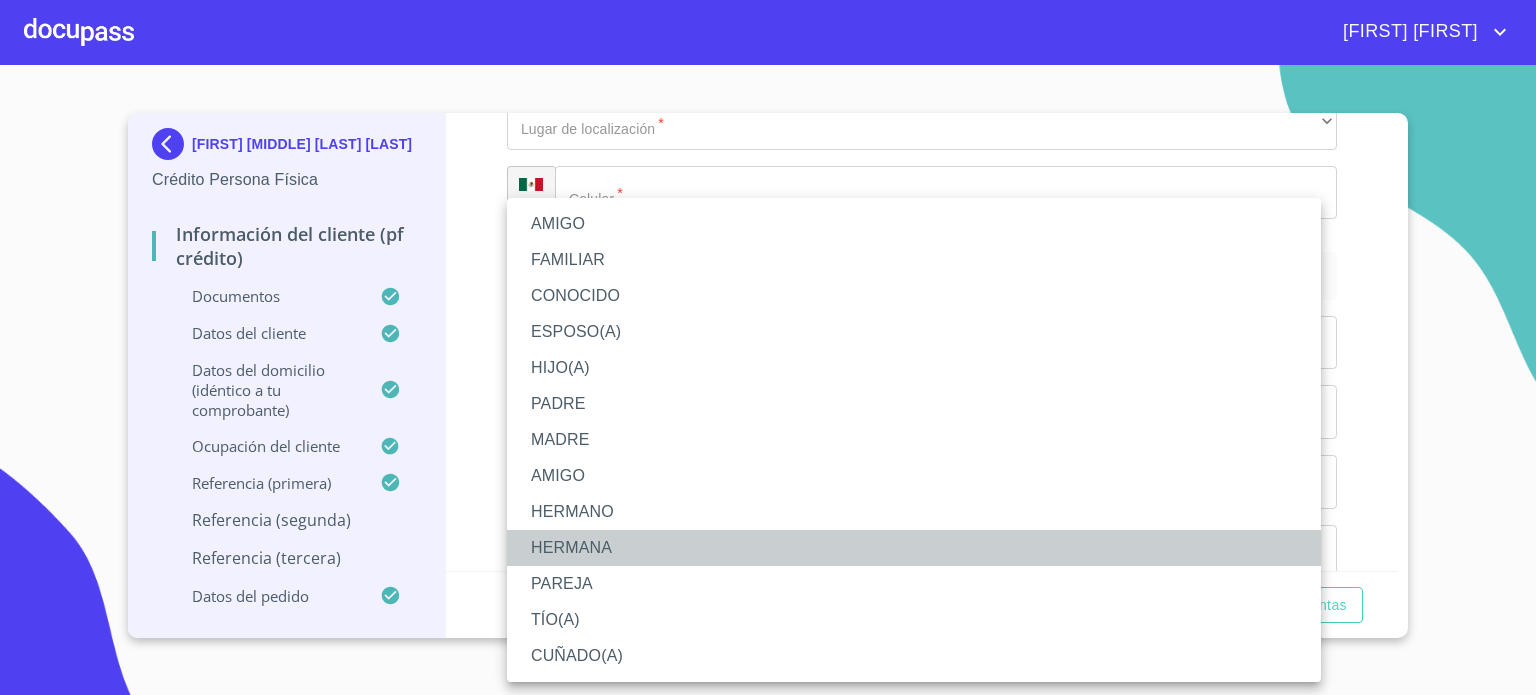 click on "HERMANA" at bounding box center (914, 548) 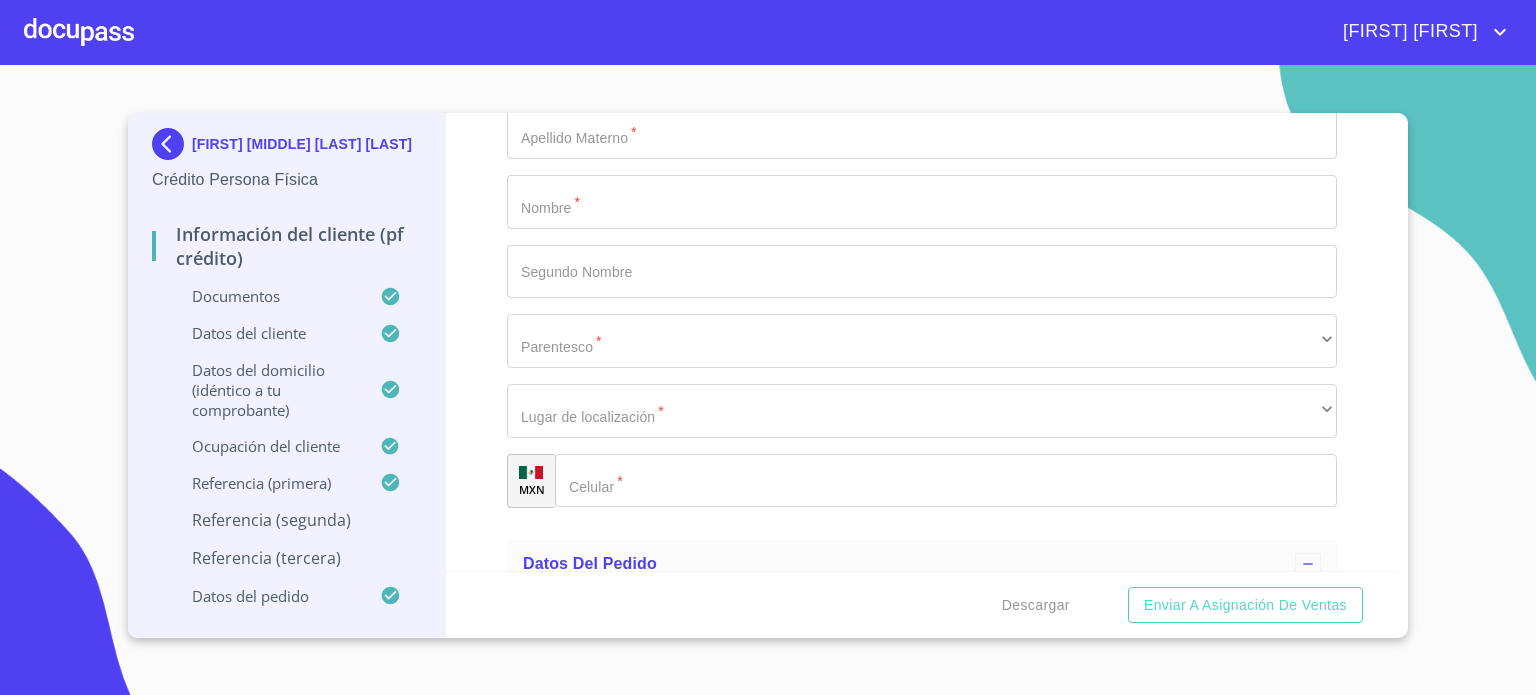scroll, scrollTop: 10752, scrollLeft: 0, axis: vertical 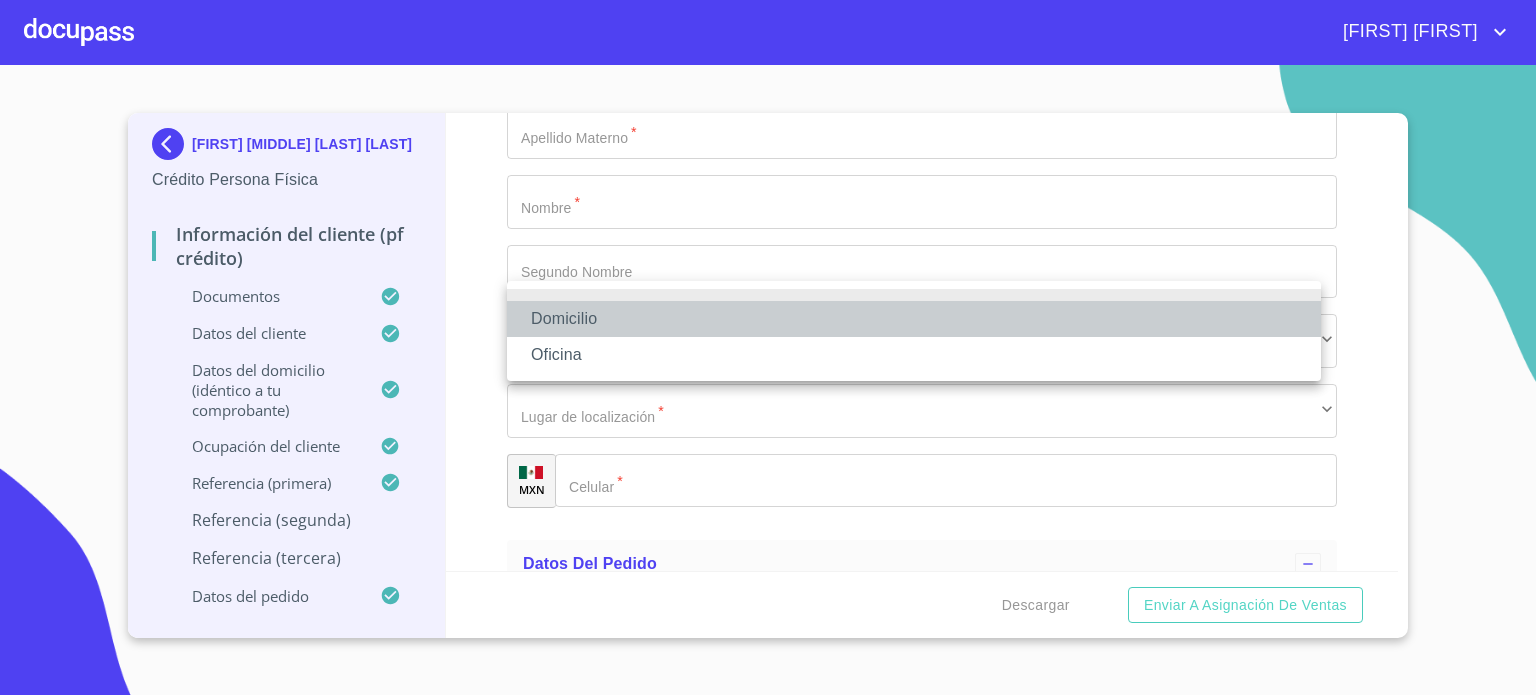click on "Domicilio" at bounding box center (914, 319) 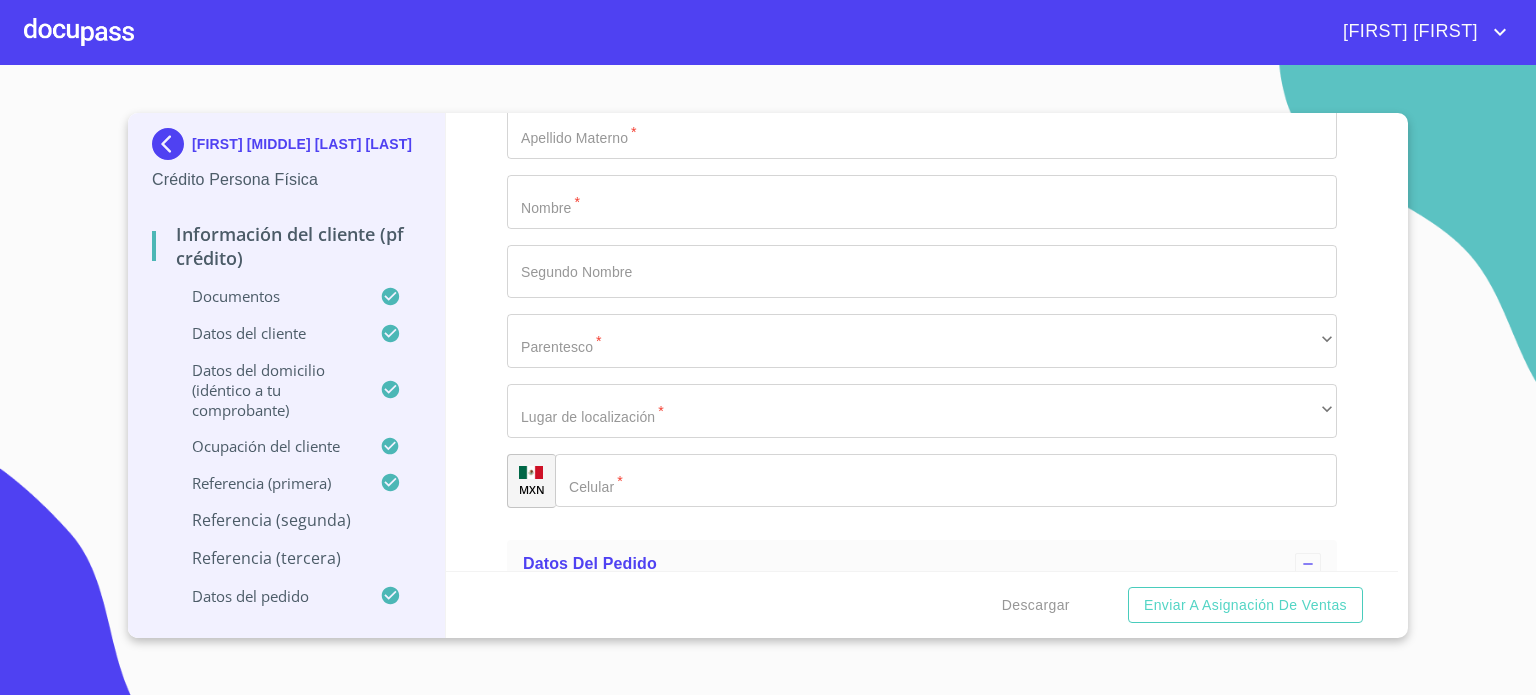 click on "Documento de identificación.   *" at bounding box center [971, -87] 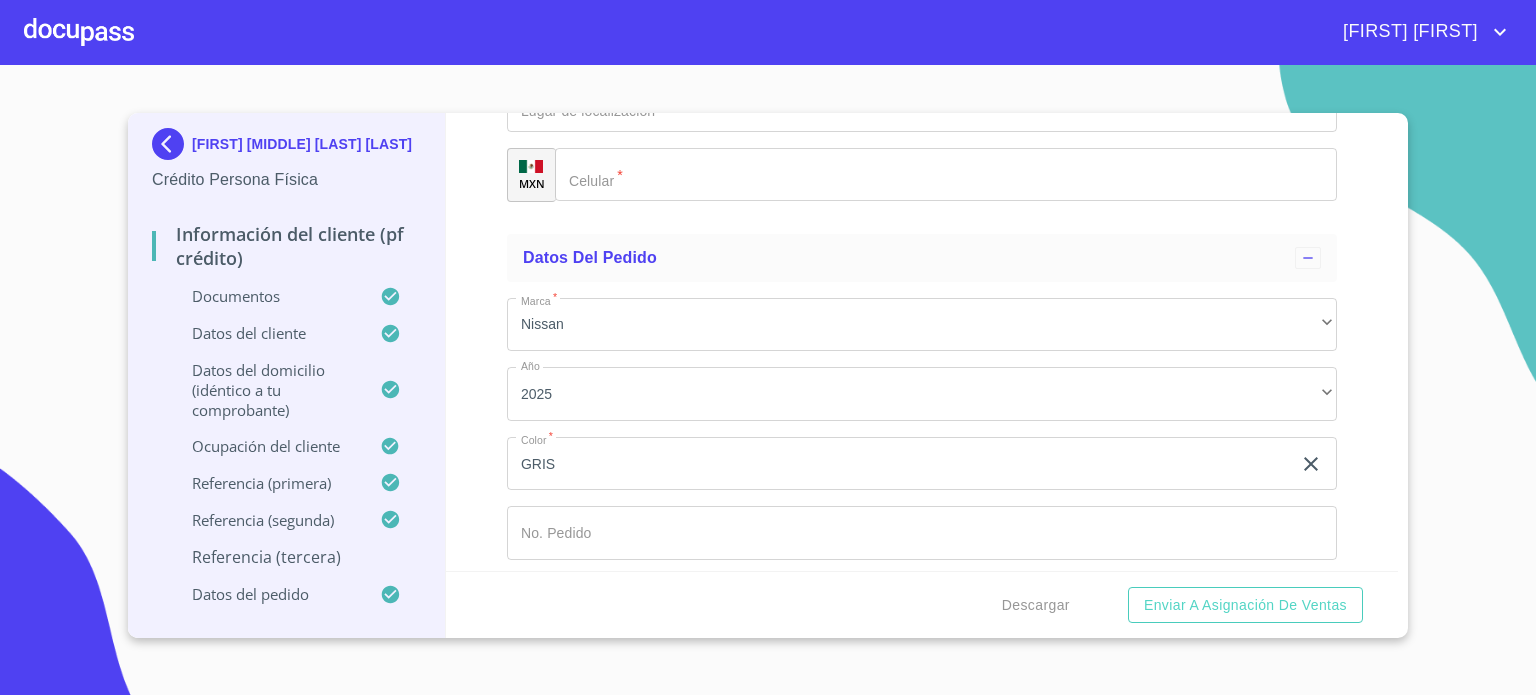 scroll, scrollTop: 11085, scrollLeft: 0, axis: vertical 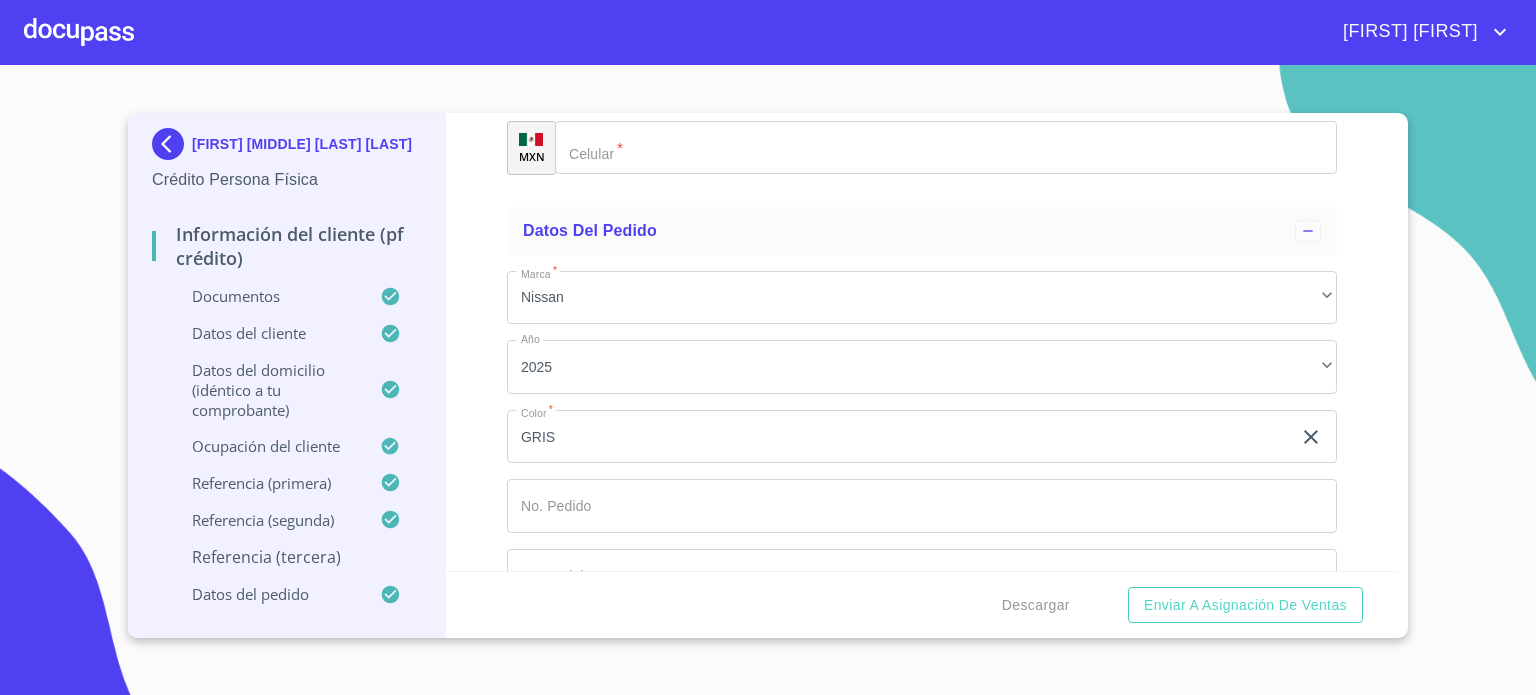 type on "JIMENEZ" 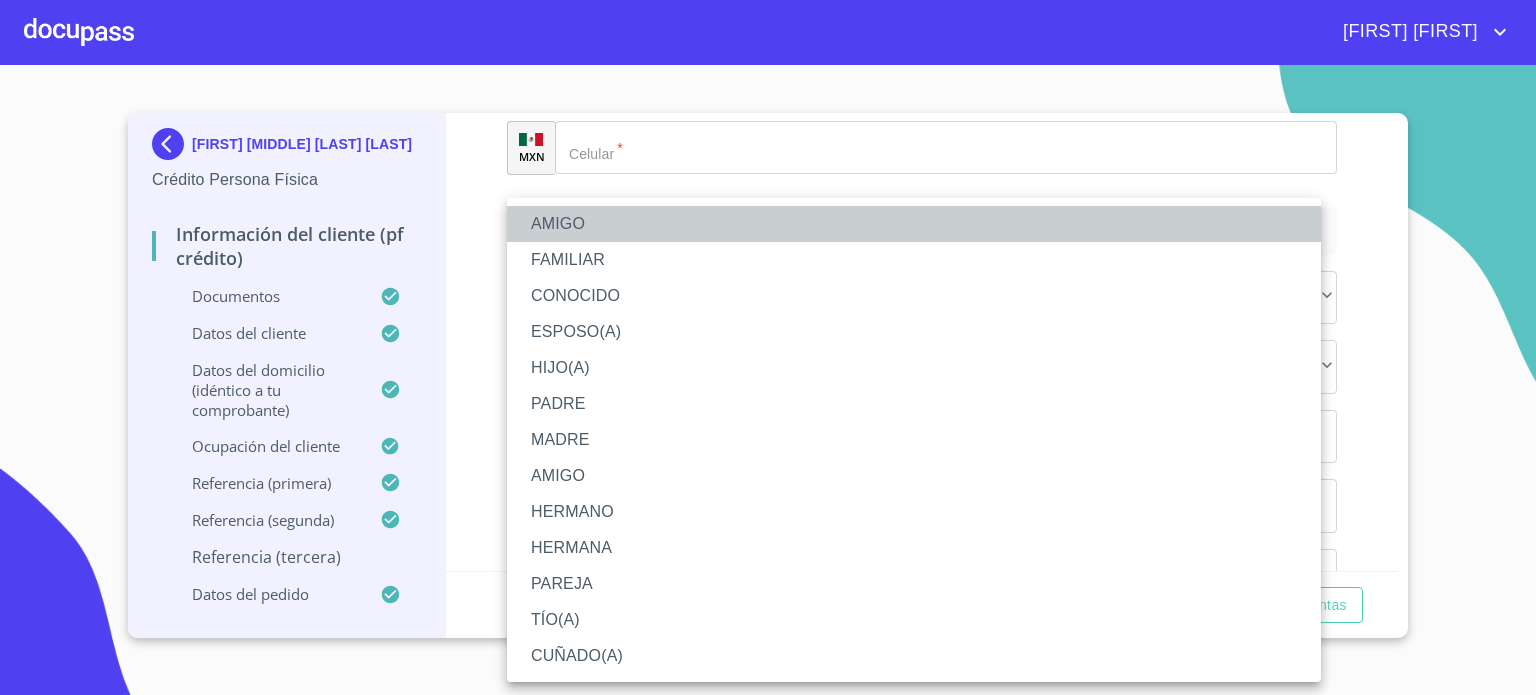 click on "AMIGO" at bounding box center [914, 224] 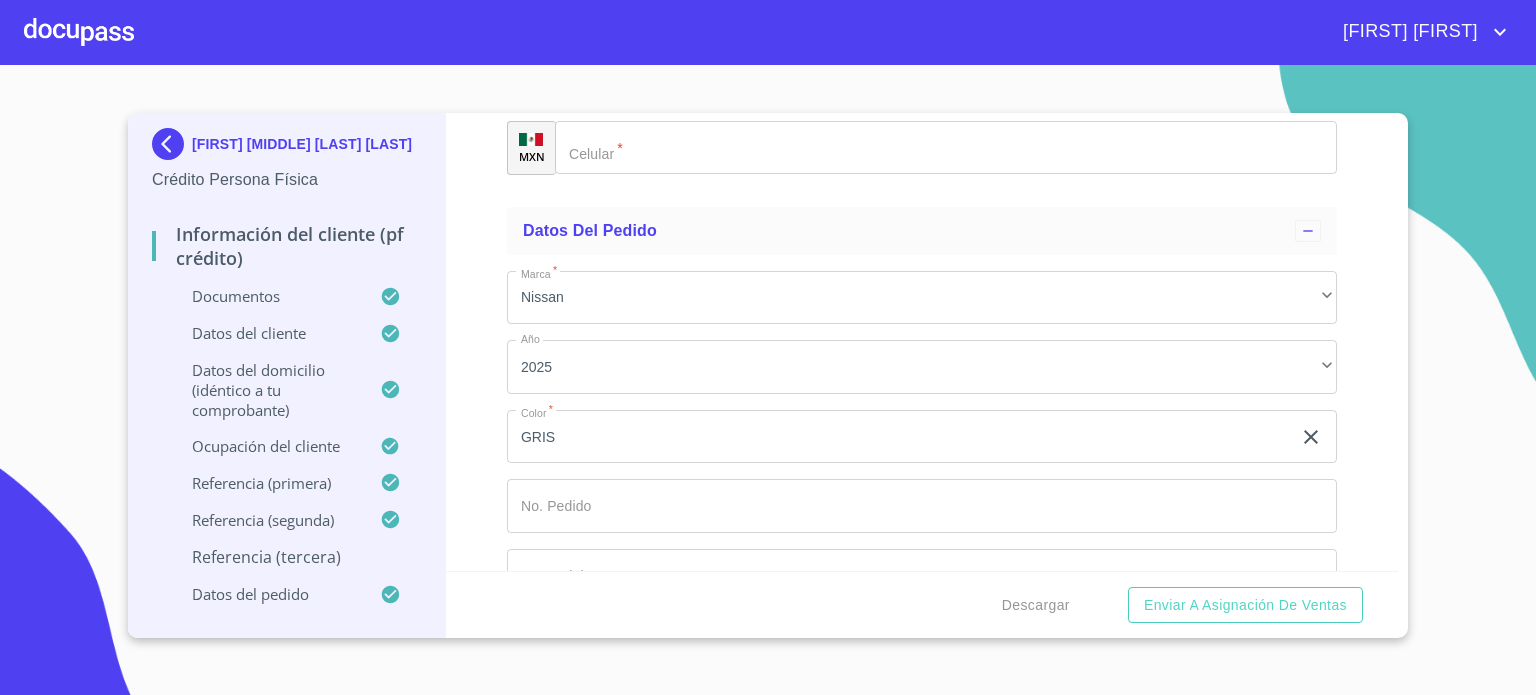 click on "​" at bounding box center [922, 78] 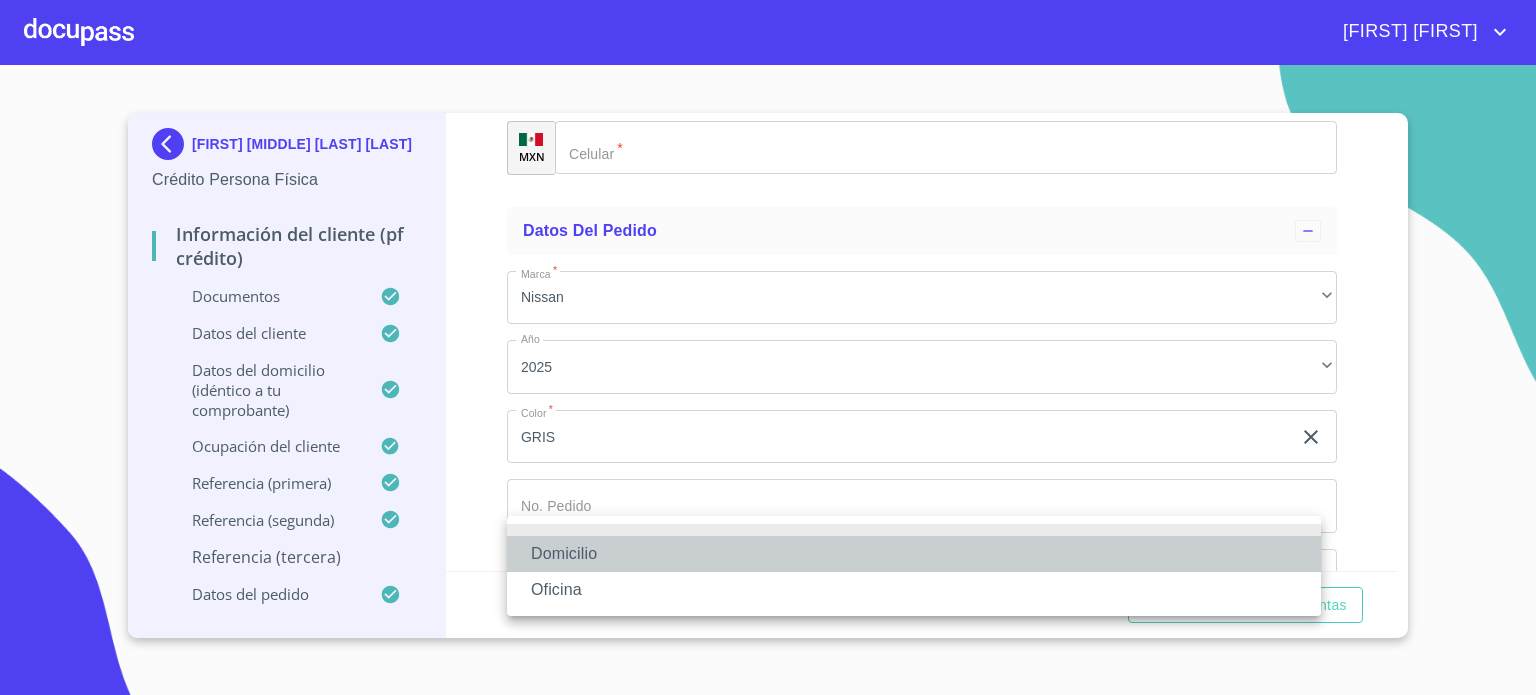 click on "Domicilio" at bounding box center (914, 554) 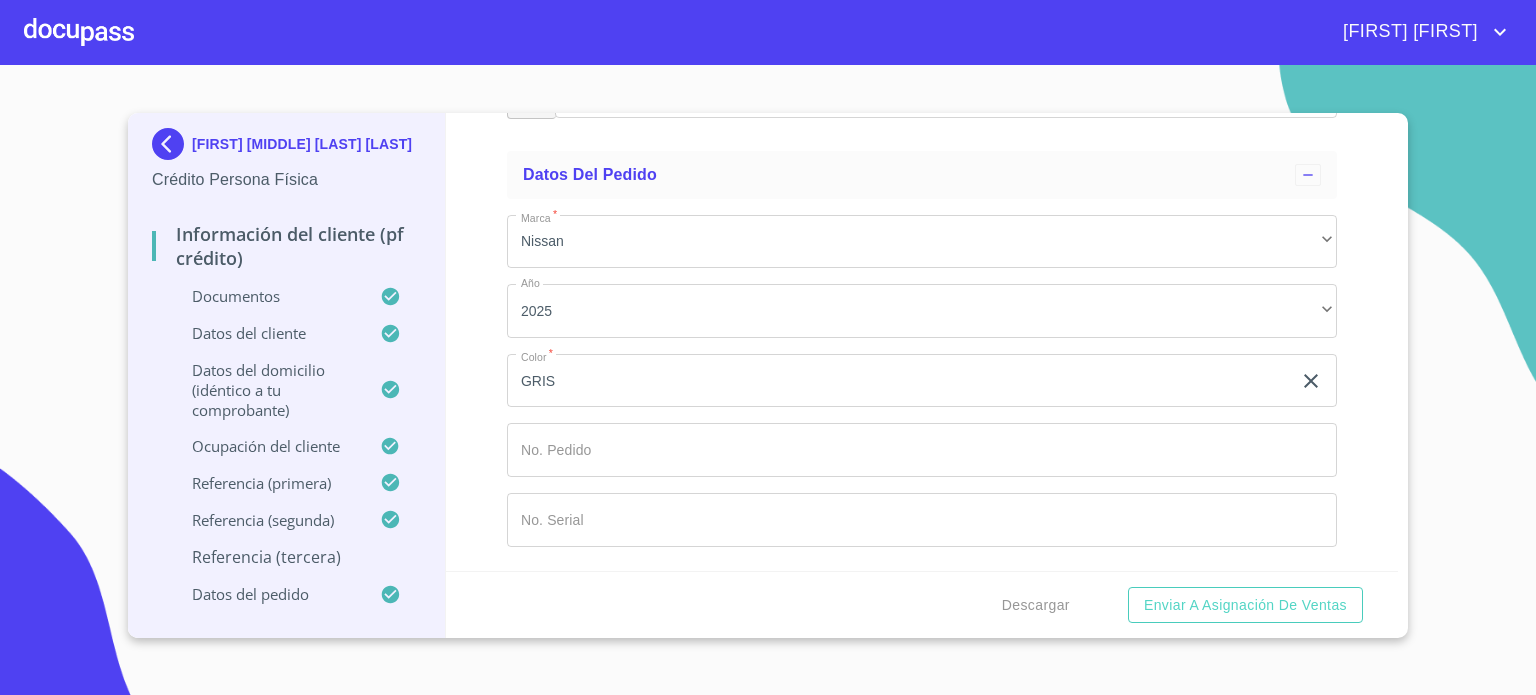 scroll, scrollTop: 11285, scrollLeft: 0, axis: vertical 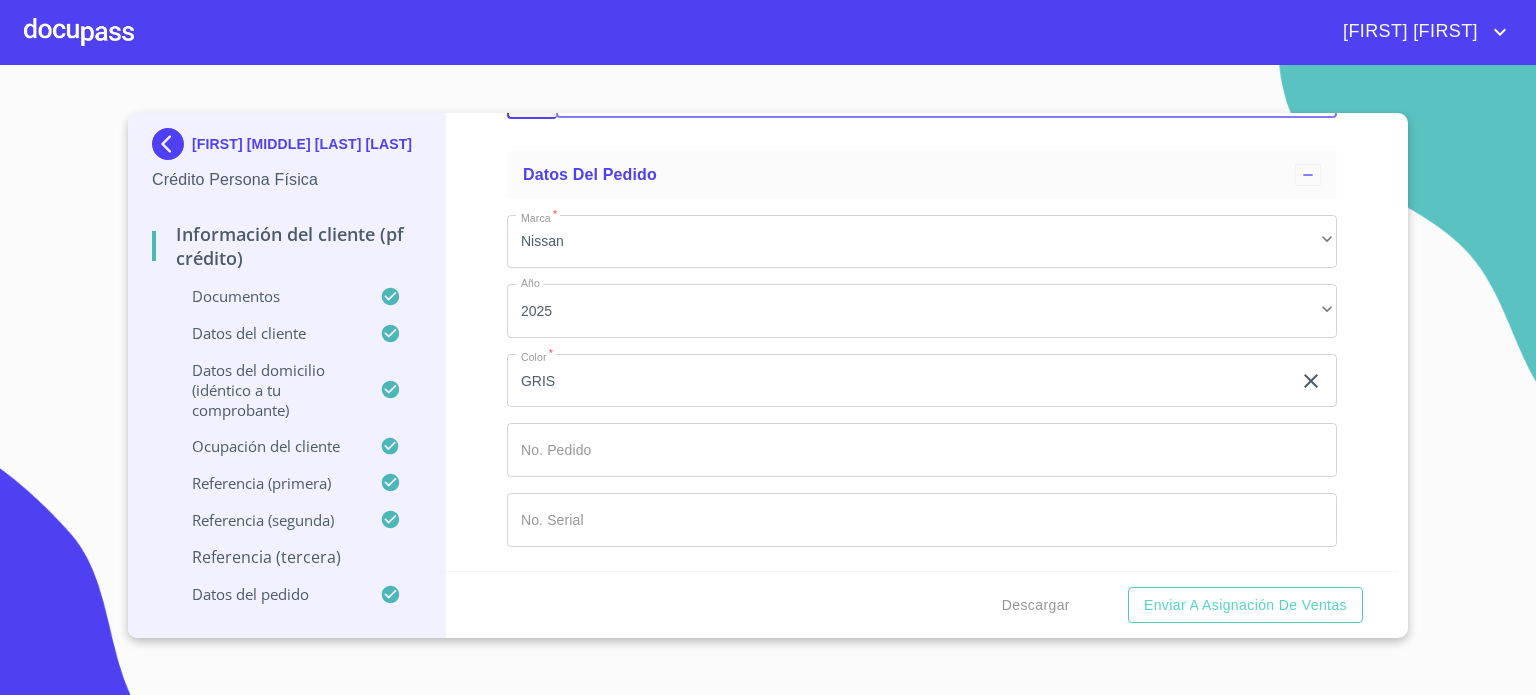 click on "Documento de identificación.   *" at bounding box center [971, 92] 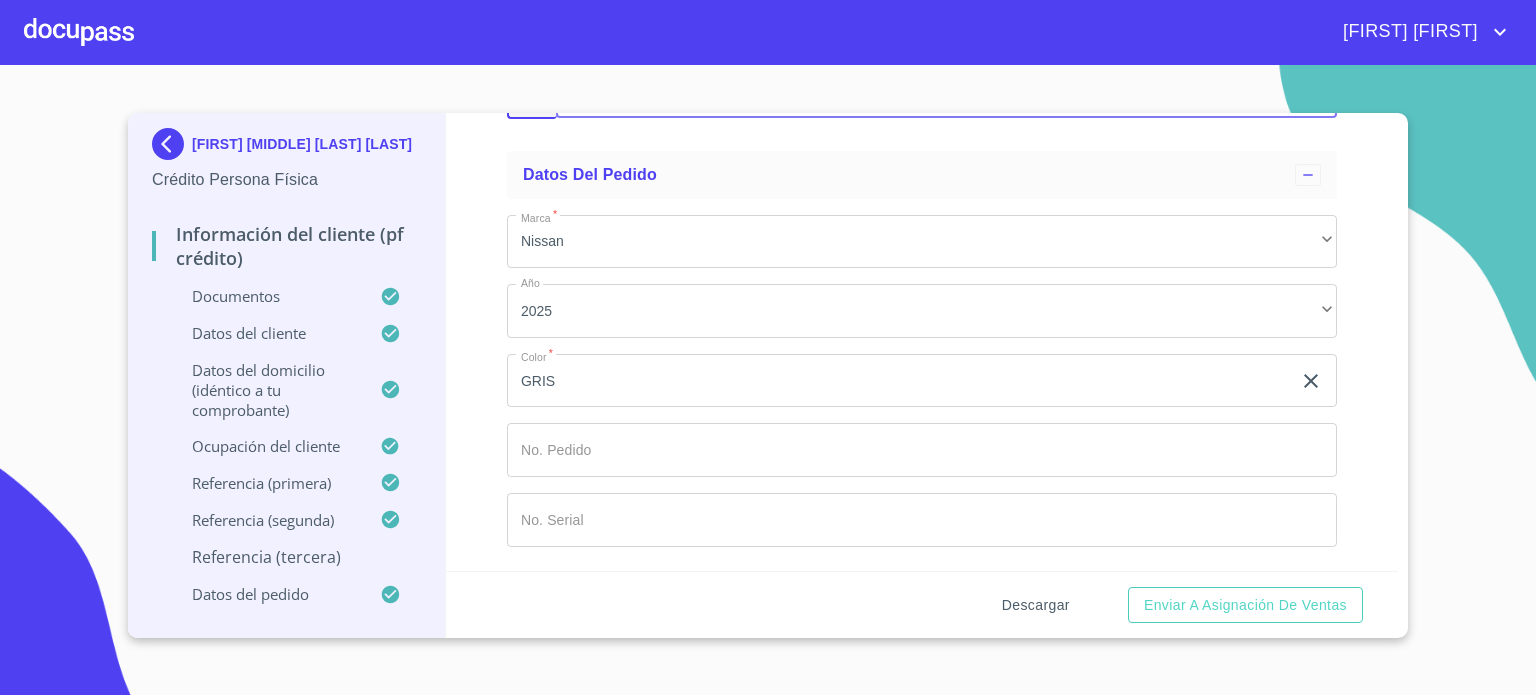type on "([PHONE])" 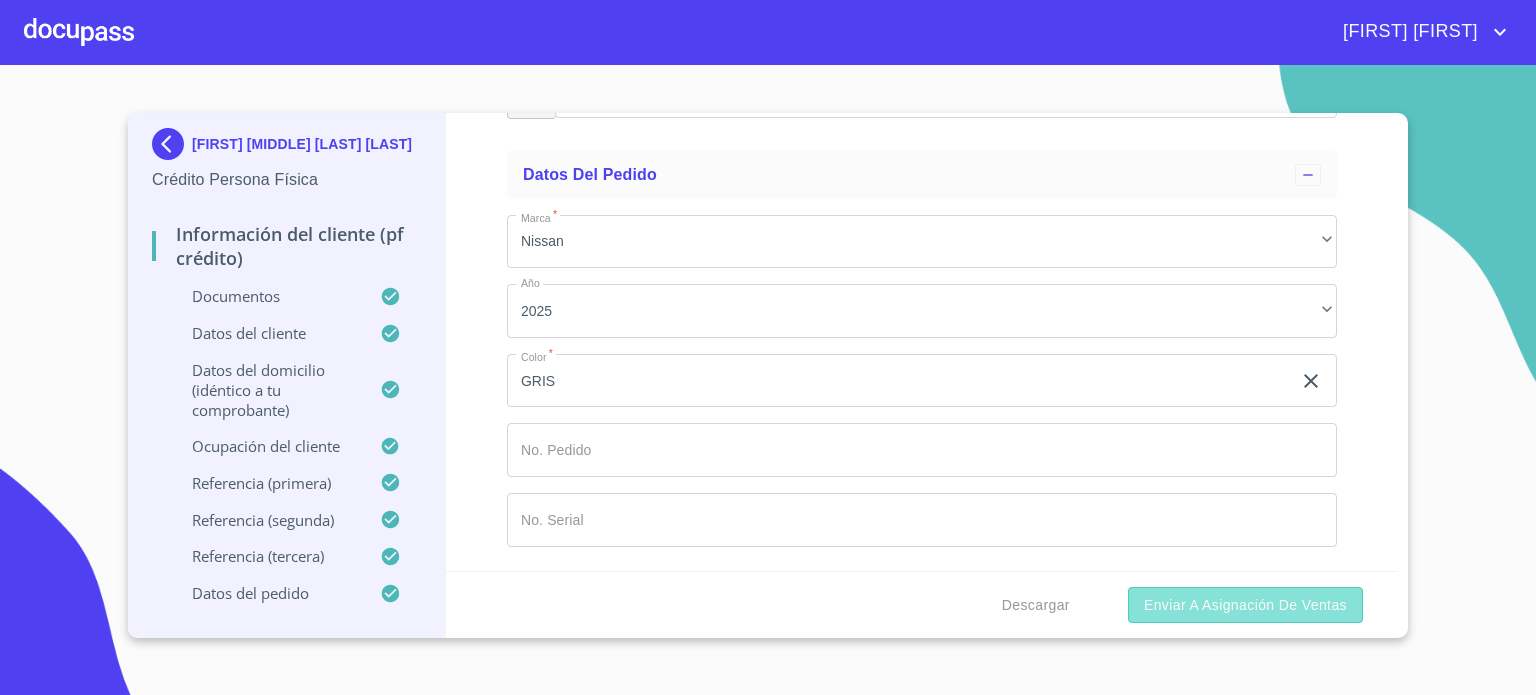 click on "Enviar a Asignación de Ventas" at bounding box center [1245, 605] 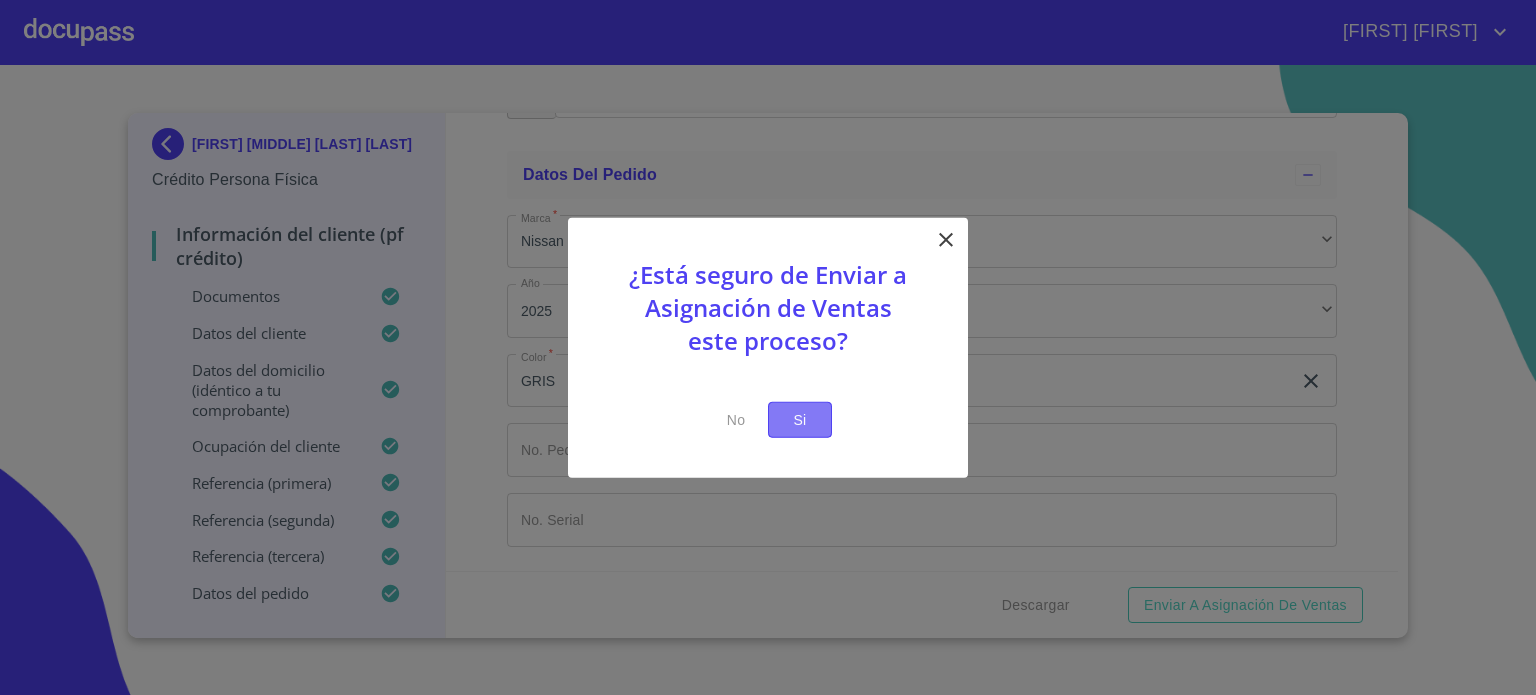 click on "Si" at bounding box center [800, 419] 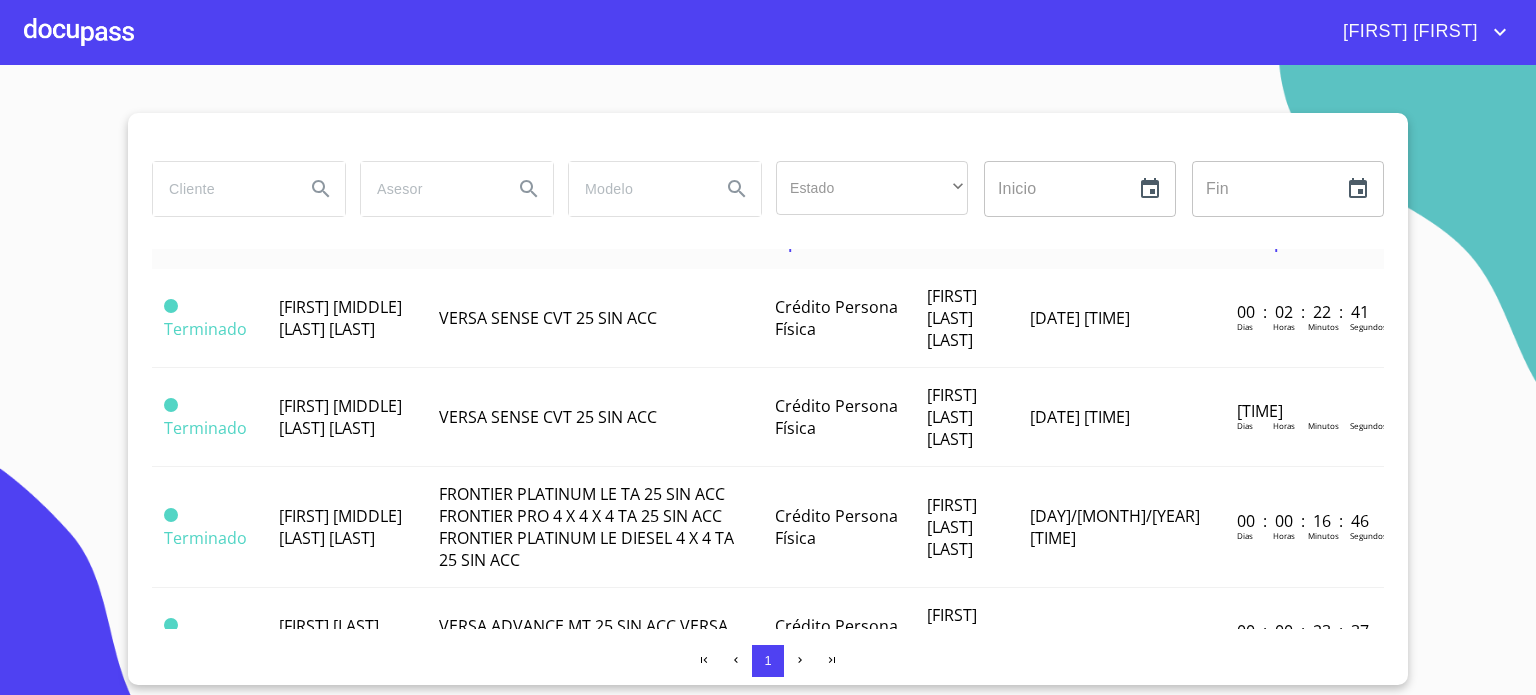 scroll, scrollTop: 0, scrollLeft: 0, axis: both 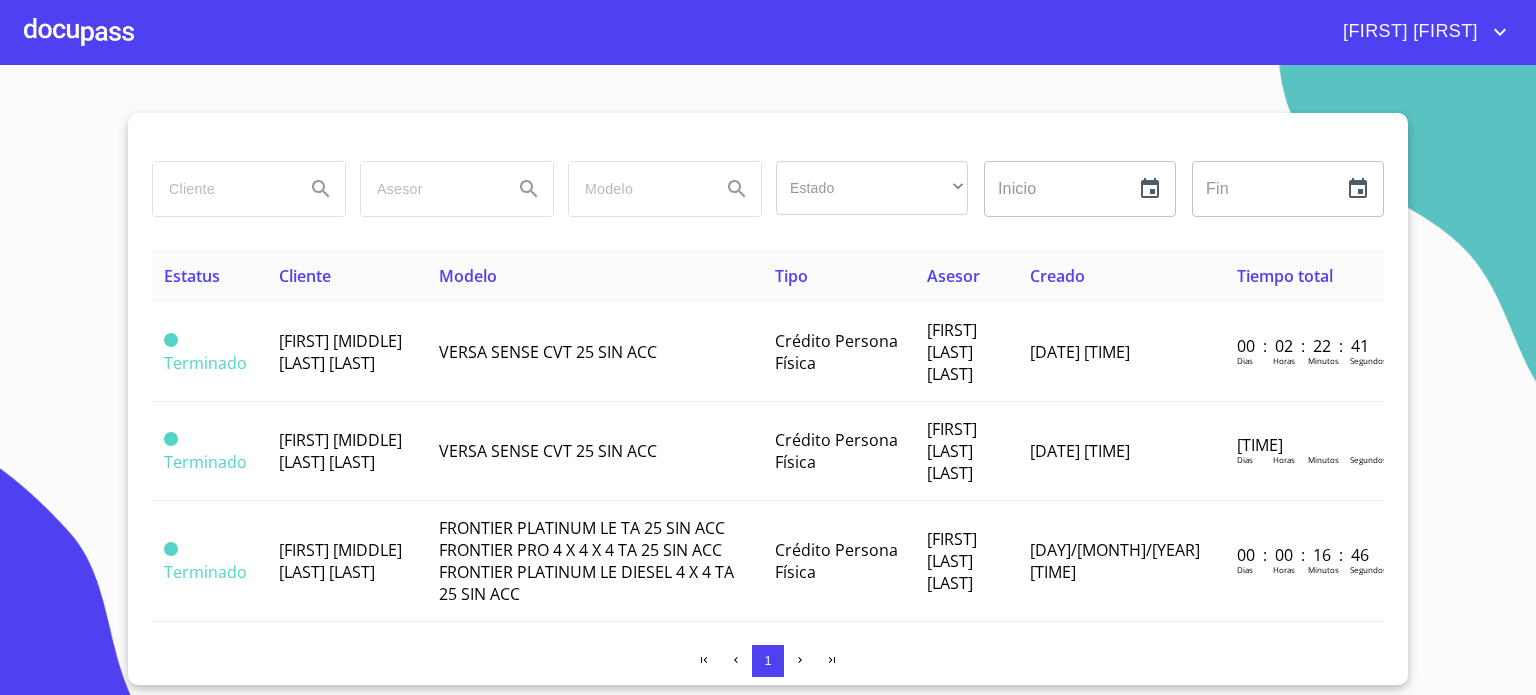 click at bounding box center [79, 32] 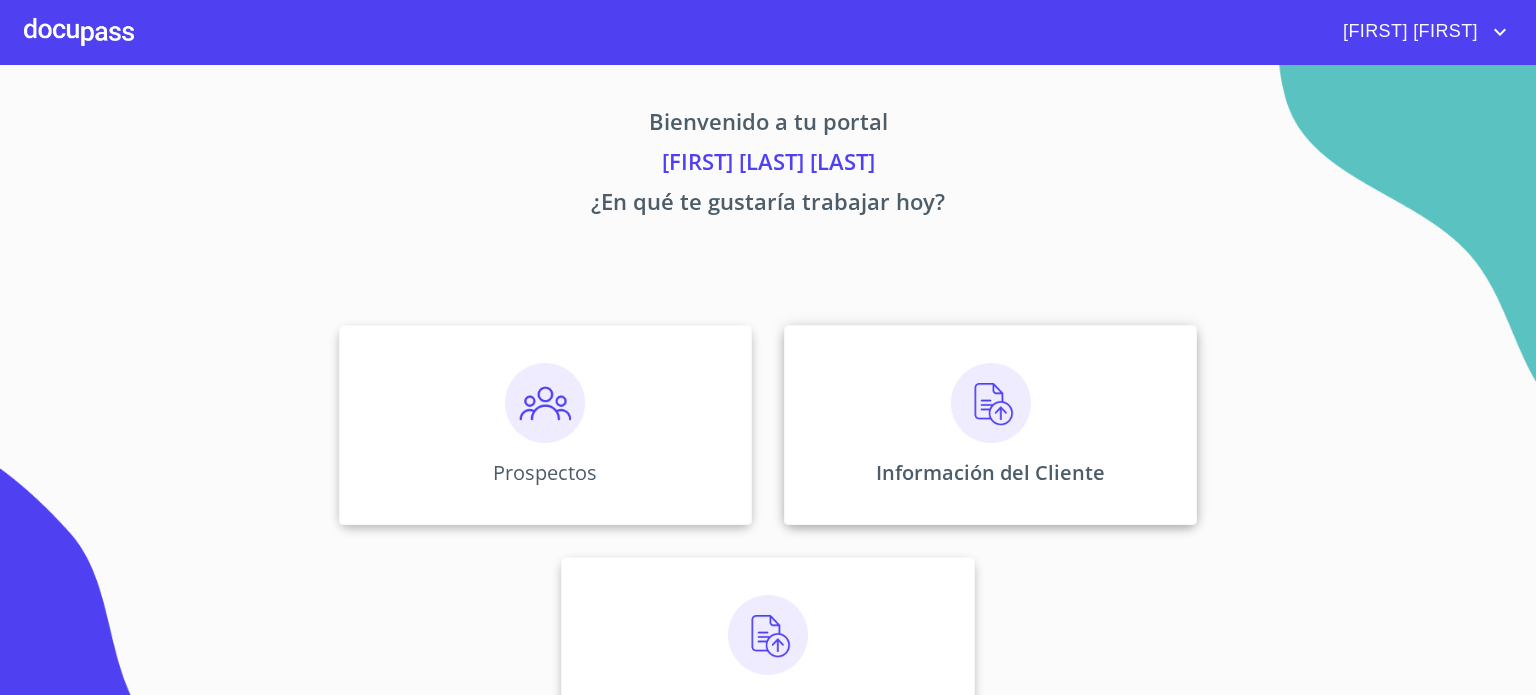 click at bounding box center [991, 403] 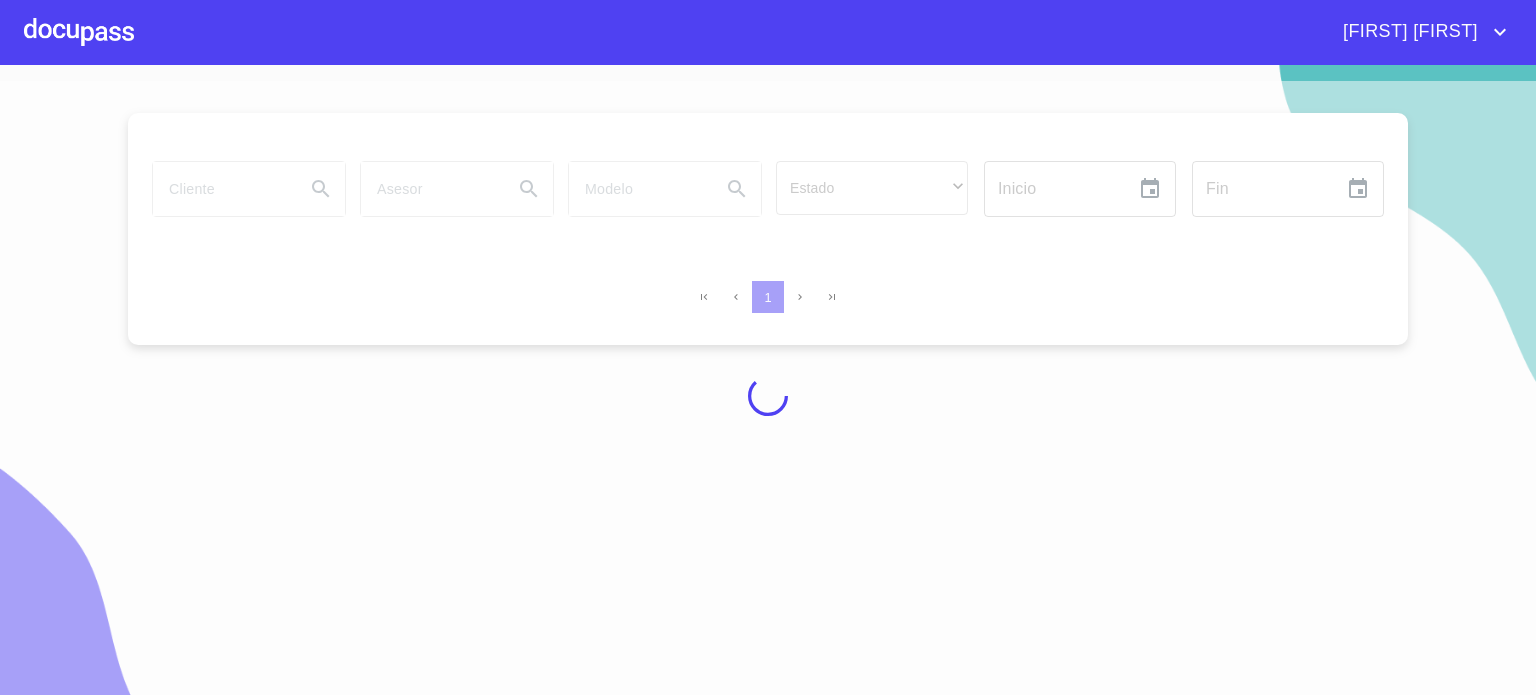 click at bounding box center [79, 32] 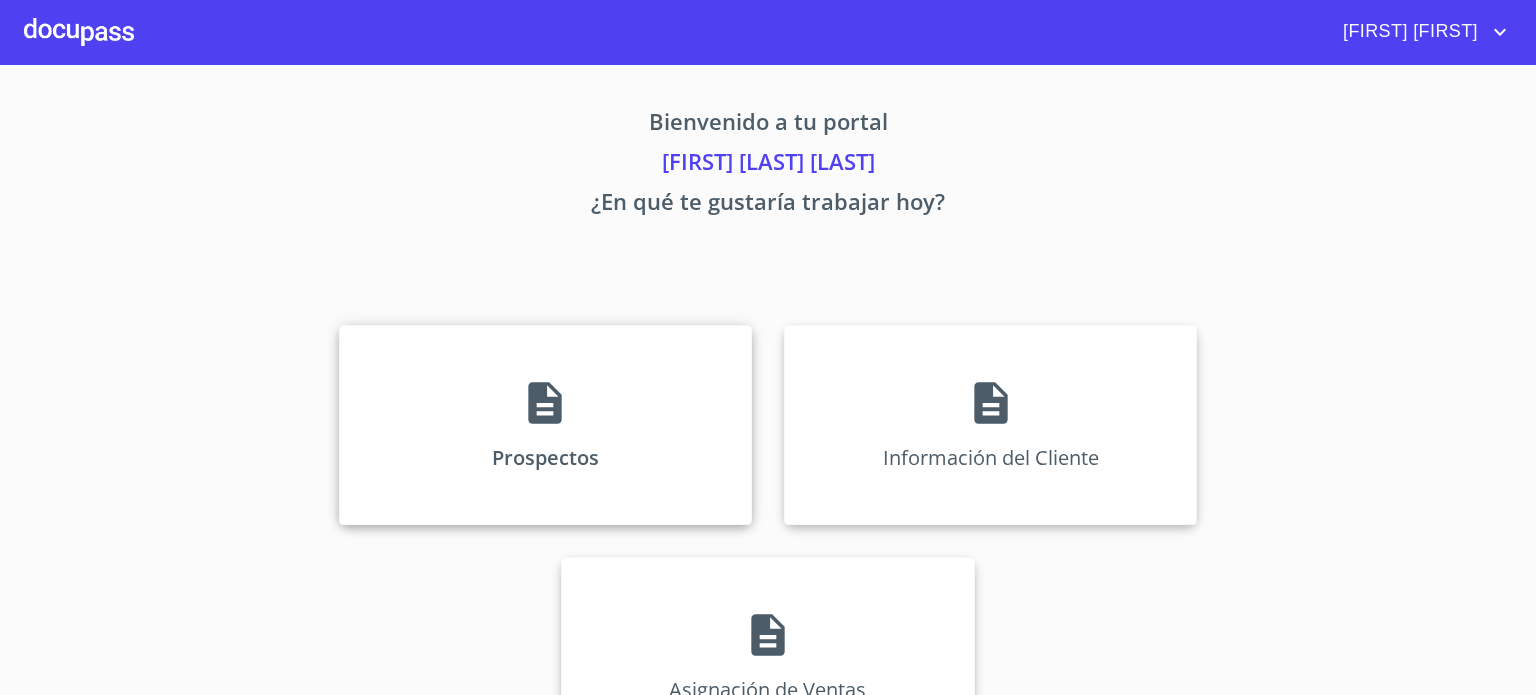 click on "Prospectos" at bounding box center (545, 425) 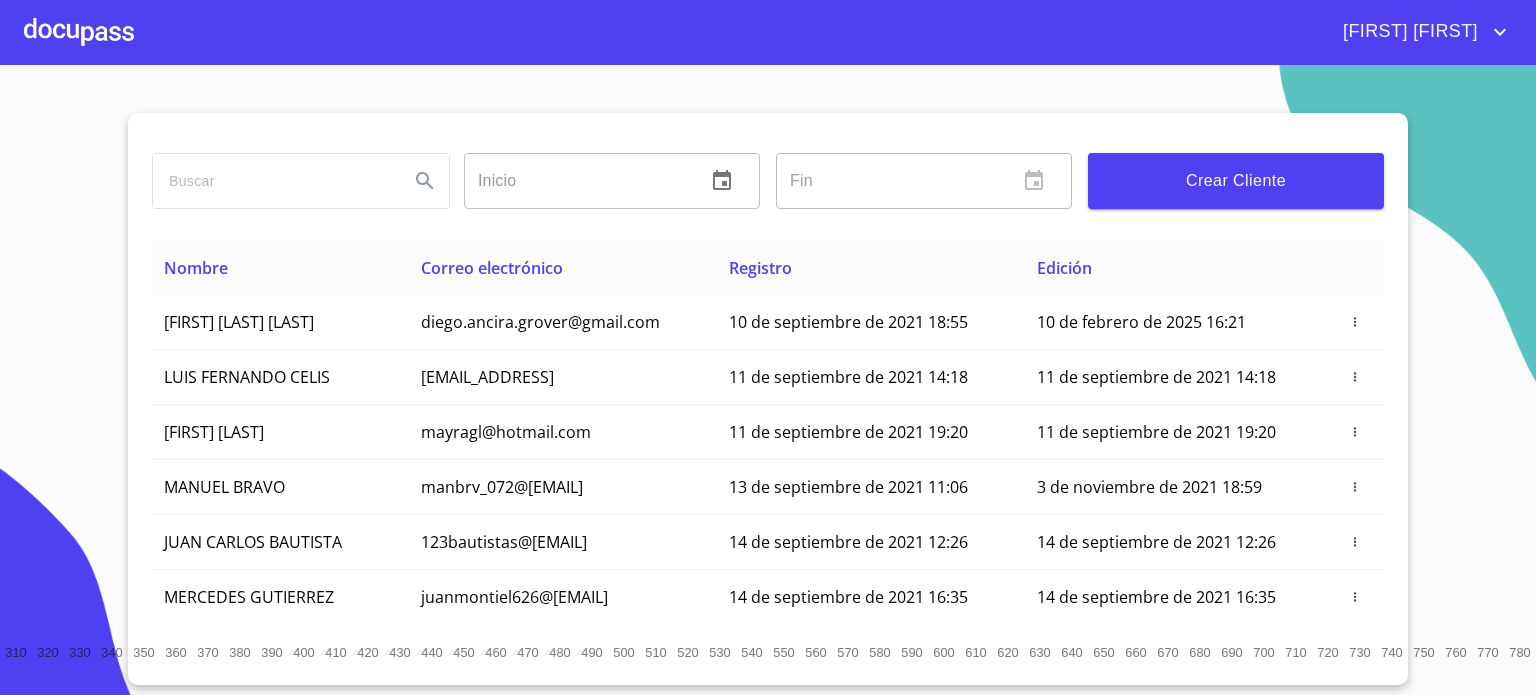 click on "Crear Cliente" at bounding box center [1236, 181] 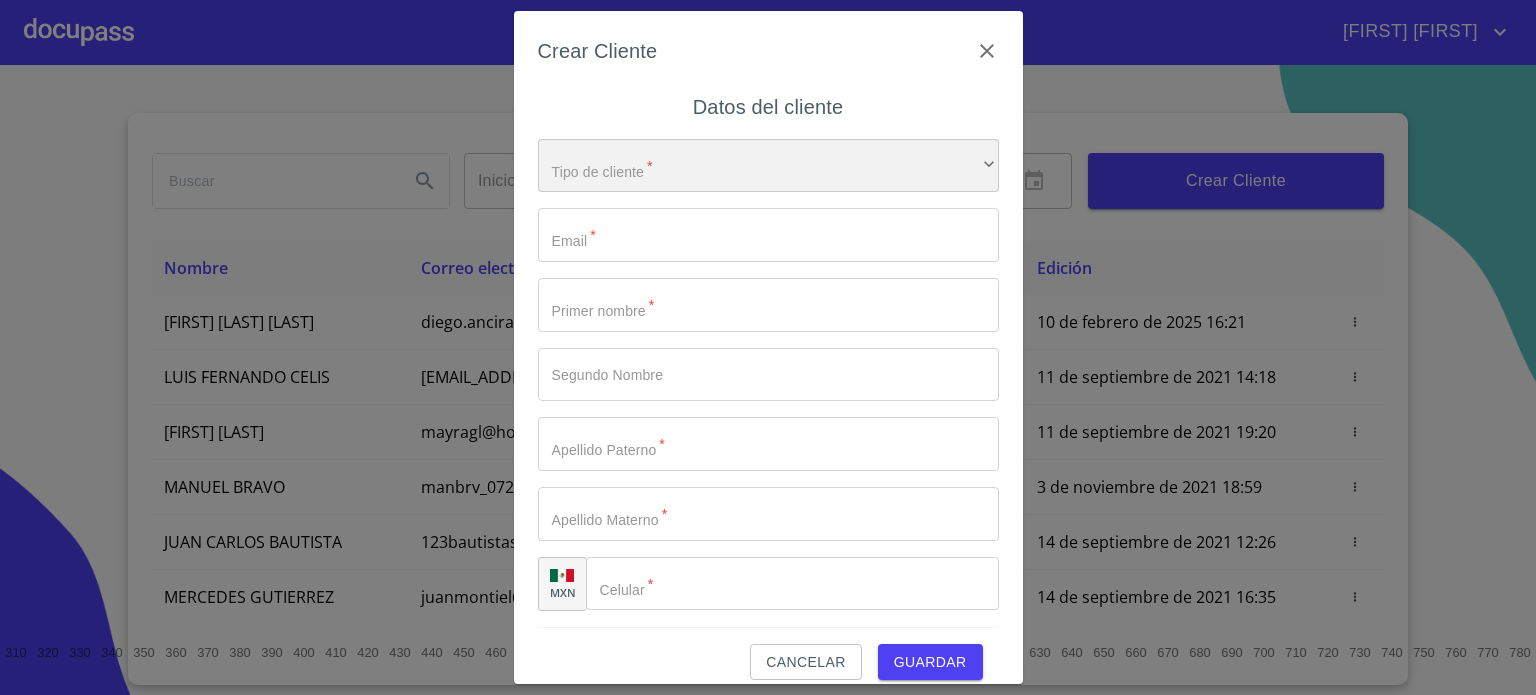 click on "​" at bounding box center (768, 166) 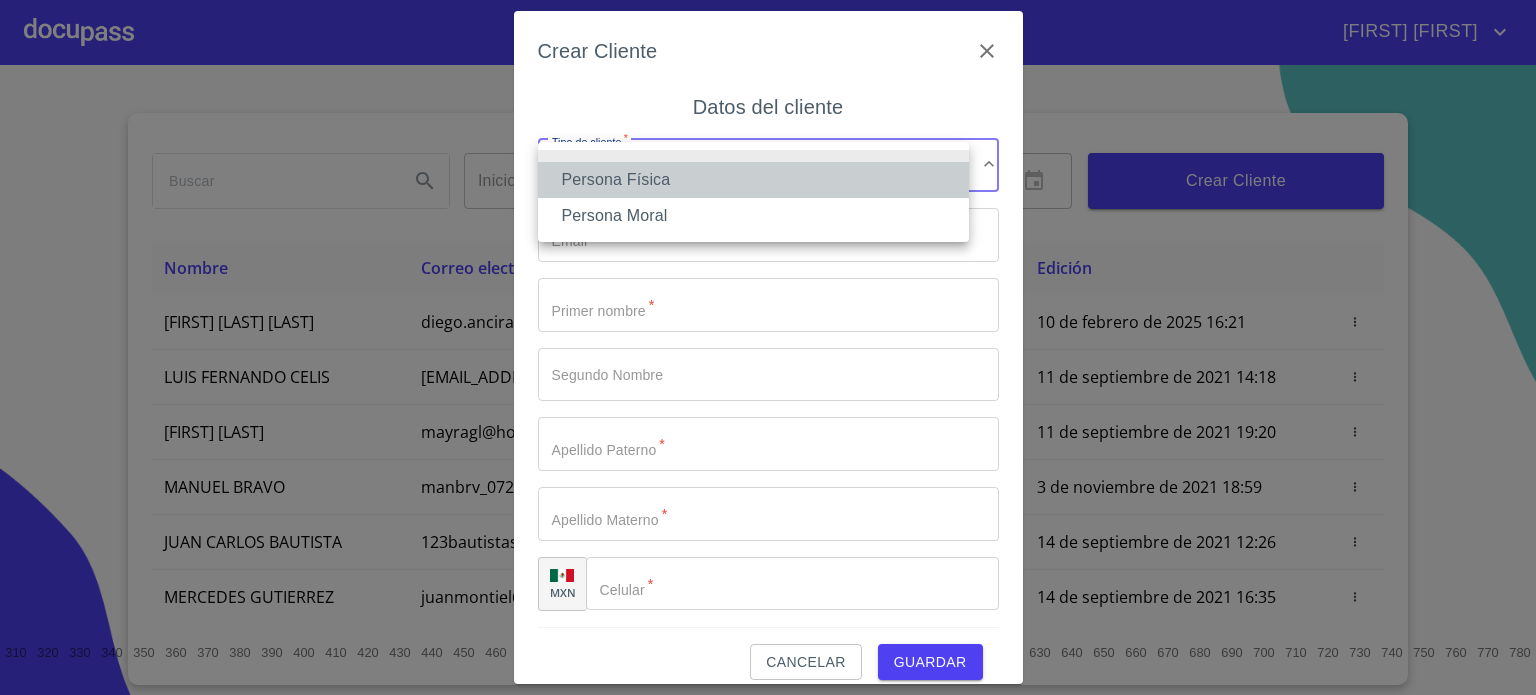 click on "Persona Física" at bounding box center [753, 180] 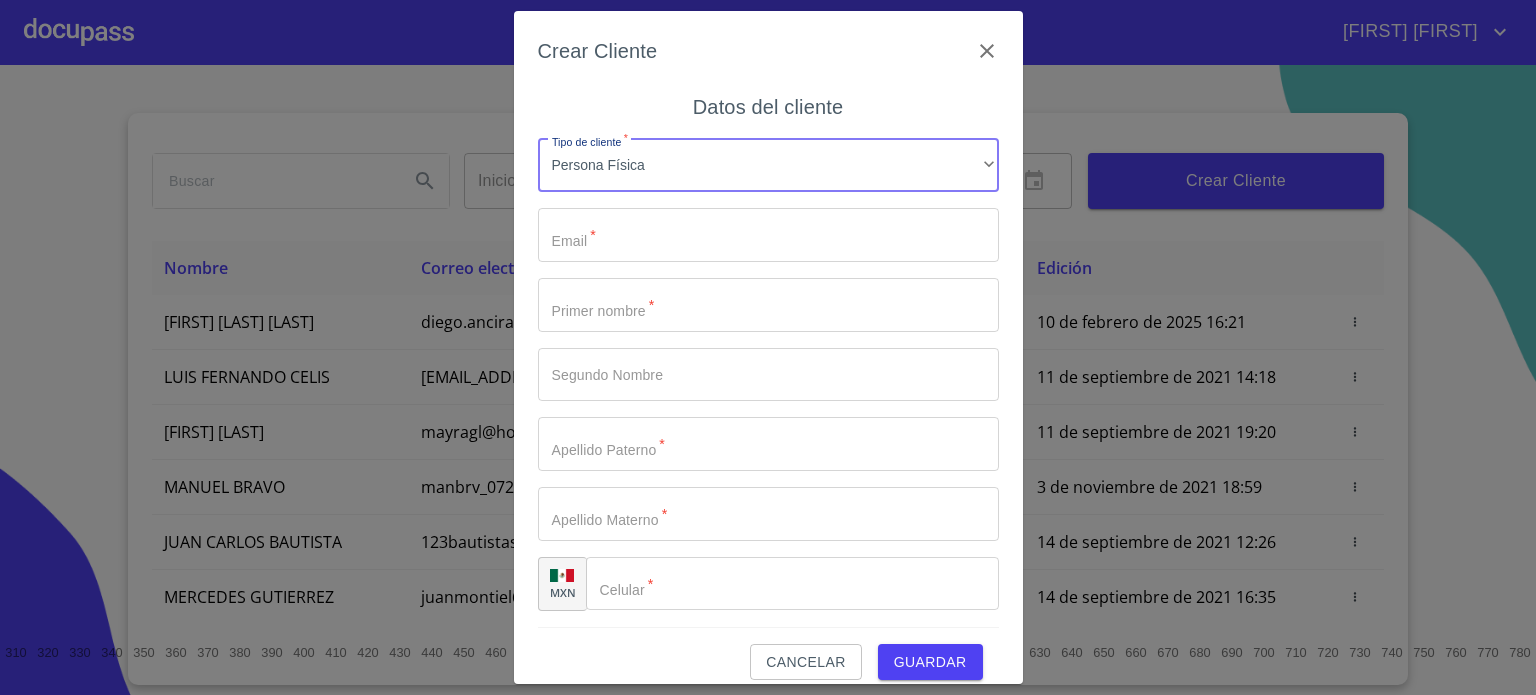 click on "Tipo de cliente   *" at bounding box center (768, 235) 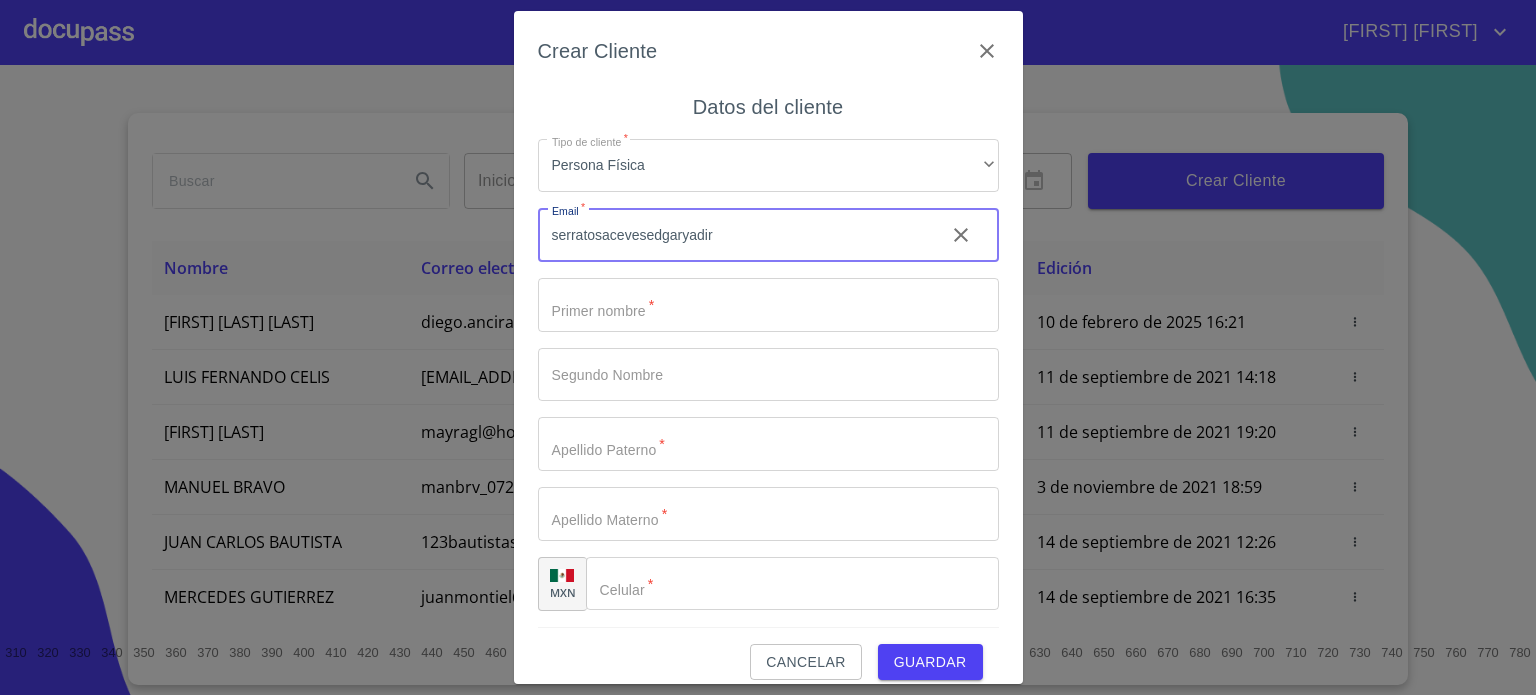 click on "serratosacevesedgaryadir" at bounding box center [733, 235] 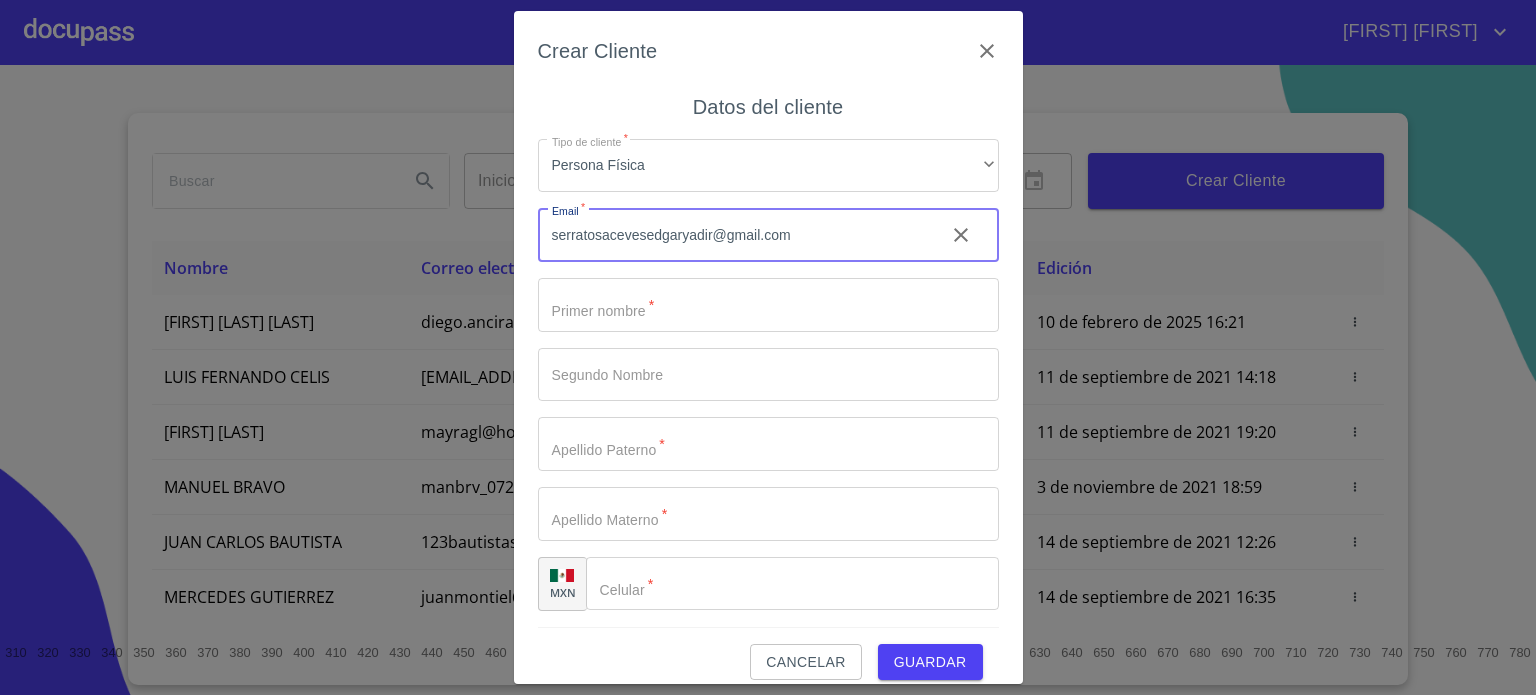type on "serratosacevesedgaryadir@gmail.com" 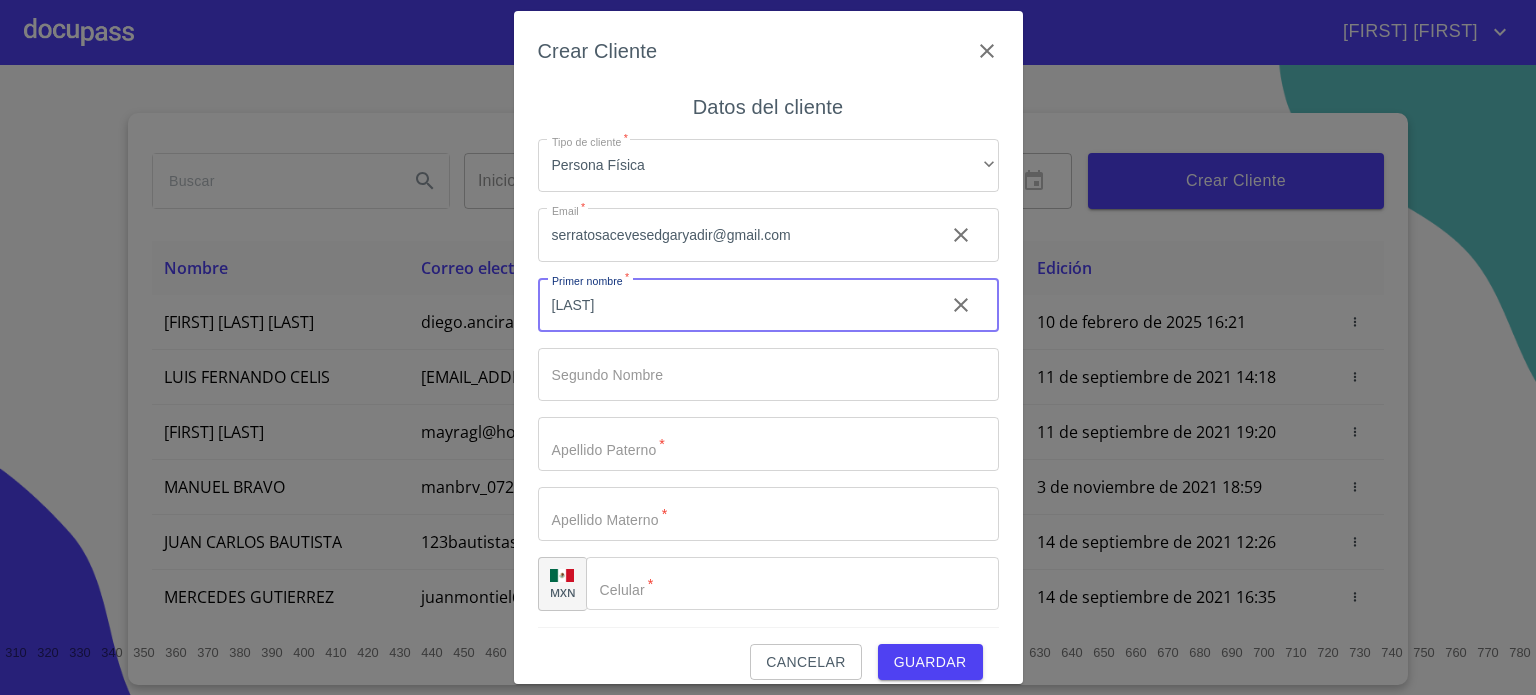 click on "[LAST]" at bounding box center (733, 305) 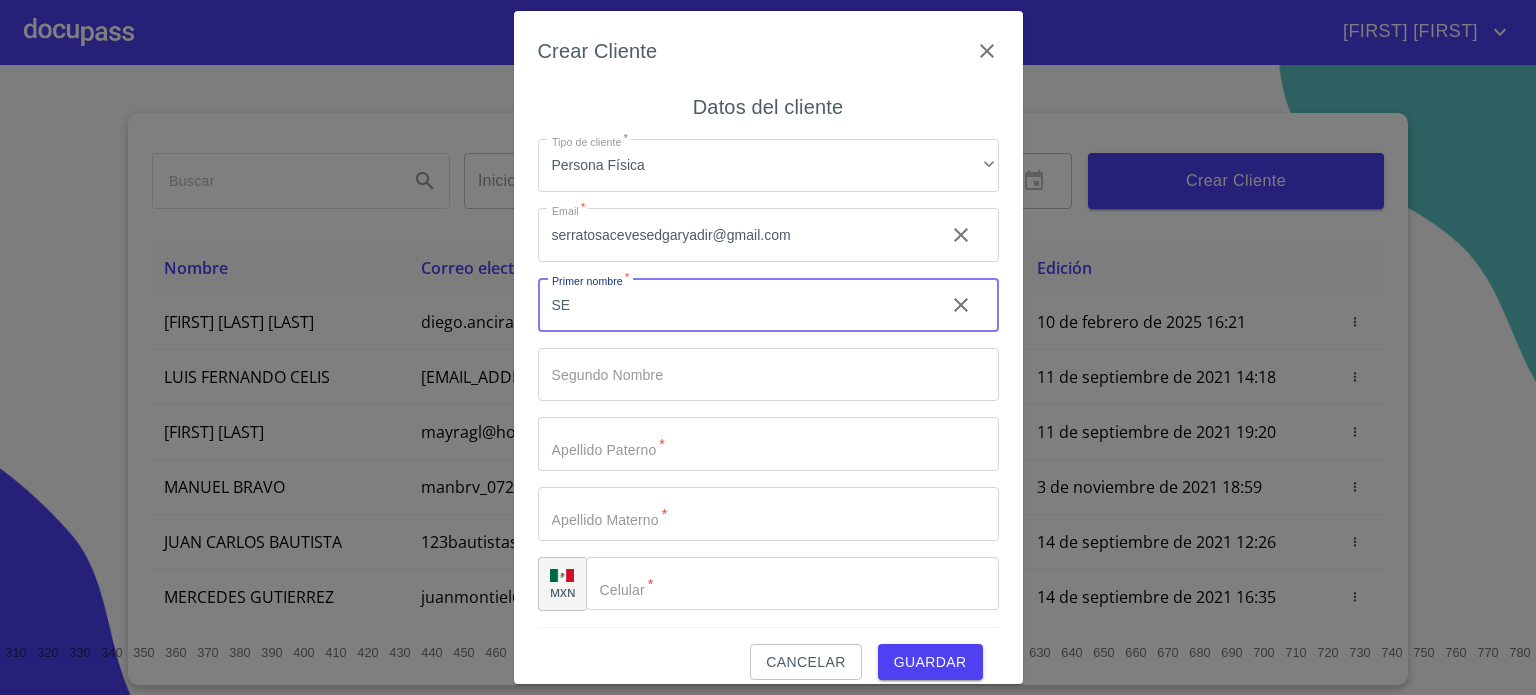 type on "S" 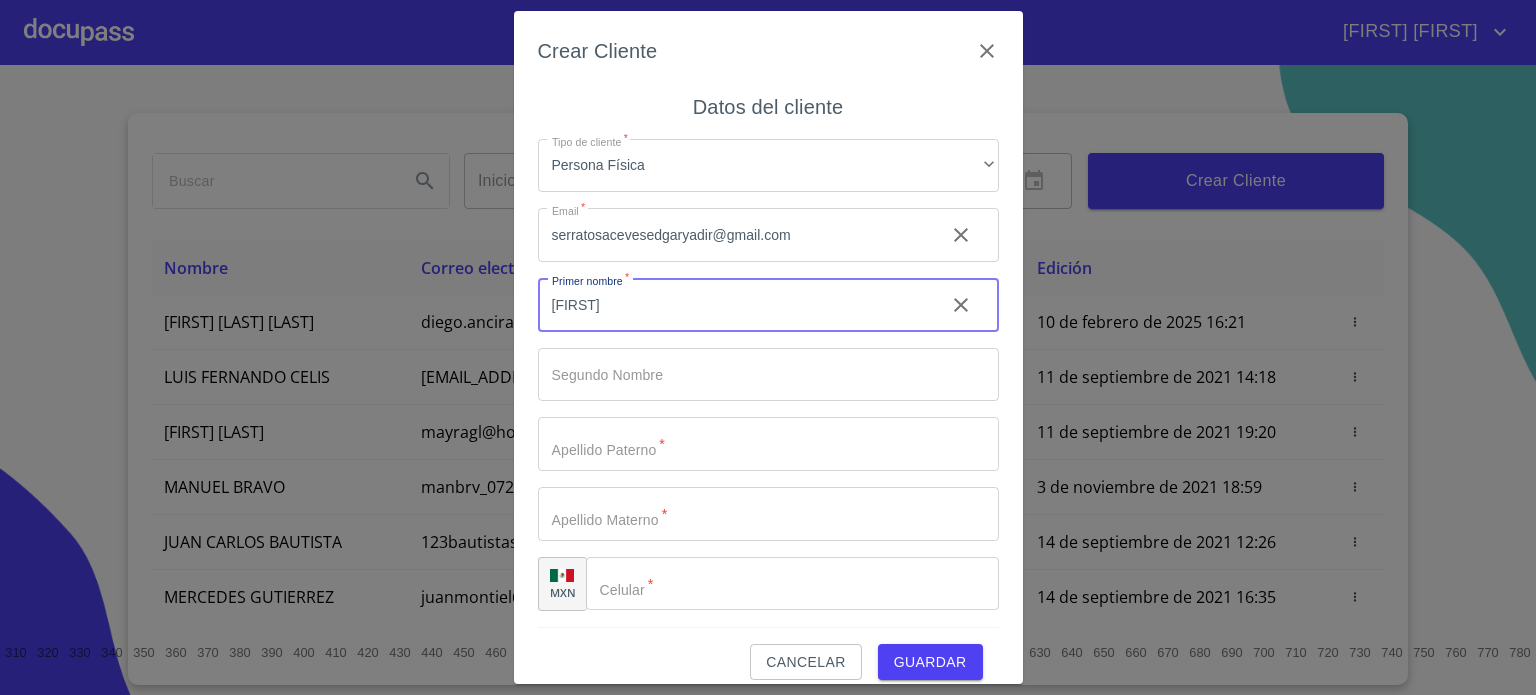 type on "[FIRST]" 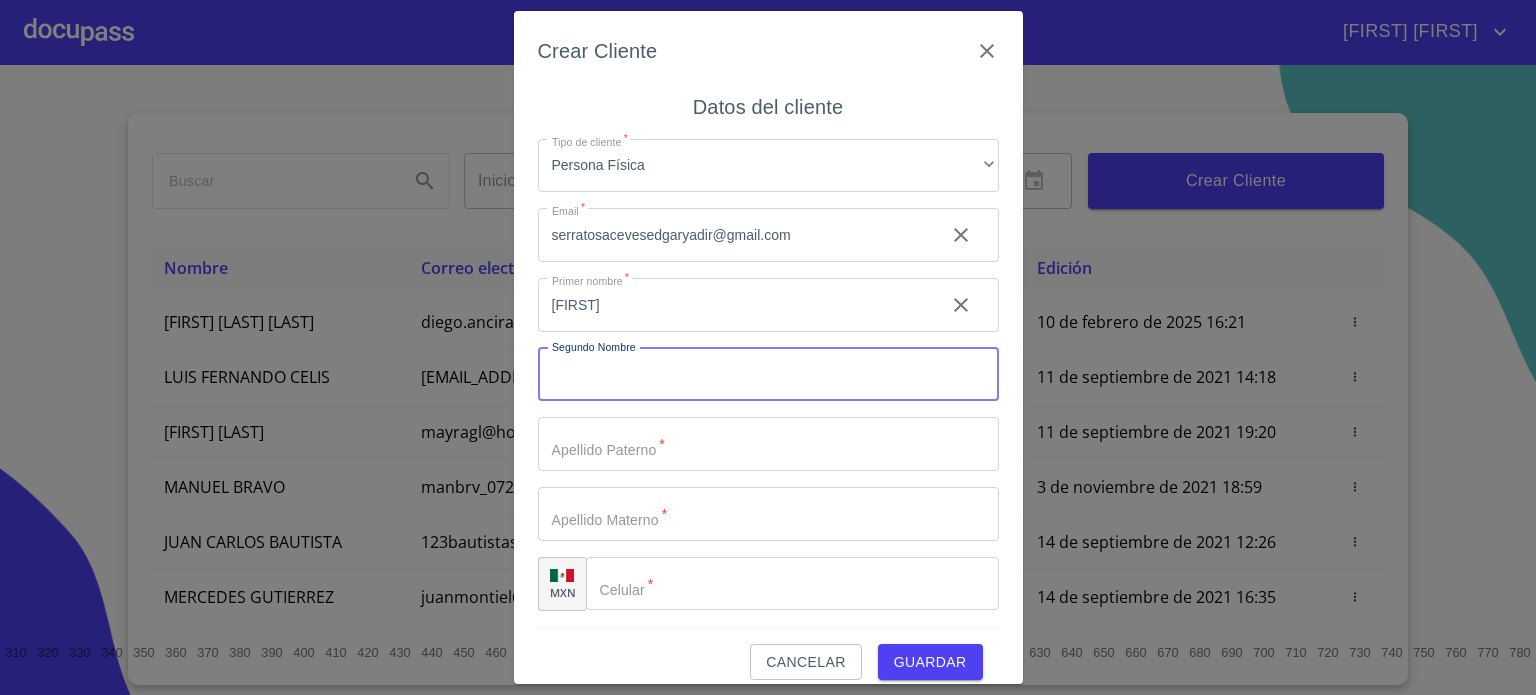 click on "Tipo de cliente   *" at bounding box center (768, 375) 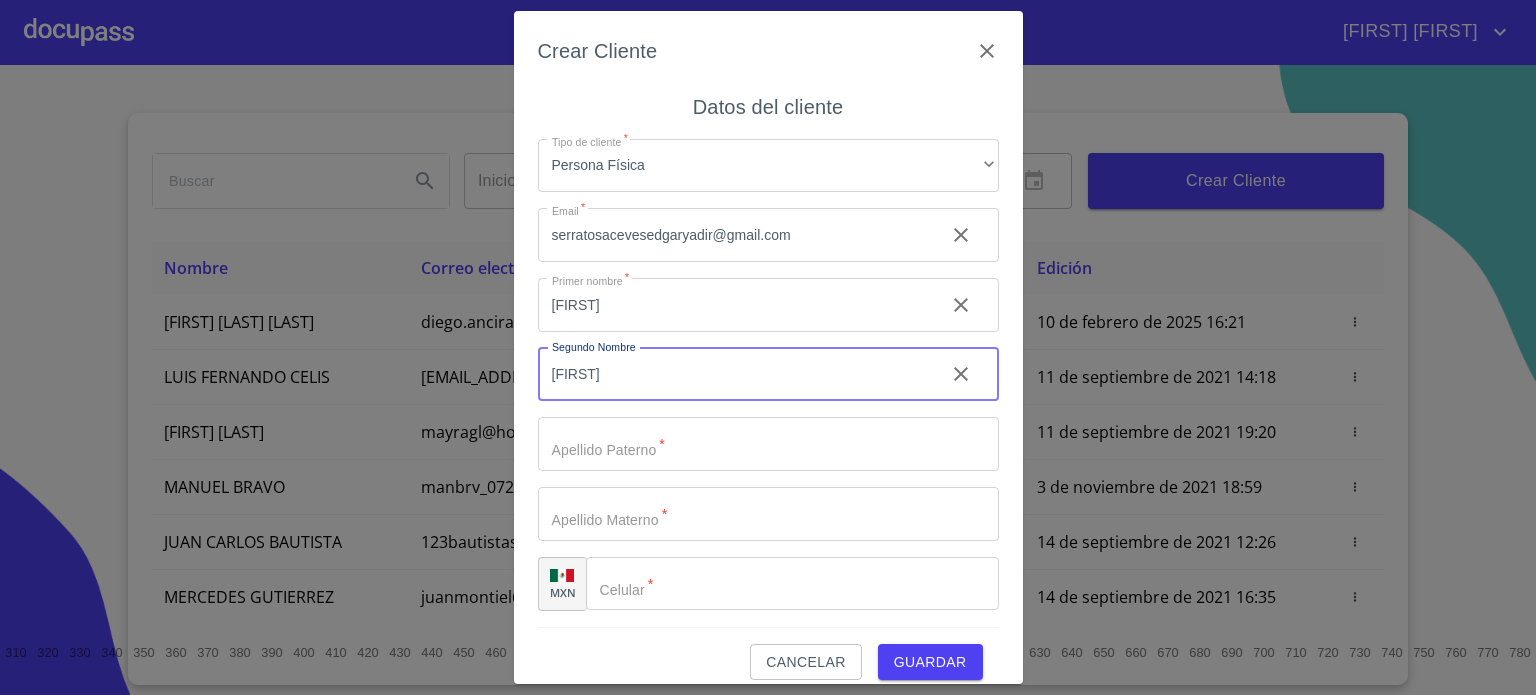 type on "[FIRST]" 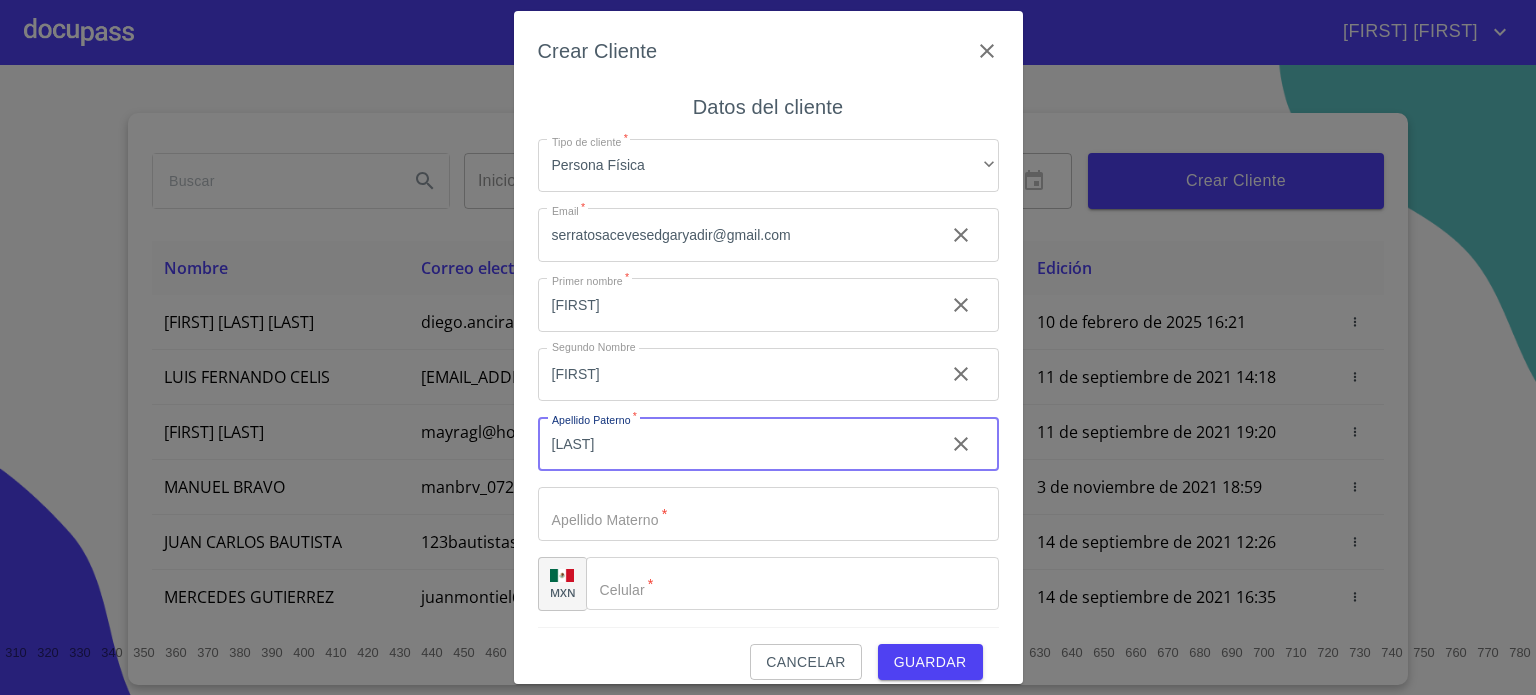 type on "[LAST]" 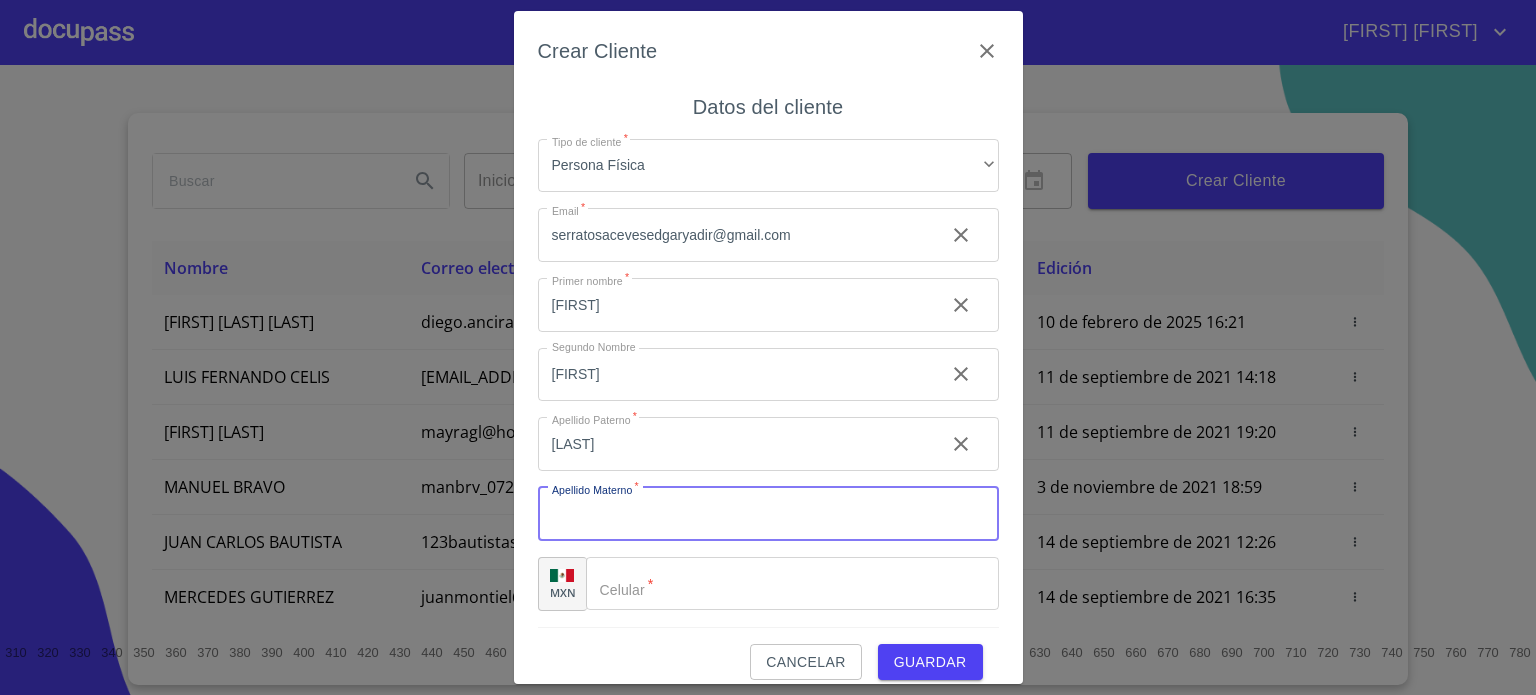 click on "Tipo de cliente   *" at bounding box center [768, 514] 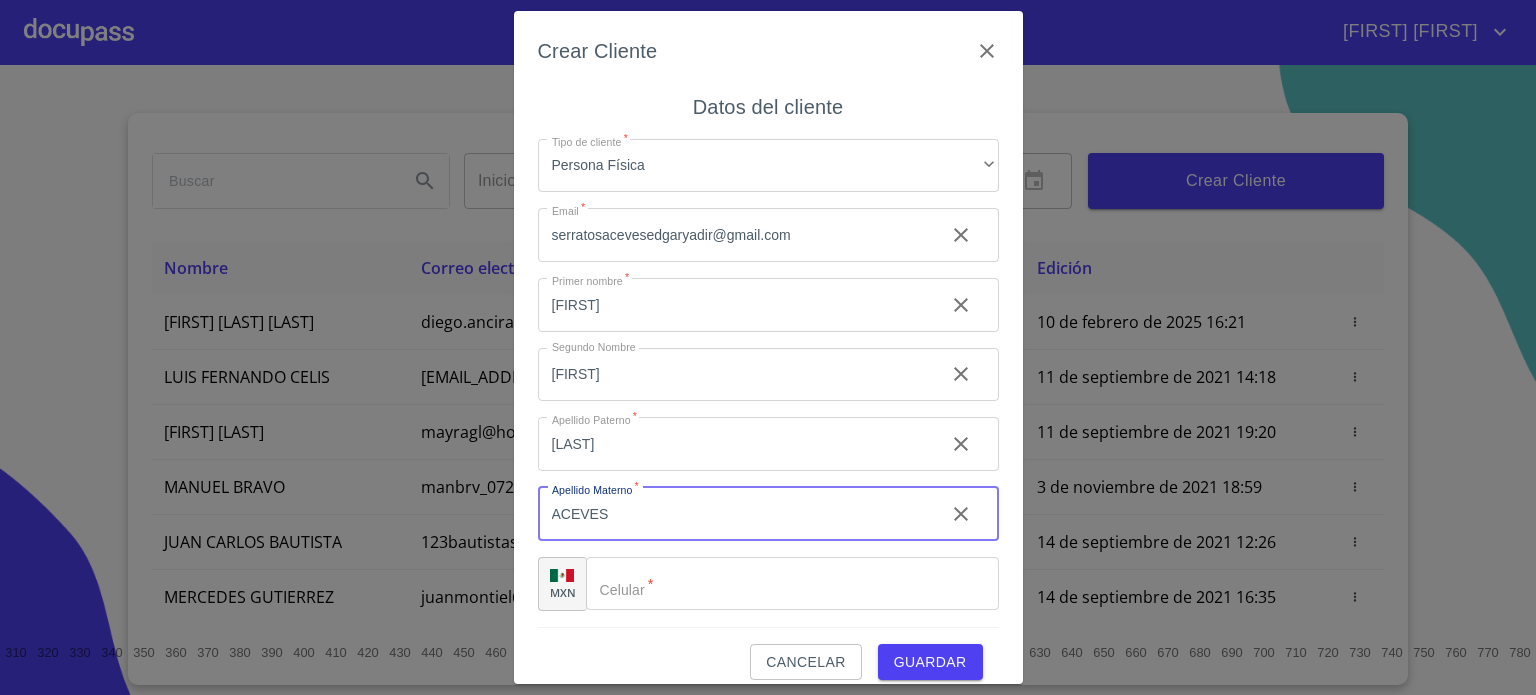 type on "ACEVES" 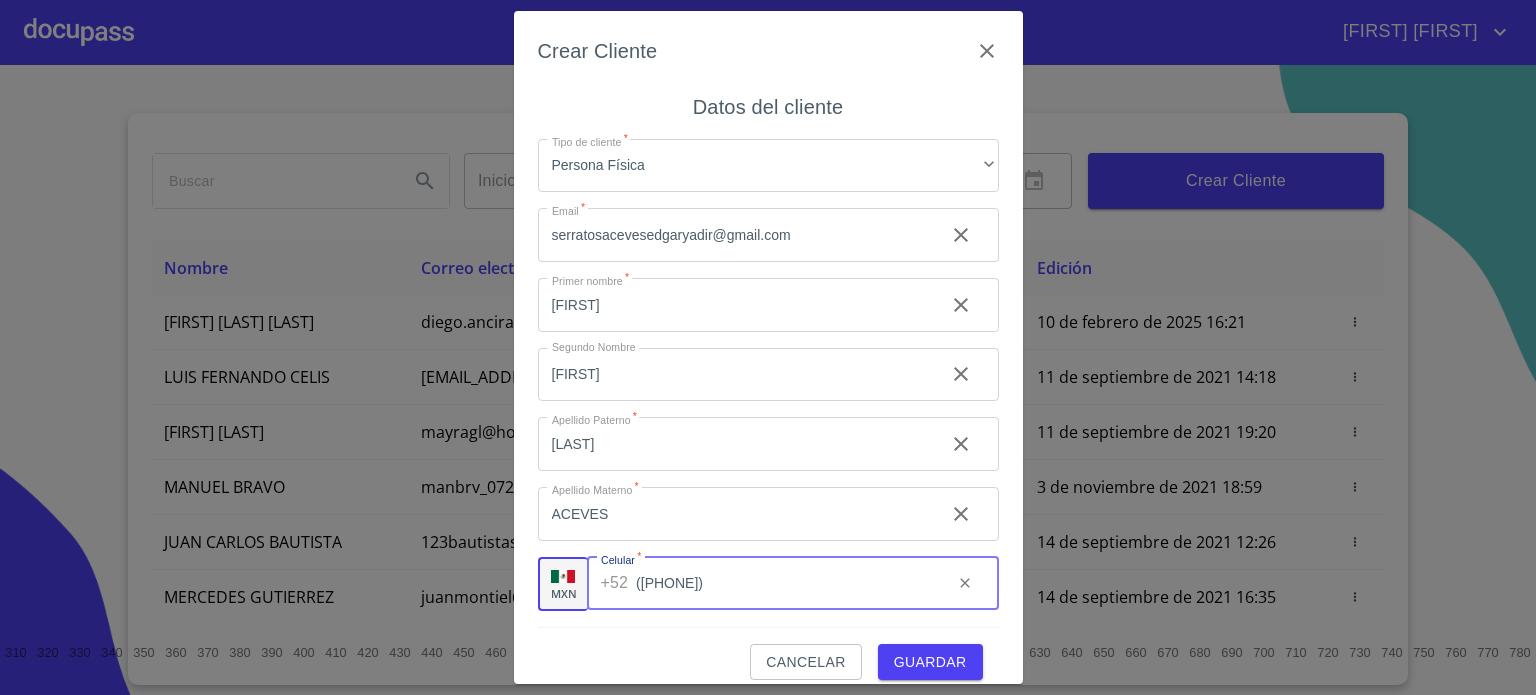 type on "([PHONE])" 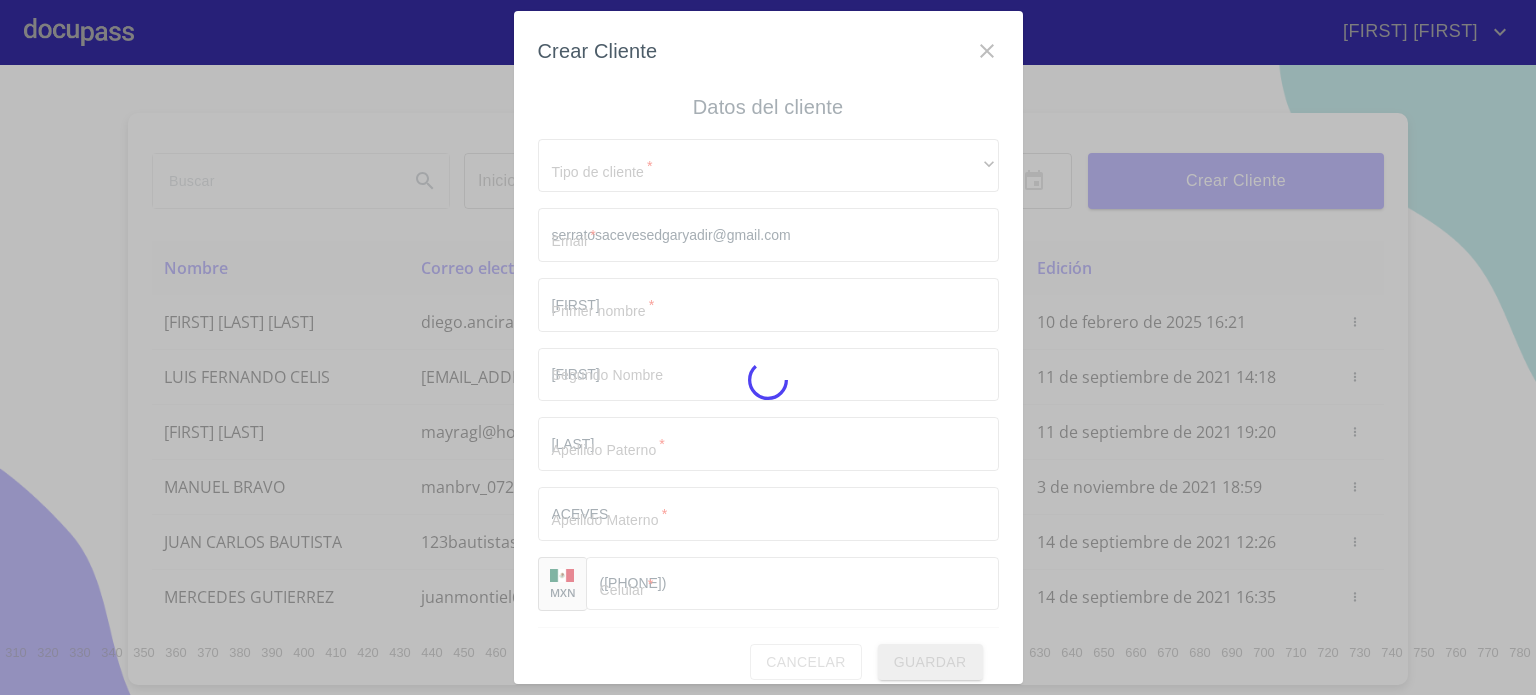 type 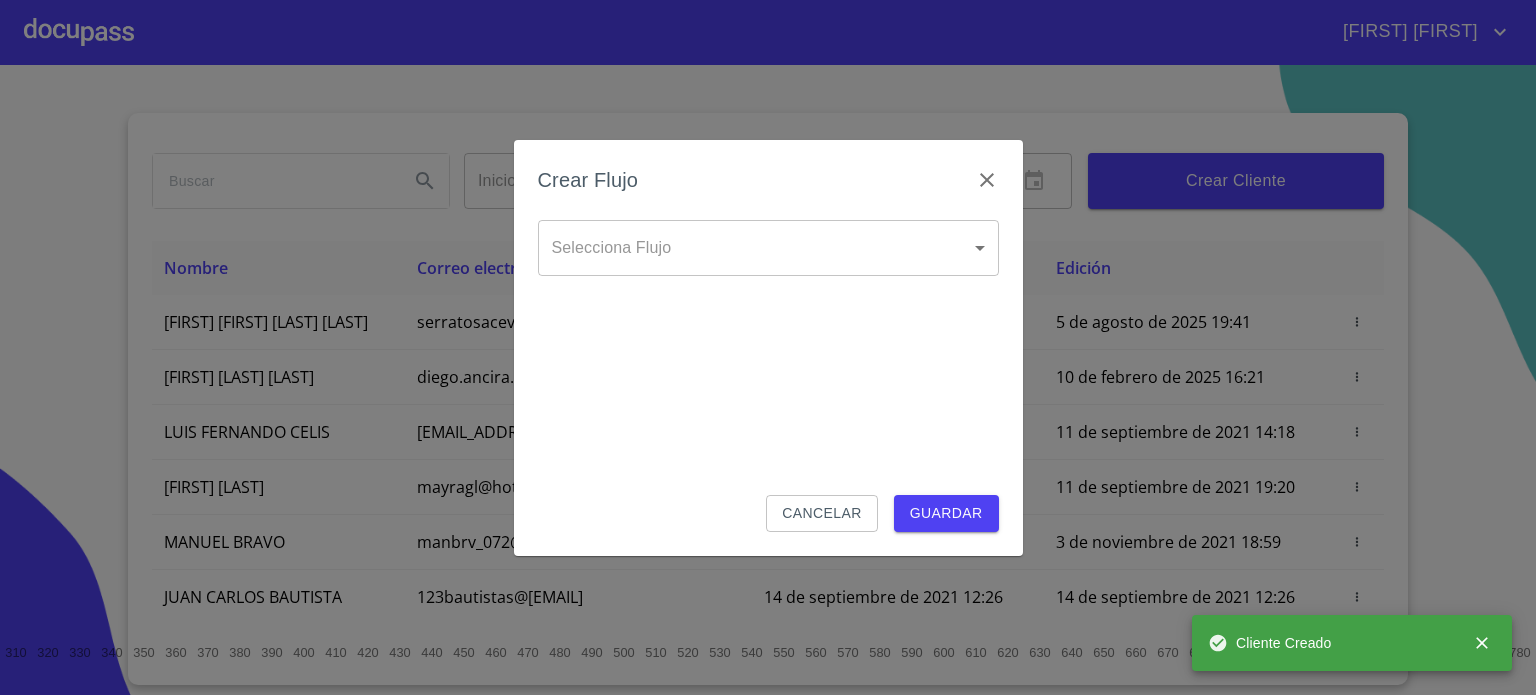 click on "EDGAR YADIR SERRATOS ACEVES serratosacevesedgaryadir@[EMAIL] 5 de agosto de 2025 19:41 5 de agosto de 2025 19:41 DIEGO ANCIRA GROVER diego.ancira.grover@[EMAIL] 10 de septiembre de 2021 18:55 10 de febrero de 2025 16:21 LUIS FERNANDO CELIS  luis.celis@[EMAIL] 11 de septiembre de 2021 14:18 11 de septiembre de 2021 14:18 MAYRA  GONZALEZ mayragl@[EMAIL] 11 de septiembre de 2021 19:20 11 de septiembre de 2021 19:20 MANUEL BRAVO manbrv_072@[EMAIL] 13 de septiembre de 2021 11:06 3 de noviembre de 2021 18:59 JUAN CARLOS BAUTISTA 123bautistas@[EMAIL] 14 de septiembre de 2021 12:26 14 de septiembre de 2021 12:26 MERCEDES GUTIERREZ juanmontiel626@[EMAIL] 14 de septiembre de 2021 16:35 14 de septiembre de 2021 16:35 JUAN ANTONIO CRUZ maliachi_7@[EMAIL] 14 de septiembre de 2021 18:24 14 de septiembre de 2021 18:24 JAIME  GONZALEZ  jaimeglez2103@[EMAIL] 15 de septiembre de 2021 13:18 1 2" at bounding box center [768, 347] 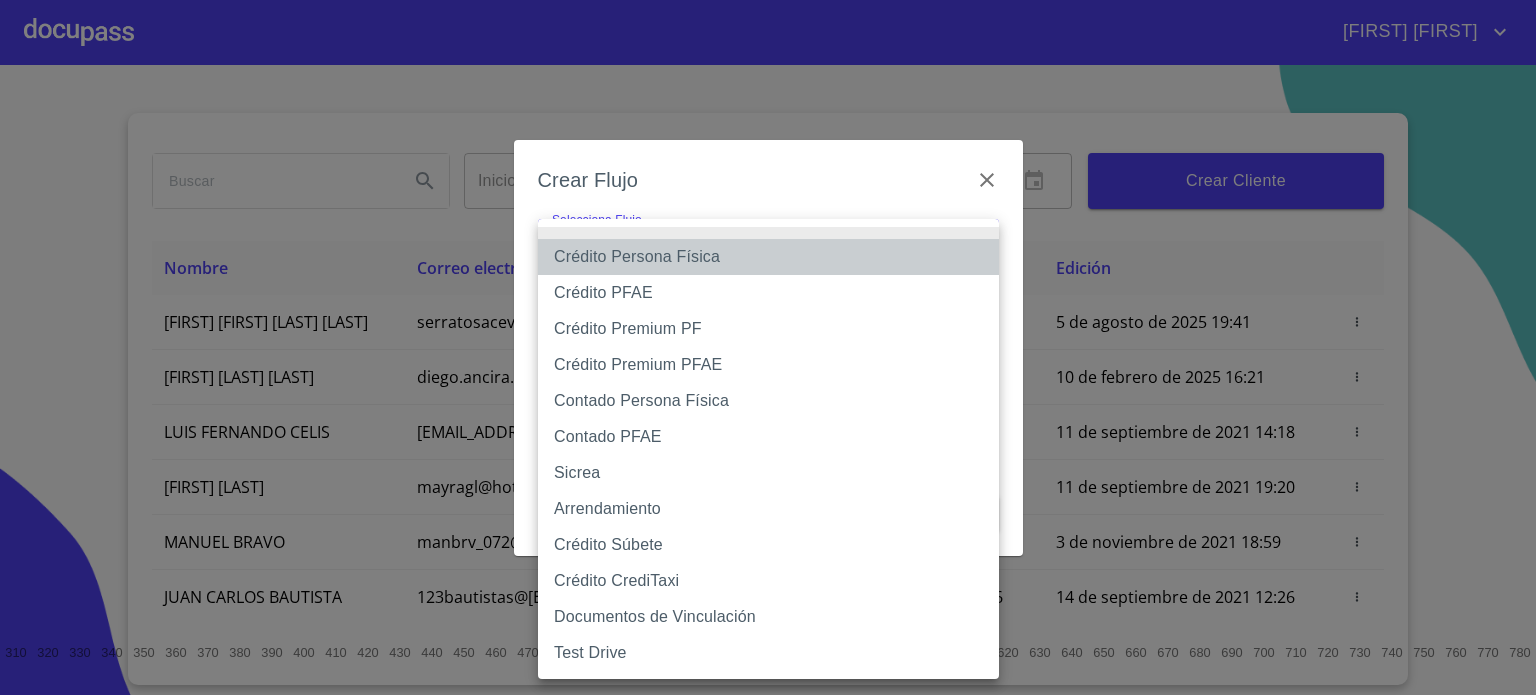 click on "Crédito Persona Física" at bounding box center (768, 257) 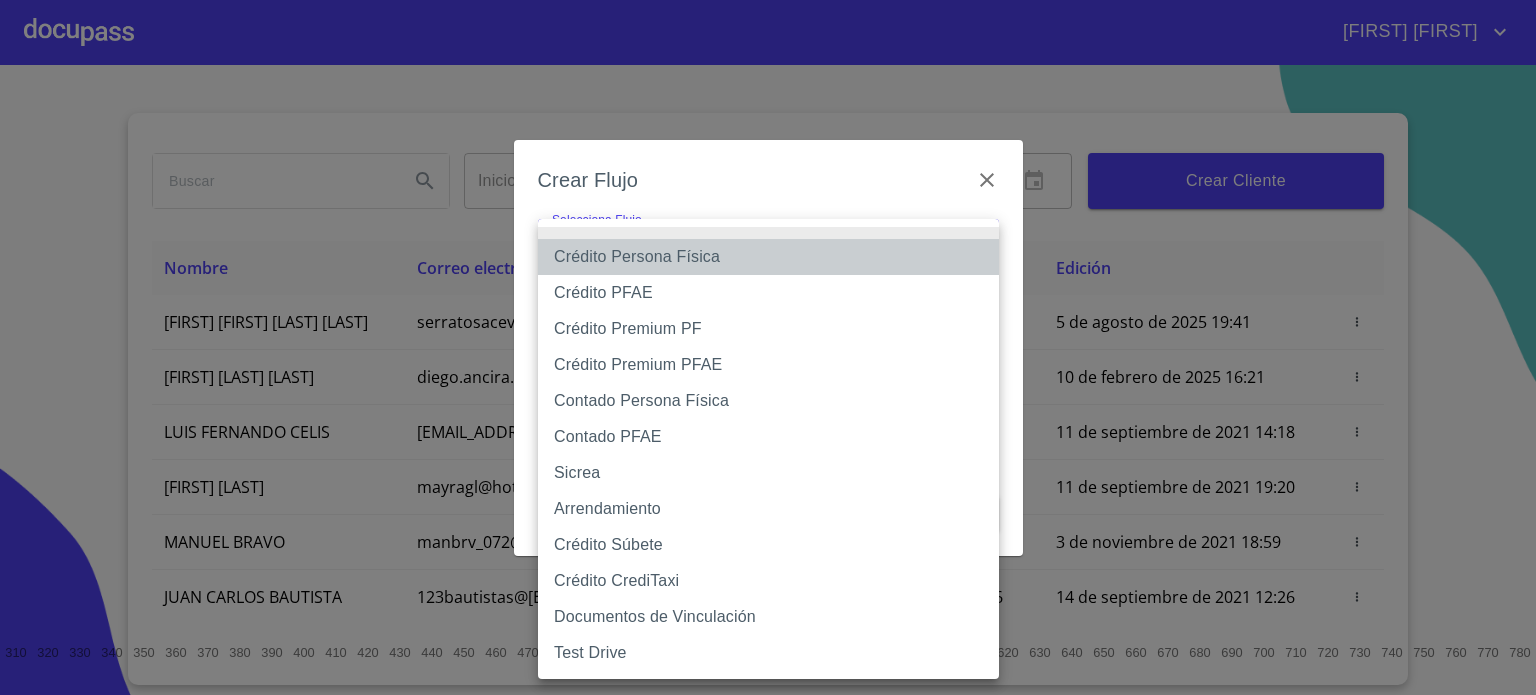 type on "6009fb3c7d1714eb8809aa97" 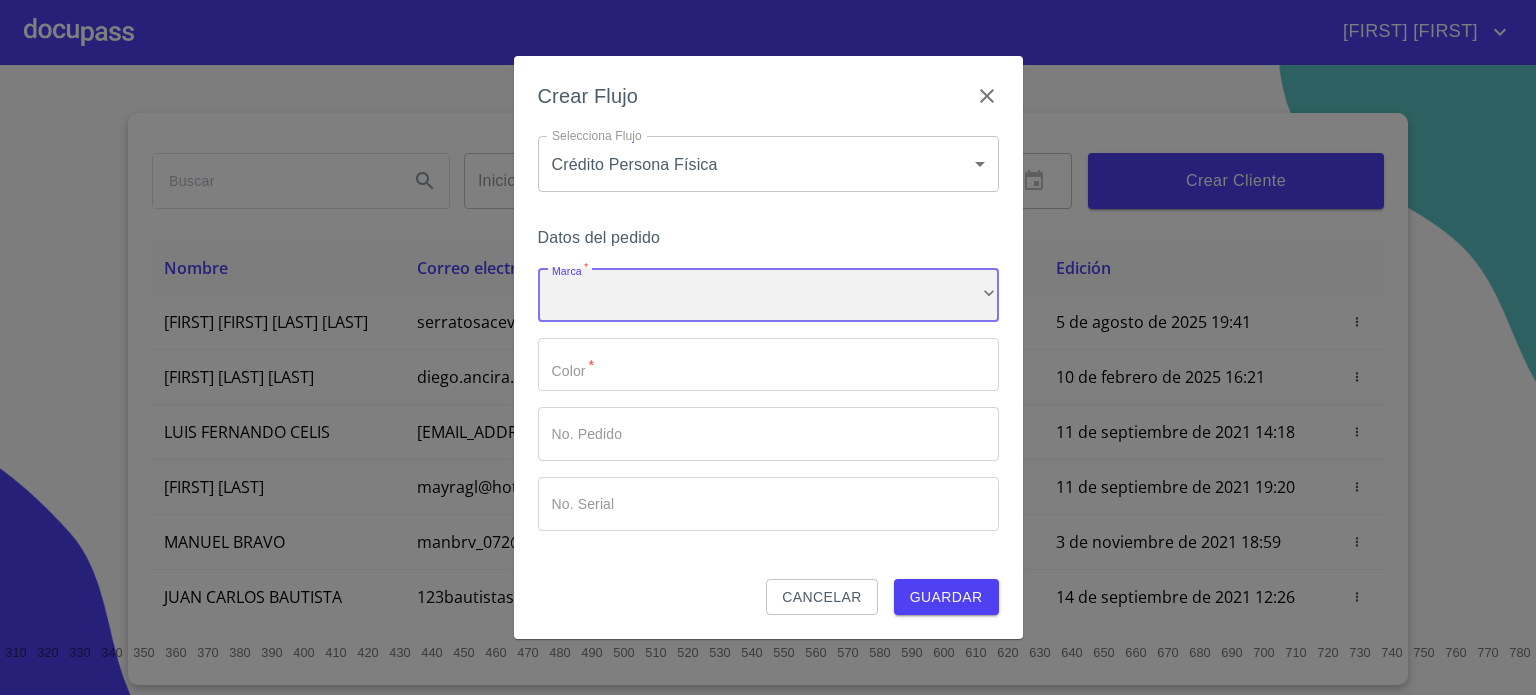 click on "​" at bounding box center (768, 295) 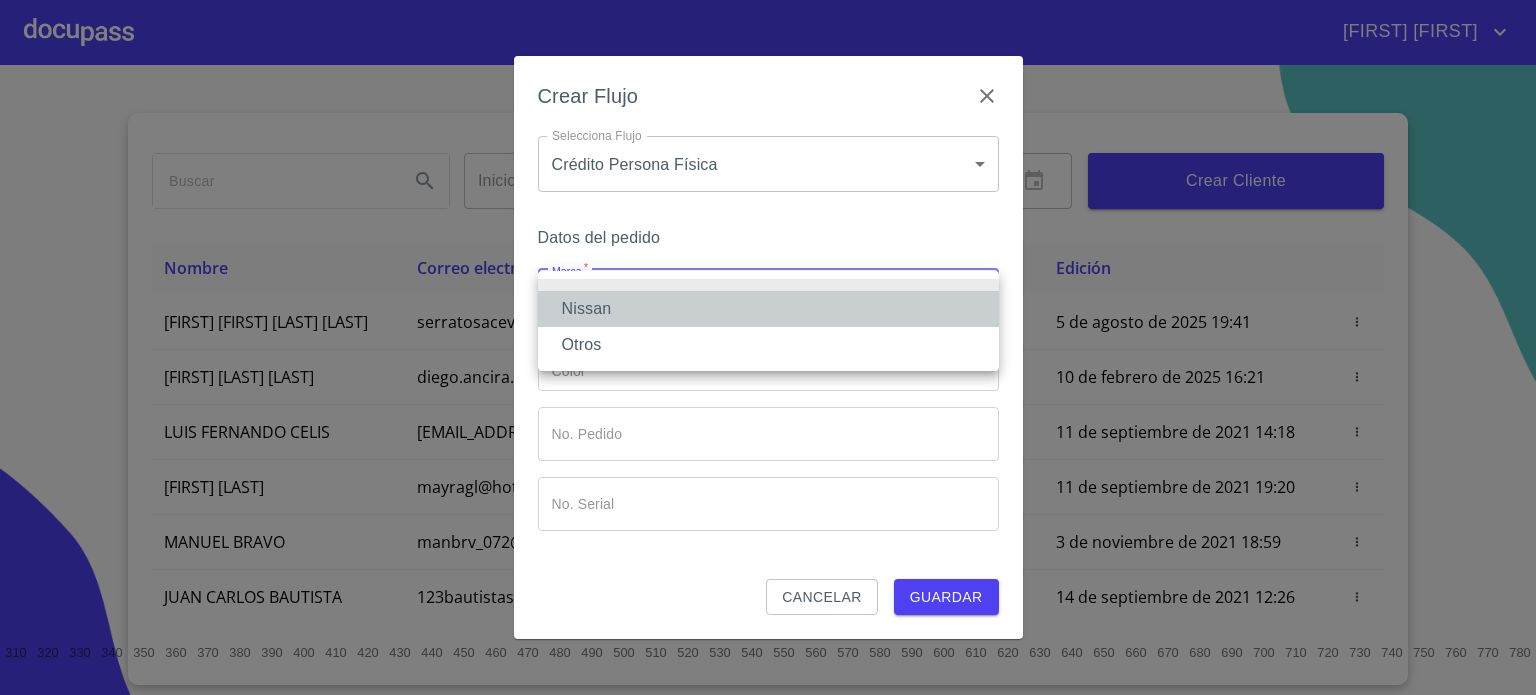 click on "Nissan" at bounding box center (768, 309) 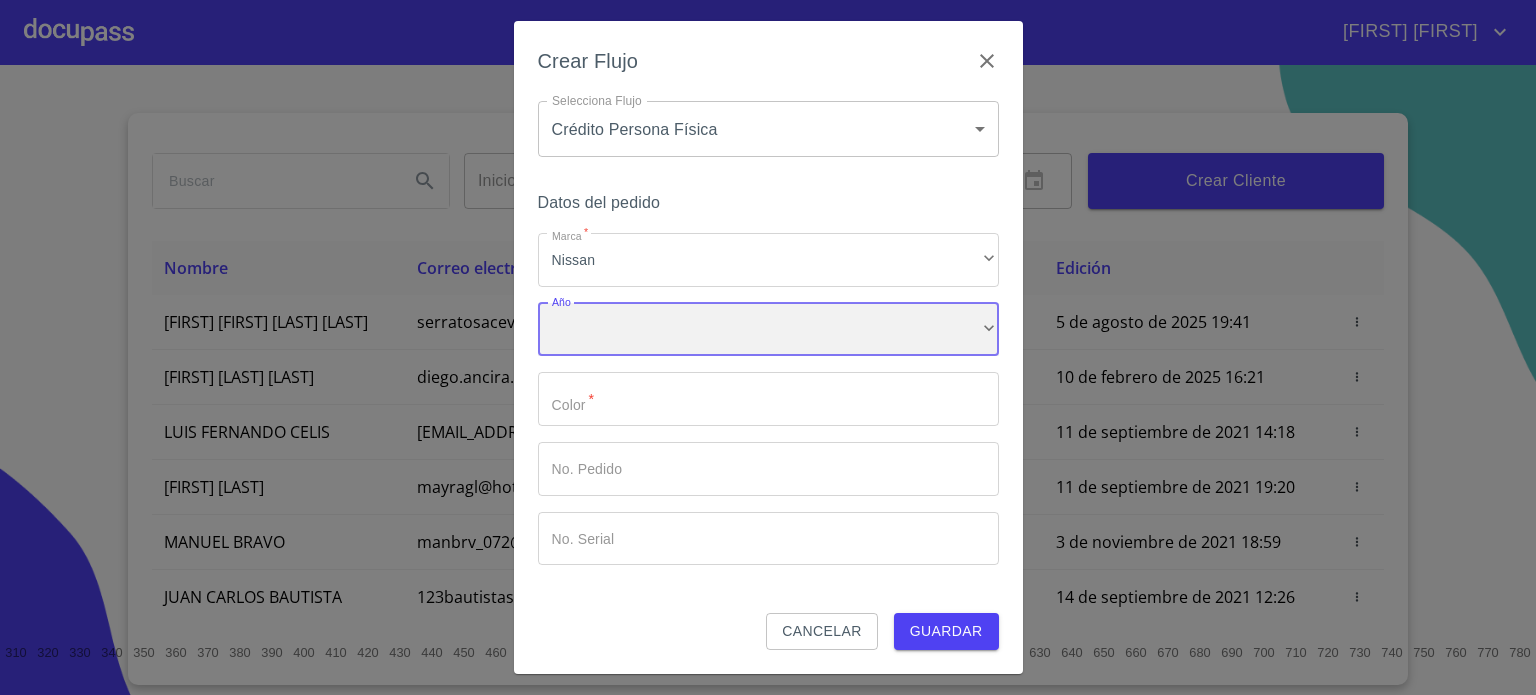 click on "​" at bounding box center [768, 330] 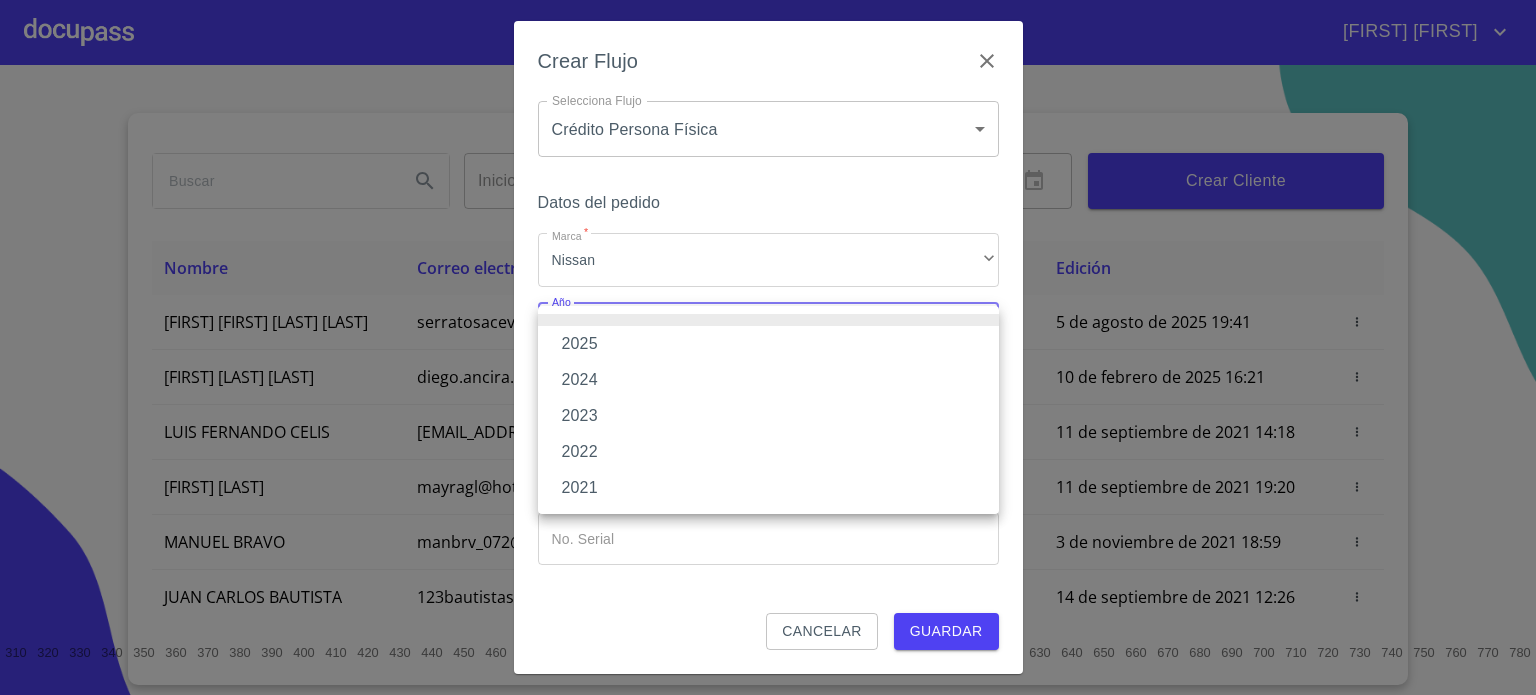 click on "2025" at bounding box center (768, 344) 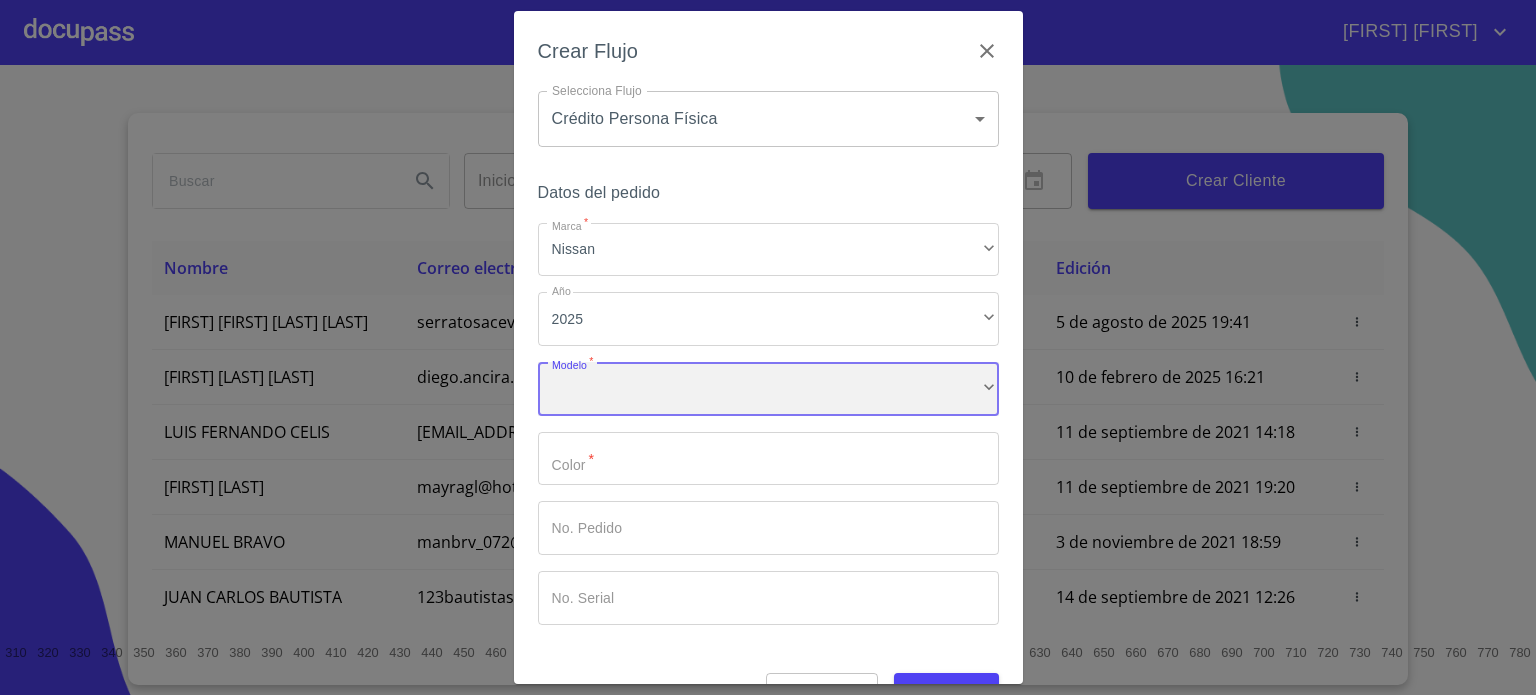 click on "​" at bounding box center [768, 389] 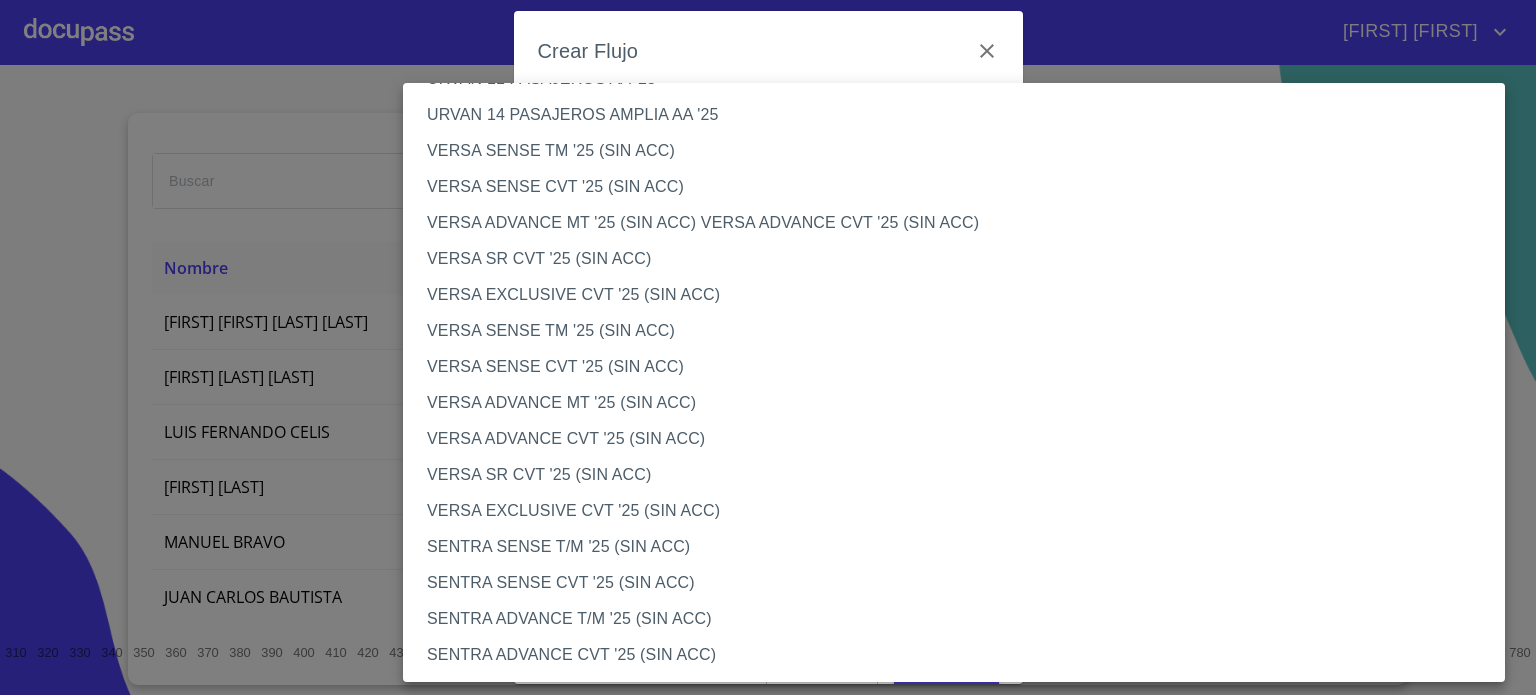 scroll, scrollTop: 757, scrollLeft: 0, axis: vertical 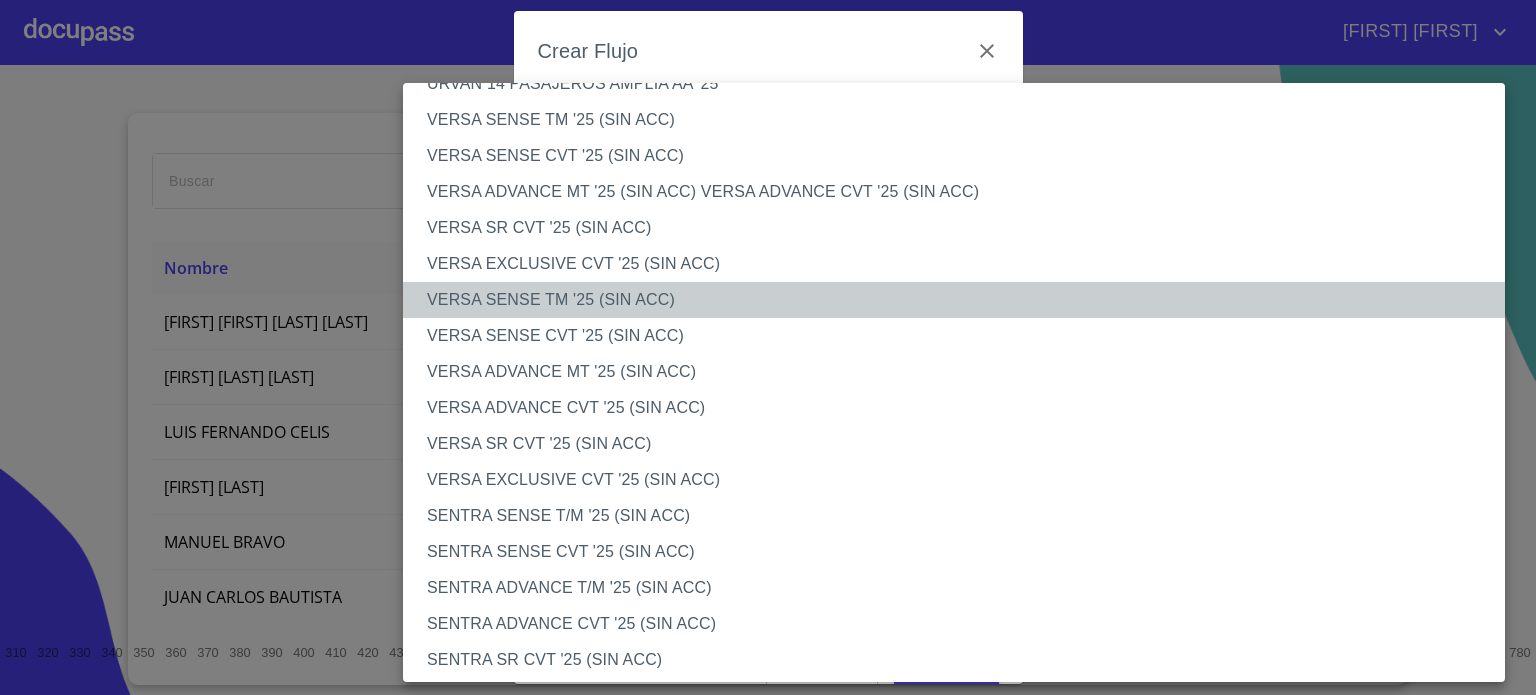 click on "VERSA SENSE TM '25 (SIN ACC)" at bounding box center (961, 300) 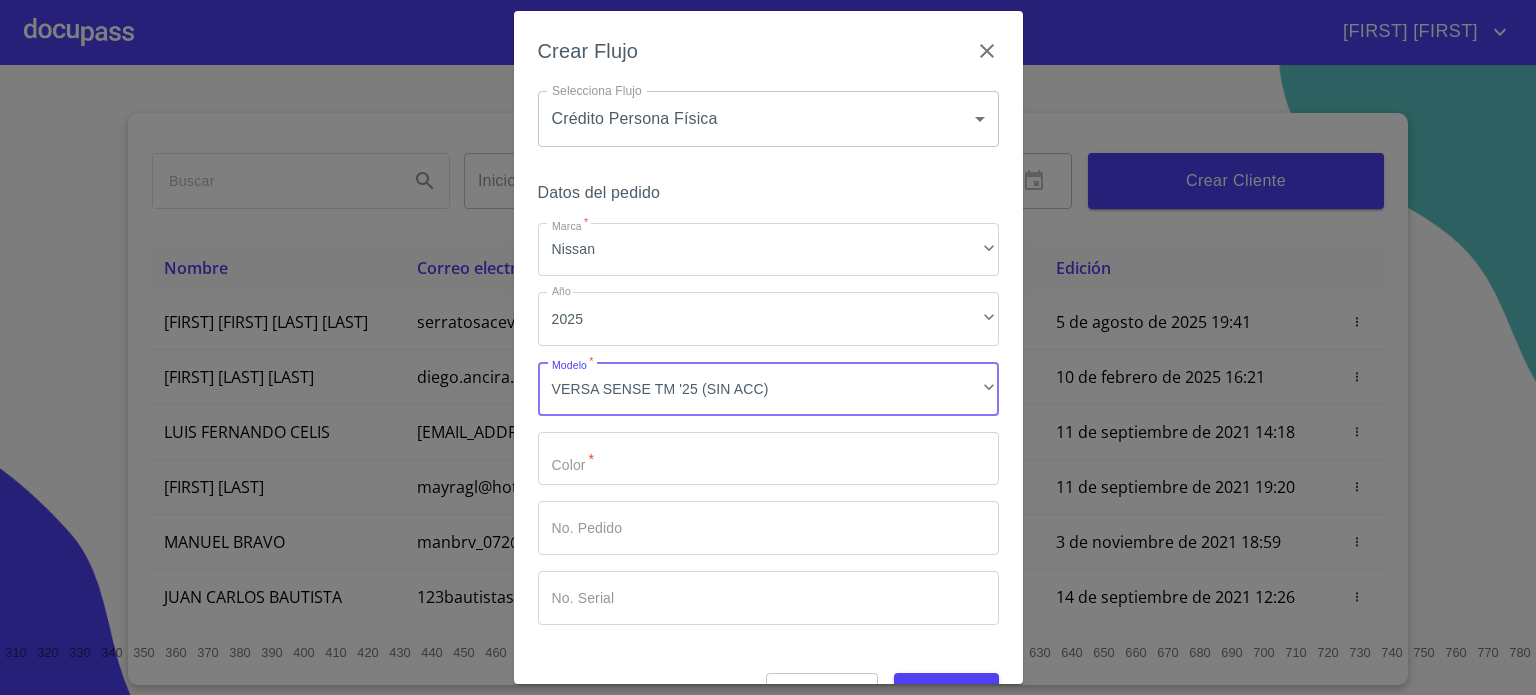 click on "Marca   *" at bounding box center [768, 459] 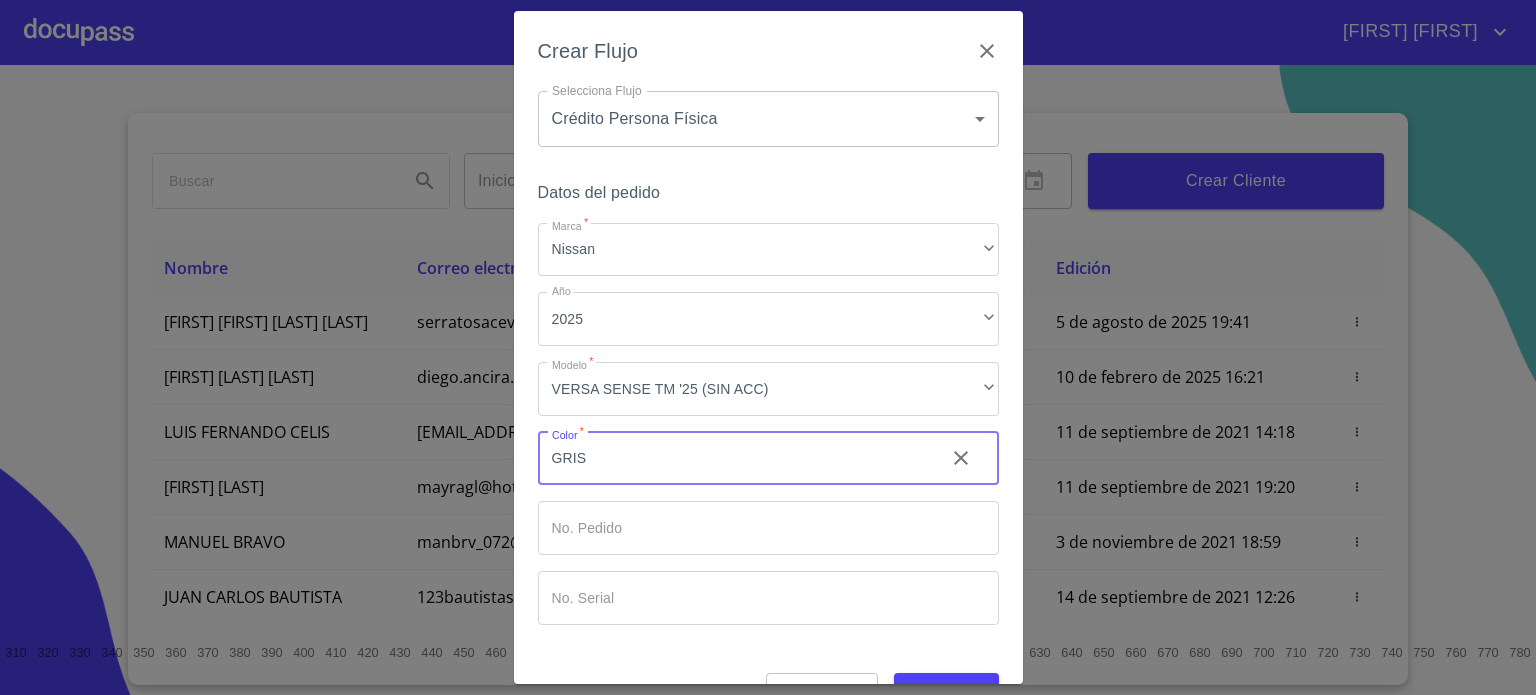 type on "GRIS" 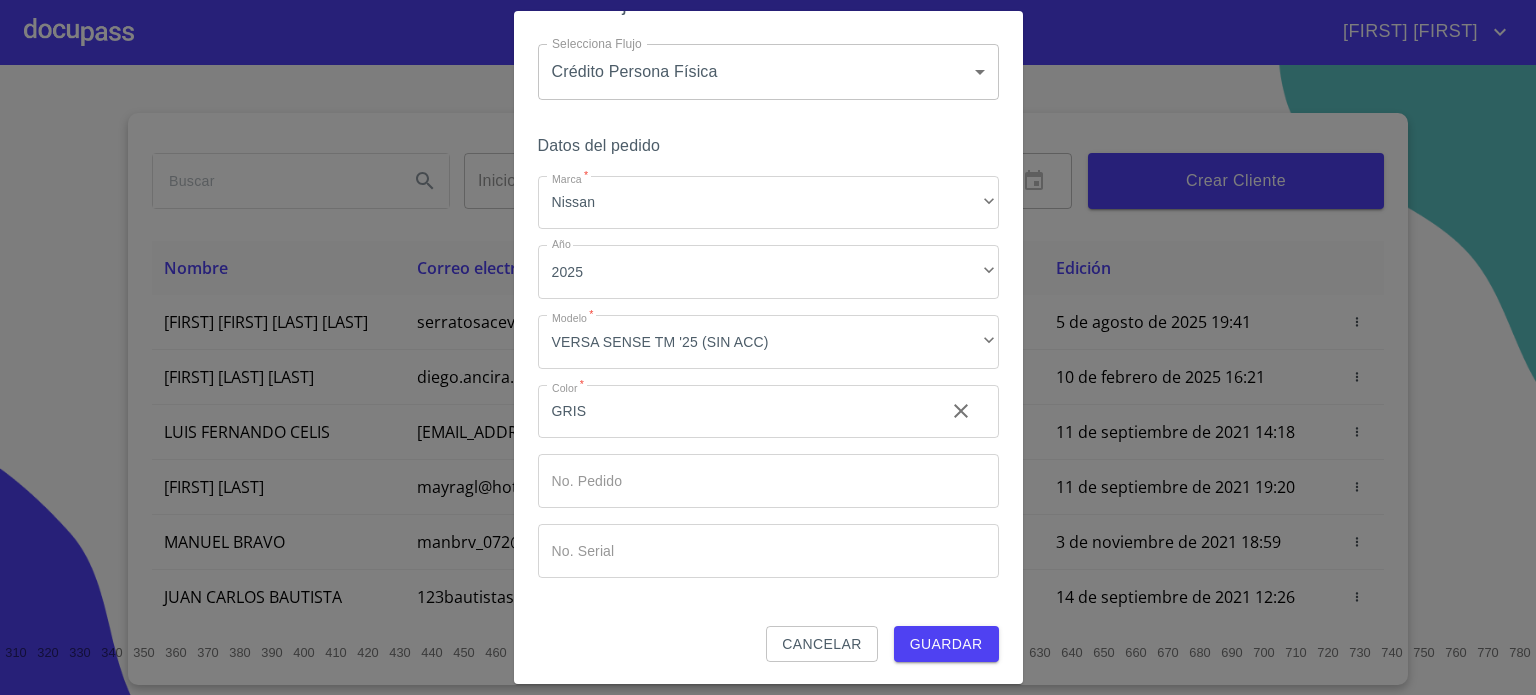 scroll, scrollTop: 48, scrollLeft: 0, axis: vertical 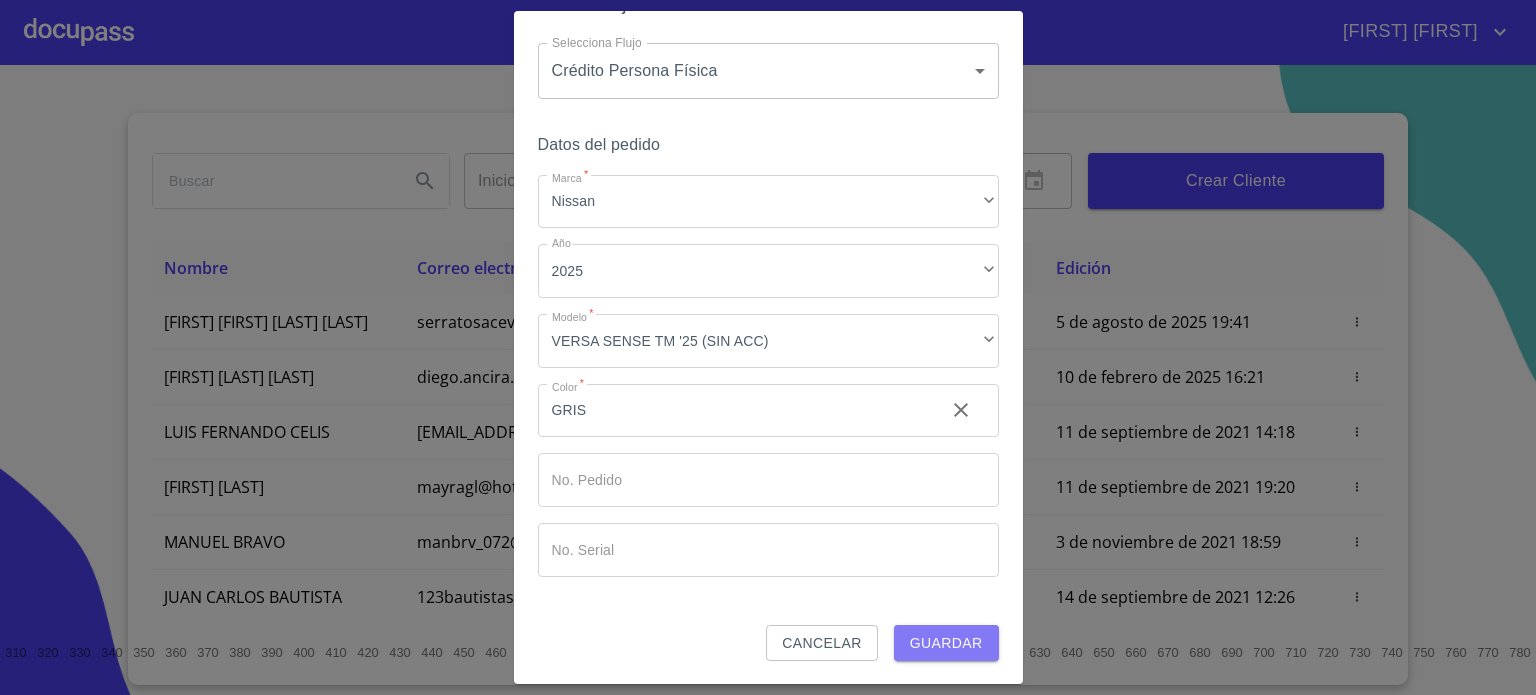 click on "Guardar" at bounding box center [946, 643] 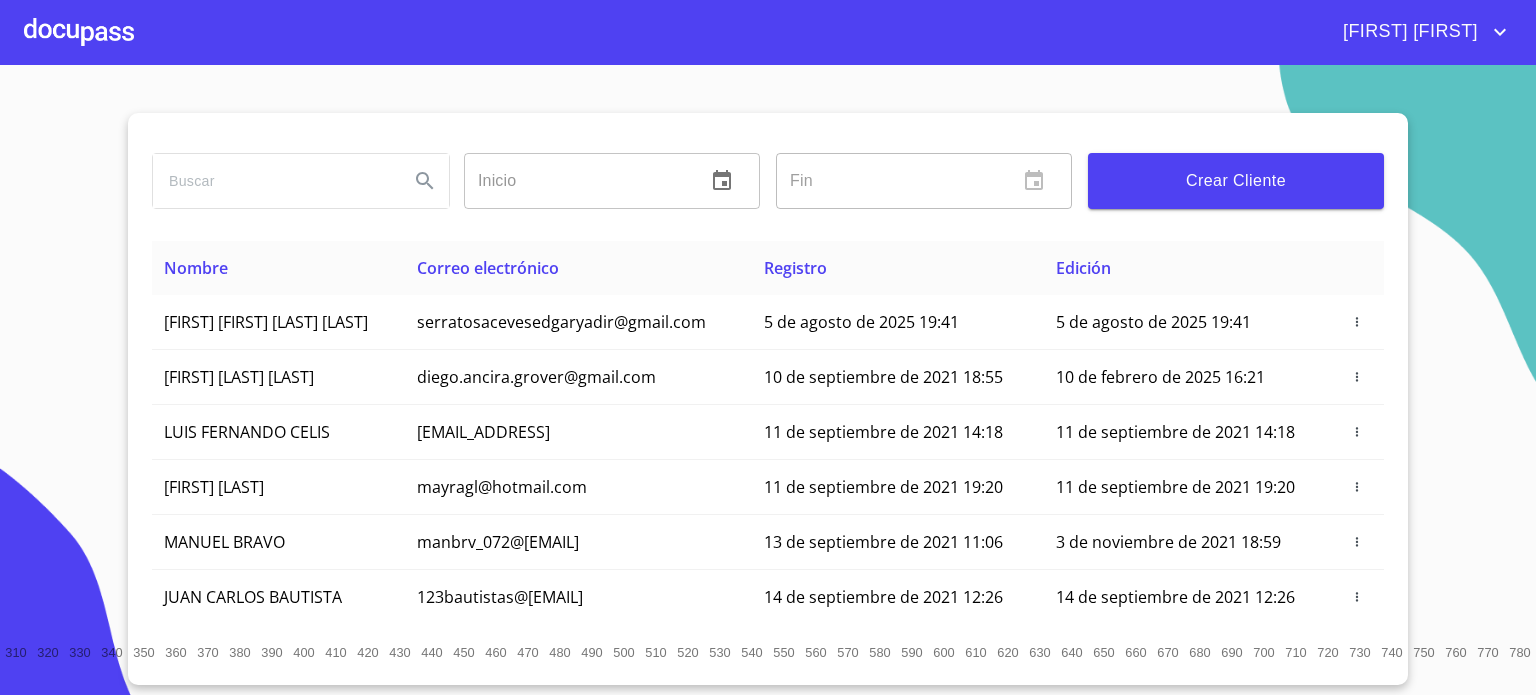 click on "Inicio ​ Fin ​ Crear Cliente Nombre   Correo electrónico   Registro   Edición     [FIRST] [LAST] ACEVES serratosacevesedgaryadir@gmail.com 5 de agosto de 2025 19:41 5 de agosto de 2025 19:41 [FIRST] [LAST] diego.ancira.grover@gmail.com 10 de septiembre de 2021 18:55 10 de febrero de 2025 16:21 [FIRST] [LAST]  luis.celis@live.com.mx 11 de septiembre de 2021 14:18 11 de septiembre de 2021 14:18 [FIRST]  [LAST] mayragl@hotmail.com 11 de septiembre de 2021 19:20 11 de septiembre de 2021 19:20 [FIRST] [LAST] manbrv_072@yahoo.com.mx 13 de septiembre de 2021 11:06 3 de noviembre de 2021 18:59 [FIRST] [LAST] 123bautistas@gmail.com 14 de septiembre de 2021 12:26 14 de septiembre de 2021 12:26 [FIRST] [LAST] juanmontiel626@gmail.com 14 de septiembre de 2021 16:35 14 de septiembre de 2021 16:35 [FIRST] [LAST] maliachi_7@hotmail.com 14 de septiembre de 2021 18:24 14 de septiembre de 2021 18:24 [FIRST]  [LAST]  jaimeglez2103@gmail.com 15 de septiembre de 2021 13:18 [FIRST] [LAST]" at bounding box center (768, 380) 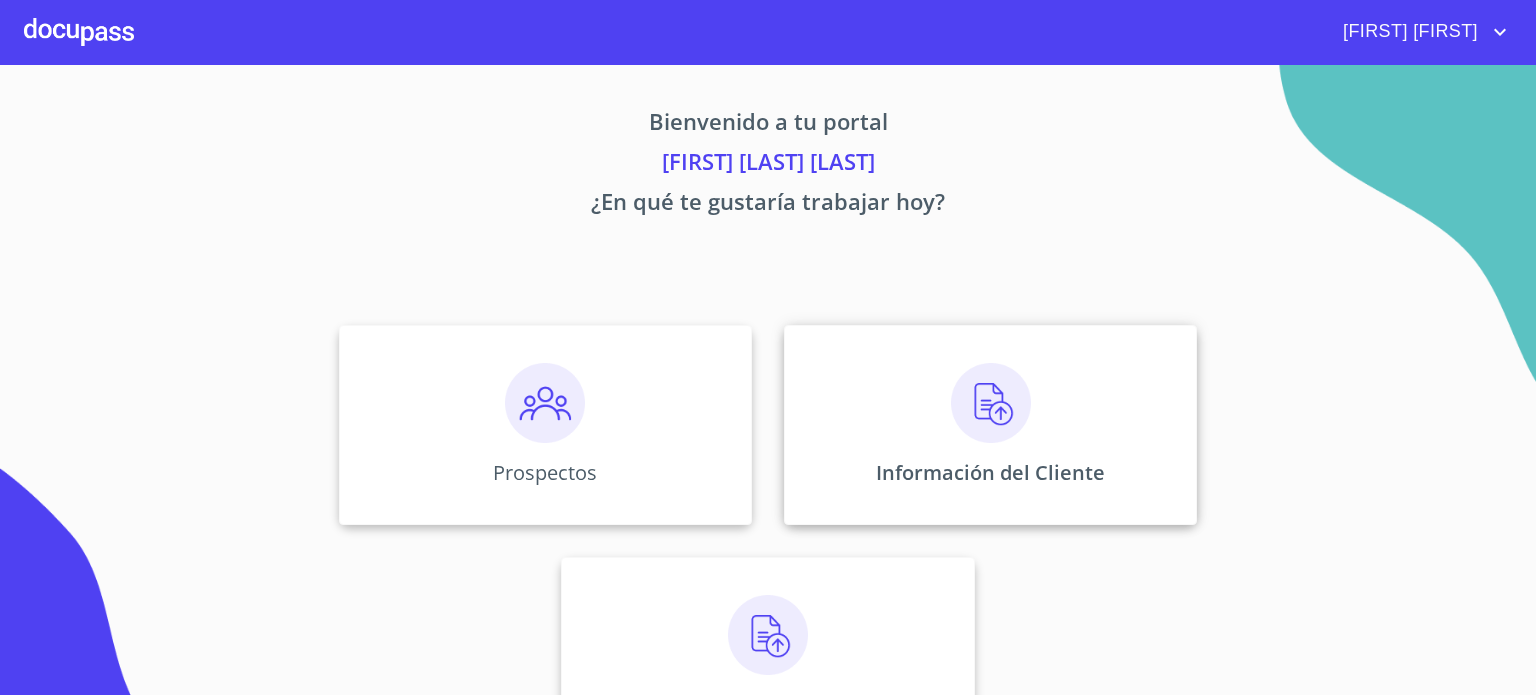 click on "Información del Cliente" at bounding box center [990, 425] 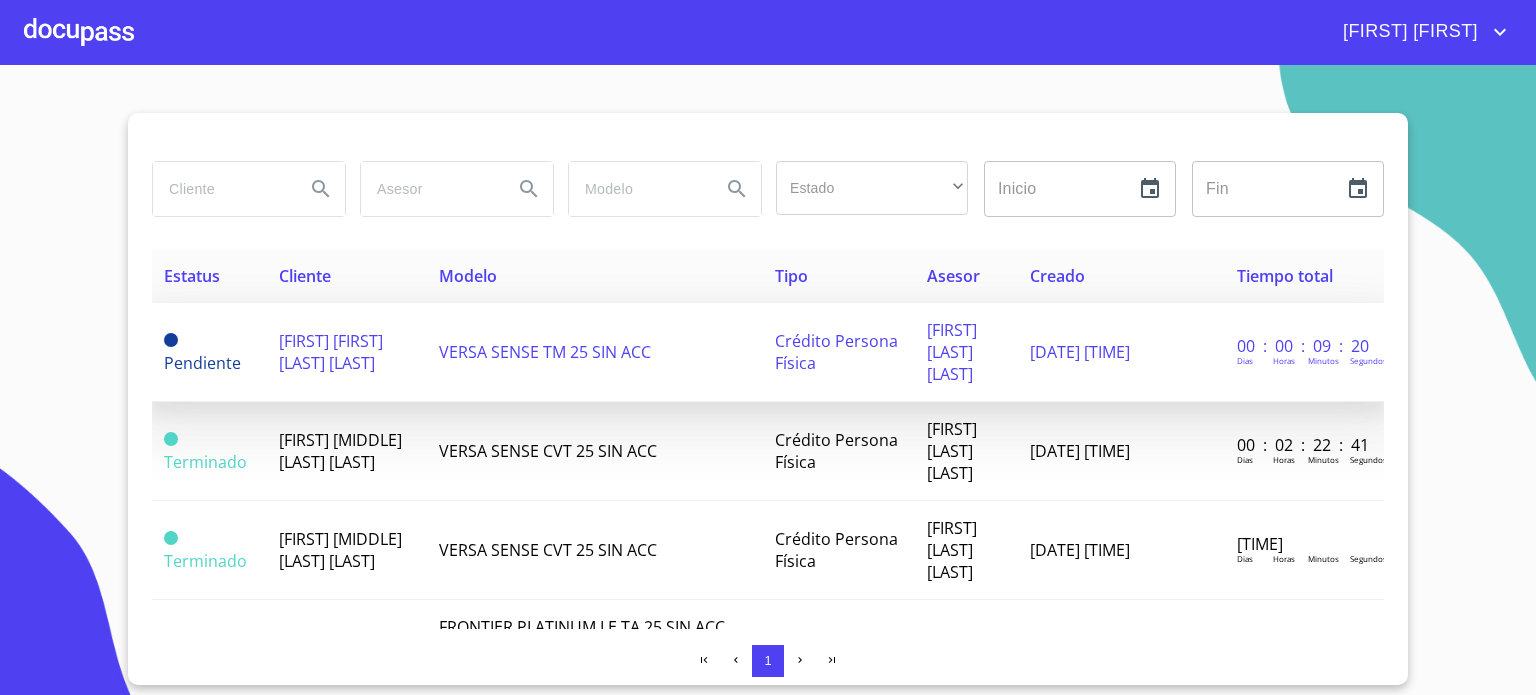 click on "[FIRST] [FIRST] [LAST] [LAST]" at bounding box center [331, 352] 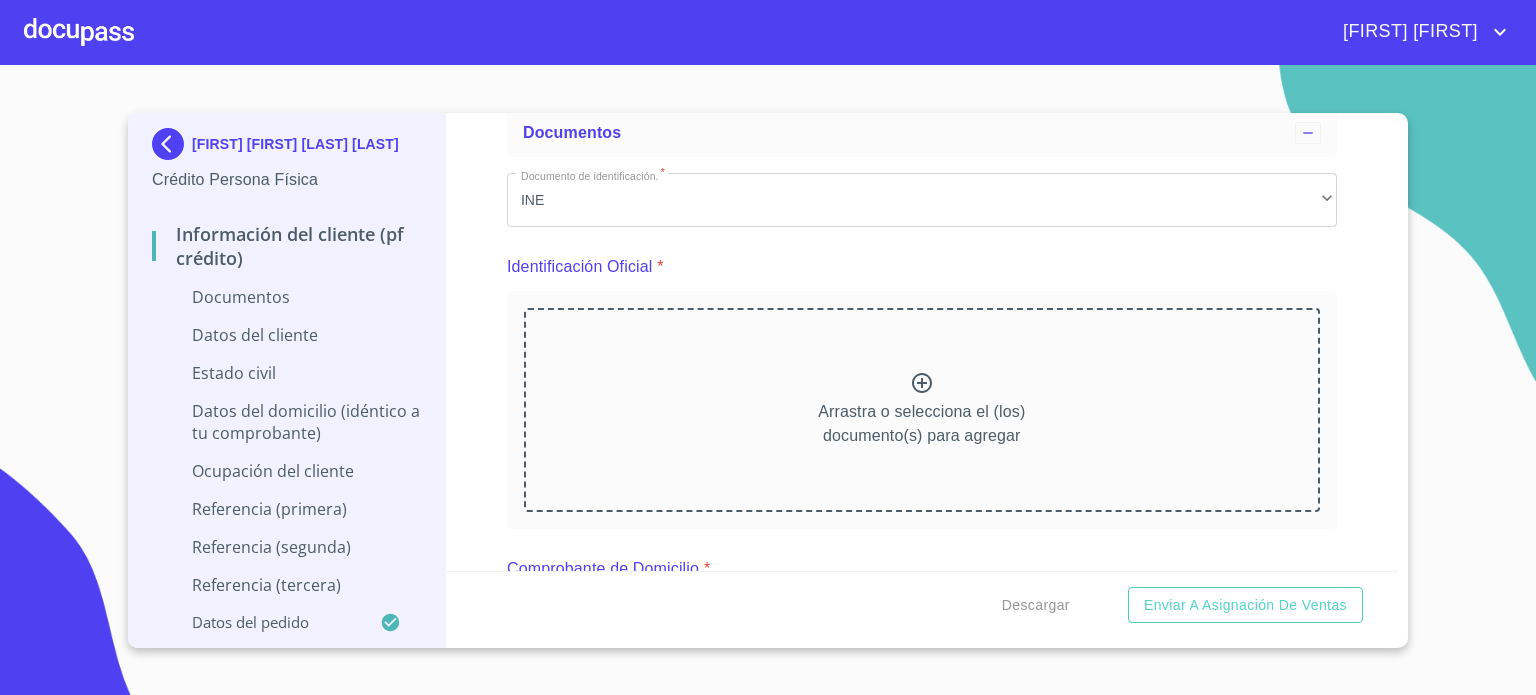 scroll, scrollTop: 169, scrollLeft: 0, axis: vertical 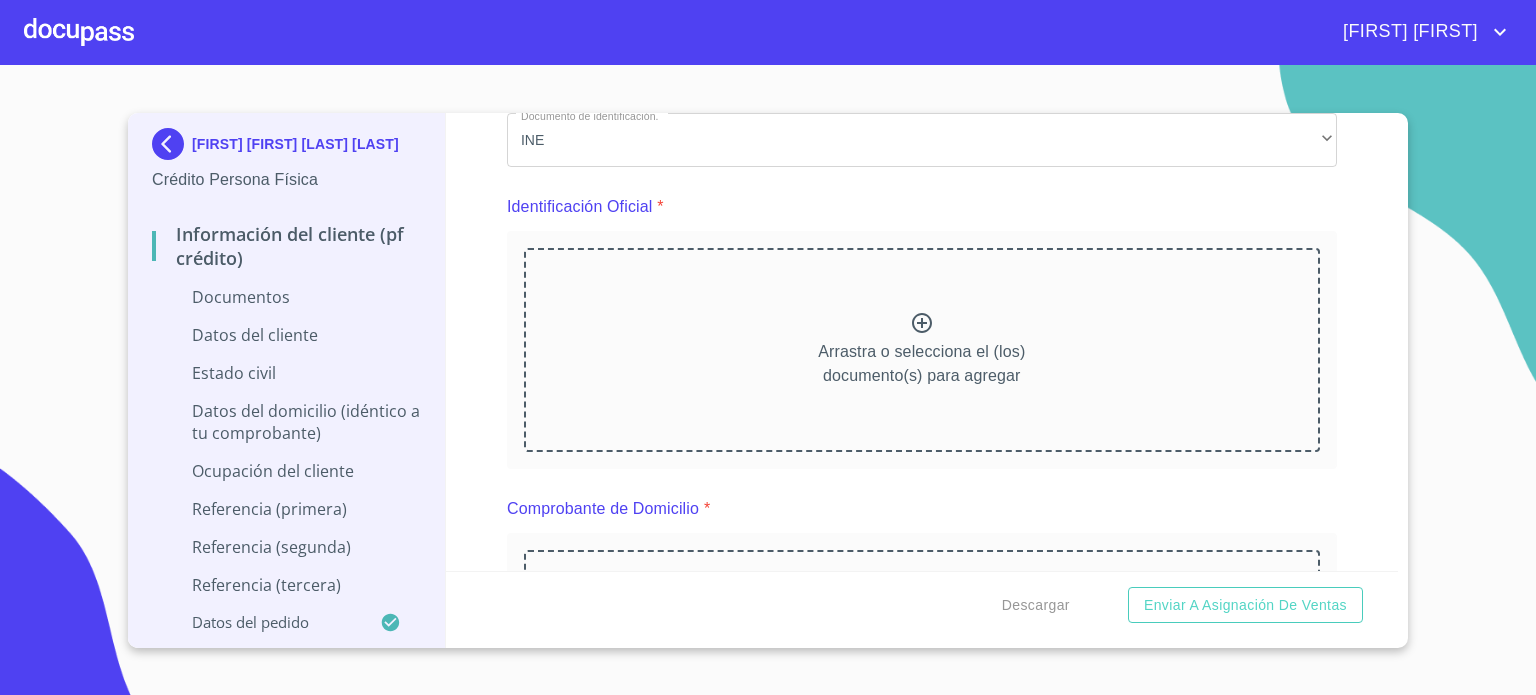 click on "Arrastra o selecciona el (los) documento(s) para agregar" at bounding box center (921, 364) 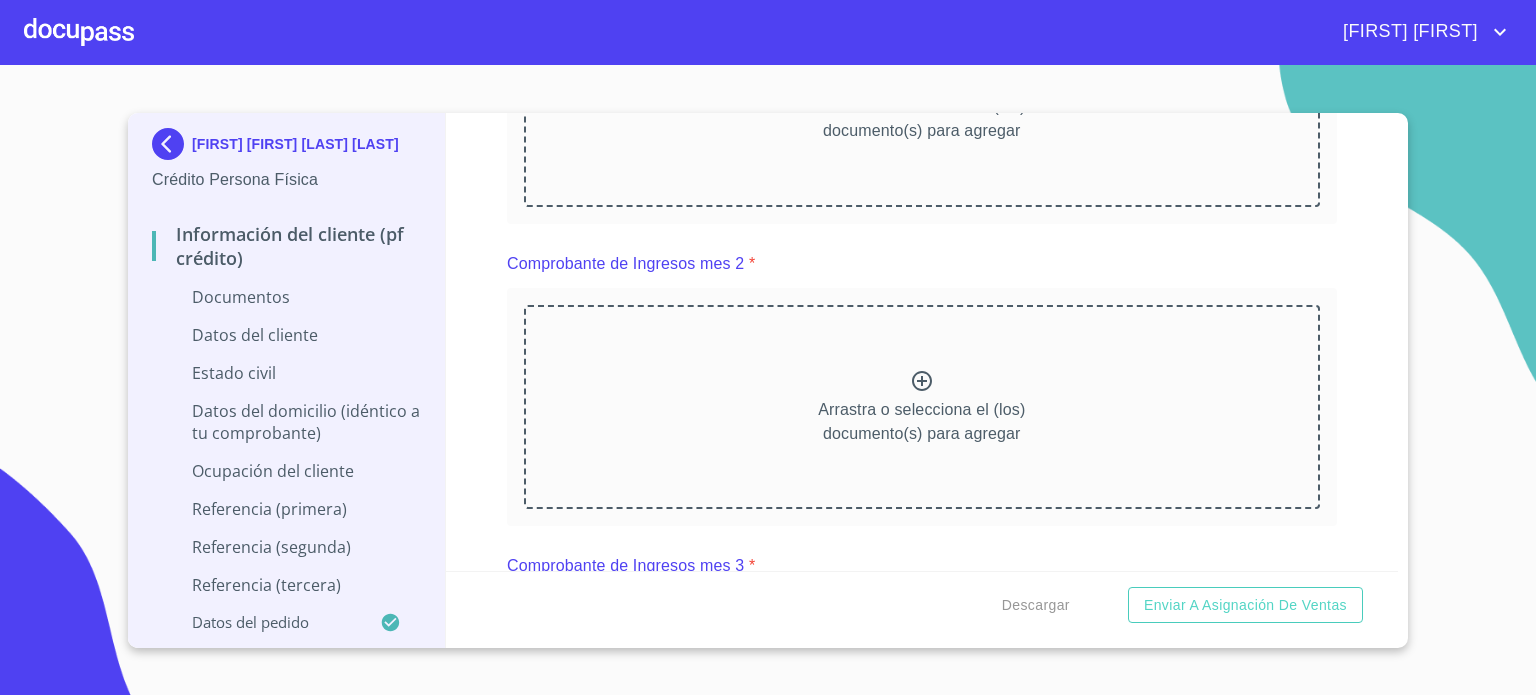 scroll, scrollTop: 1143, scrollLeft: 0, axis: vertical 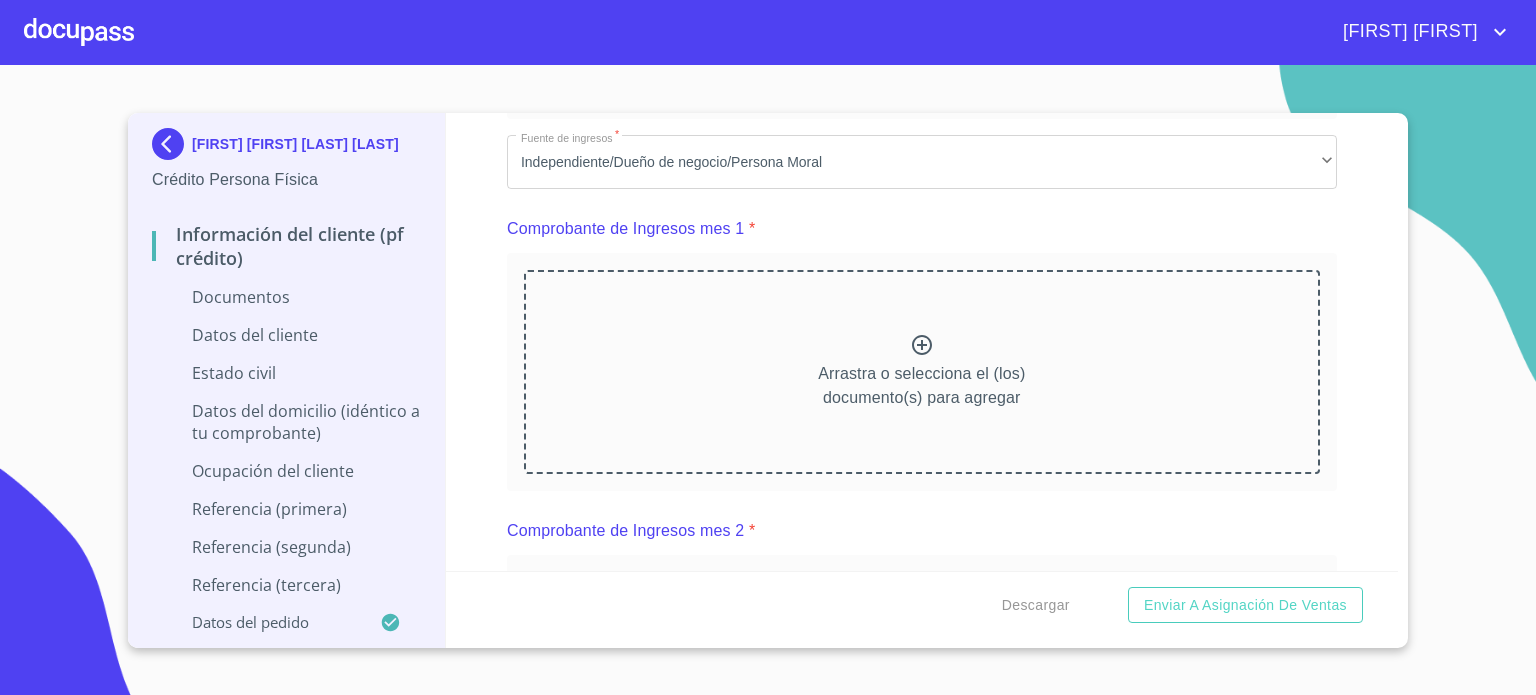 click on "Arrastra o selecciona el (los) documento(s) para agregar" at bounding box center [921, 15] 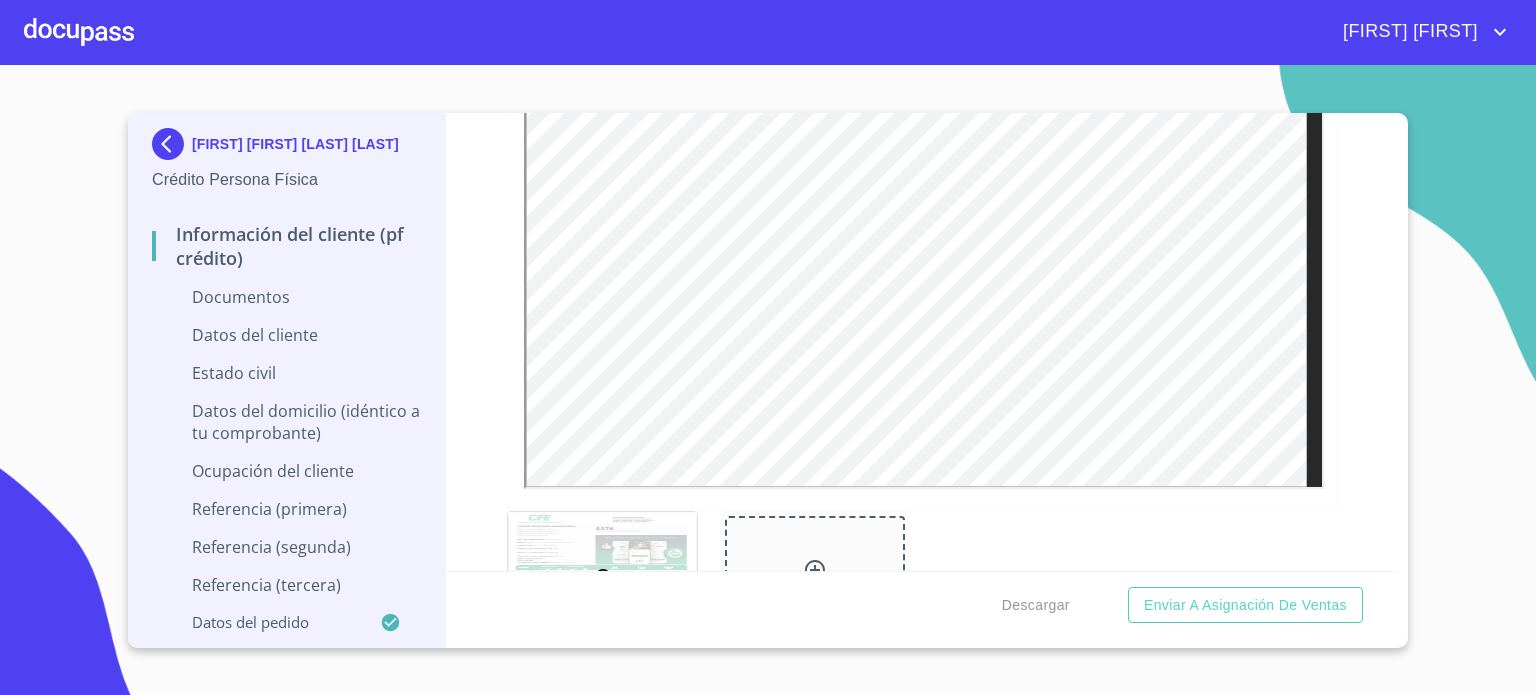 scroll, scrollTop: 0, scrollLeft: 0, axis: both 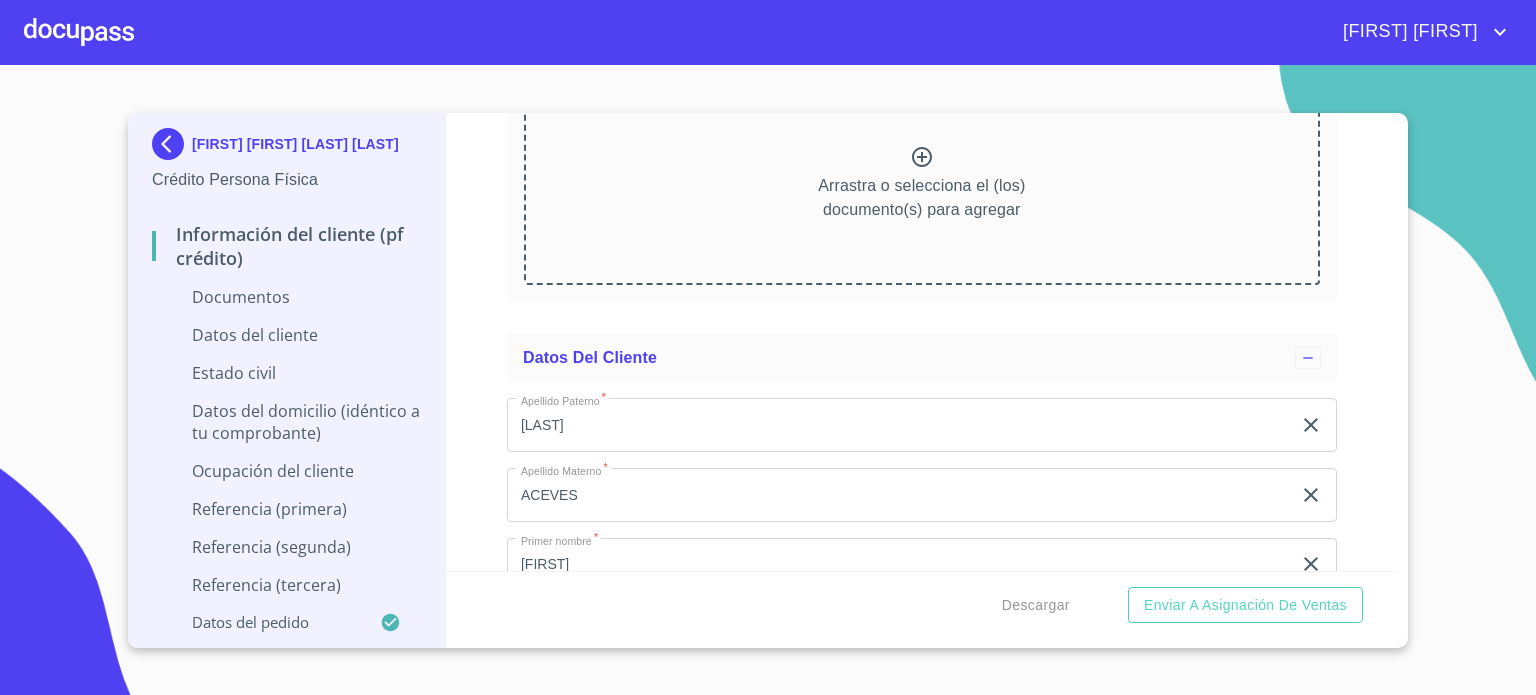click on "Arrastra o selecciona el (los) documento(s) para agregar" at bounding box center [922, -119] 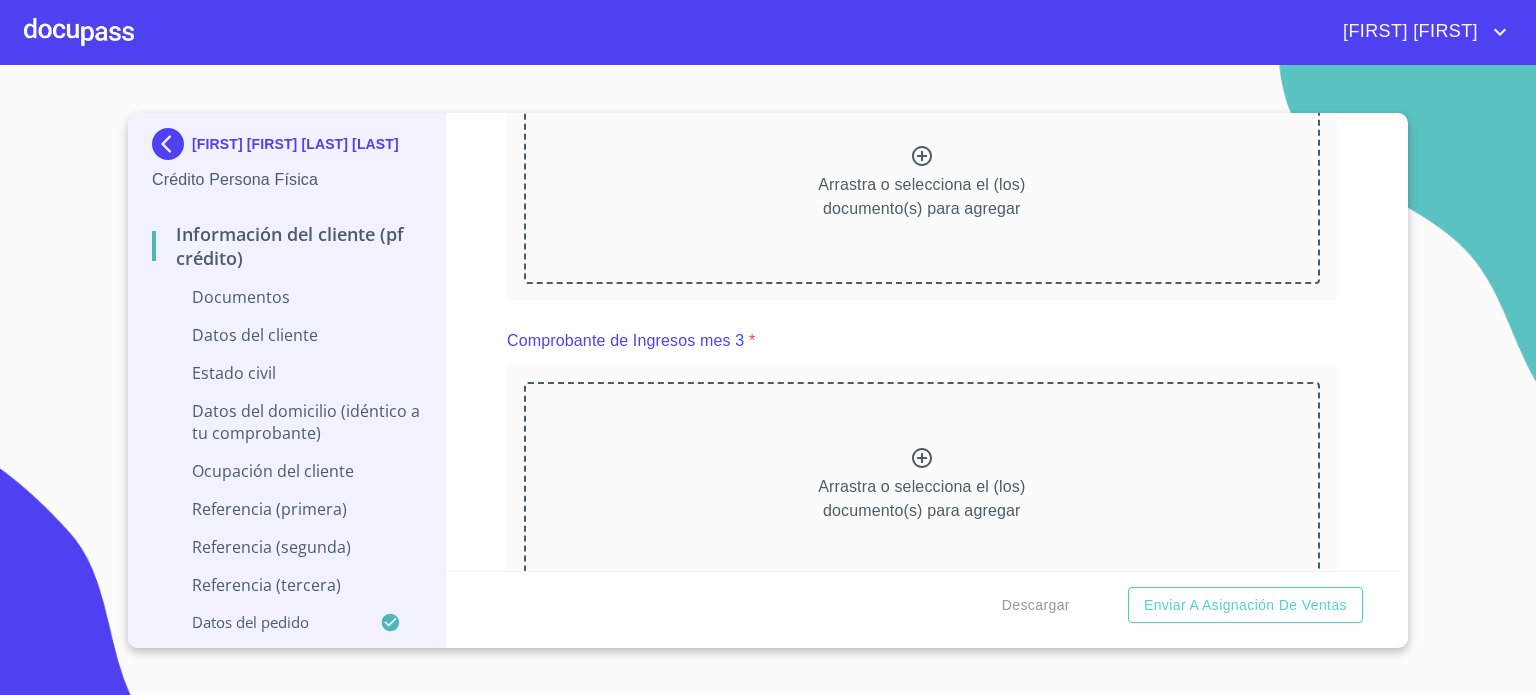 scroll, scrollTop: 1932, scrollLeft: 0, axis: vertical 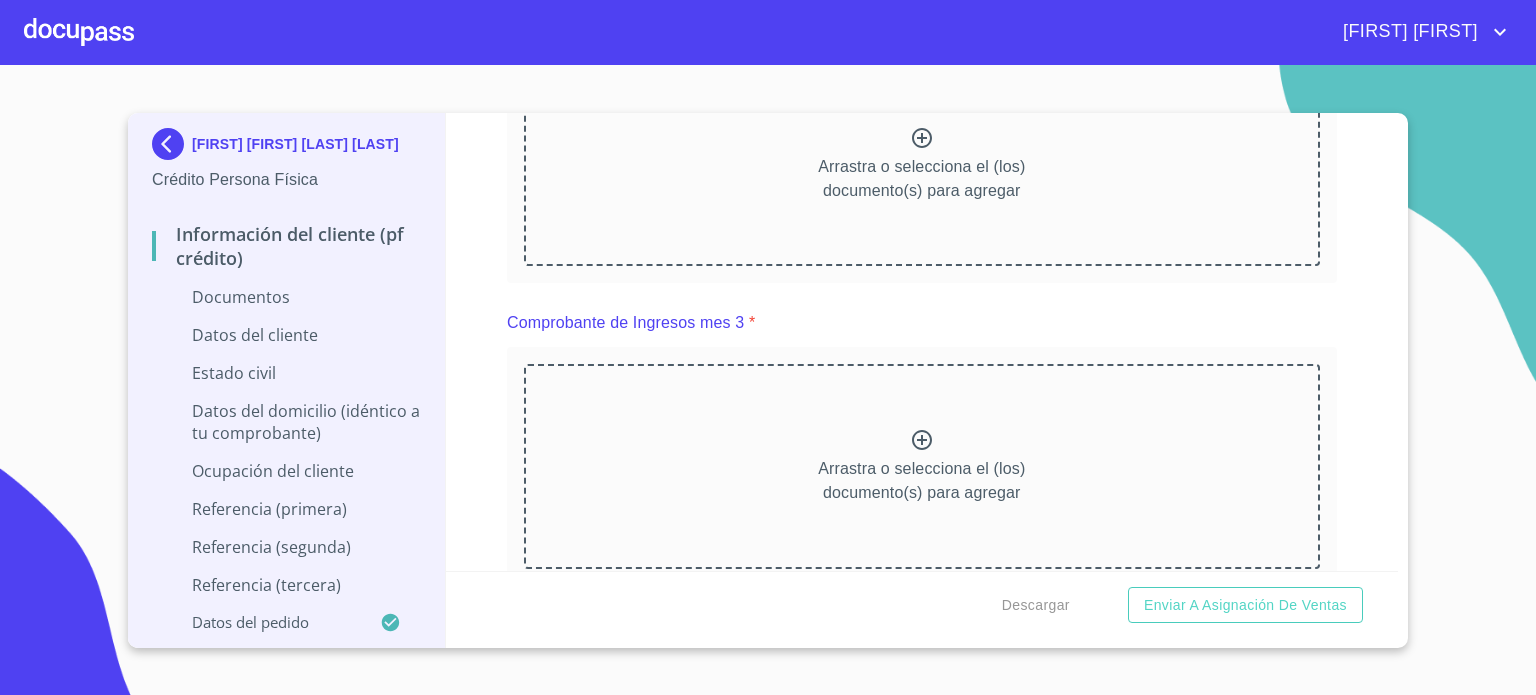 click on "Arrastra o selecciona el (los) documento(s) para agregar" at bounding box center (922, -138) 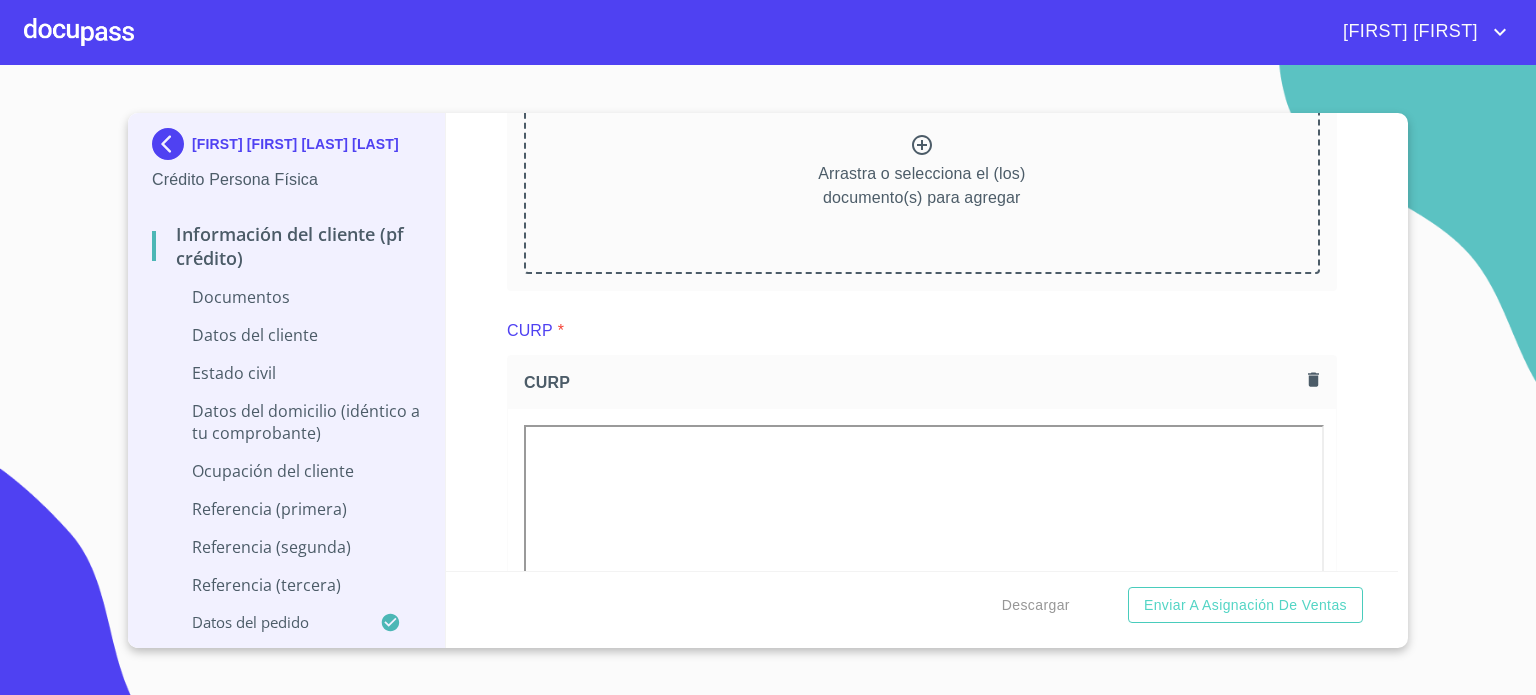 scroll, scrollTop: 2812, scrollLeft: 0, axis: vertical 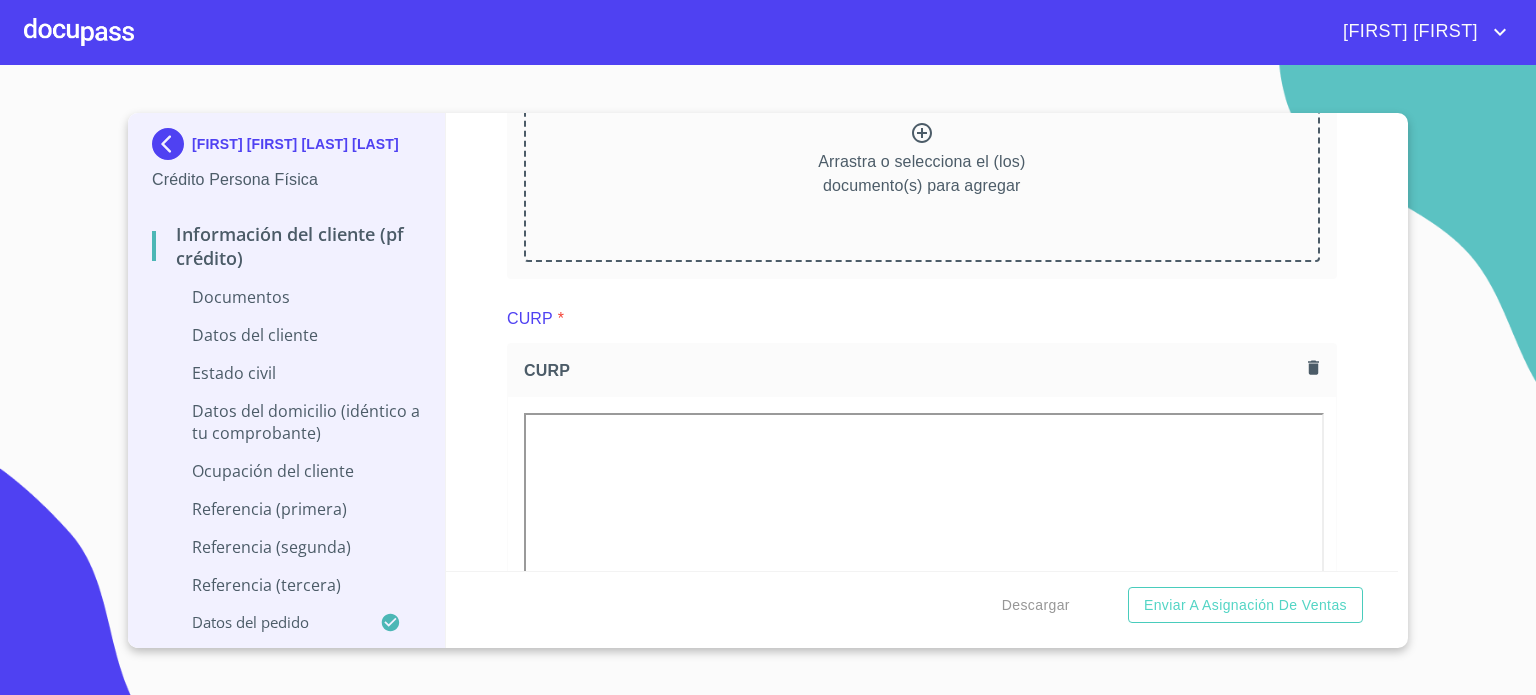 click on "Arrastra o selecciona el (los) documento(s) para agregar" at bounding box center [922, -143] 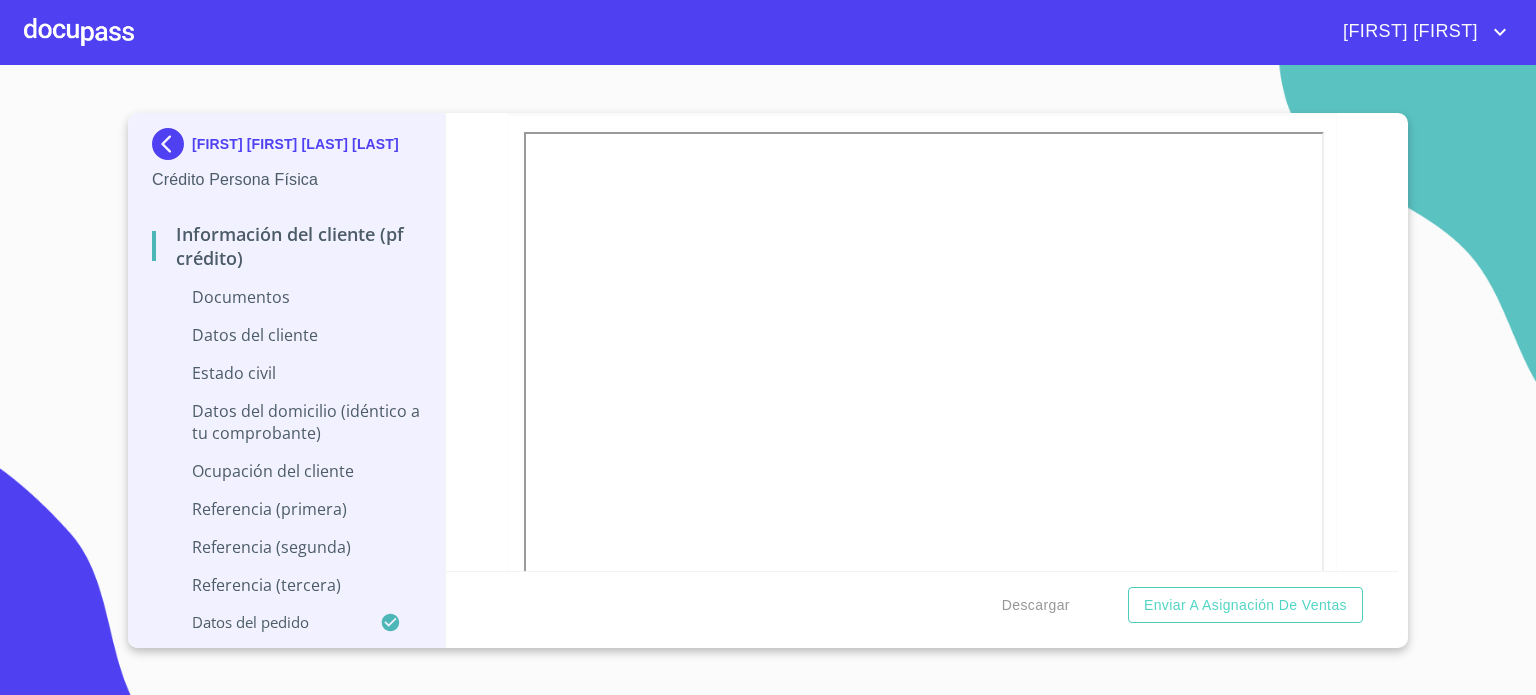 scroll, scrollTop: 3826, scrollLeft: 0, axis: vertical 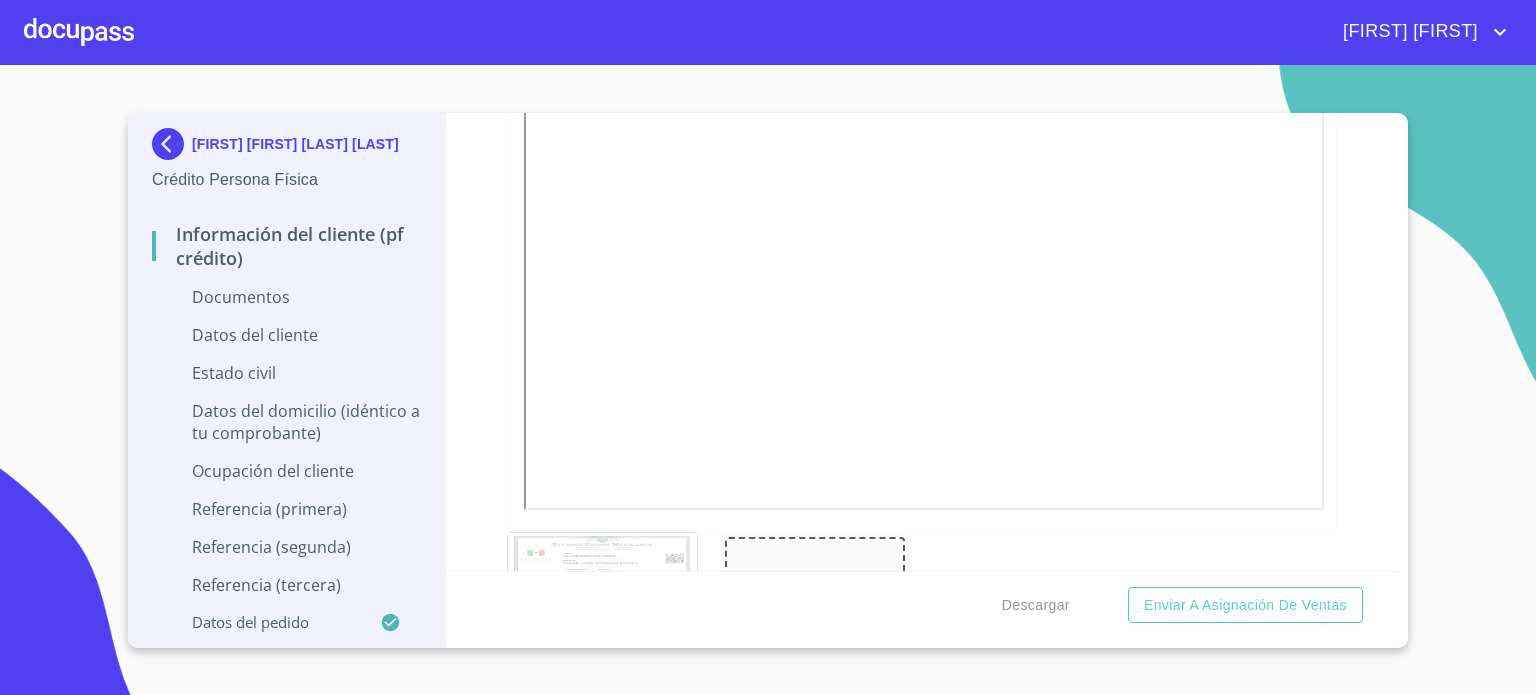 click on "Arrastra o selecciona el (los) documento(s) para agregar" at bounding box center [921, -267] 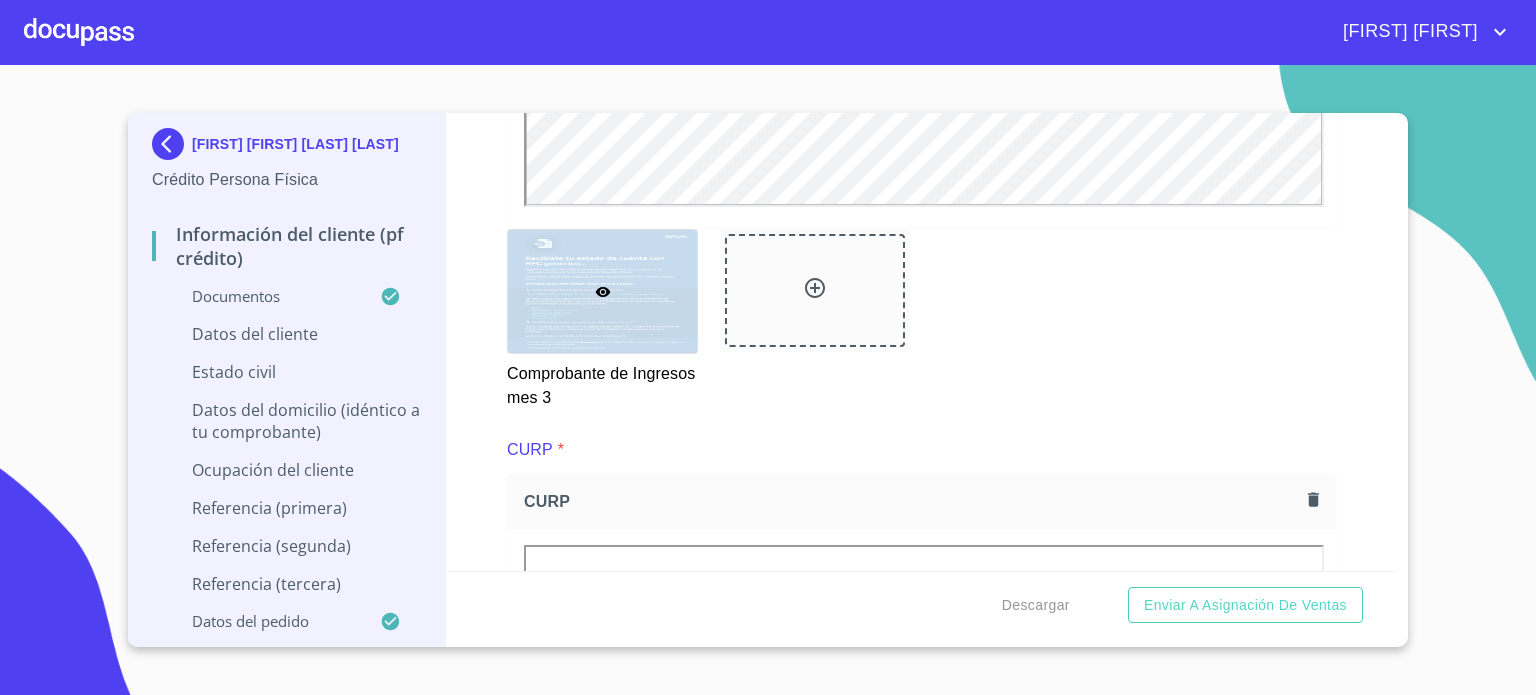 scroll, scrollTop: 0, scrollLeft: 0, axis: both 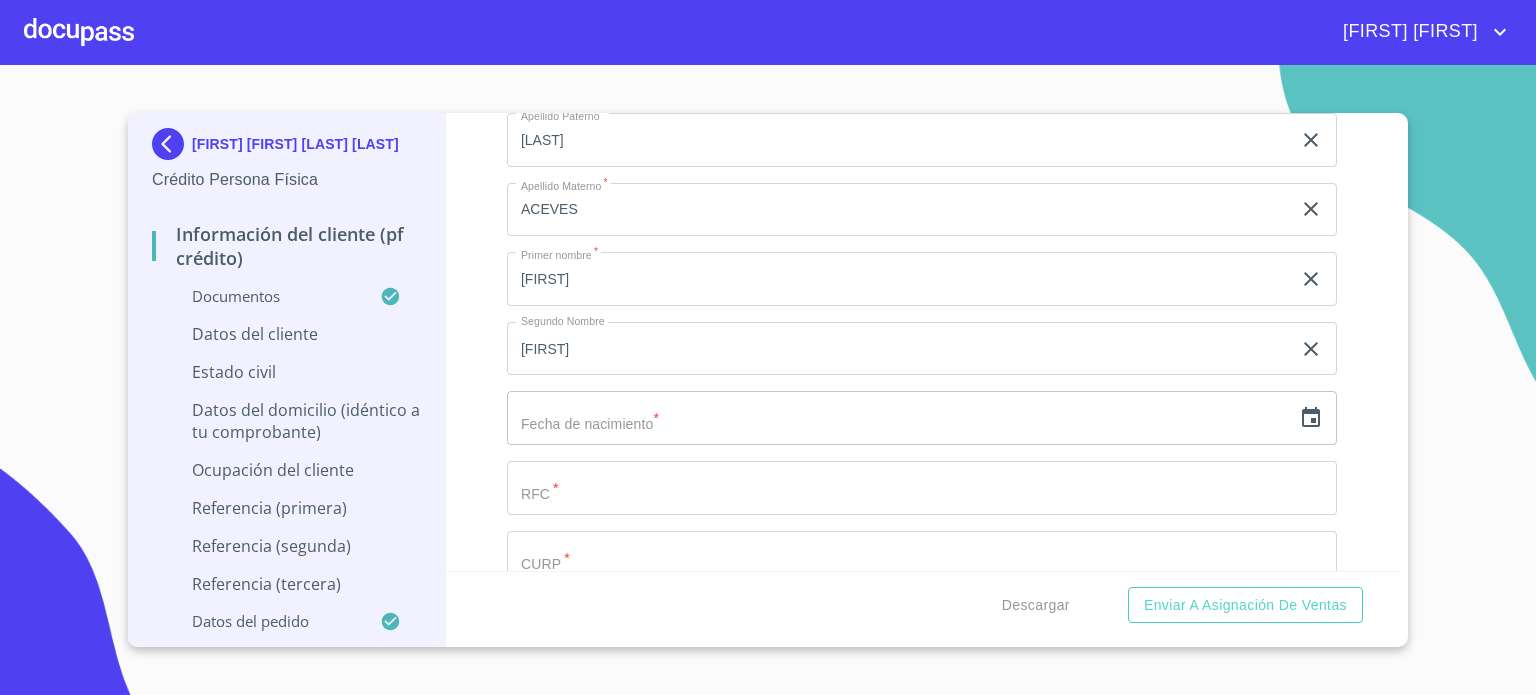 click 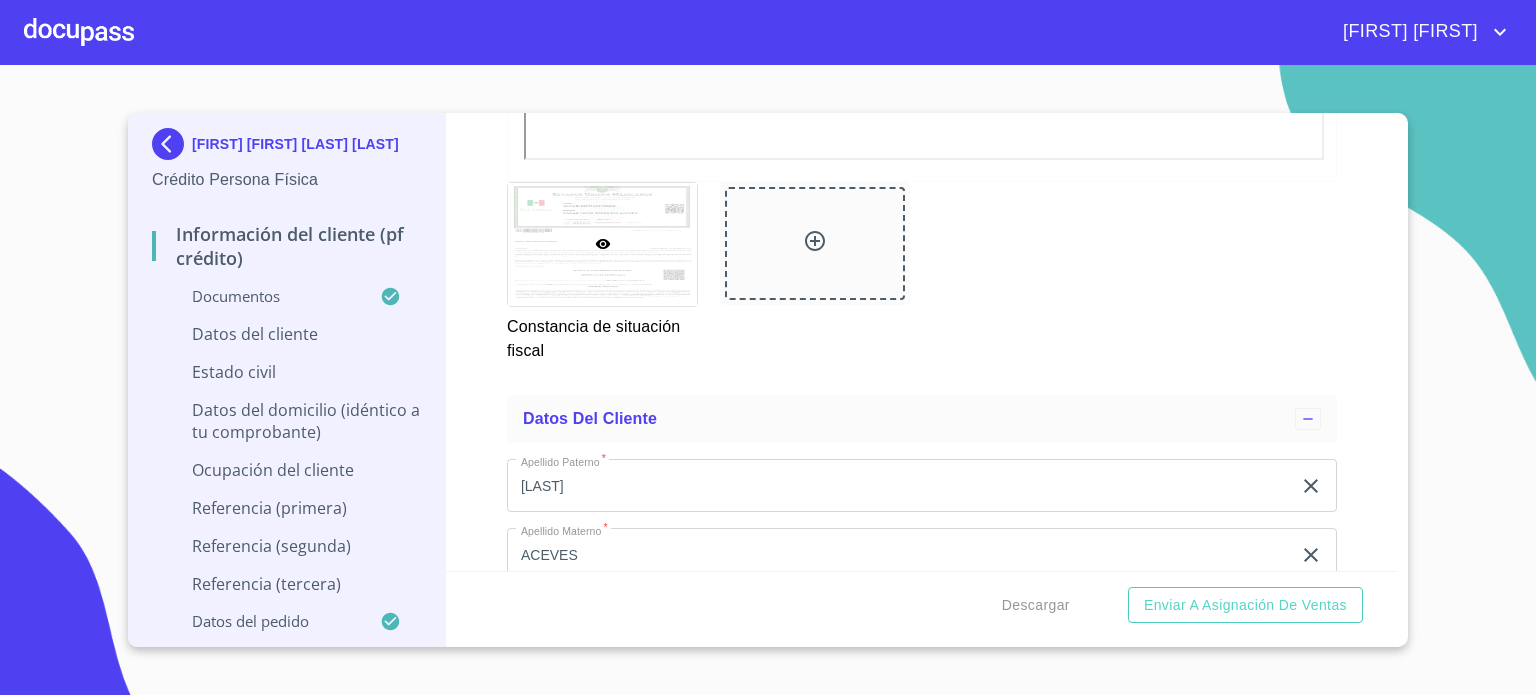 scroll, scrollTop: 5640, scrollLeft: 0, axis: vertical 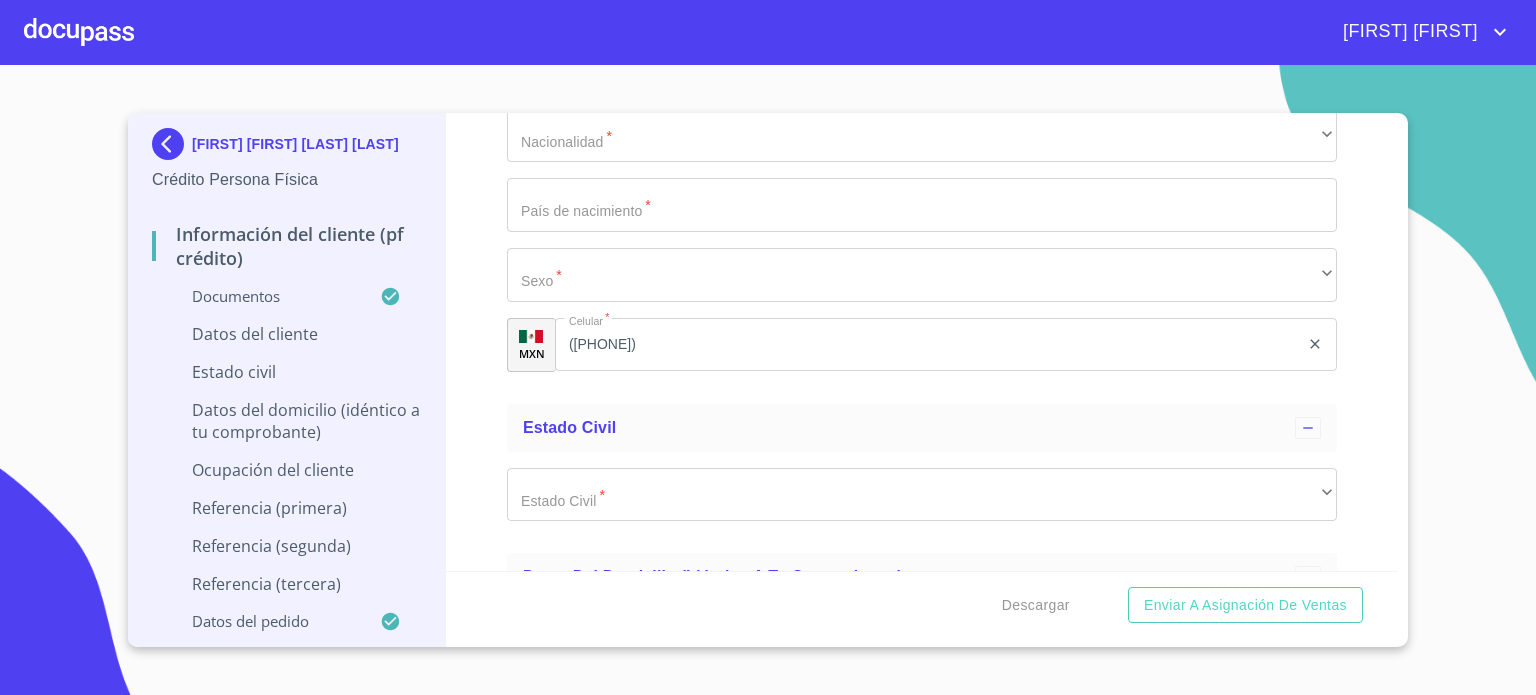click on "Descargar Enviar a Asignación de Ventas" at bounding box center (922, 605) 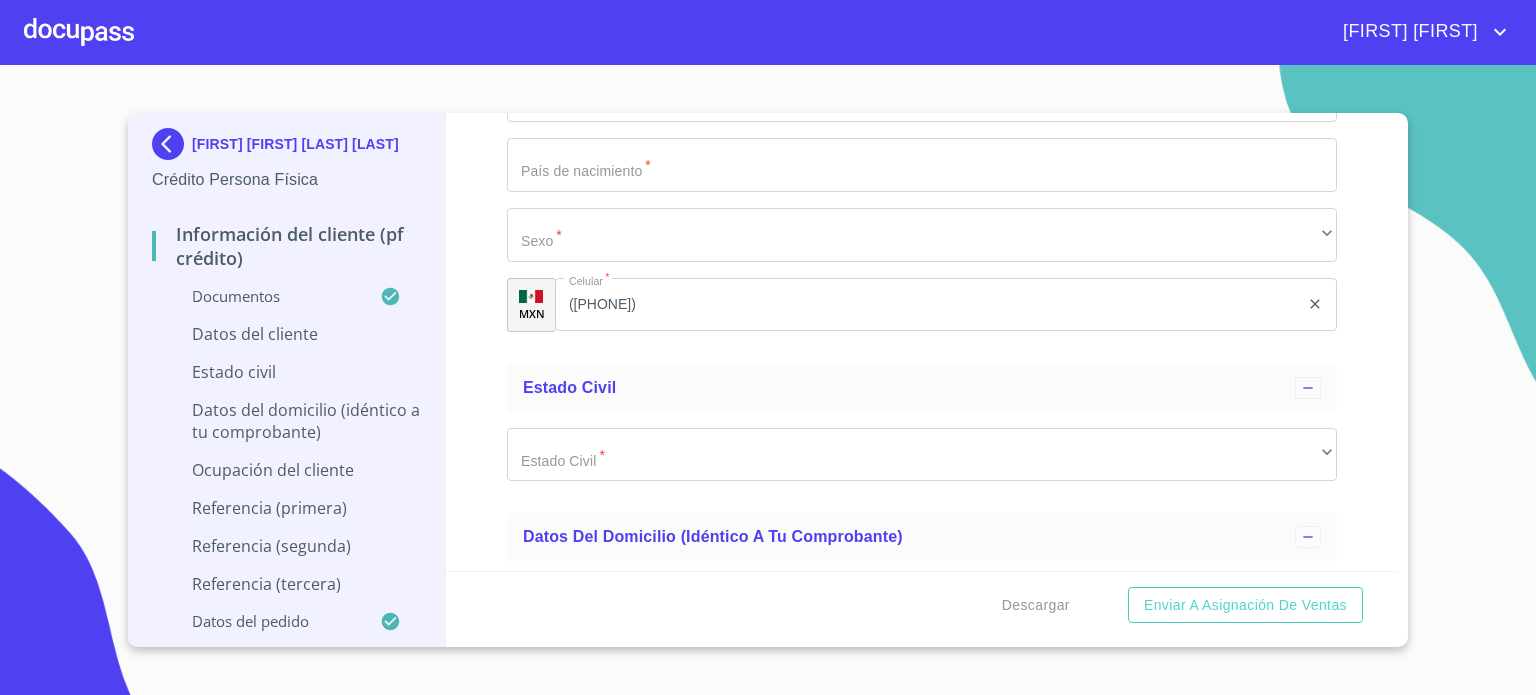 scroll, scrollTop: 6587, scrollLeft: 0, axis: vertical 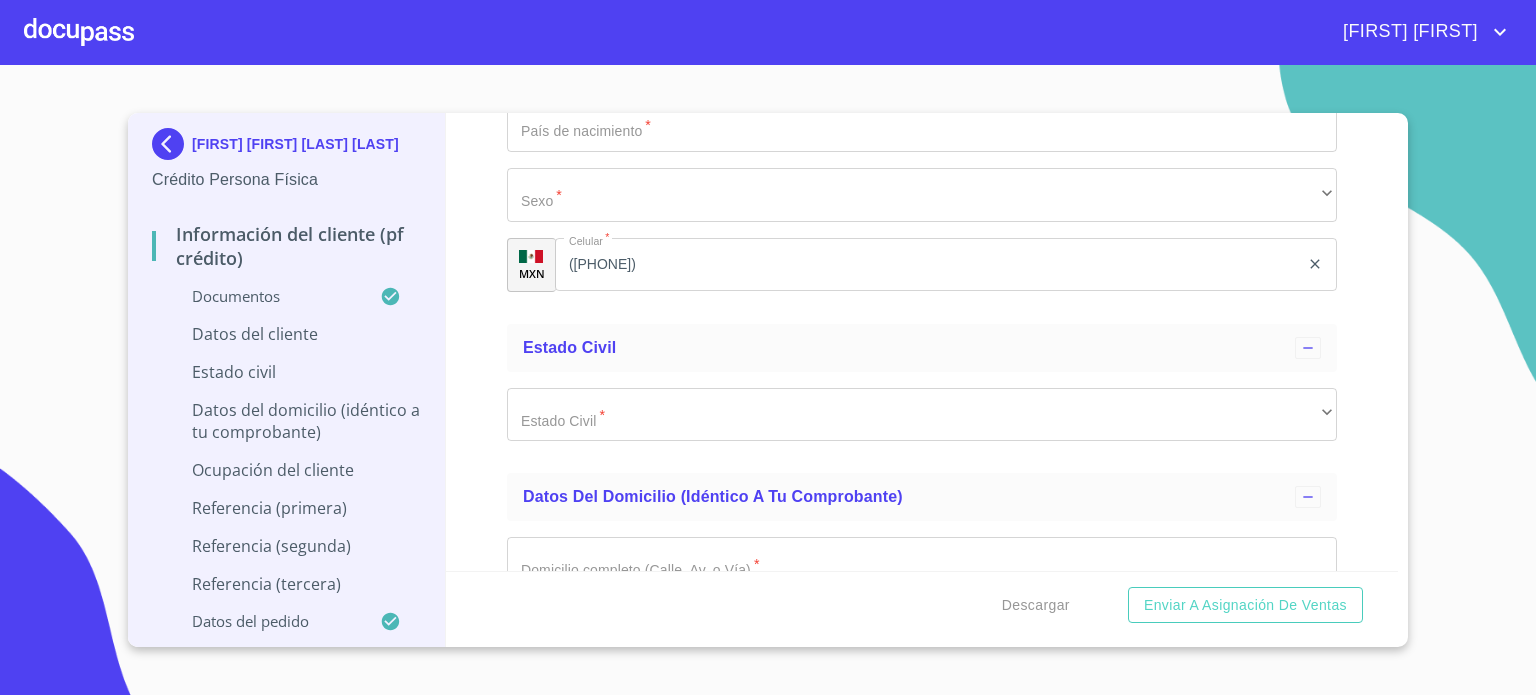 click 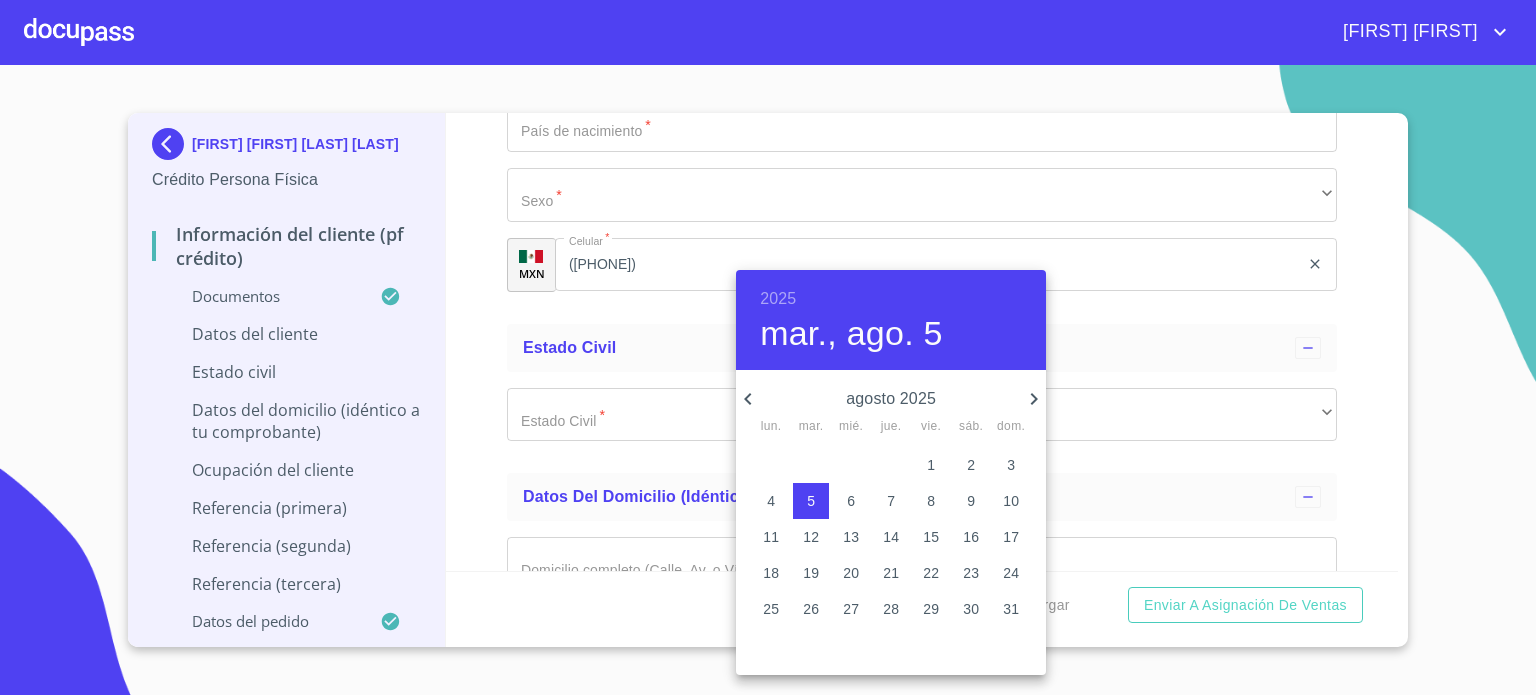 click on "2025" at bounding box center [778, 299] 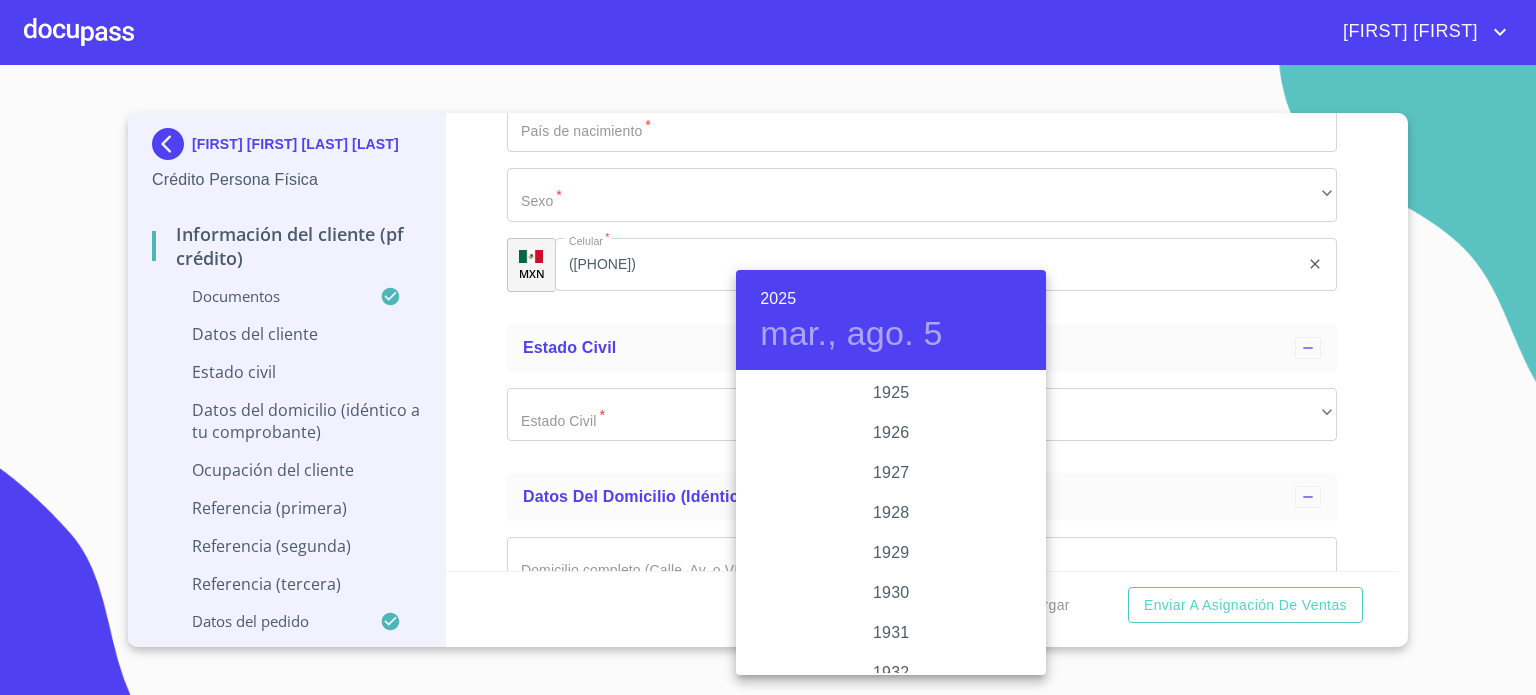 scroll, scrollTop: 3880, scrollLeft: 0, axis: vertical 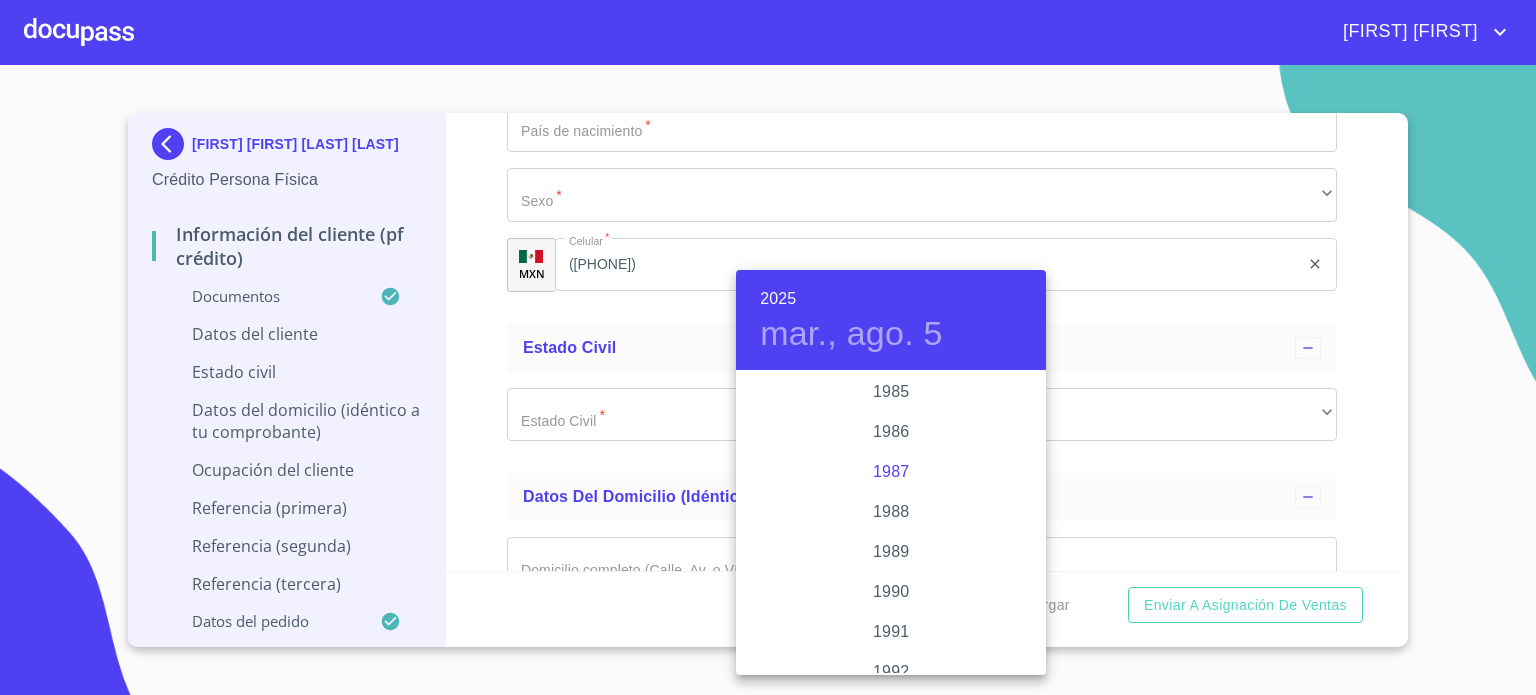 click on "1987" at bounding box center (891, 472) 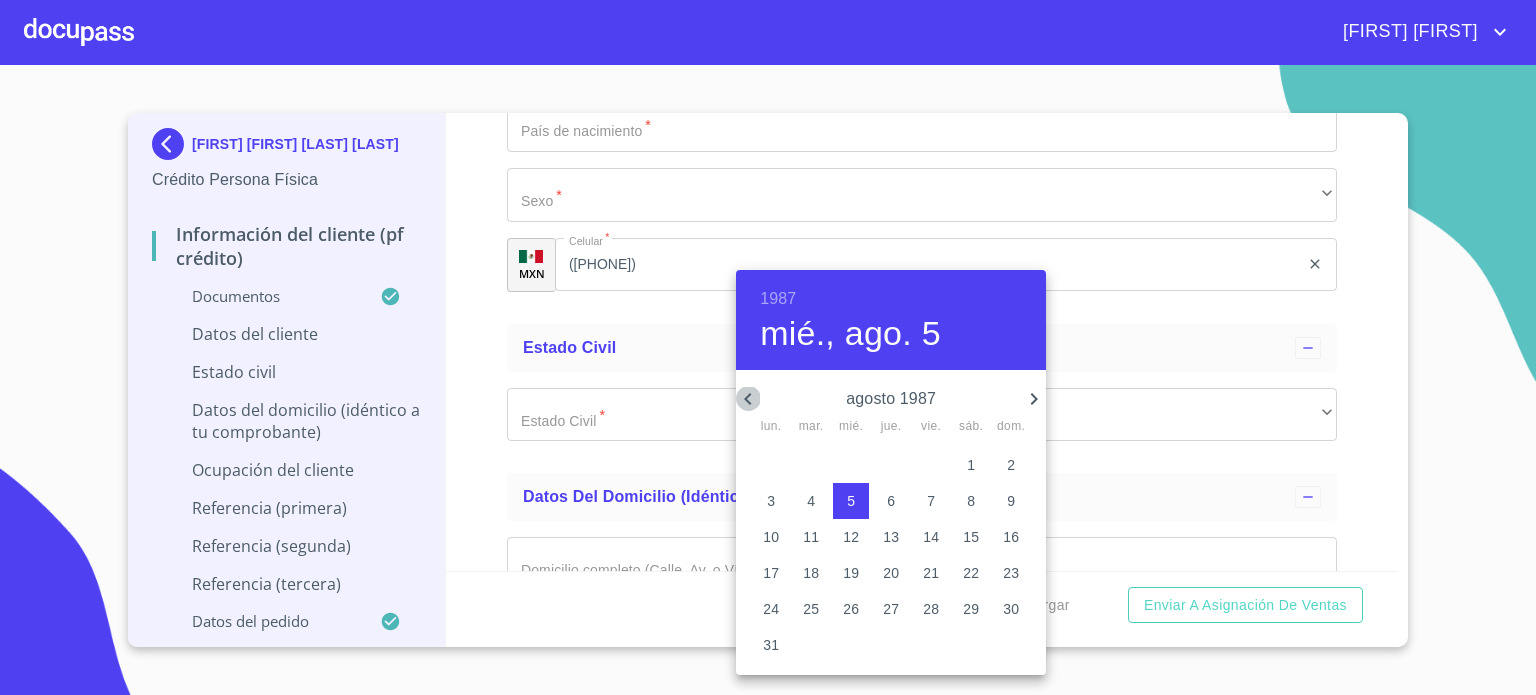 click 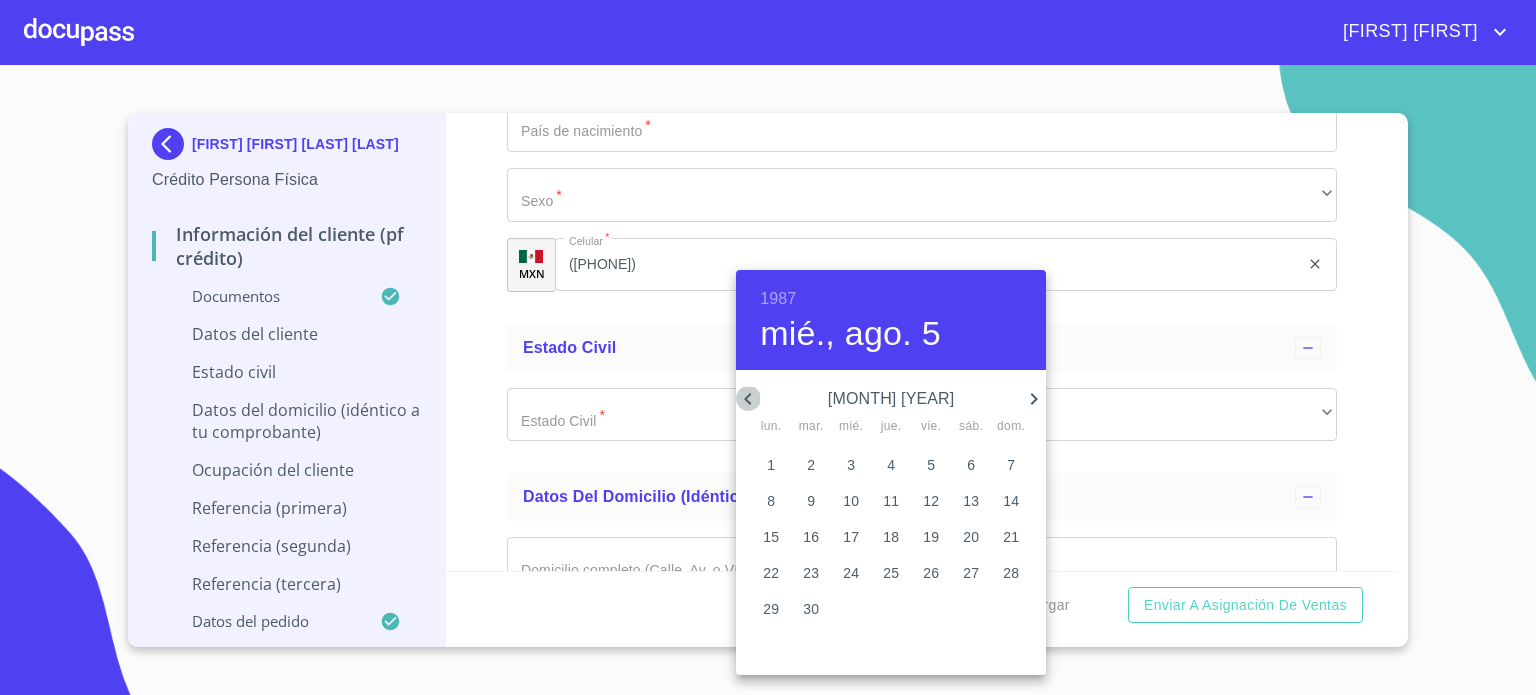 click 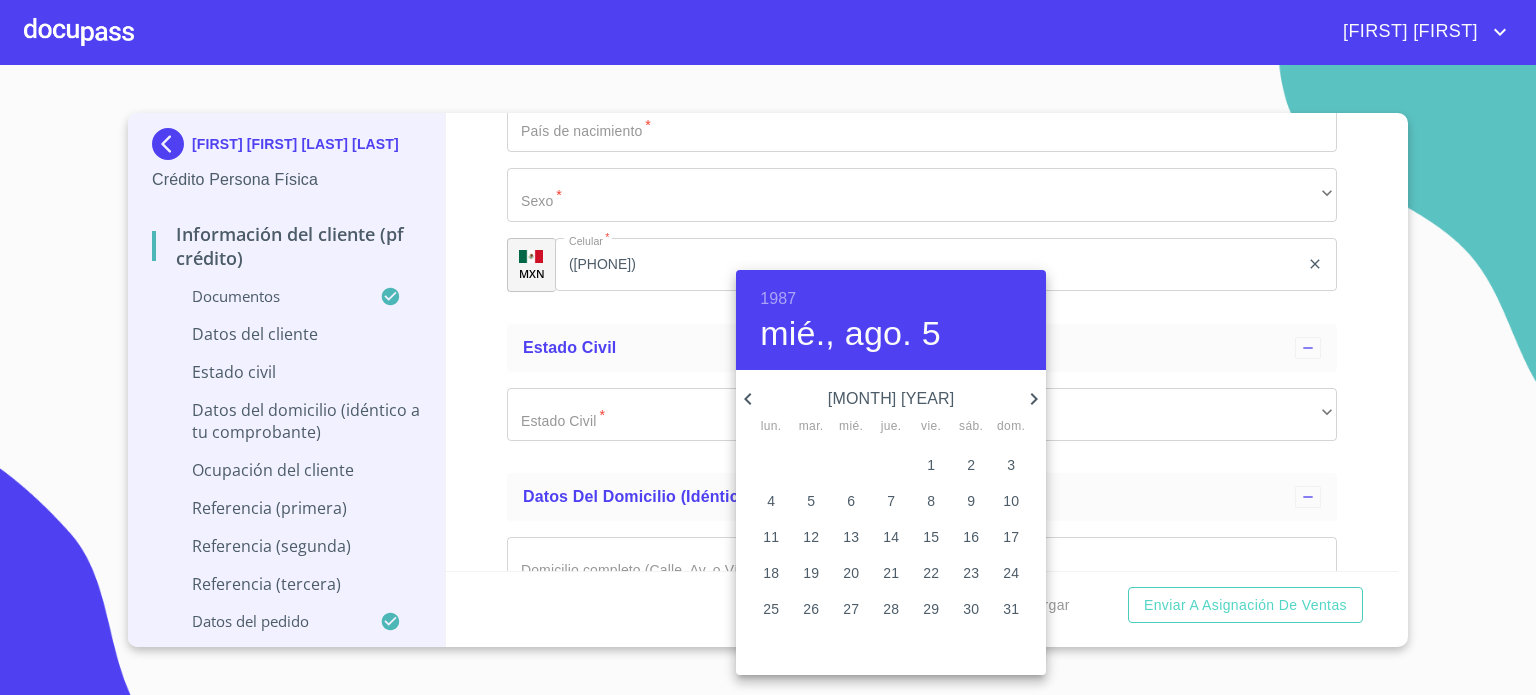 click on "1" at bounding box center [931, 465] 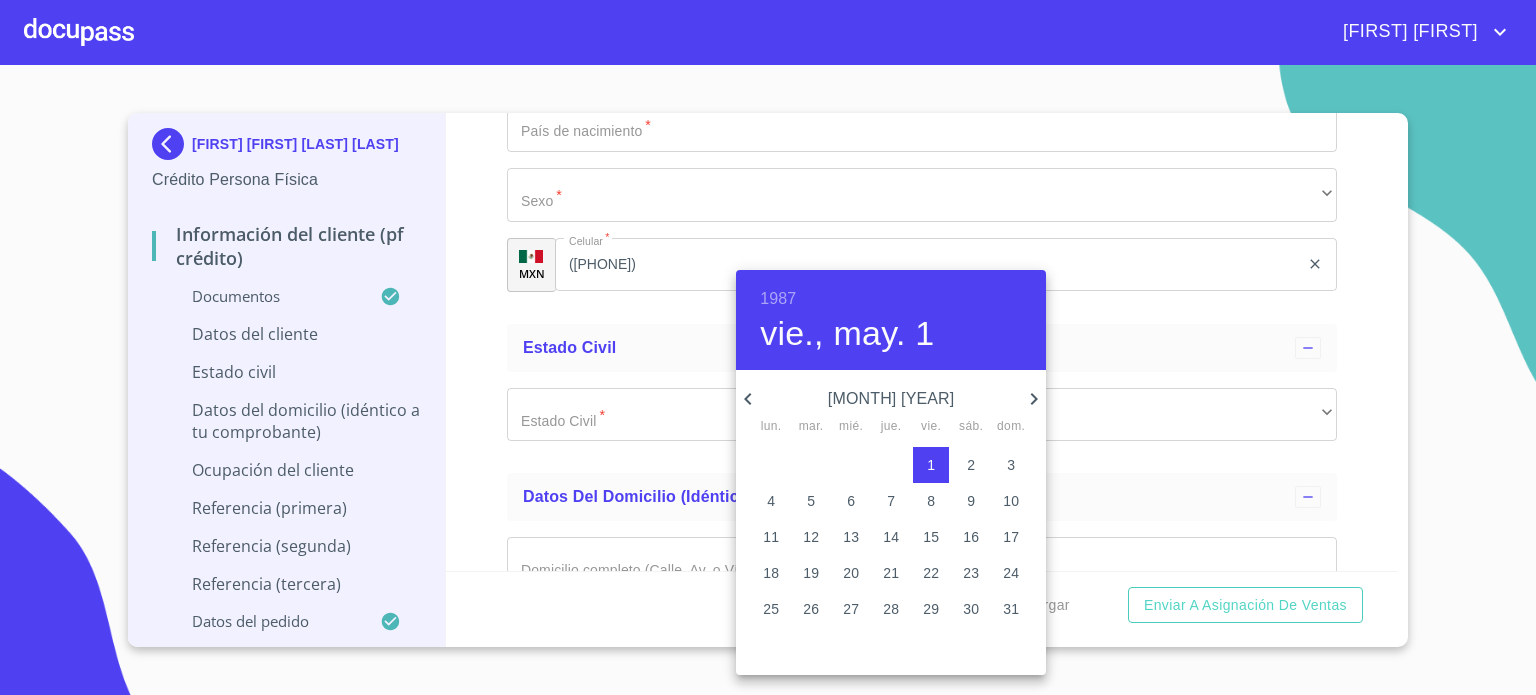 type on "[DAY] de [MONTH]. de [YEAR]" 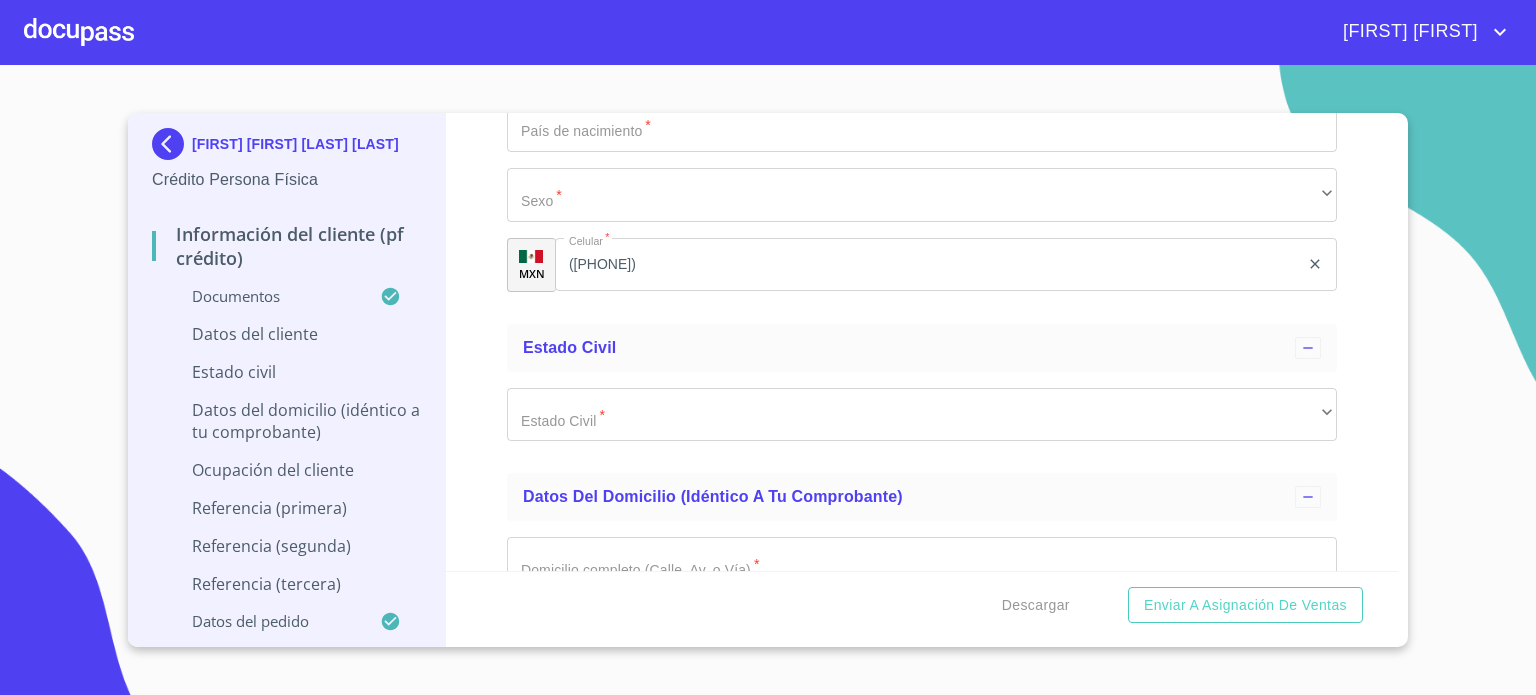 click on "Documento de identificación.   *" at bounding box center [899, -501] 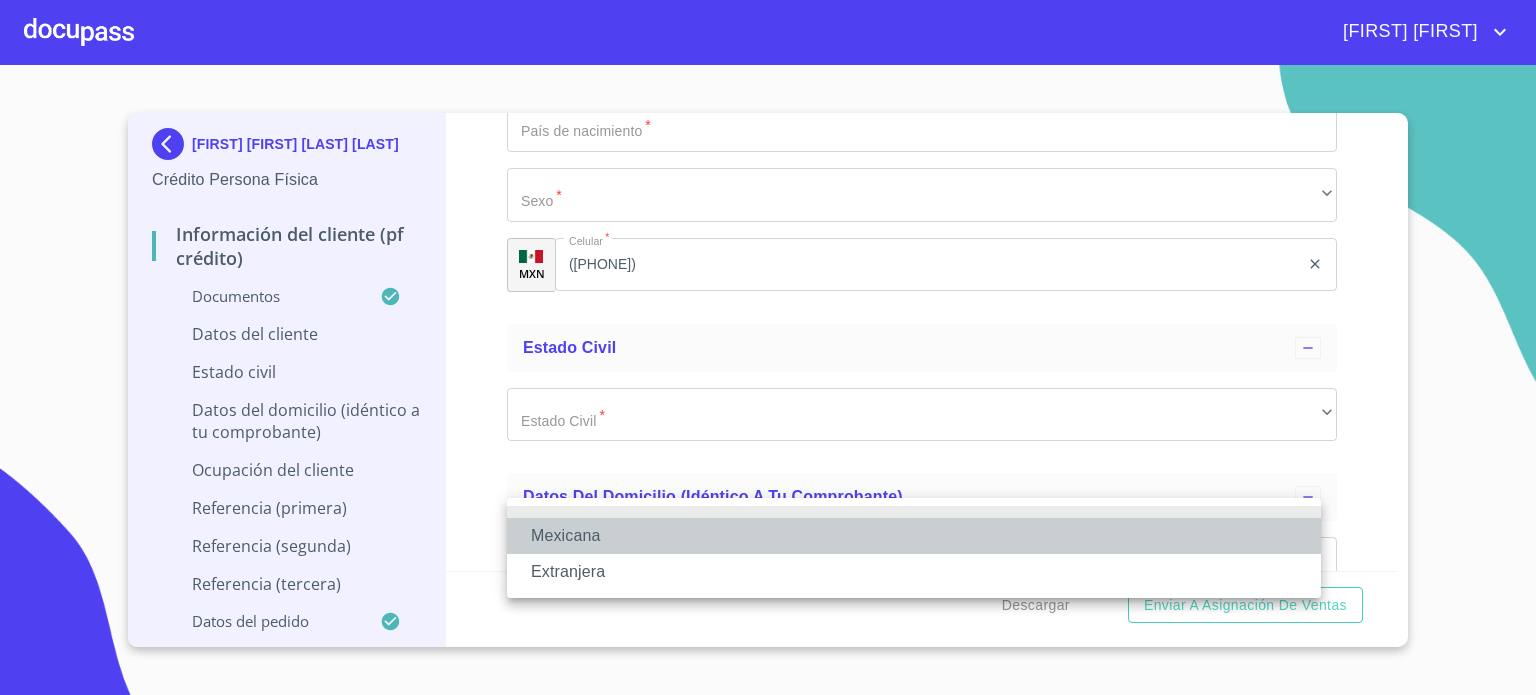 click on "Mexicana" at bounding box center [914, 536] 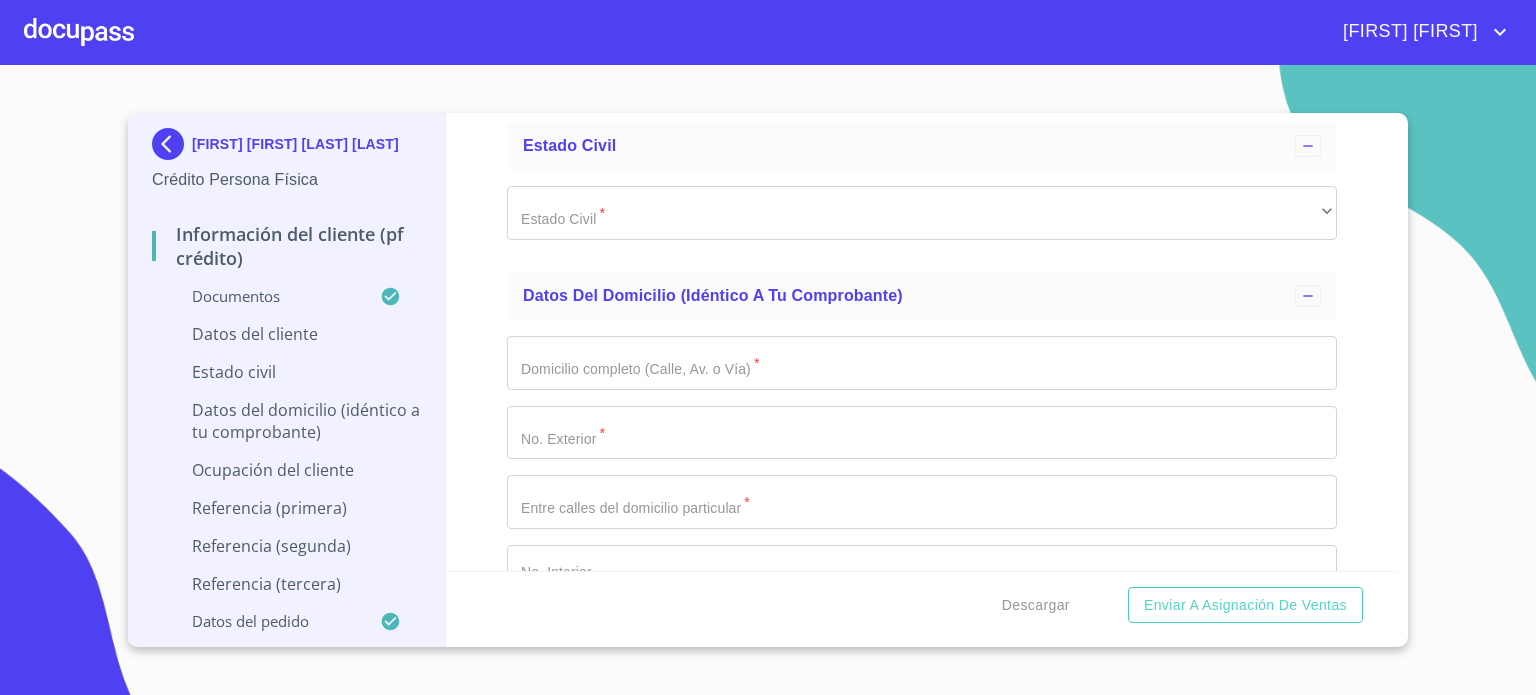 scroll, scrollTop: 6907, scrollLeft: 0, axis: vertical 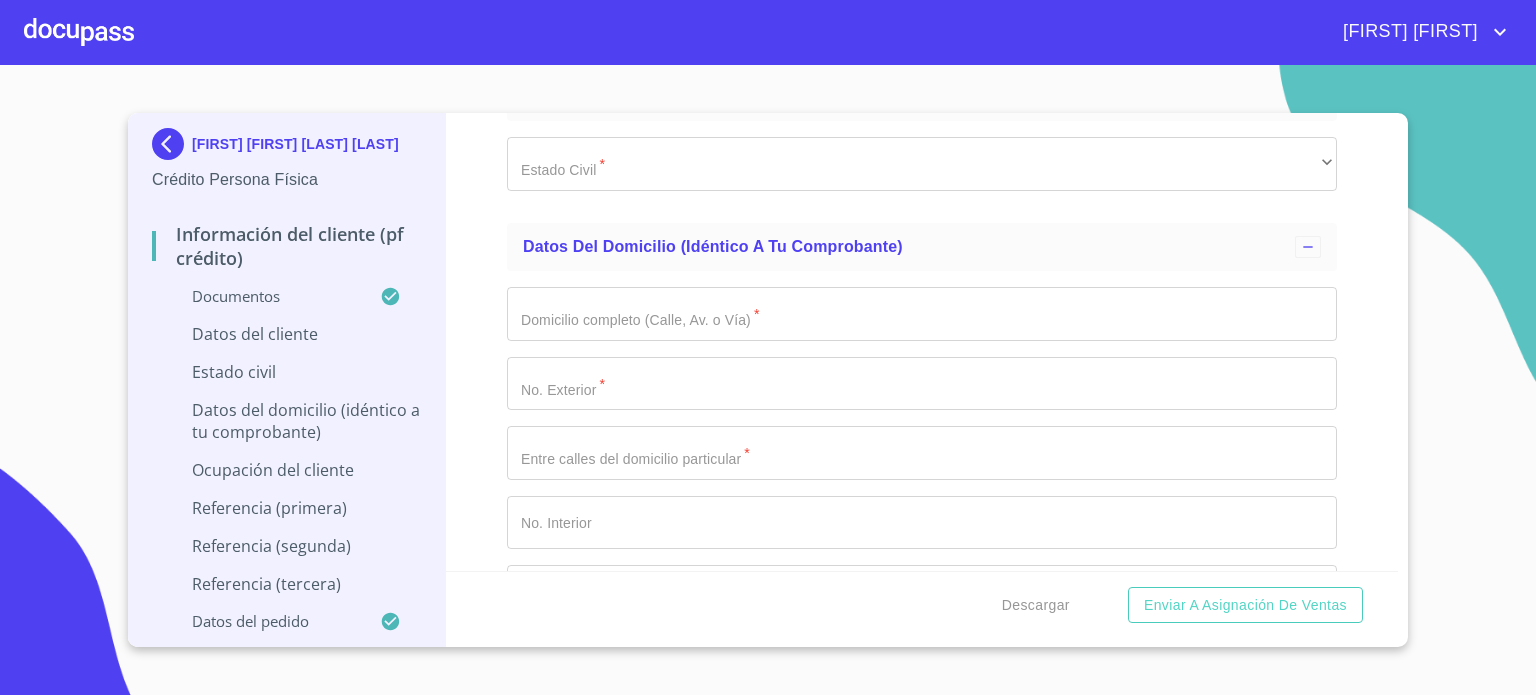 click on "Documento de identificación.   *" at bounding box center (899, -821) 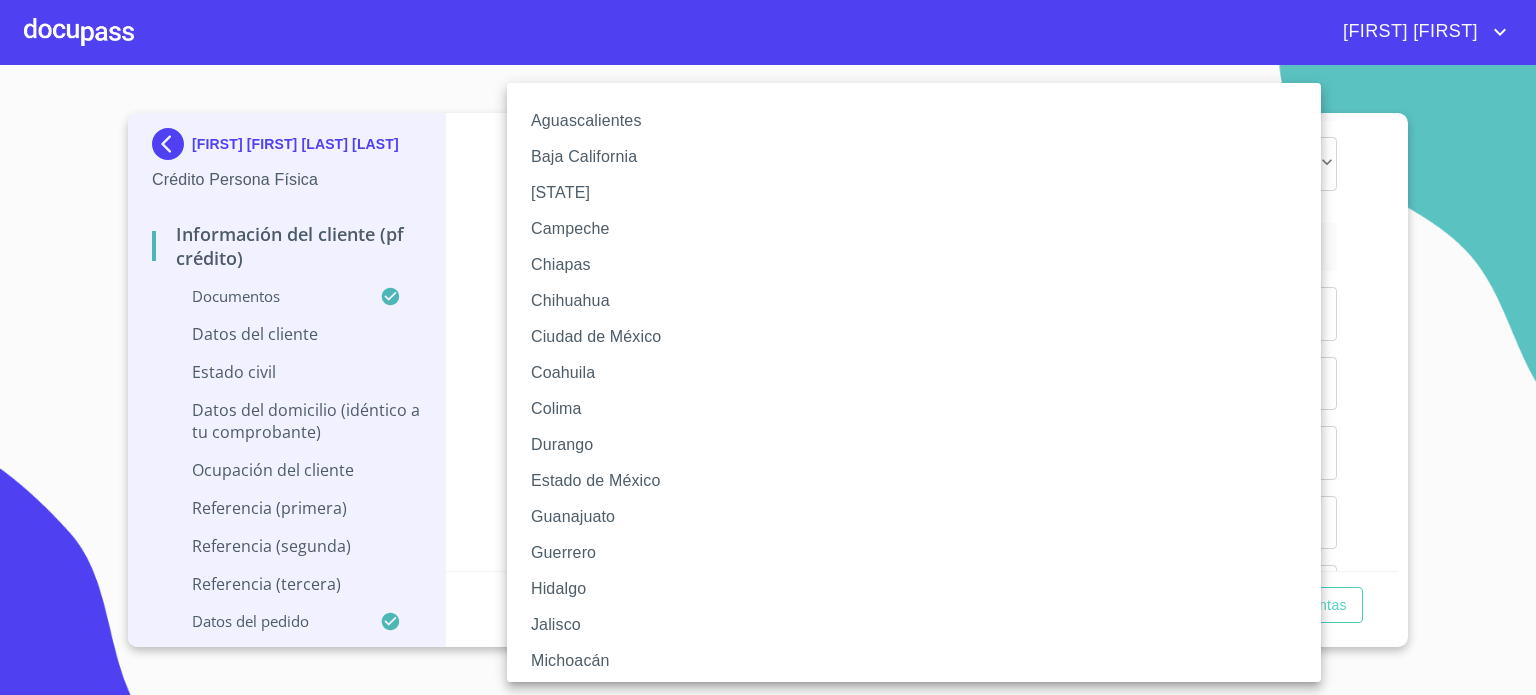 click on "Jalisco" at bounding box center (921, 625) 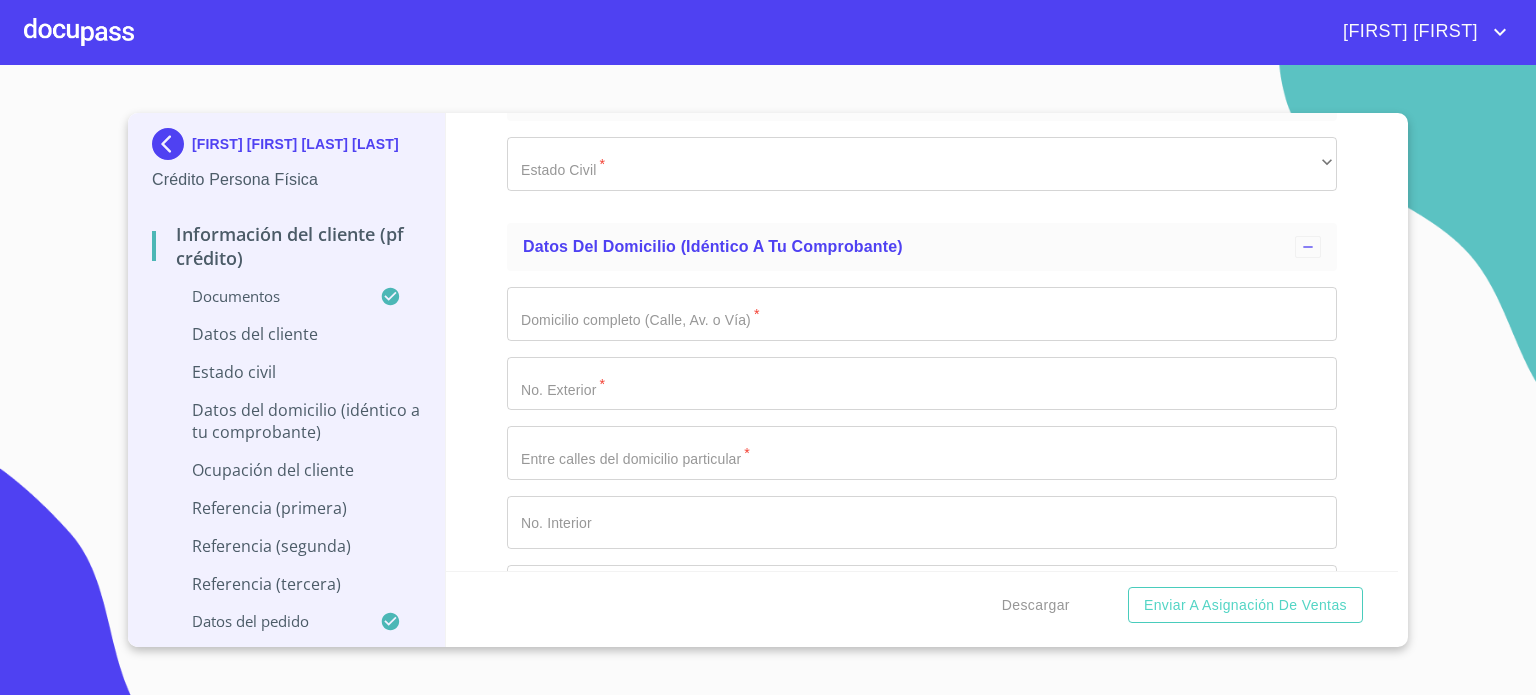 click on "​" at bounding box center [922, -55] 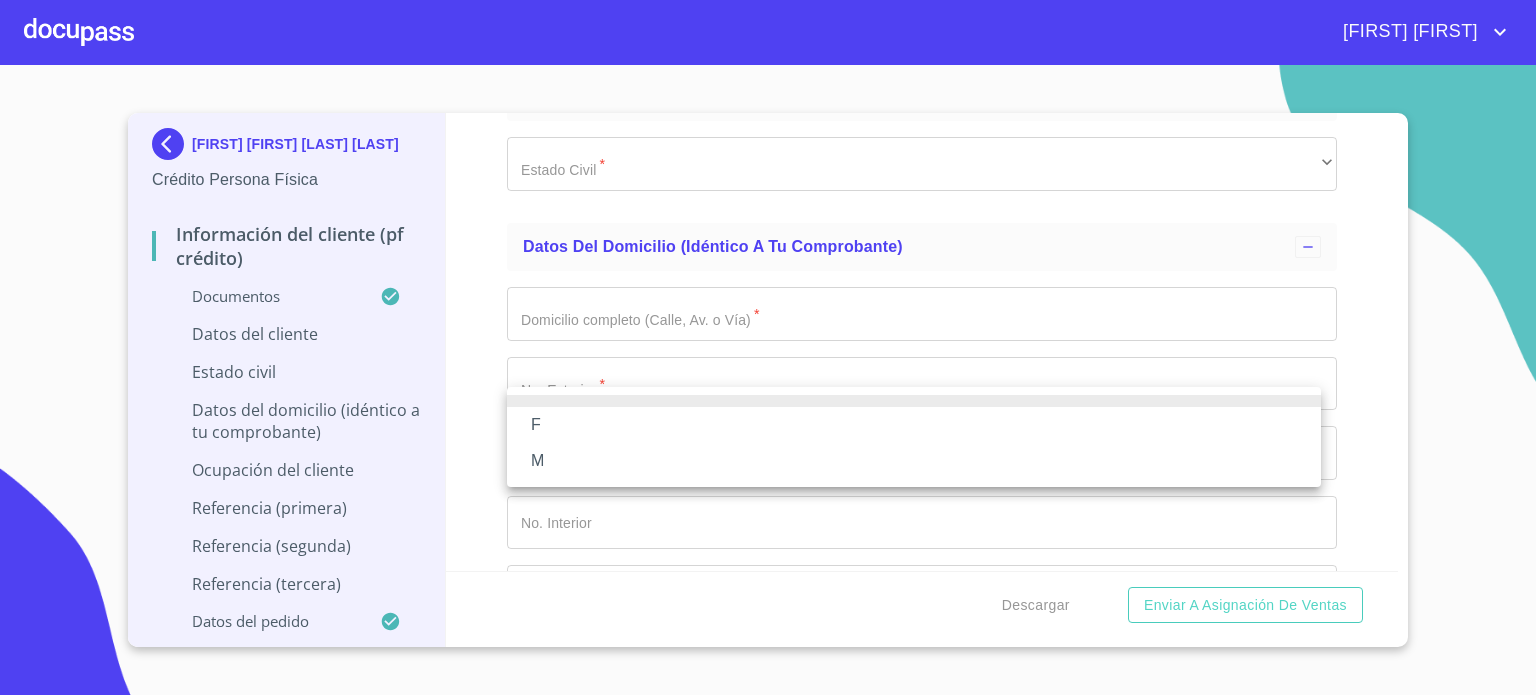 click on "M" at bounding box center (914, 461) 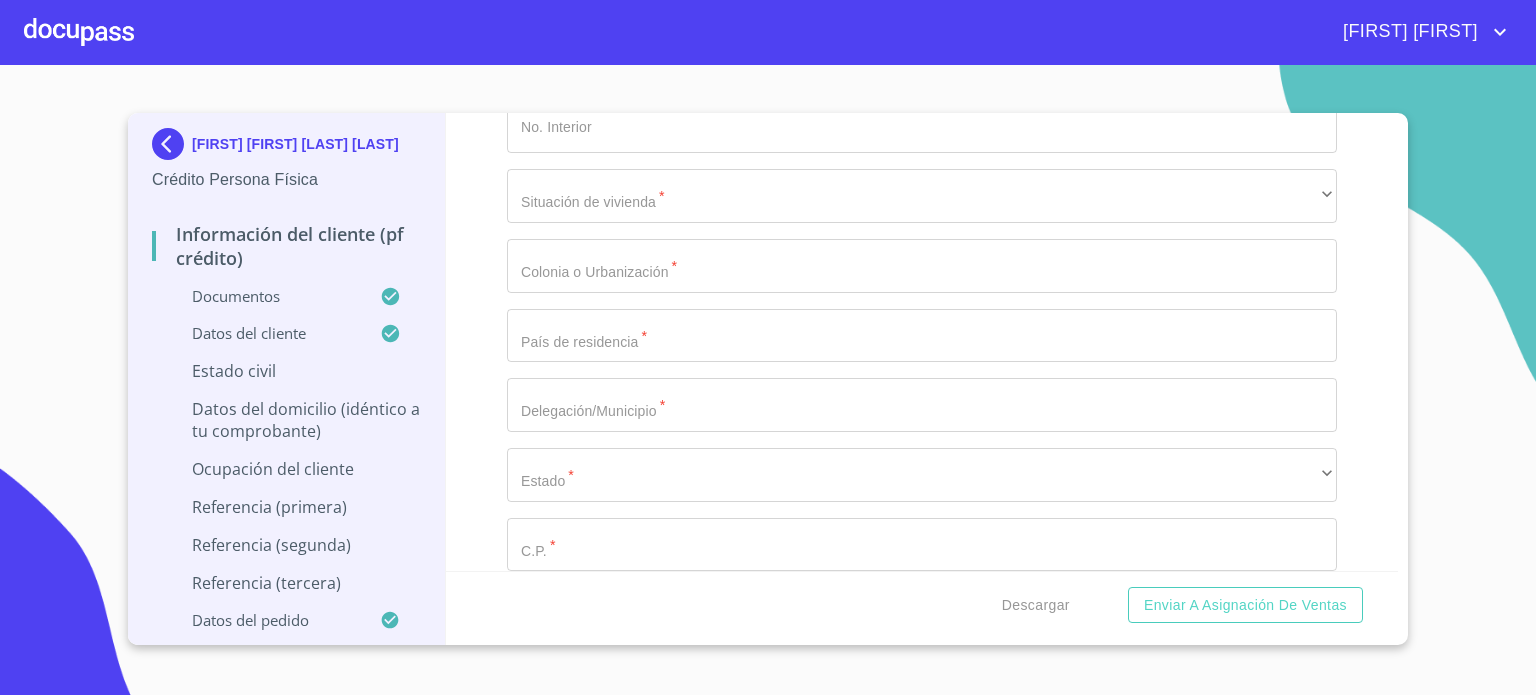 scroll, scrollTop: 7307, scrollLeft: 0, axis: vertical 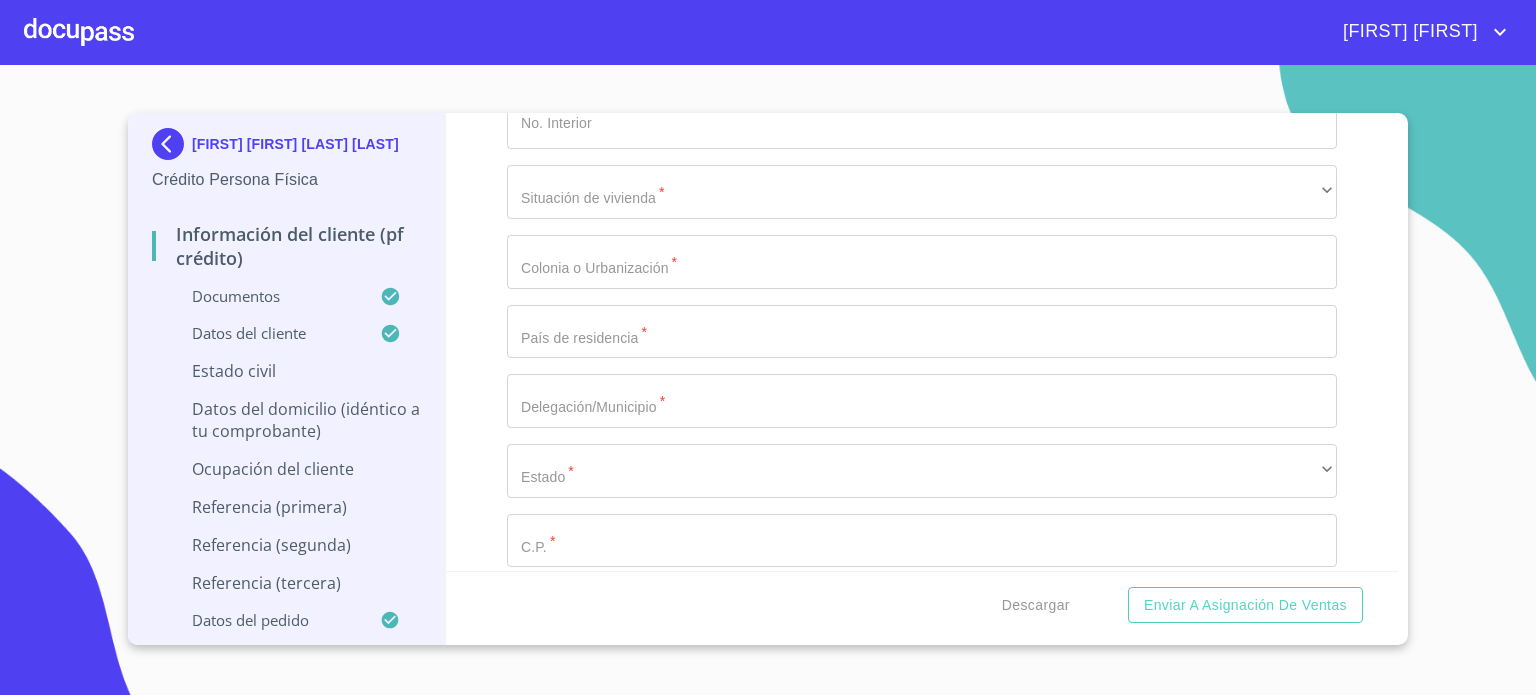 click on "​" at bounding box center [922, -236] 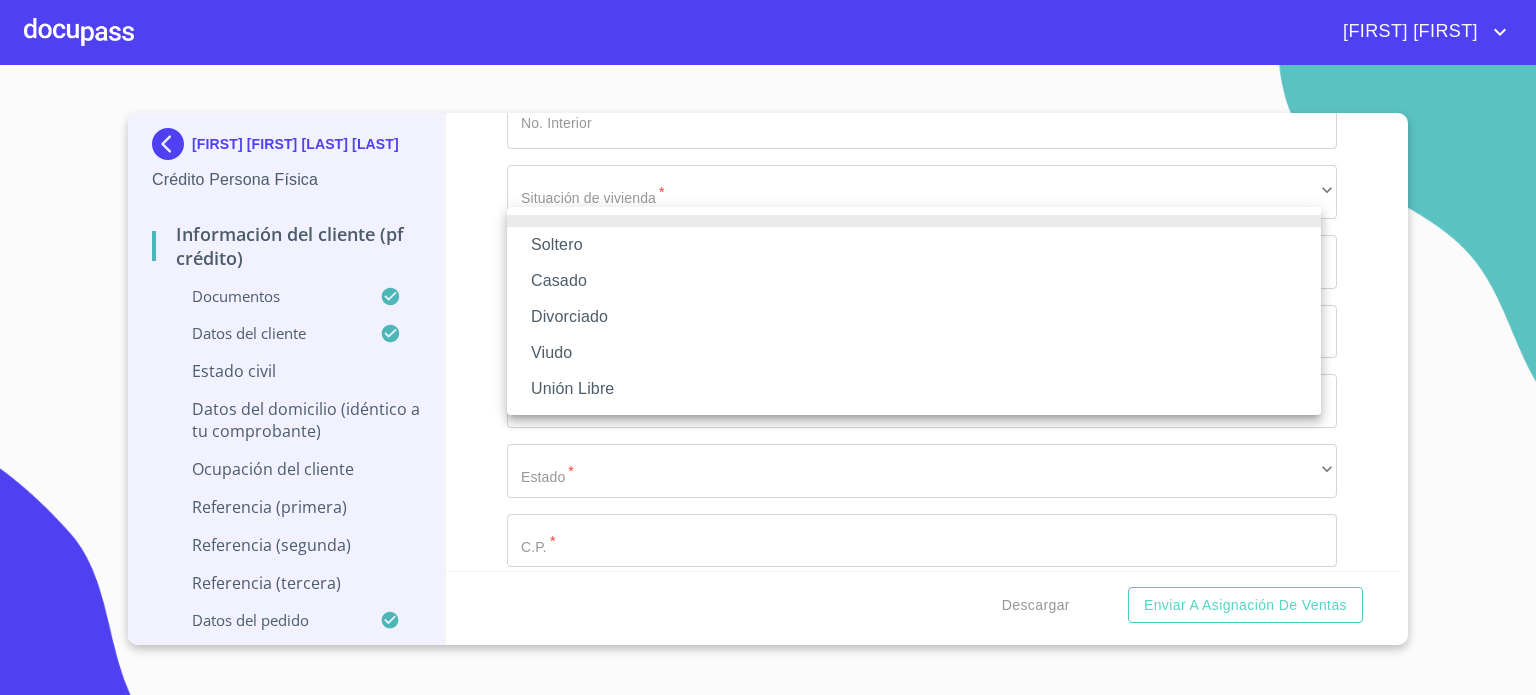 click on "Soltero" at bounding box center (914, 245) 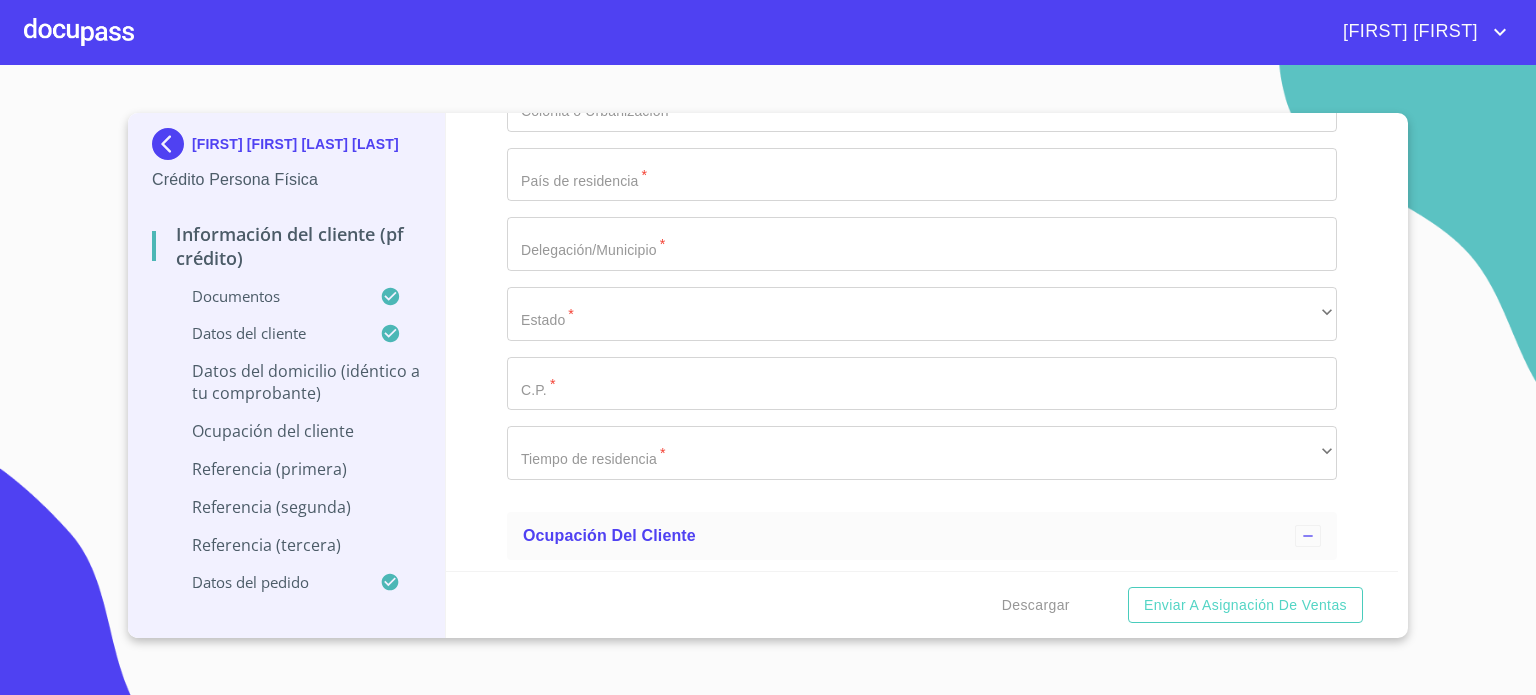 scroll, scrollTop: 7467, scrollLeft: 0, axis: vertical 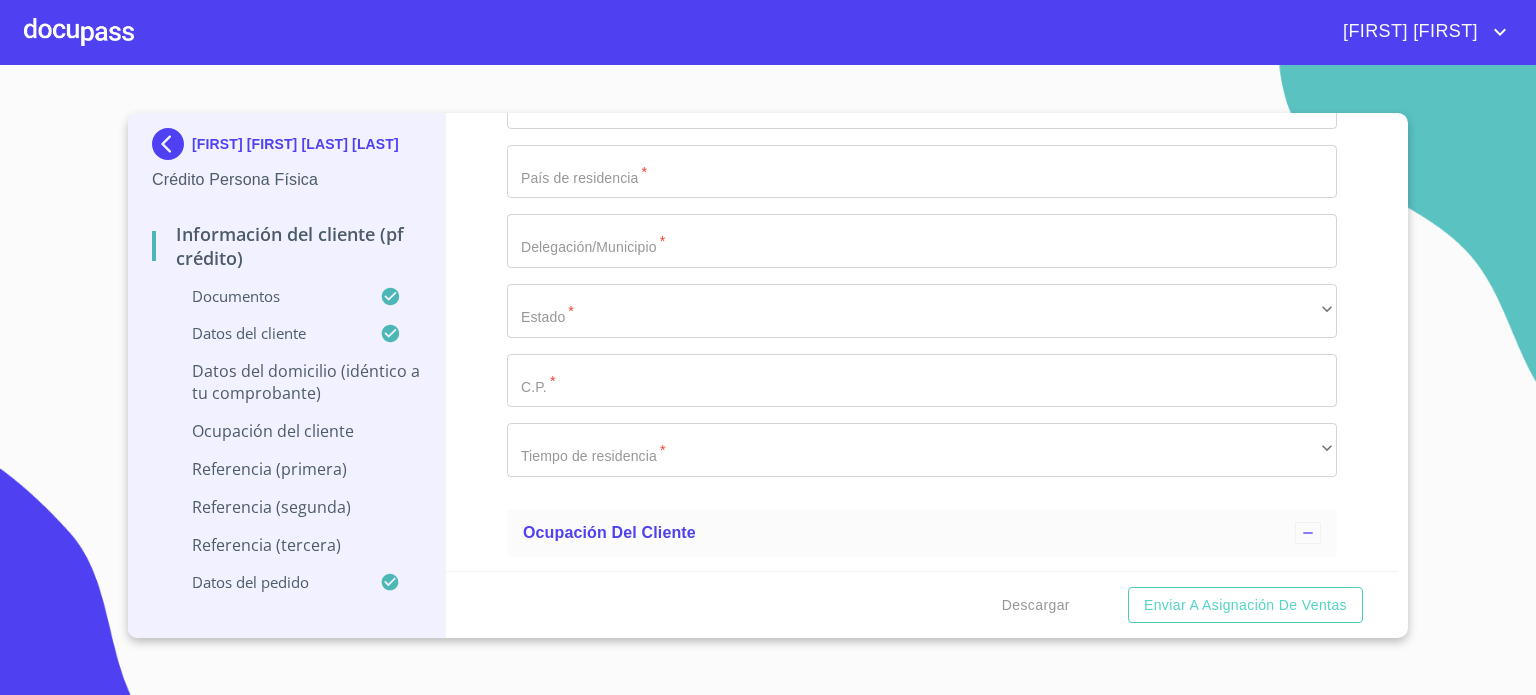 click on "Documento de identificación.   *" at bounding box center [922, -246] 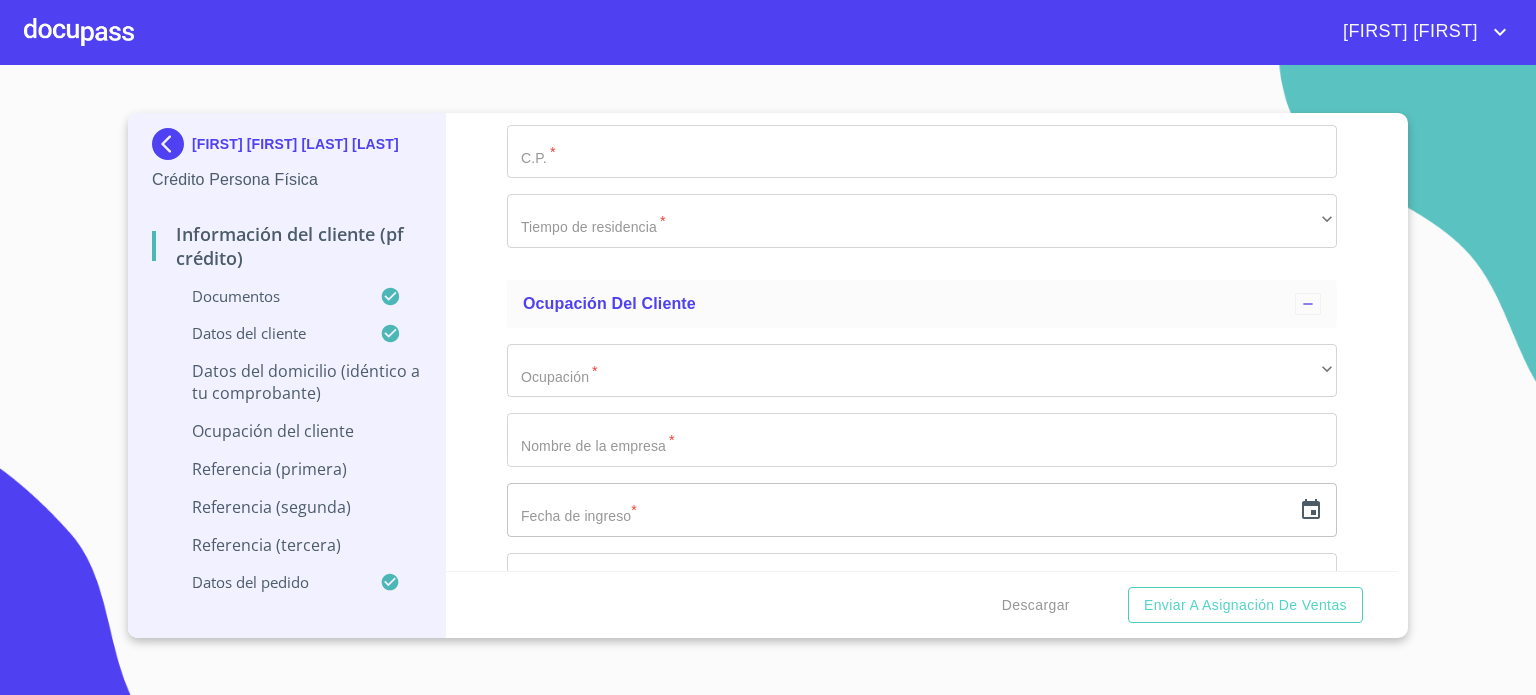 scroll, scrollTop: 7707, scrollLeft: 0, axis: vertical 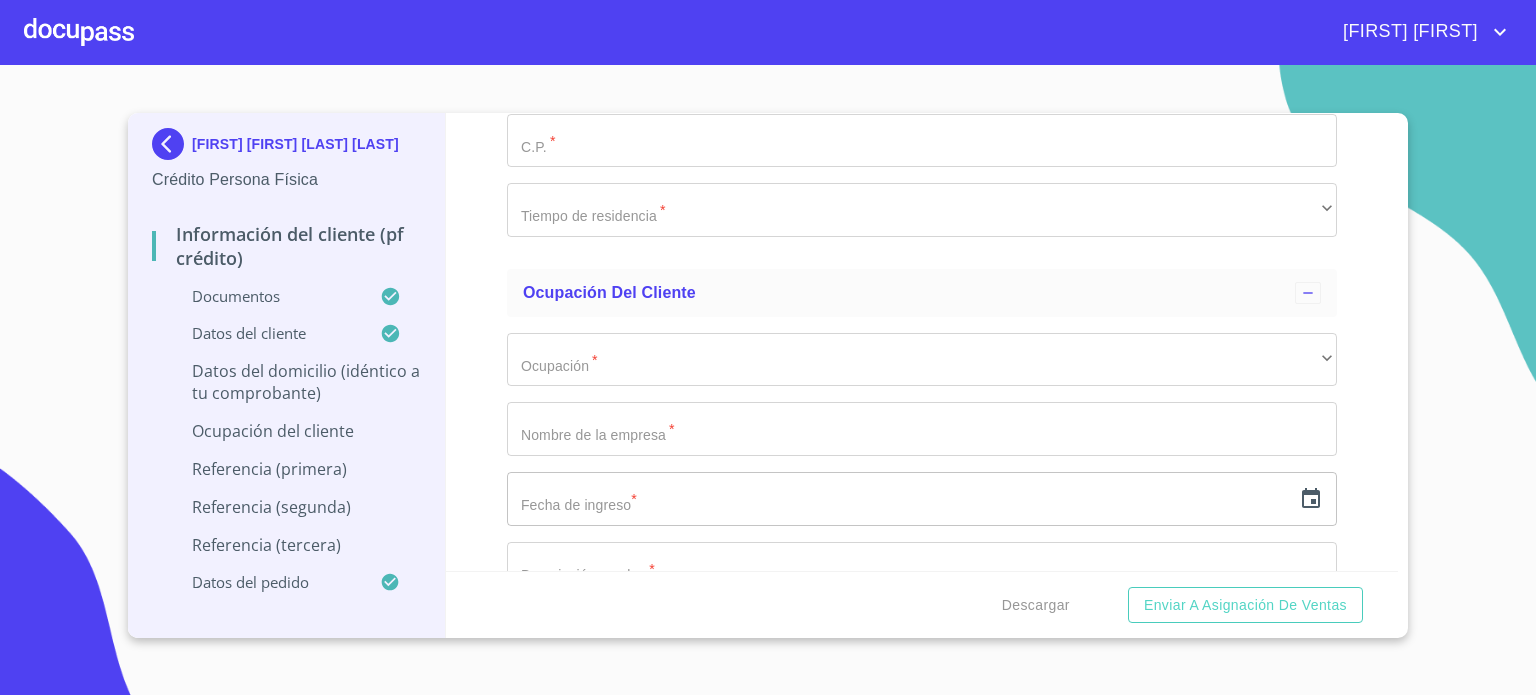 click on "​" at bounding box center [922, -208] 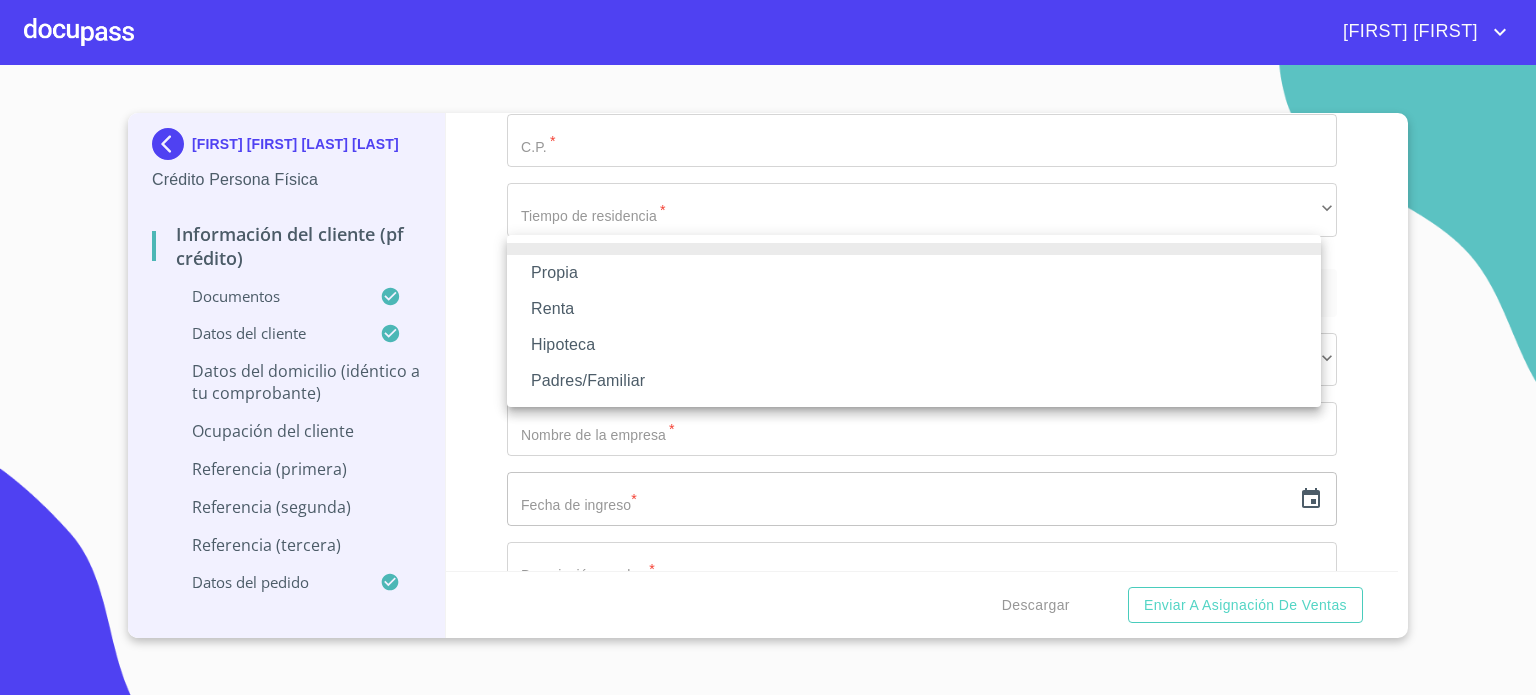 click on "Propia" at bounding box center [914, 273] 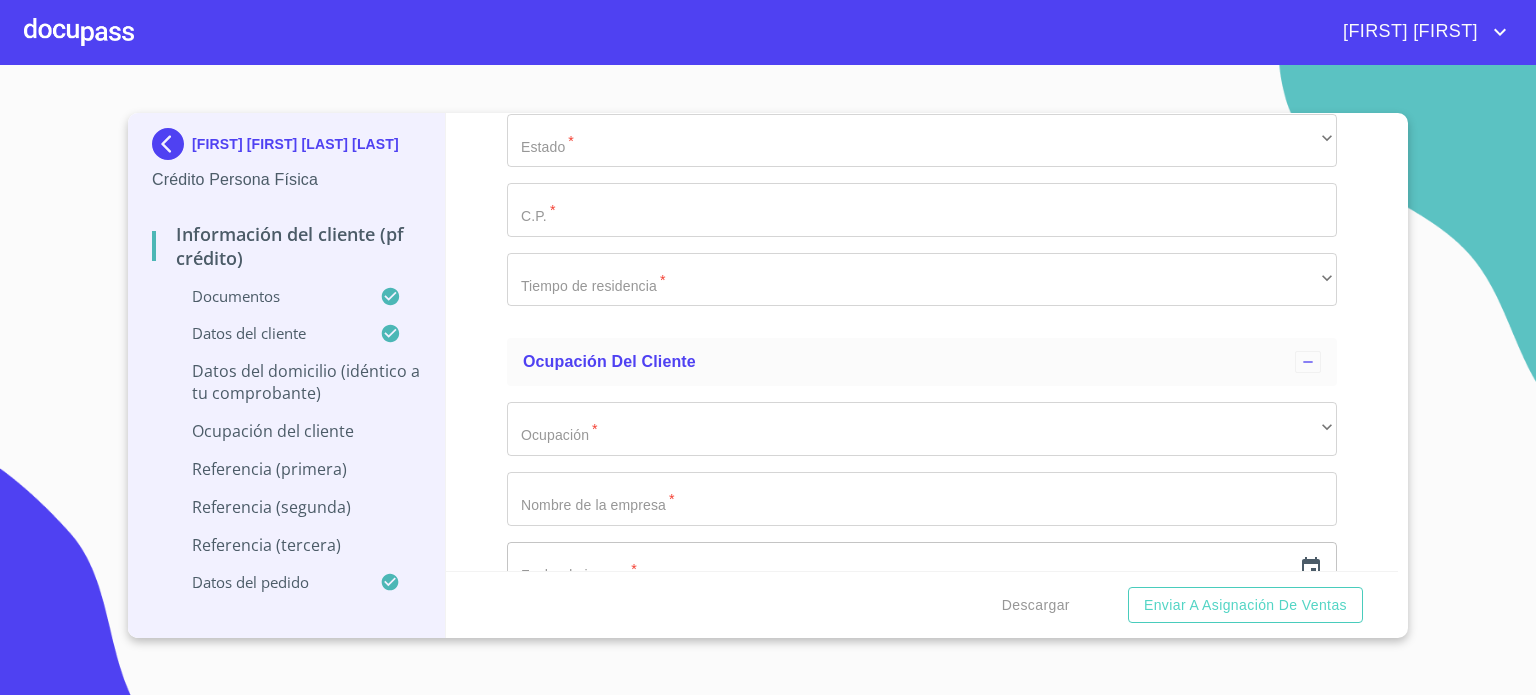 click on "Documento de identificación.   *" at bounding box center [922, -138] 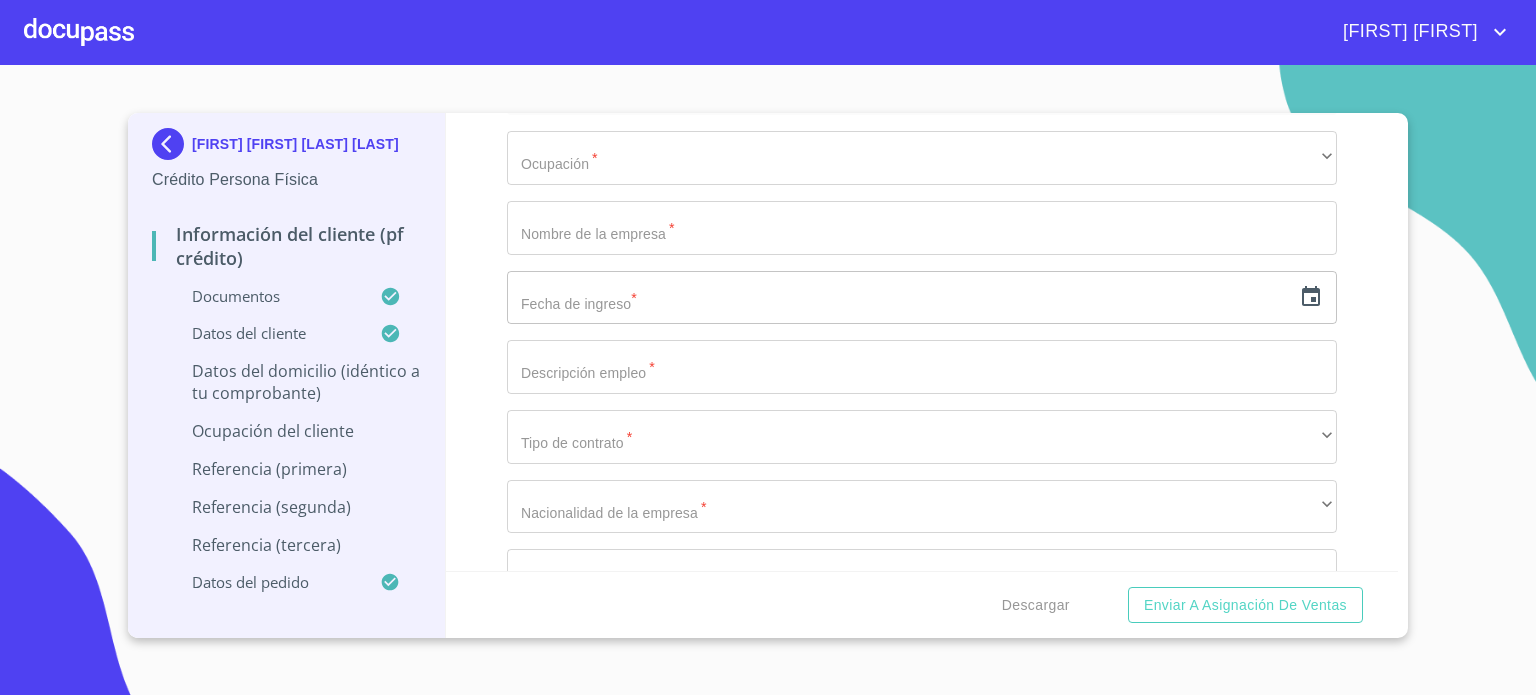 scroll, scrollTop: 7987, scrollLeft: 0, axis: vertical 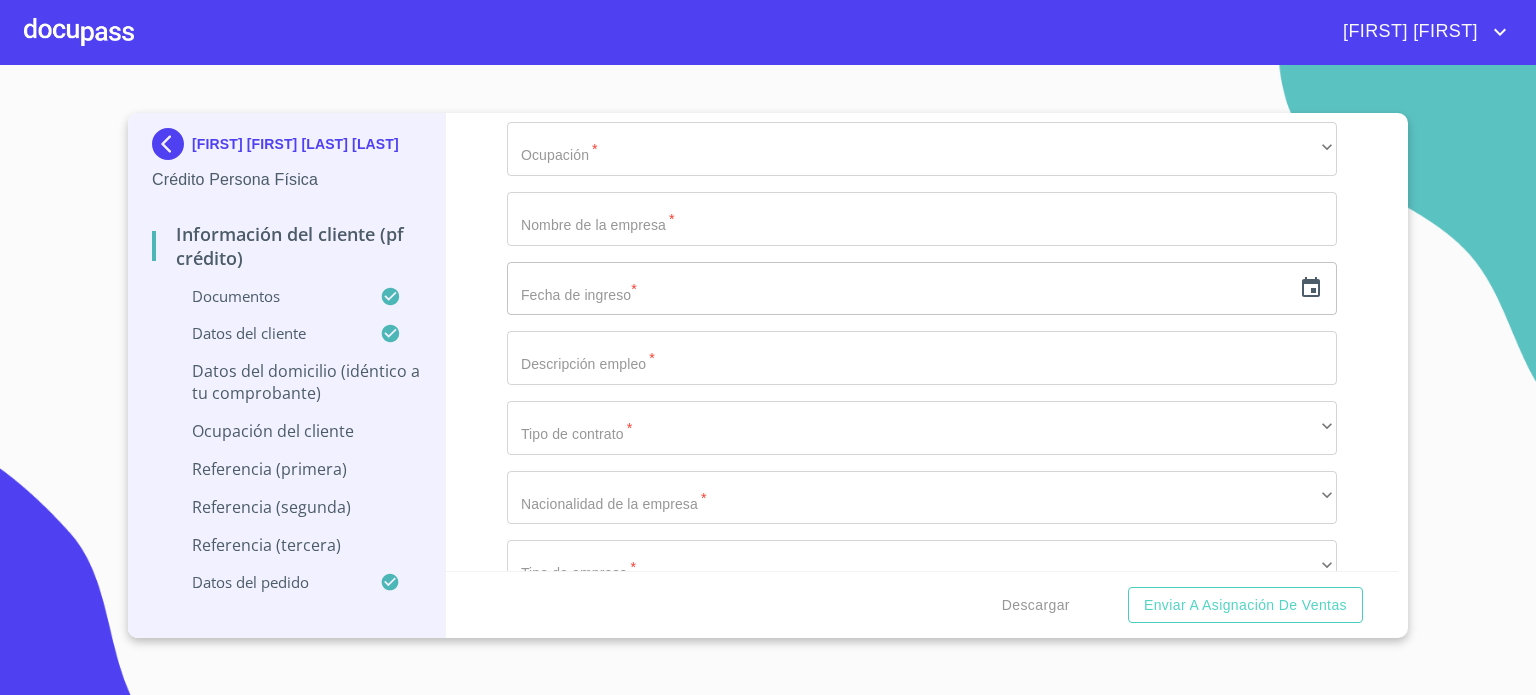 type on "MEXICO" 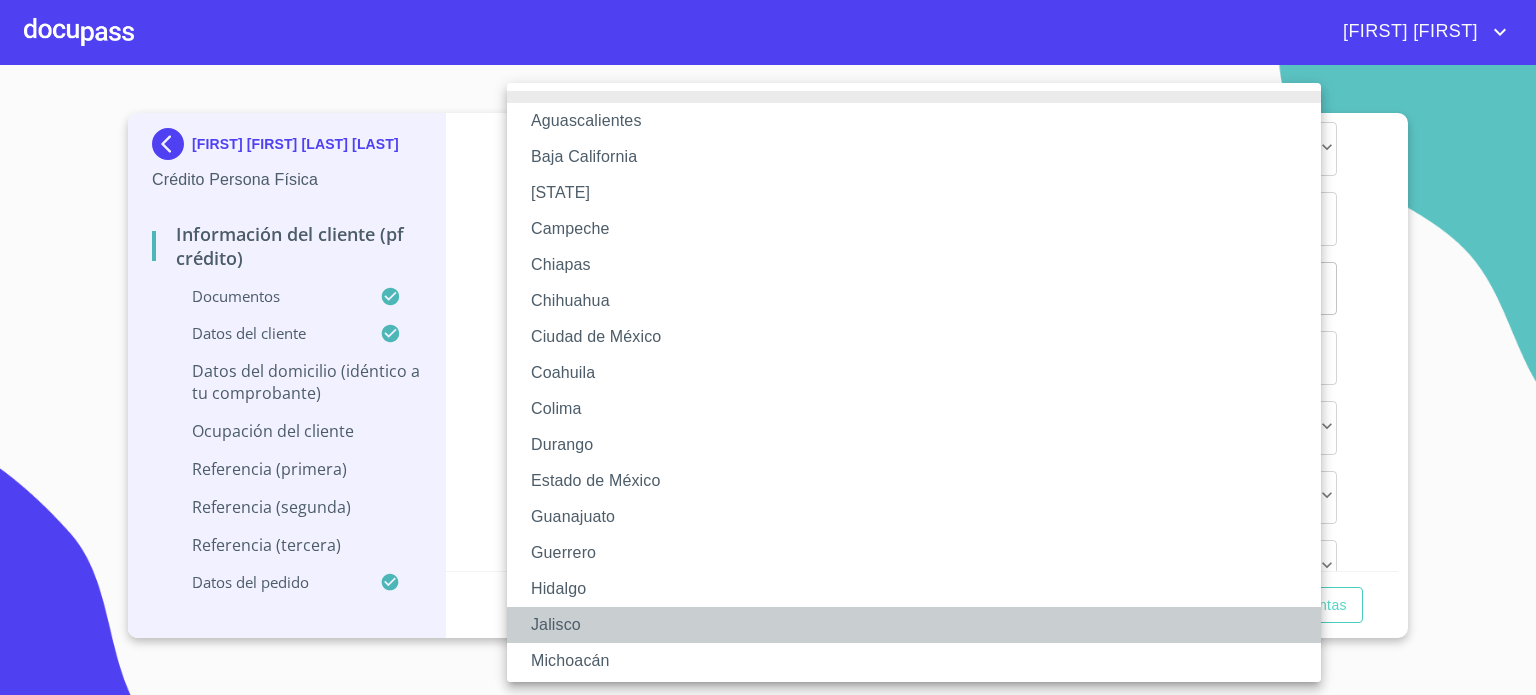 click on "Jalisco" at bounding box center [921, 625] 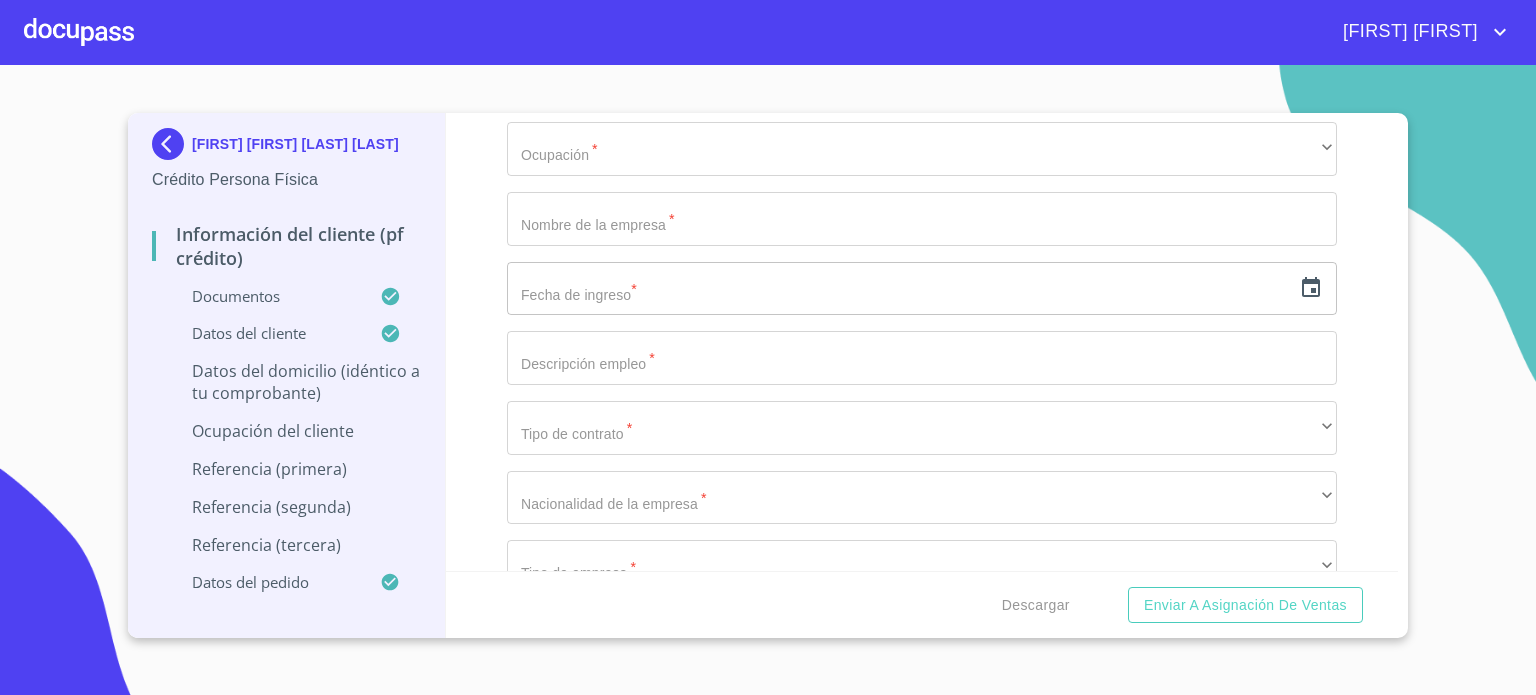 click on "Documento de identificación.   *" at bounding box center (899, -1901) 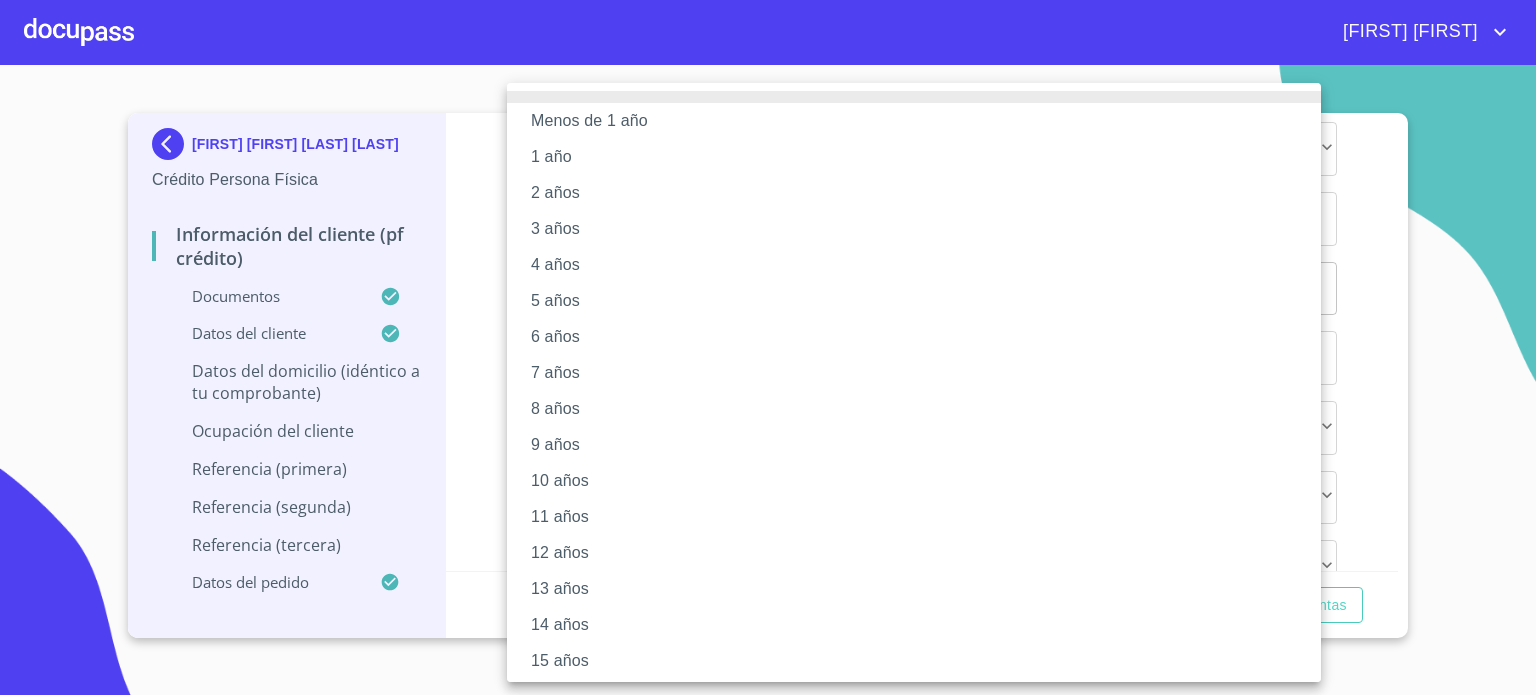 click on "5 años" at bounding box center [921, 301] 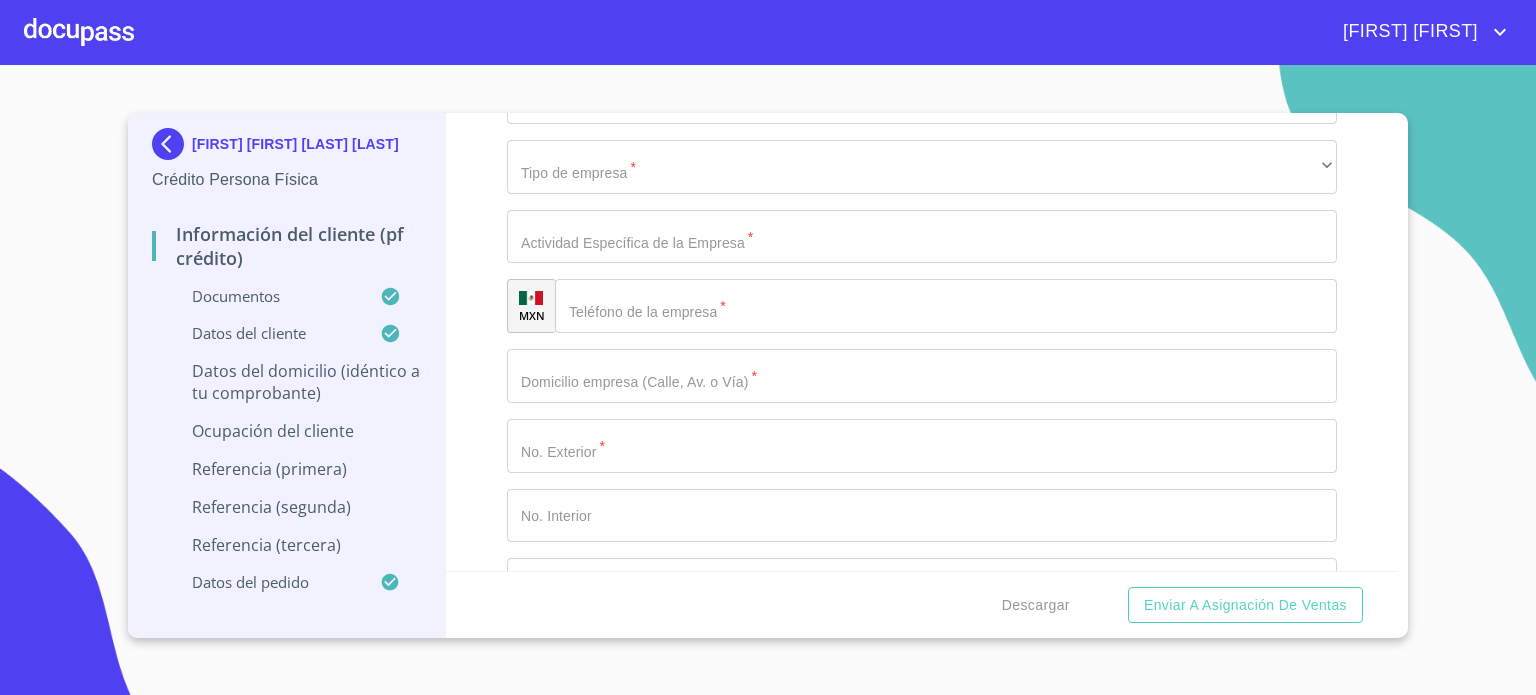scroll, scrollTop: 8427, scrollLeft: 0, axis: vertical 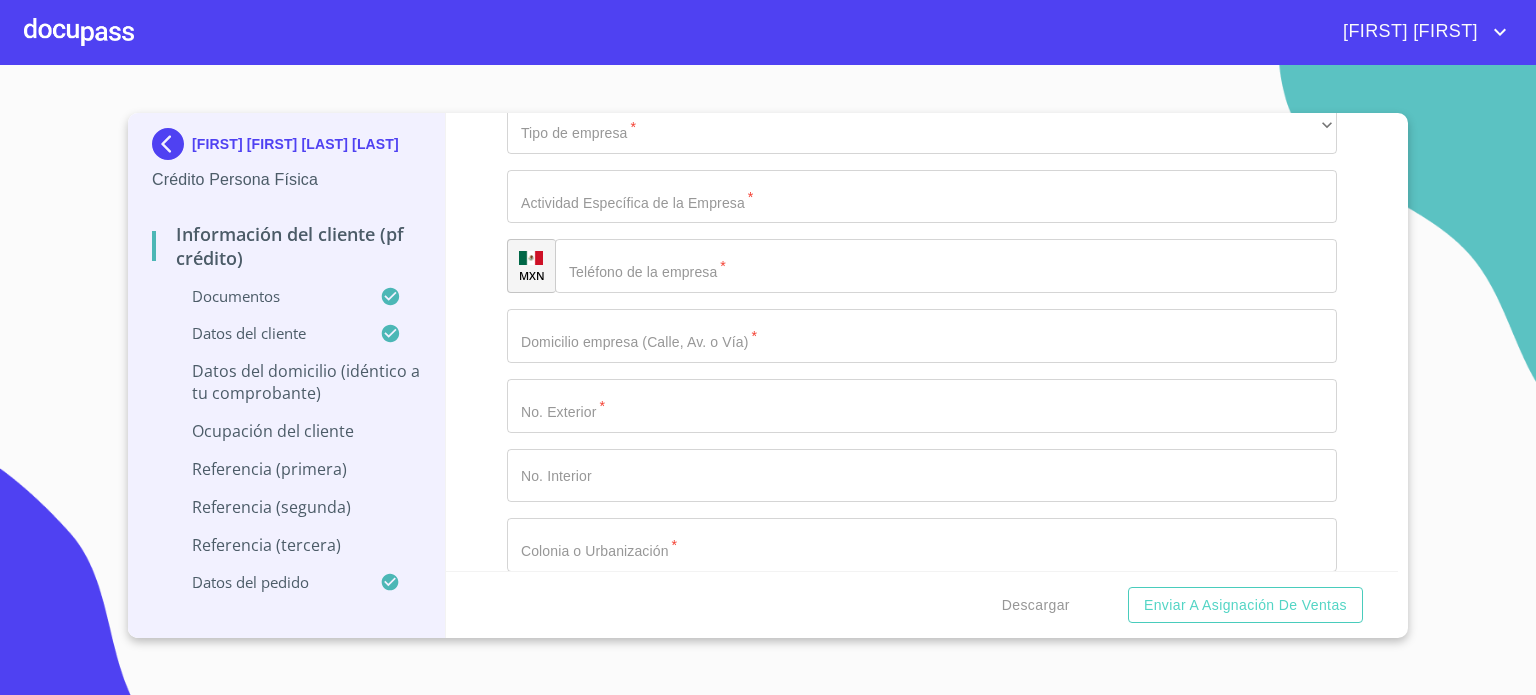 click on "​" at bounding box center (922, -291) 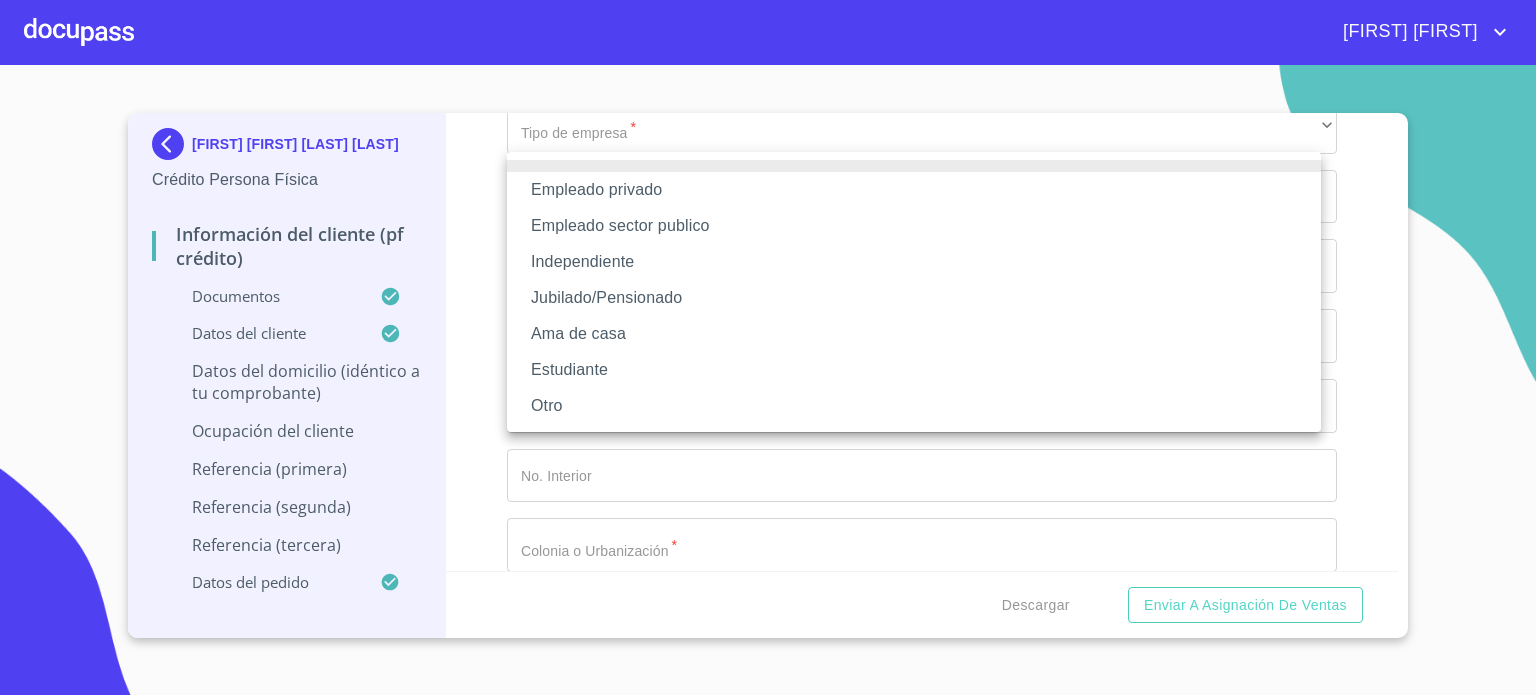 click on "Independiente" at bounding box center (914, 262) 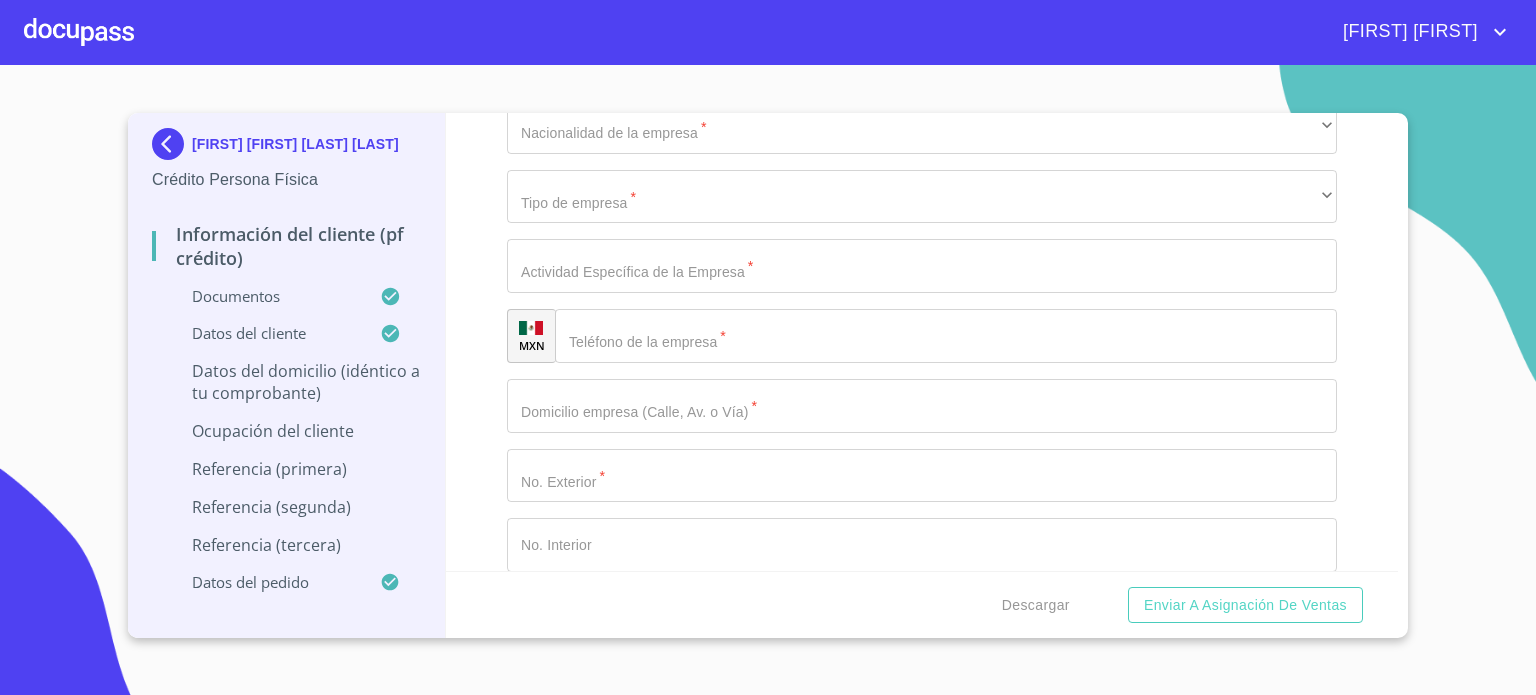 click on "Documento de identificación.   *" at bounding box center [899, -2341] 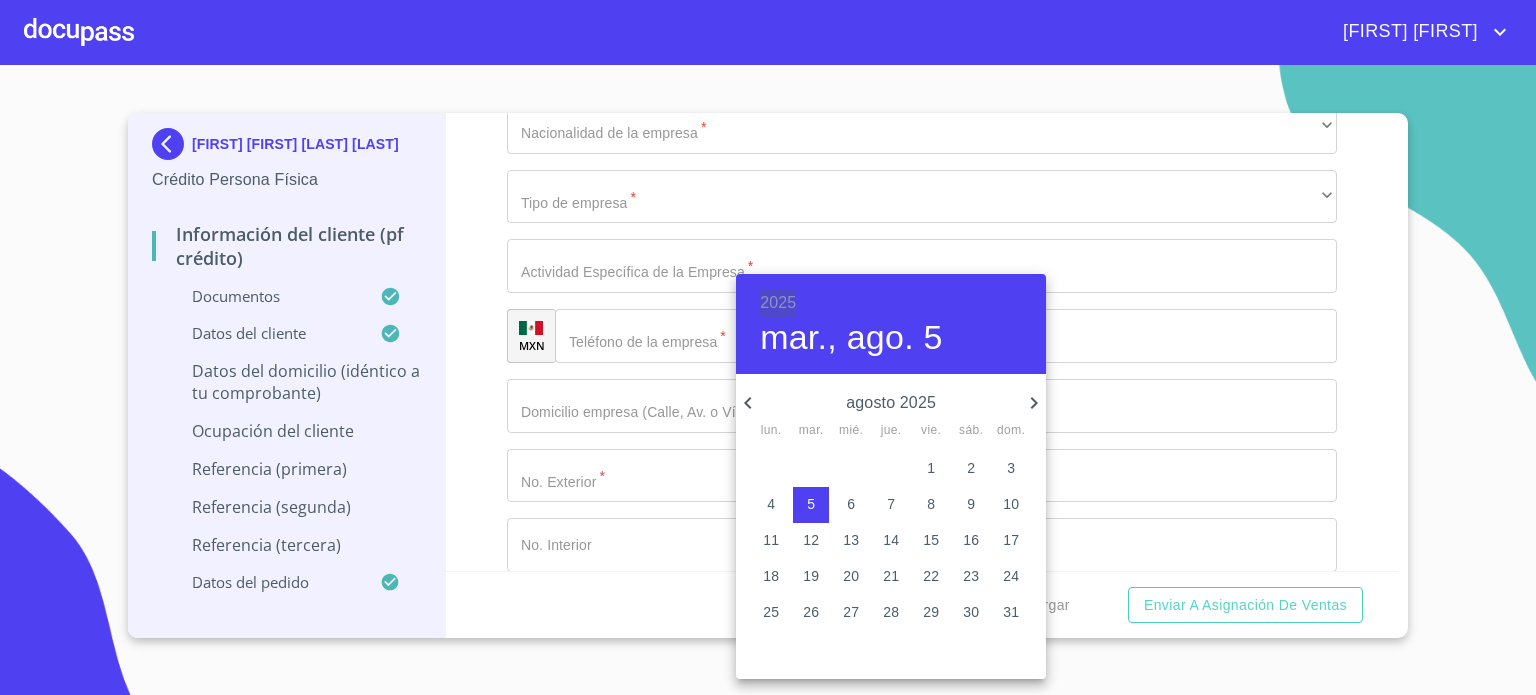 click on "2025" at bounding box center (778, 303) 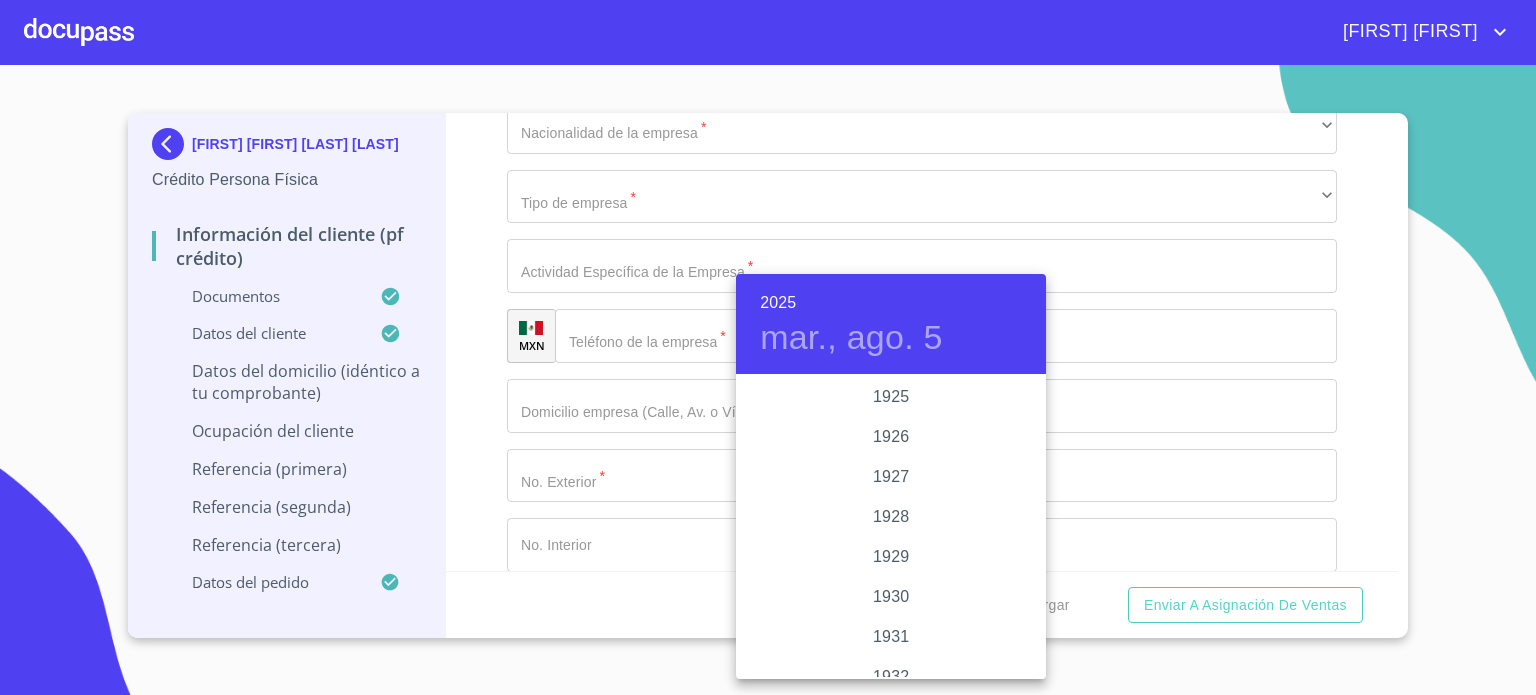 scroll, scrollTop: 3880, scrollLeft: 0, axis: vertical 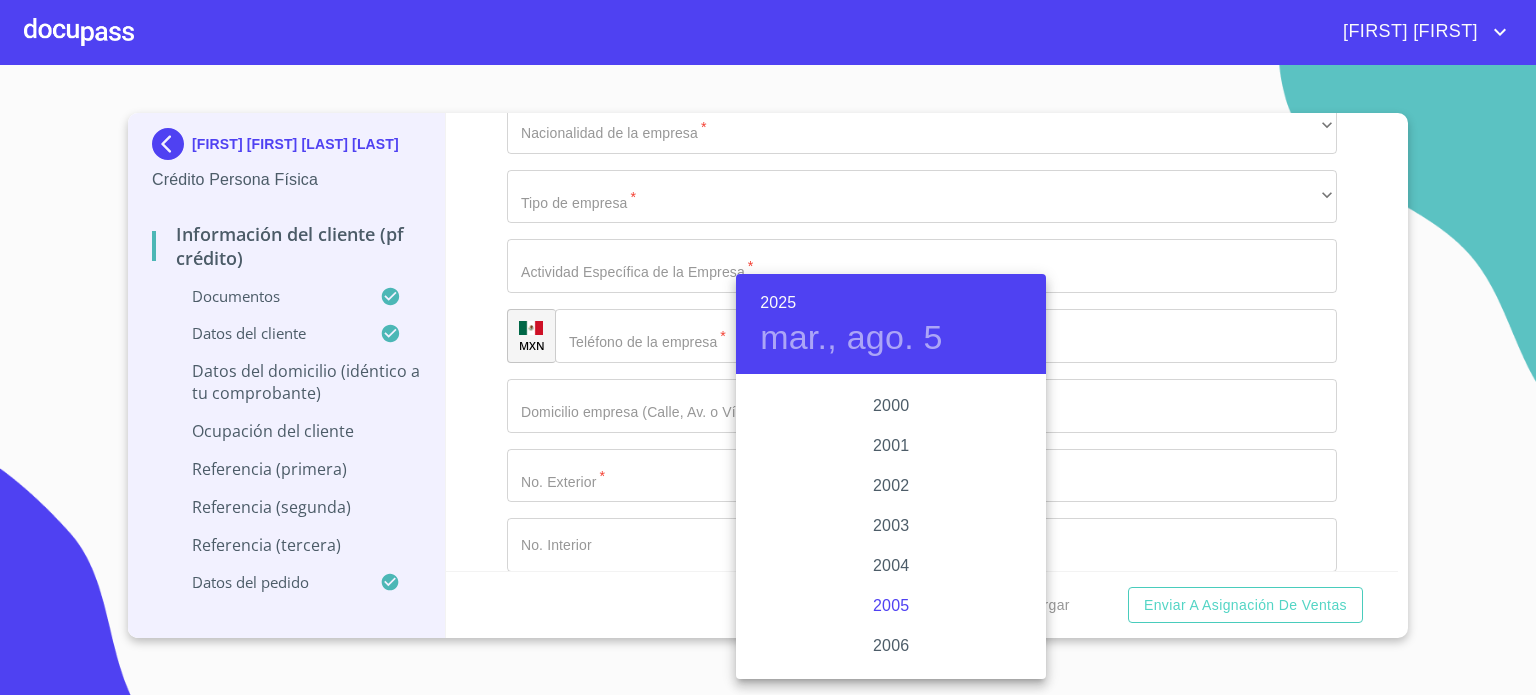 click on "2005" at bounding box center [891, 606] 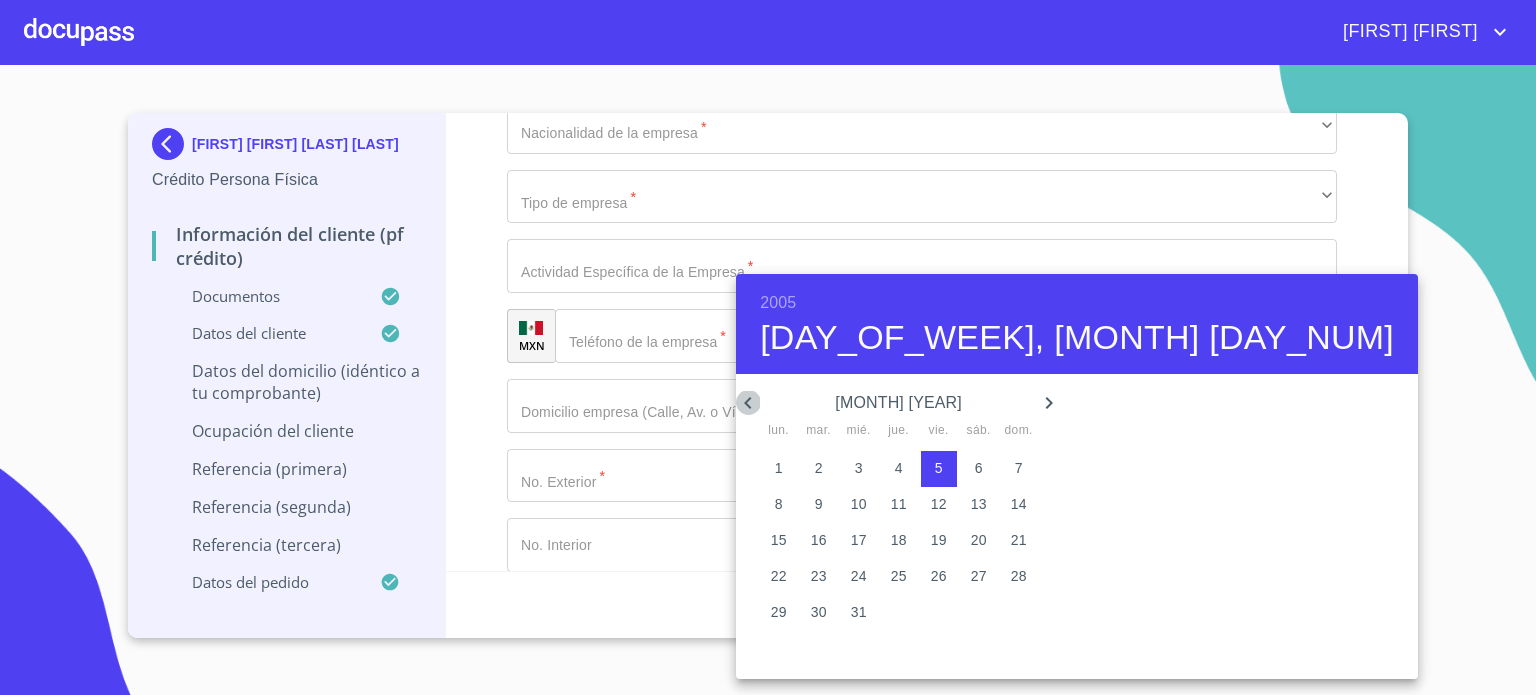 click 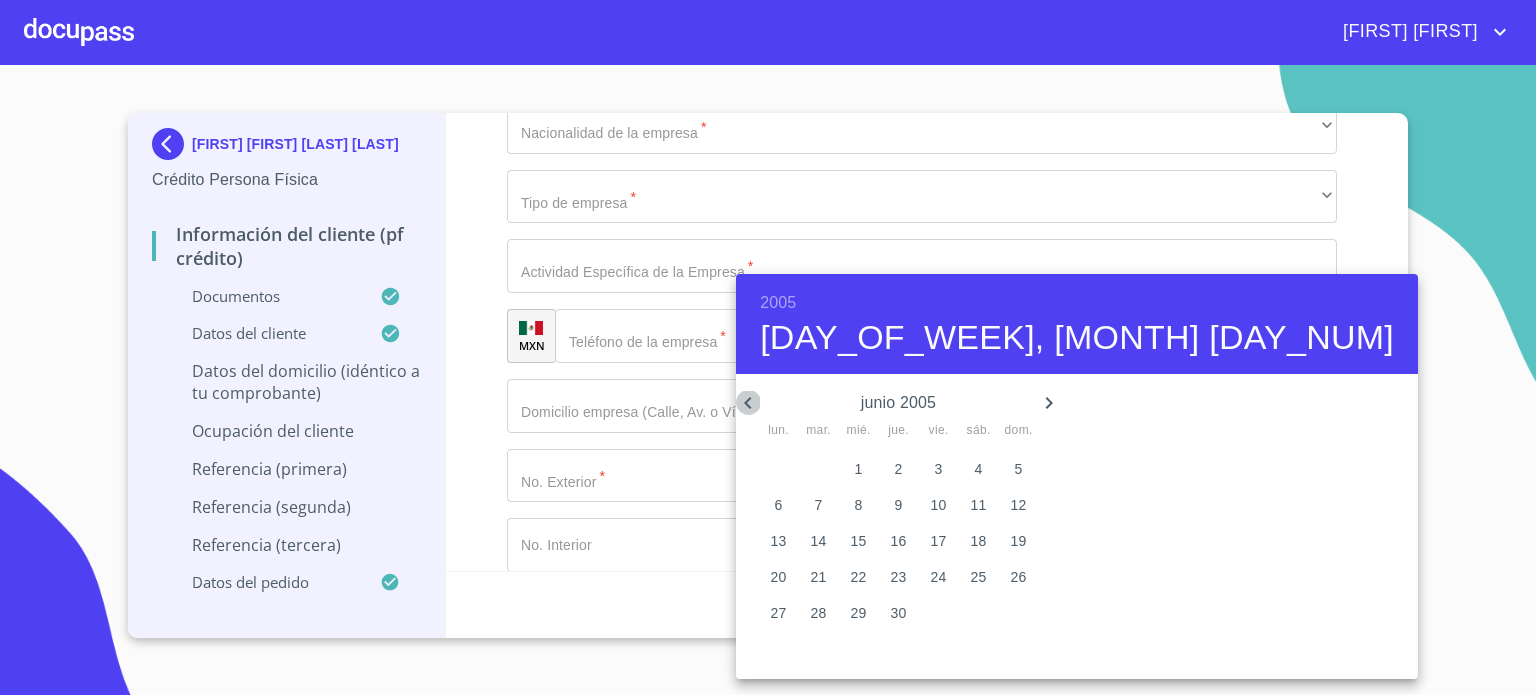 click 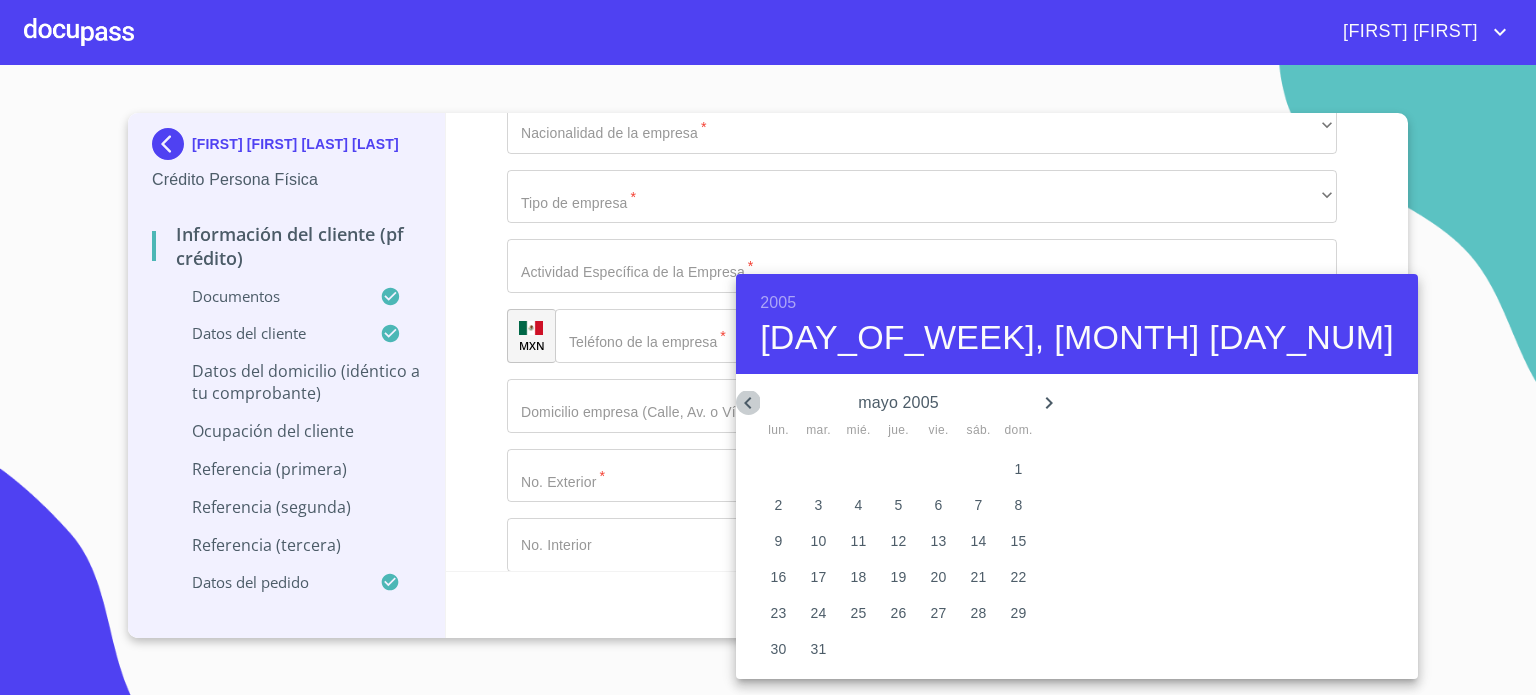 click 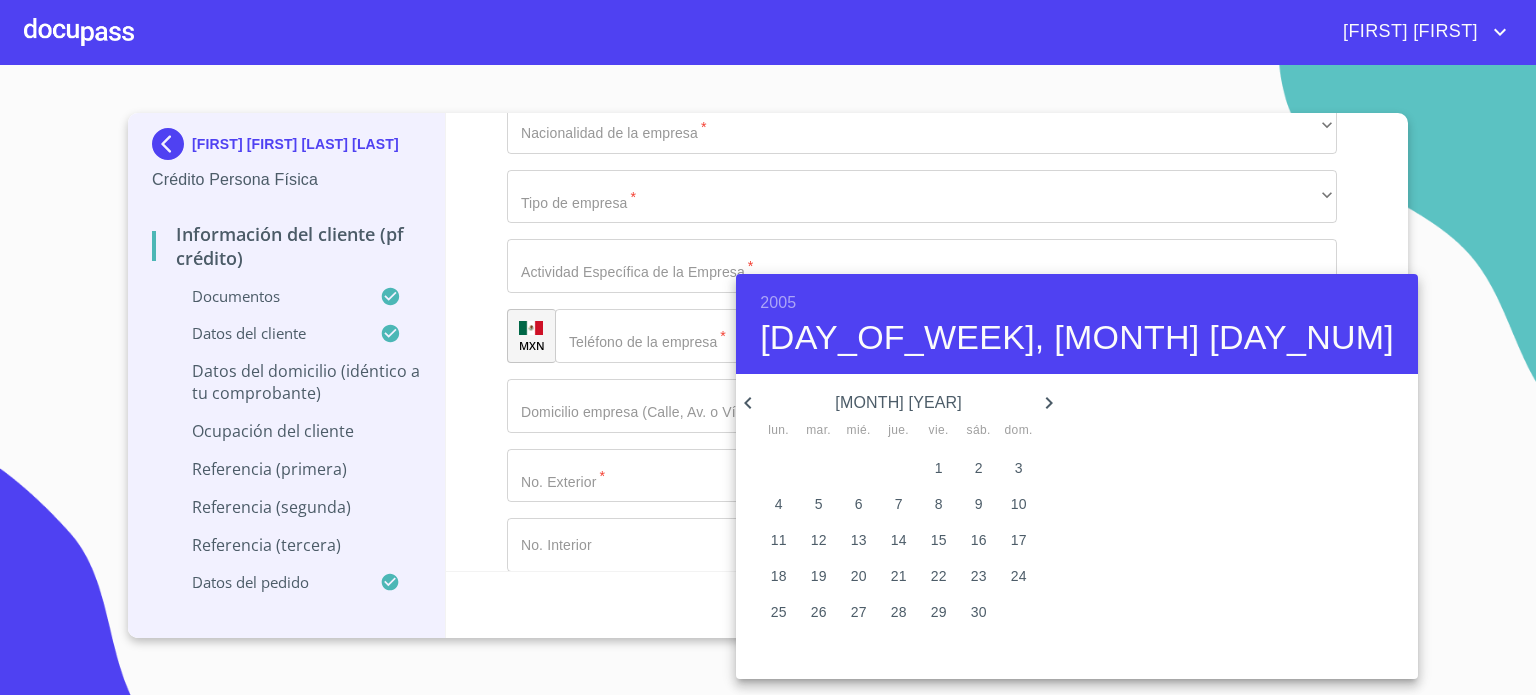 click 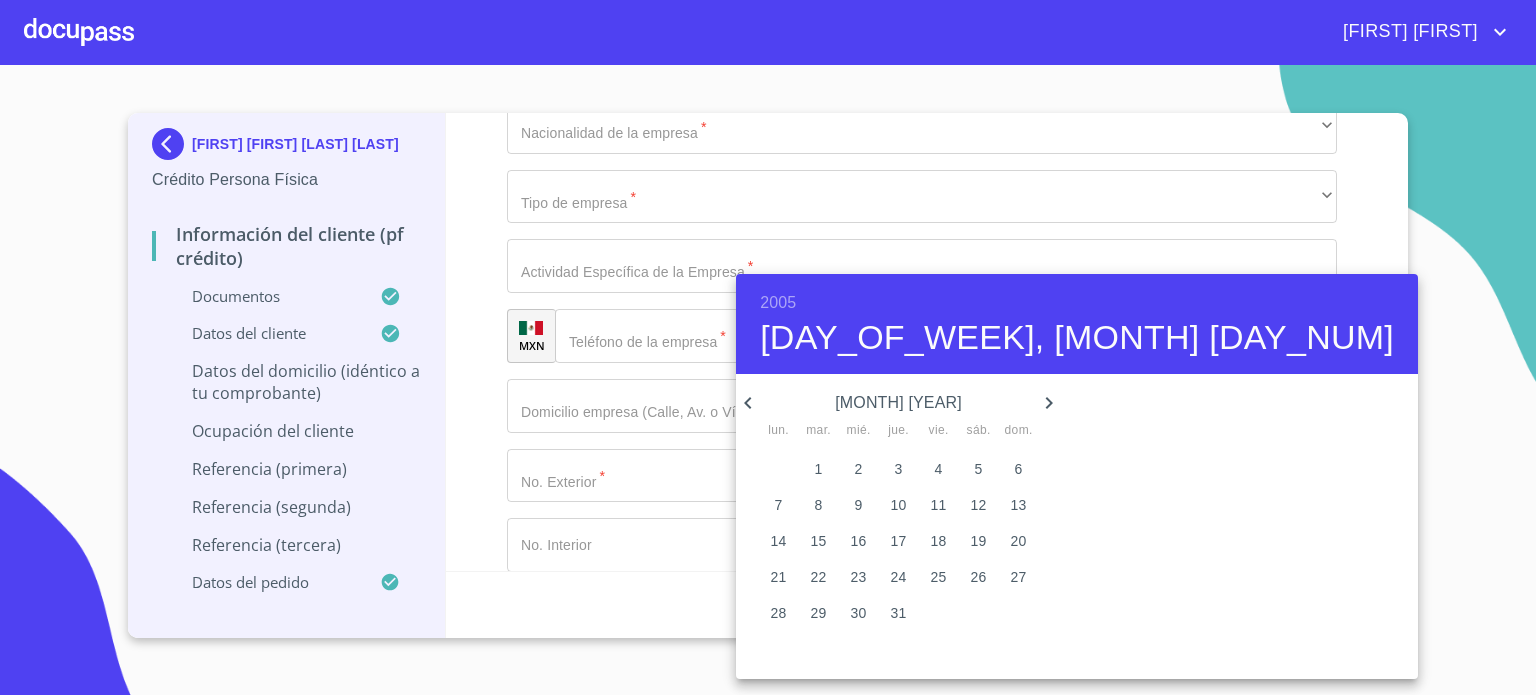click 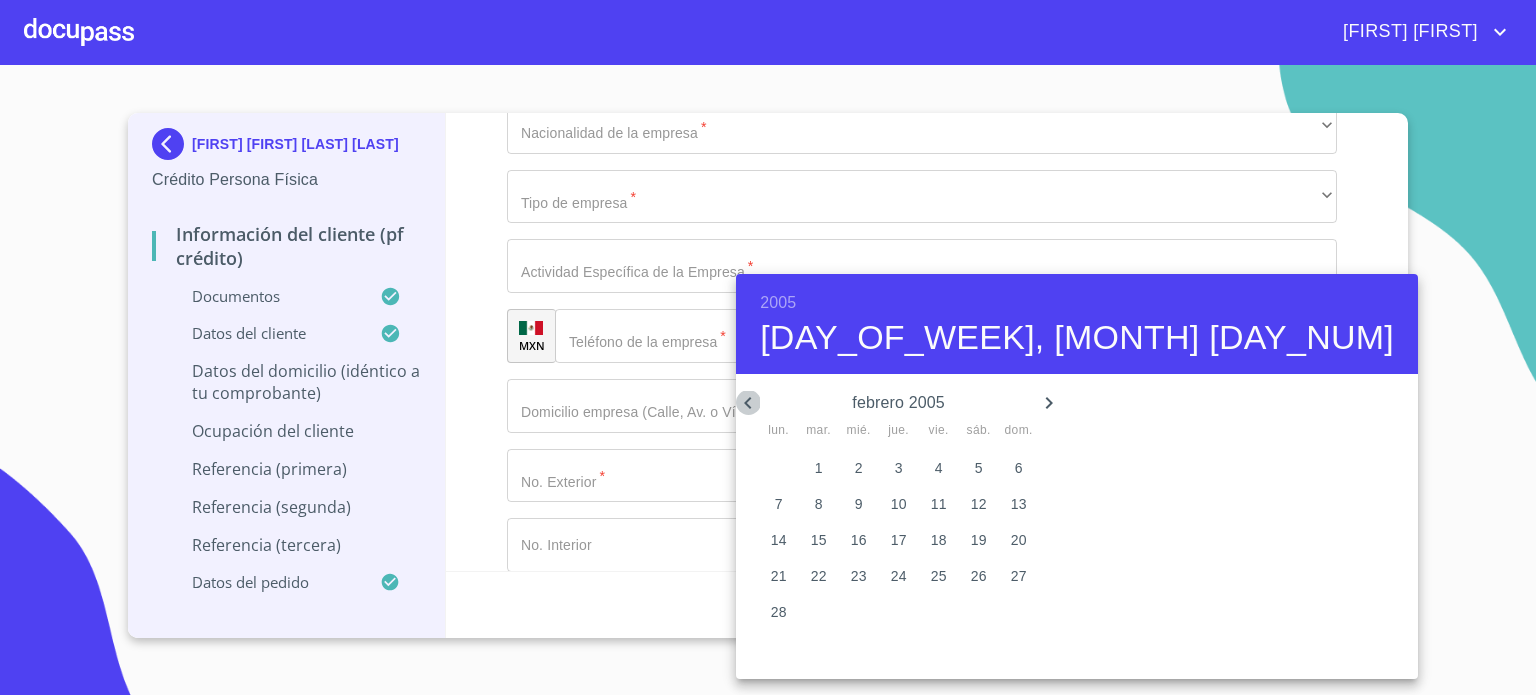 click 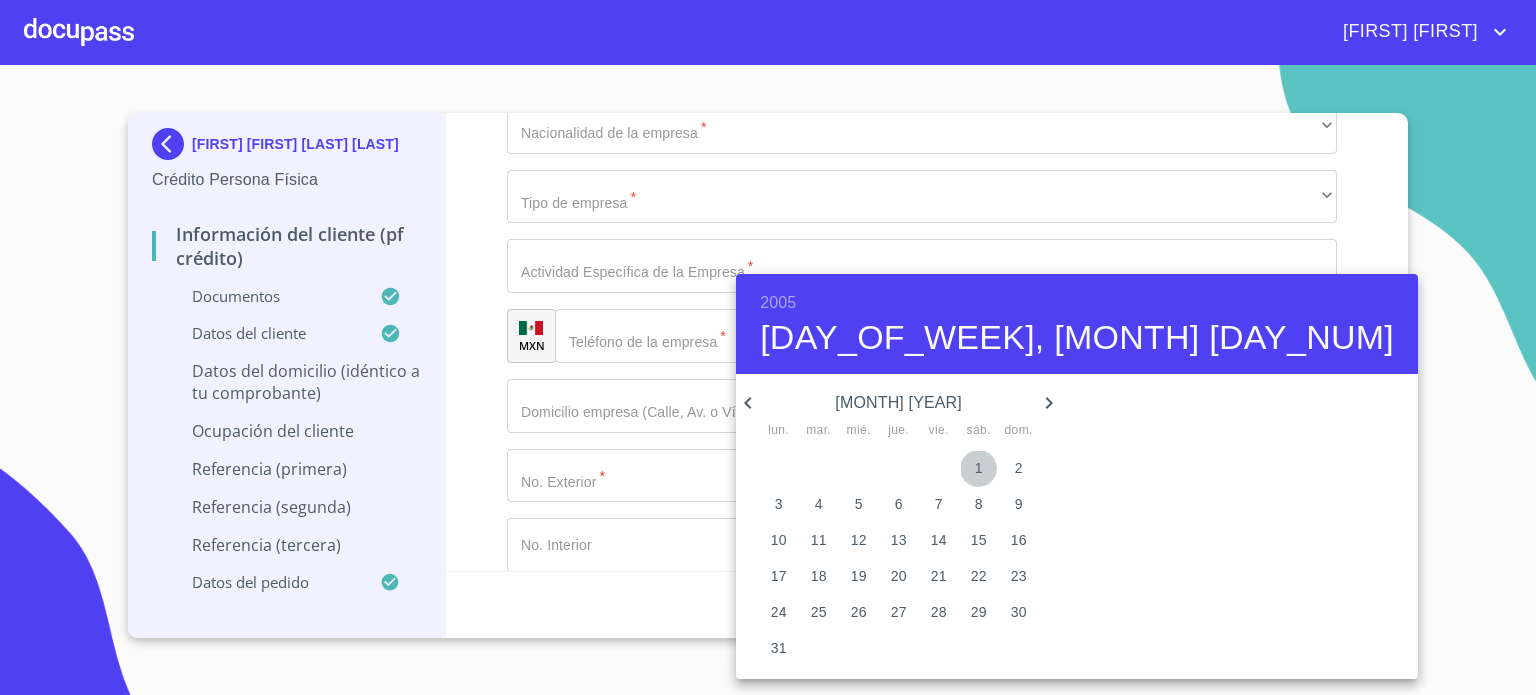 click on "1" at bounding box center [979, 468] 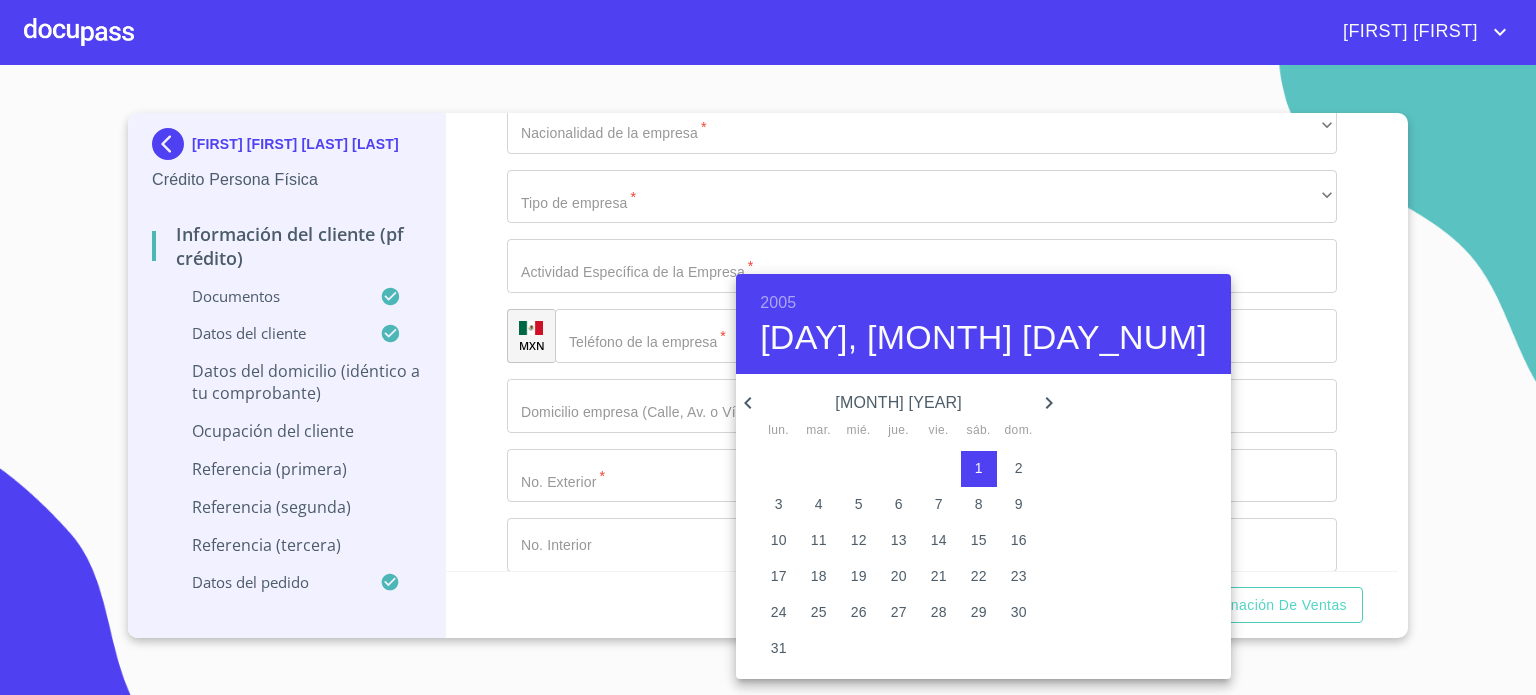 click at bounding box center (768, 347) 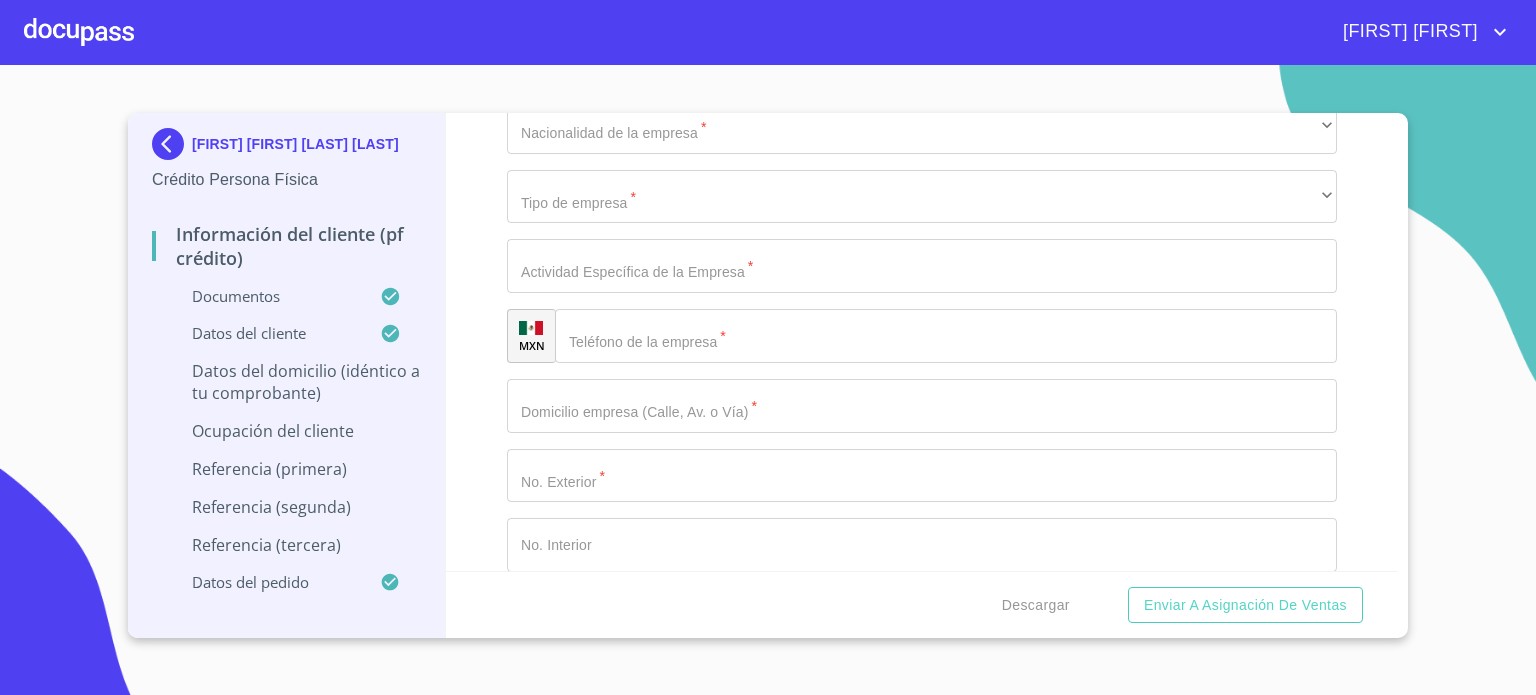 click on "Documento de identificación.   *" at bounding box center (922, -82) 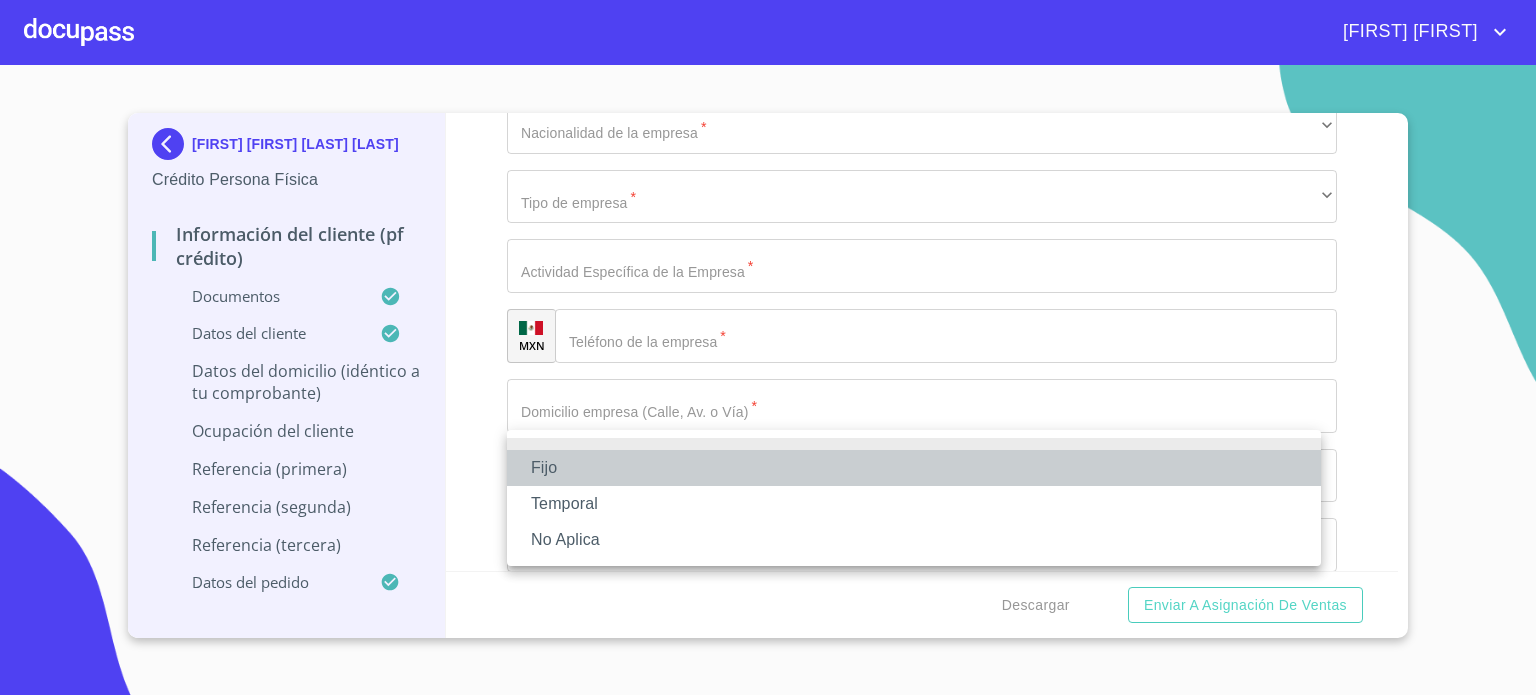click on "Fijo" at bounding box center [914, 468] 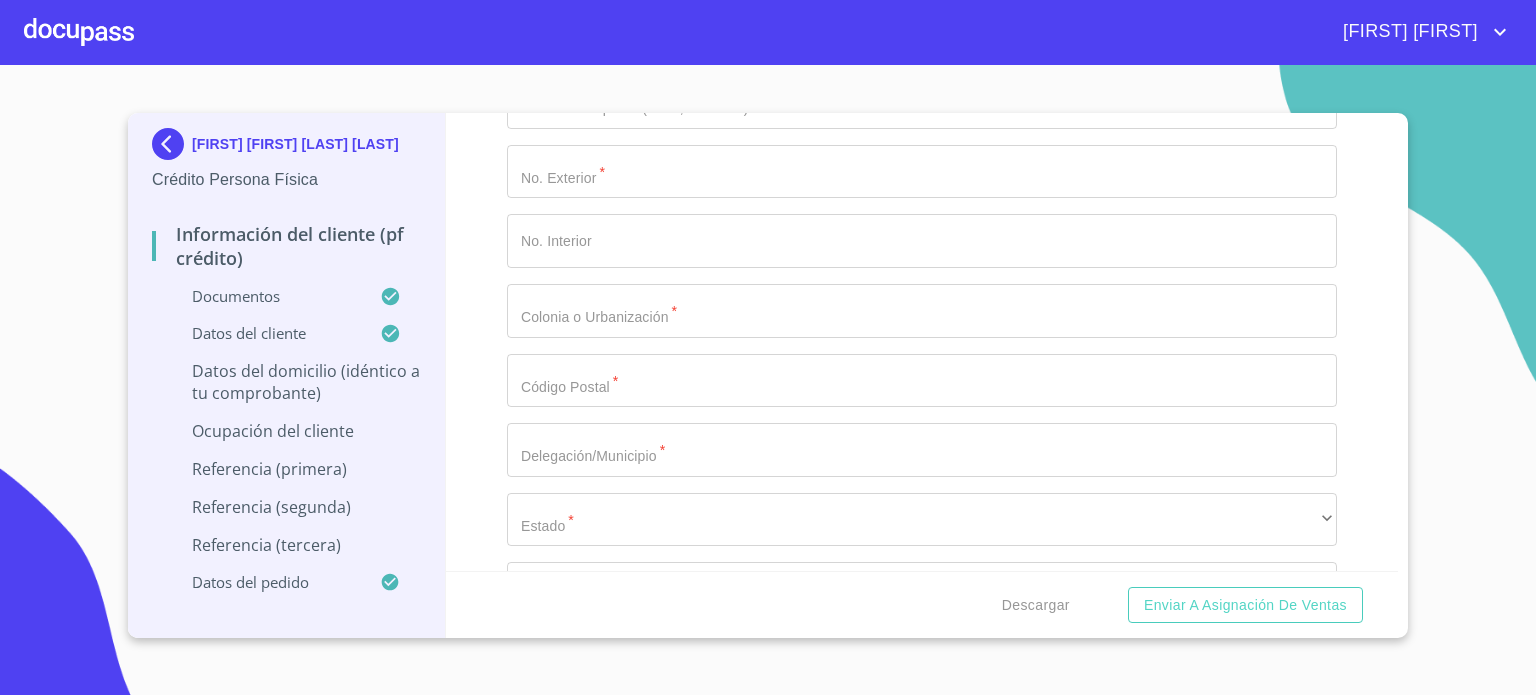 scroll, scrollTop: 8708, scrollLeft: 0, axis: vertical 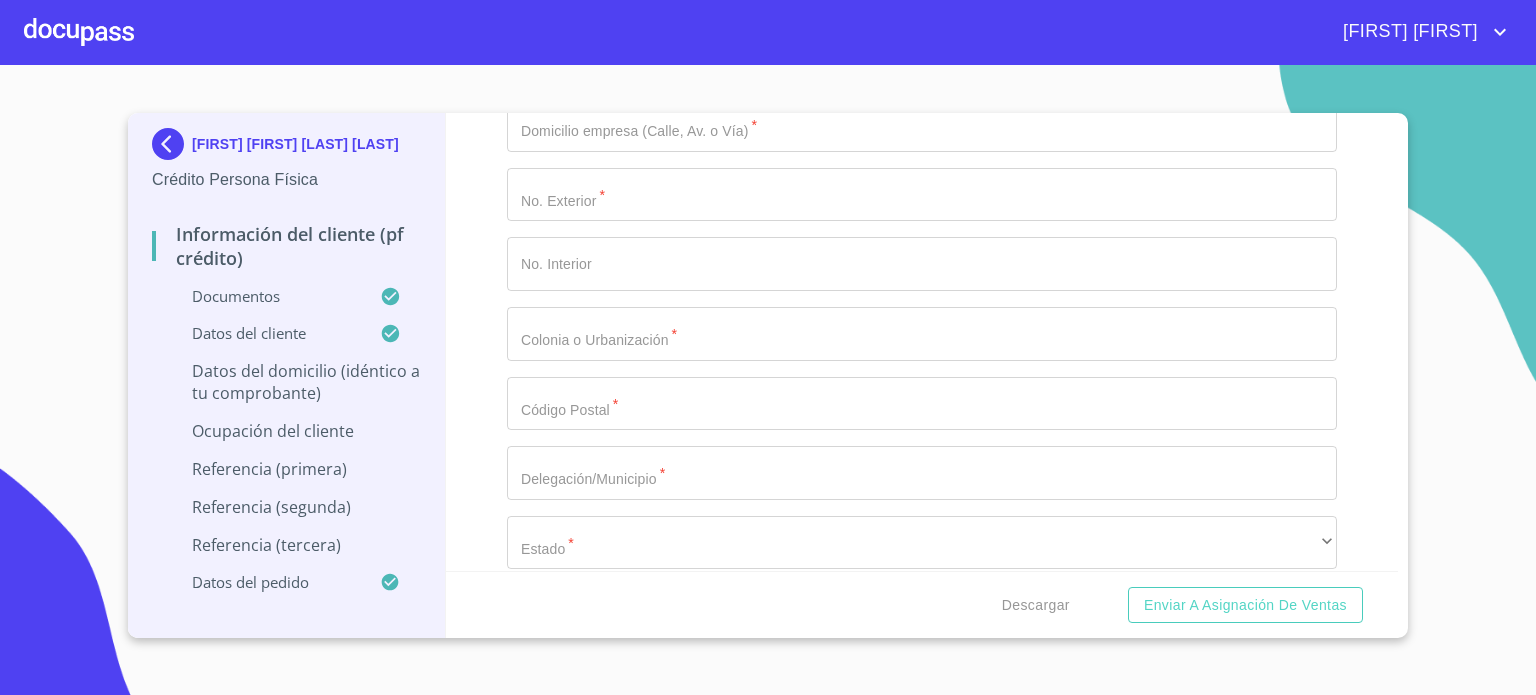 click on "Documento de identificación.   *" at bounding box center [922, -223] 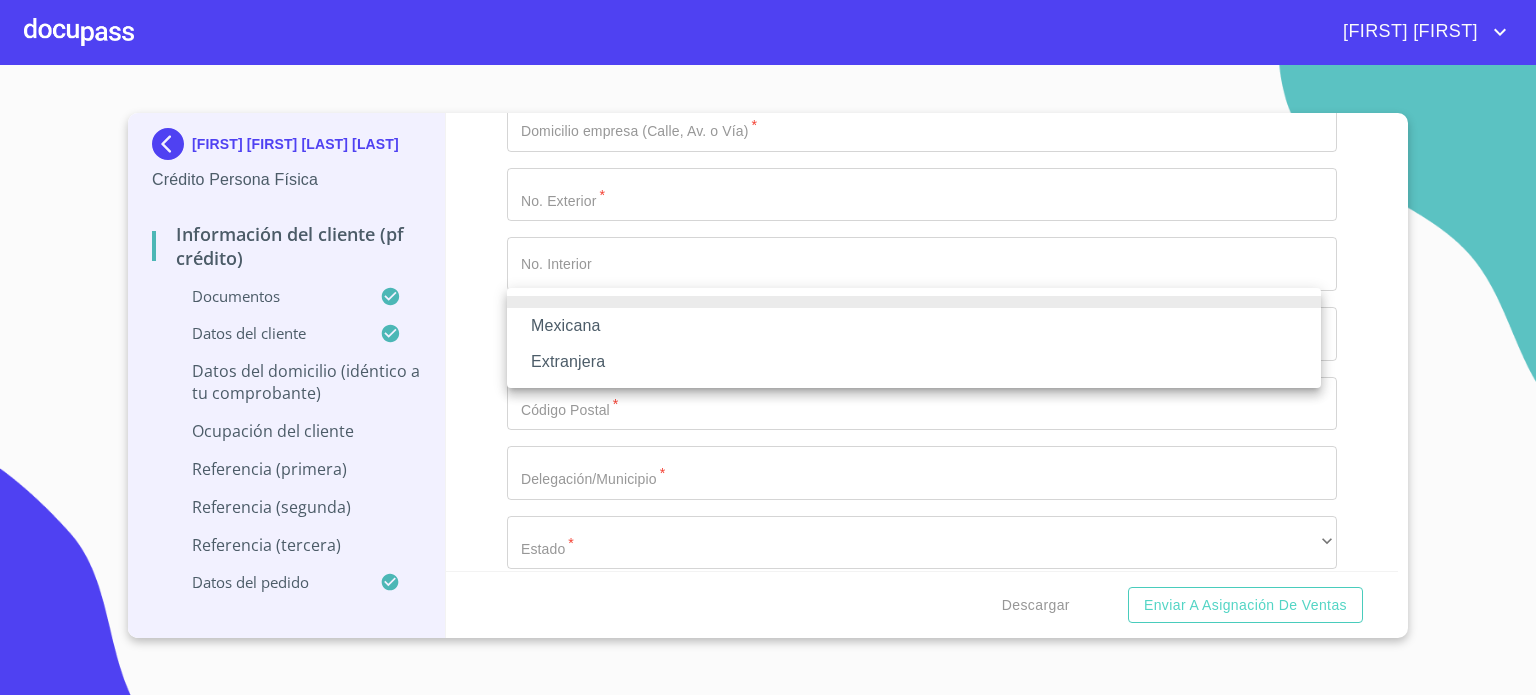 click on "Mexicana" at bounding box center (914, 326) 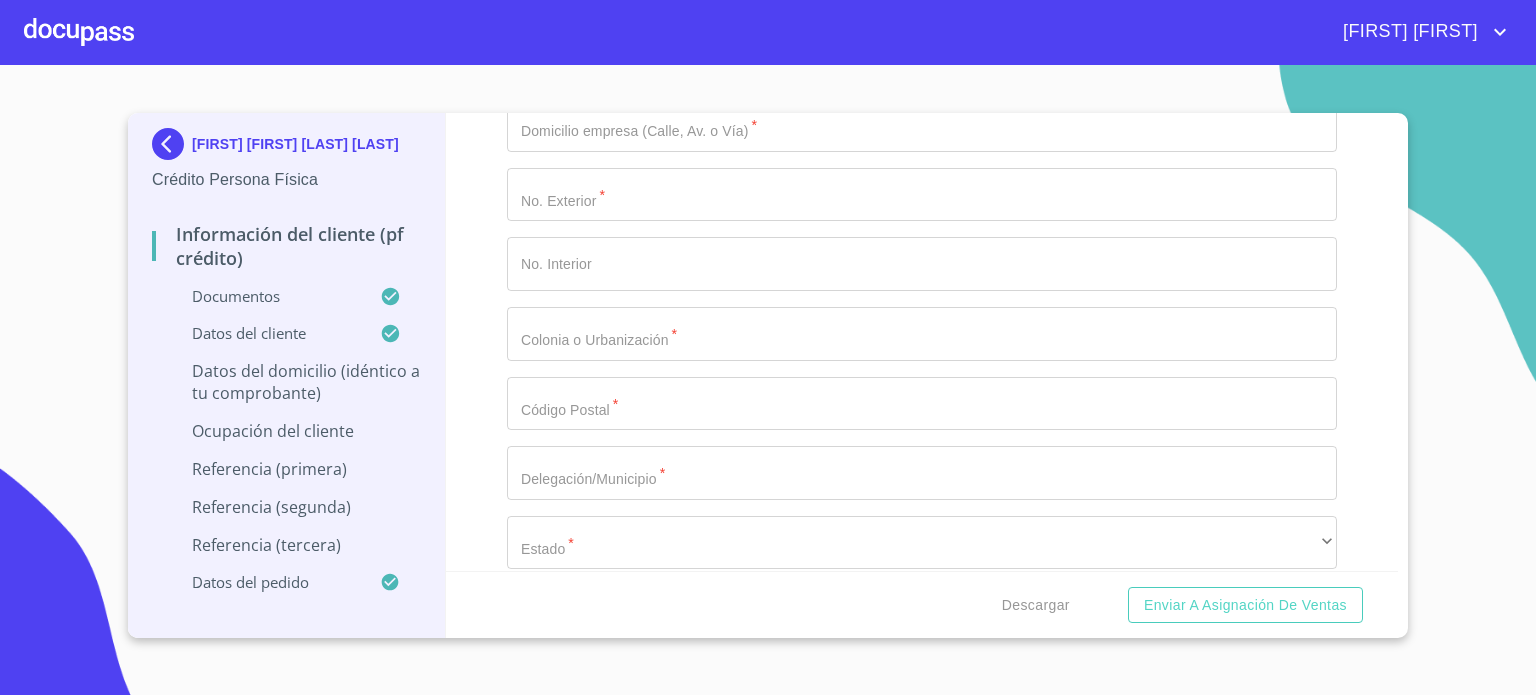 click on "​" at bounding box center [922, -84] 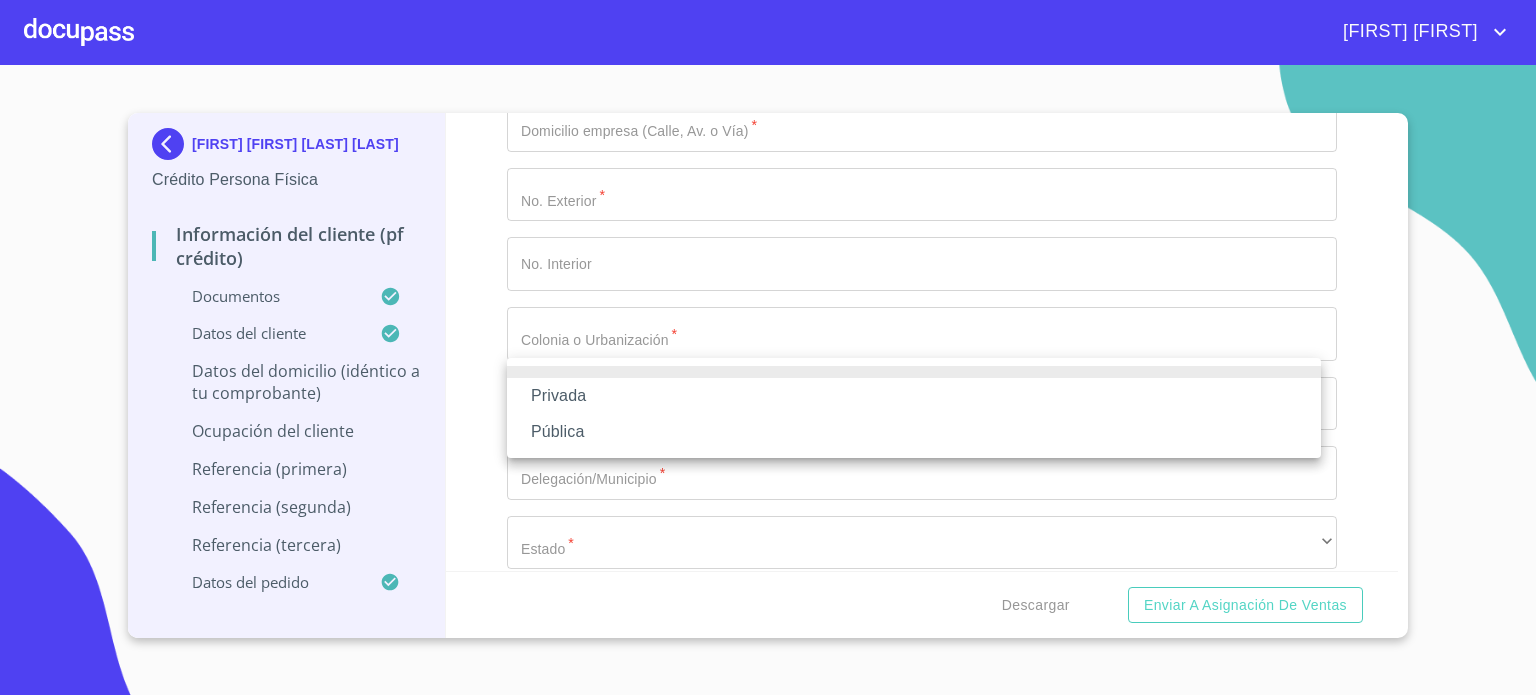 click on "Privada" at bounding box center [914, 396] 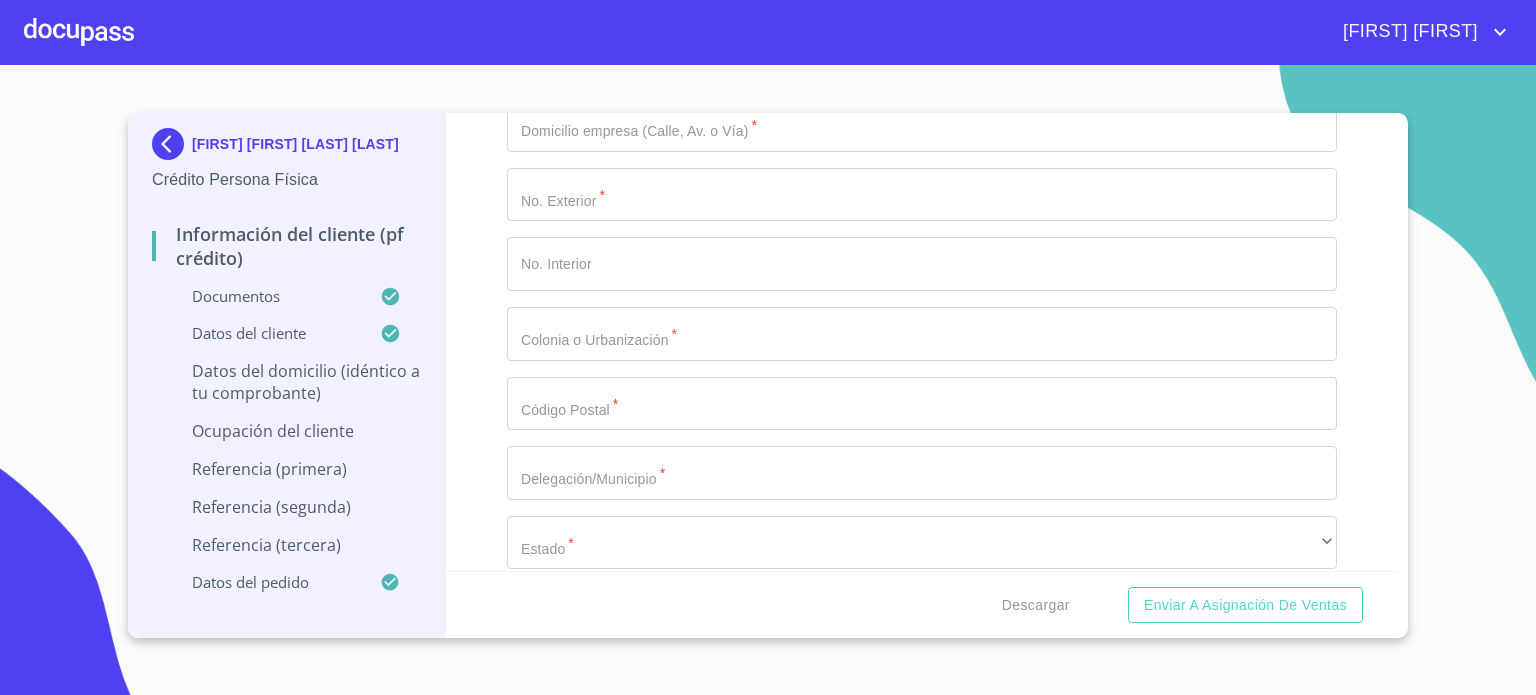click on "Privada" at bounding box center [922, -84] 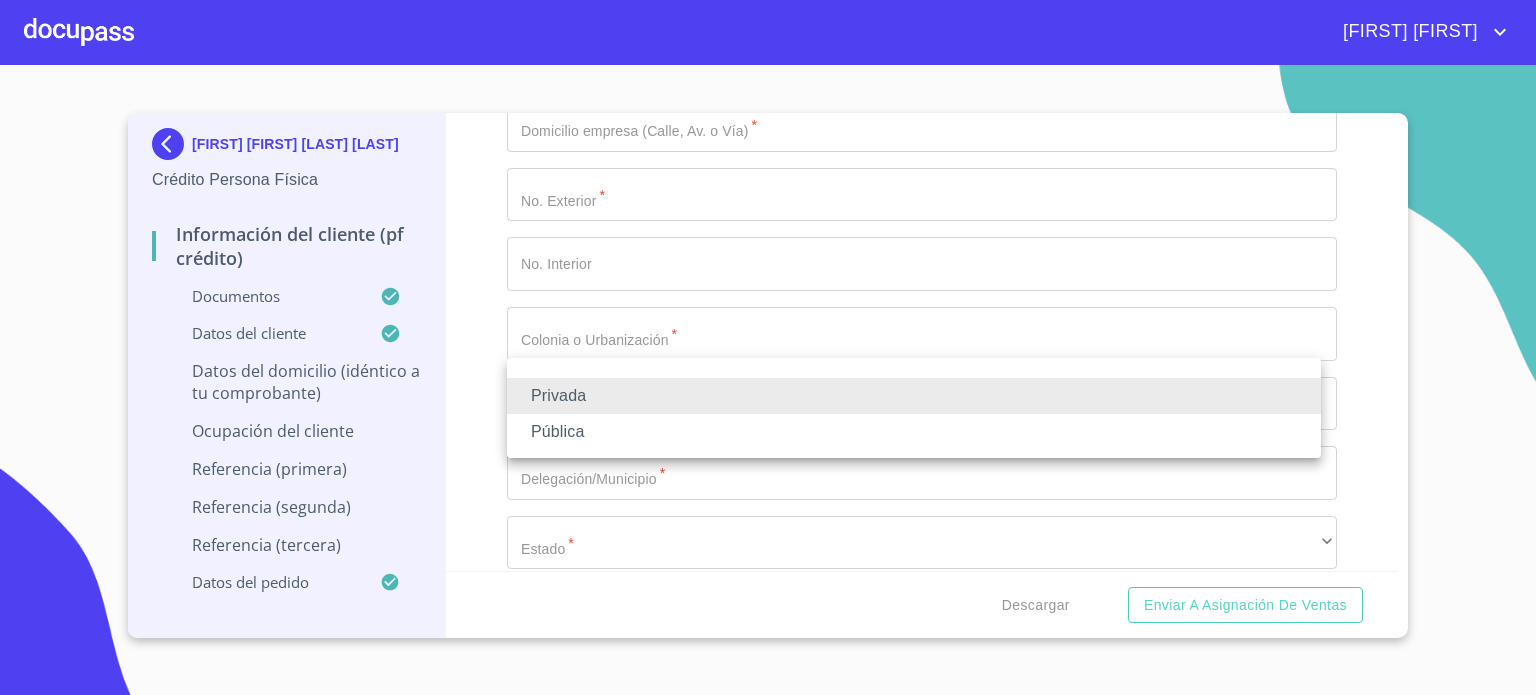 click on "Privada" at bounding box center (914, 396) 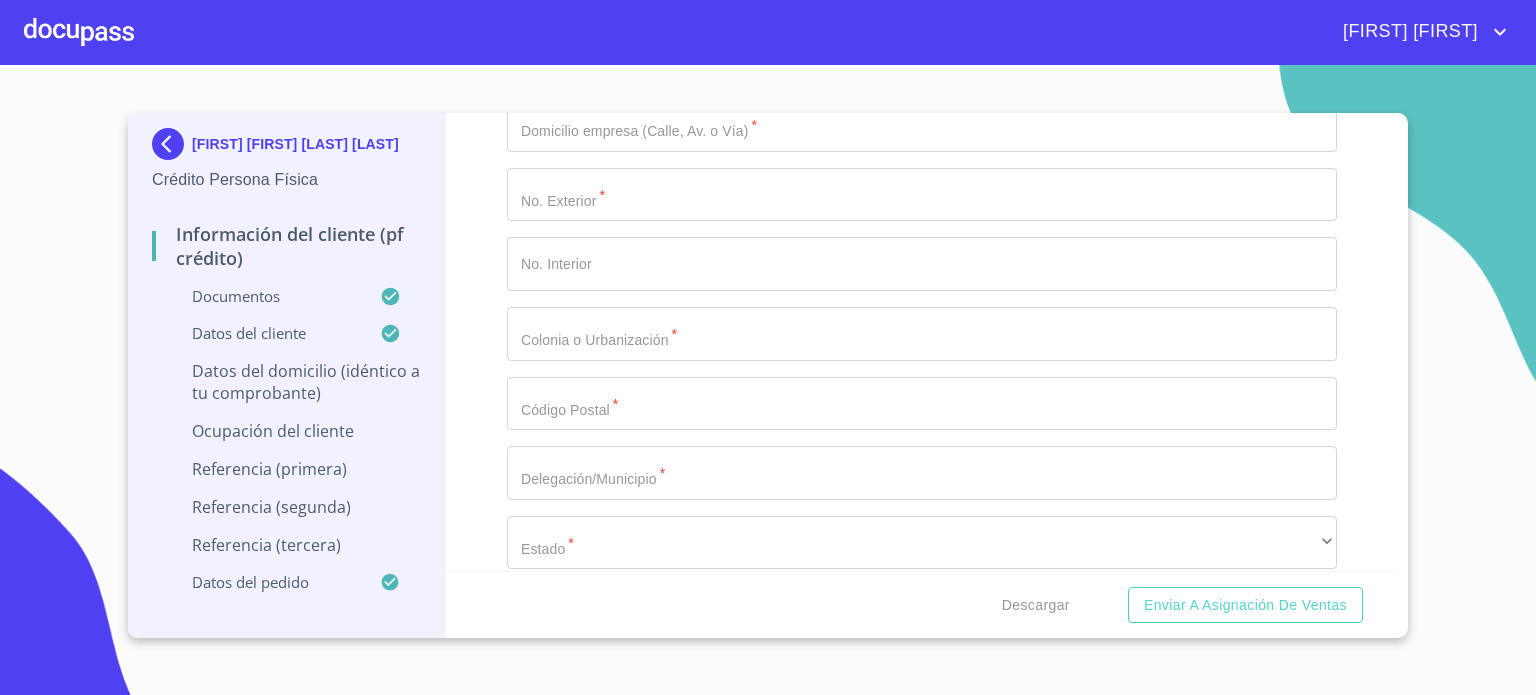 click on "Documento de identificación.   *" at bounding box center [899, -2622] 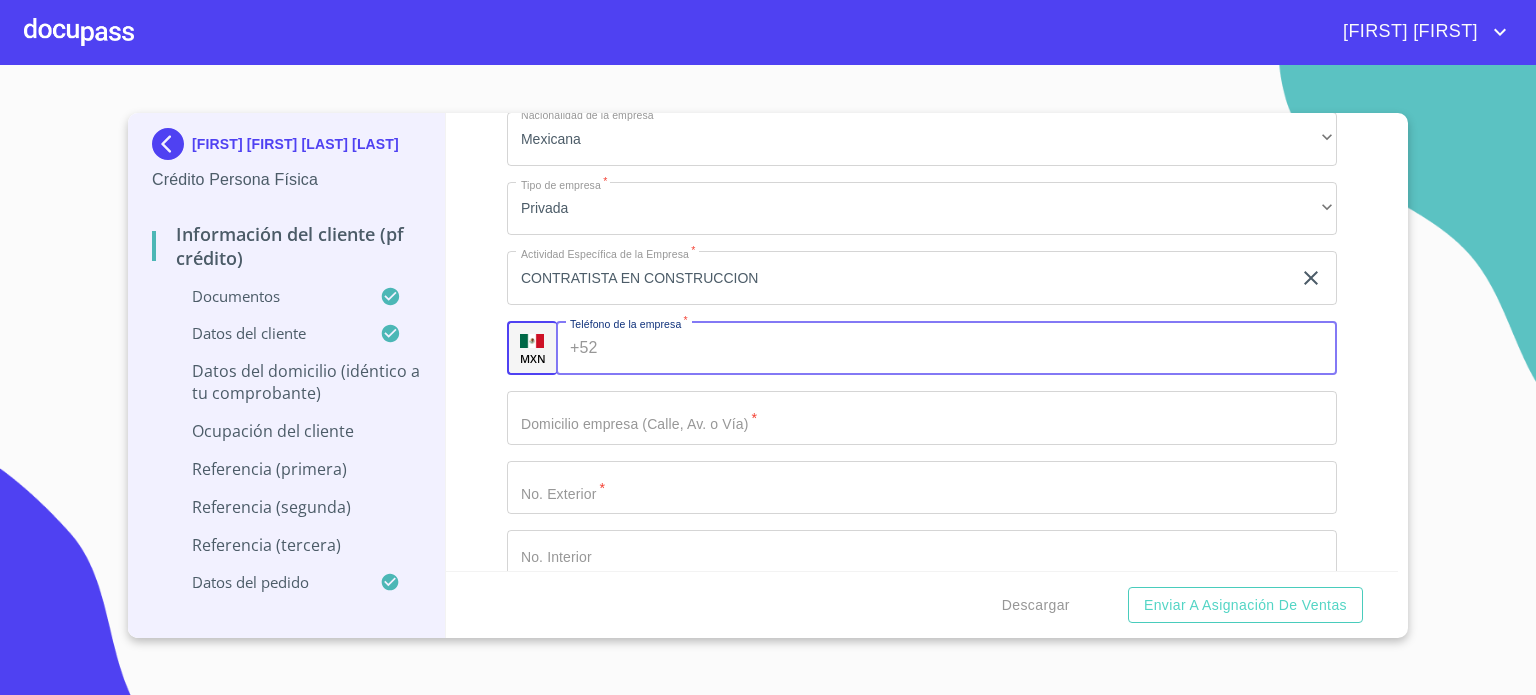 scroll, scrollTop: 8392, scrollLeft: 0, axis: vertical 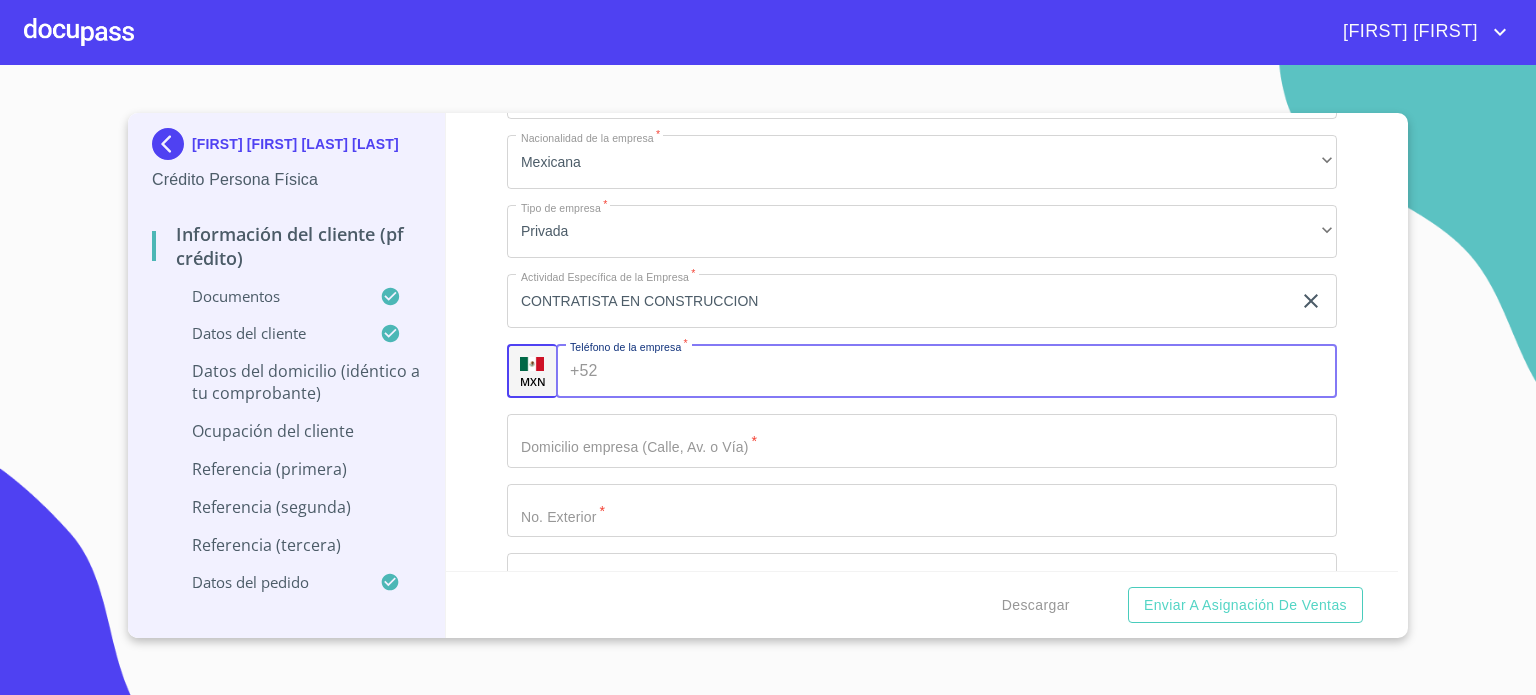 click on "CONTRATISTA" at bounding box center (899, -2306) 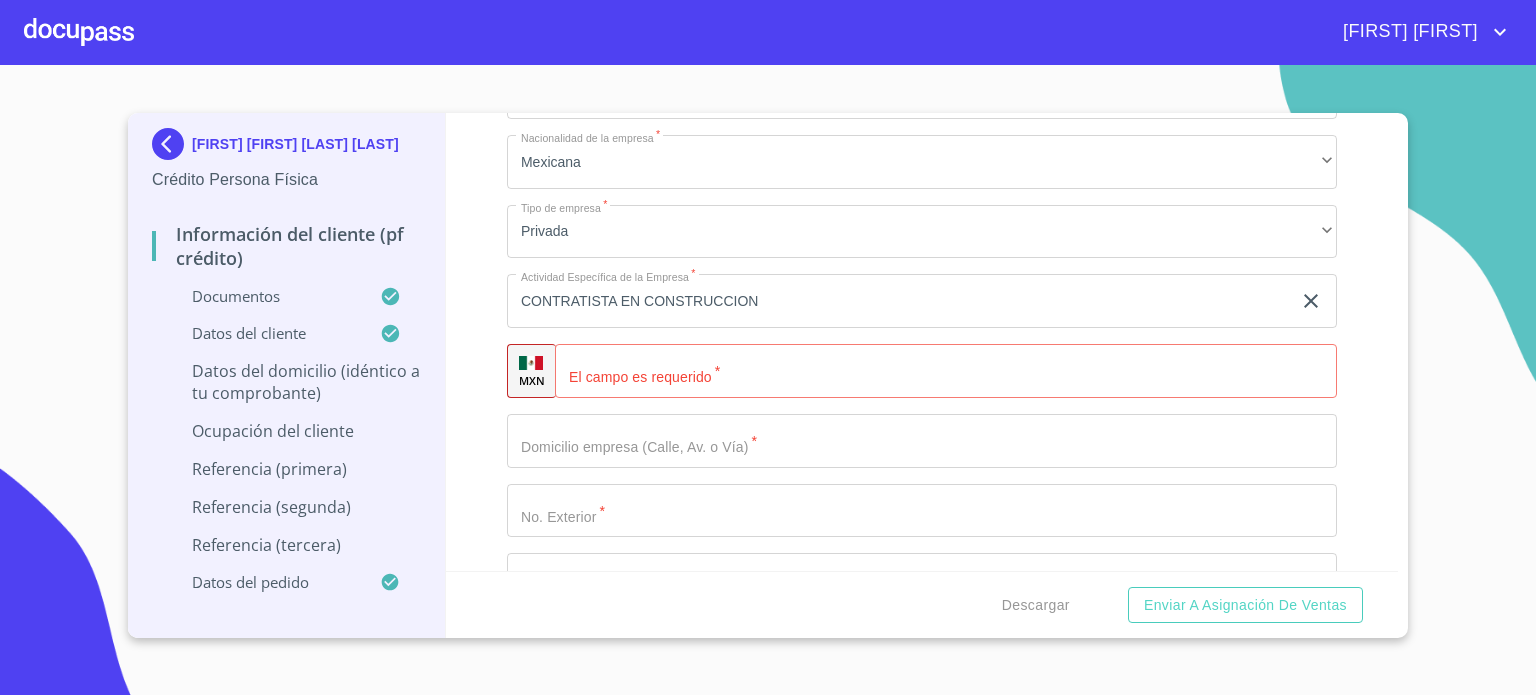 scroll, scrollTop: 8432, scrollLeft: 0, axis: vertical 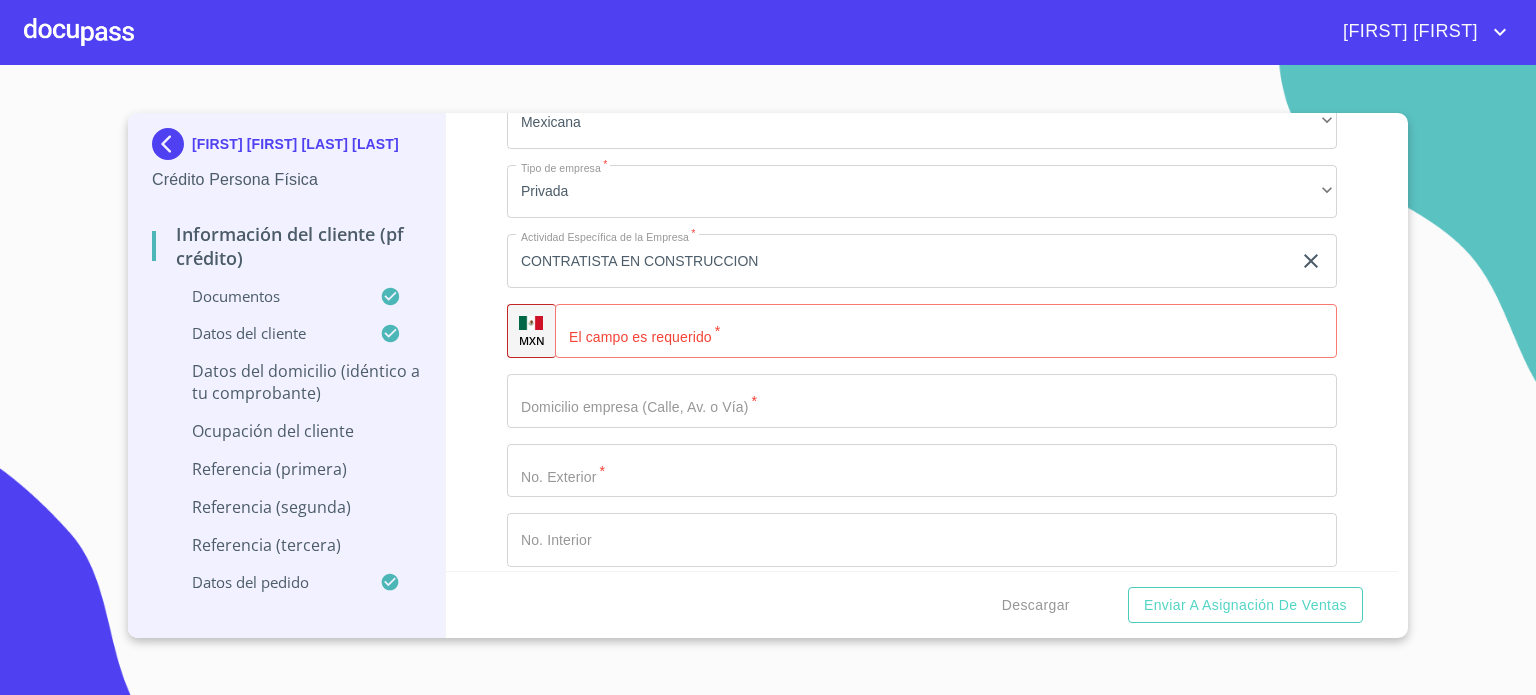 click on "CONTRATISTA" at bounding box center [899, -226] 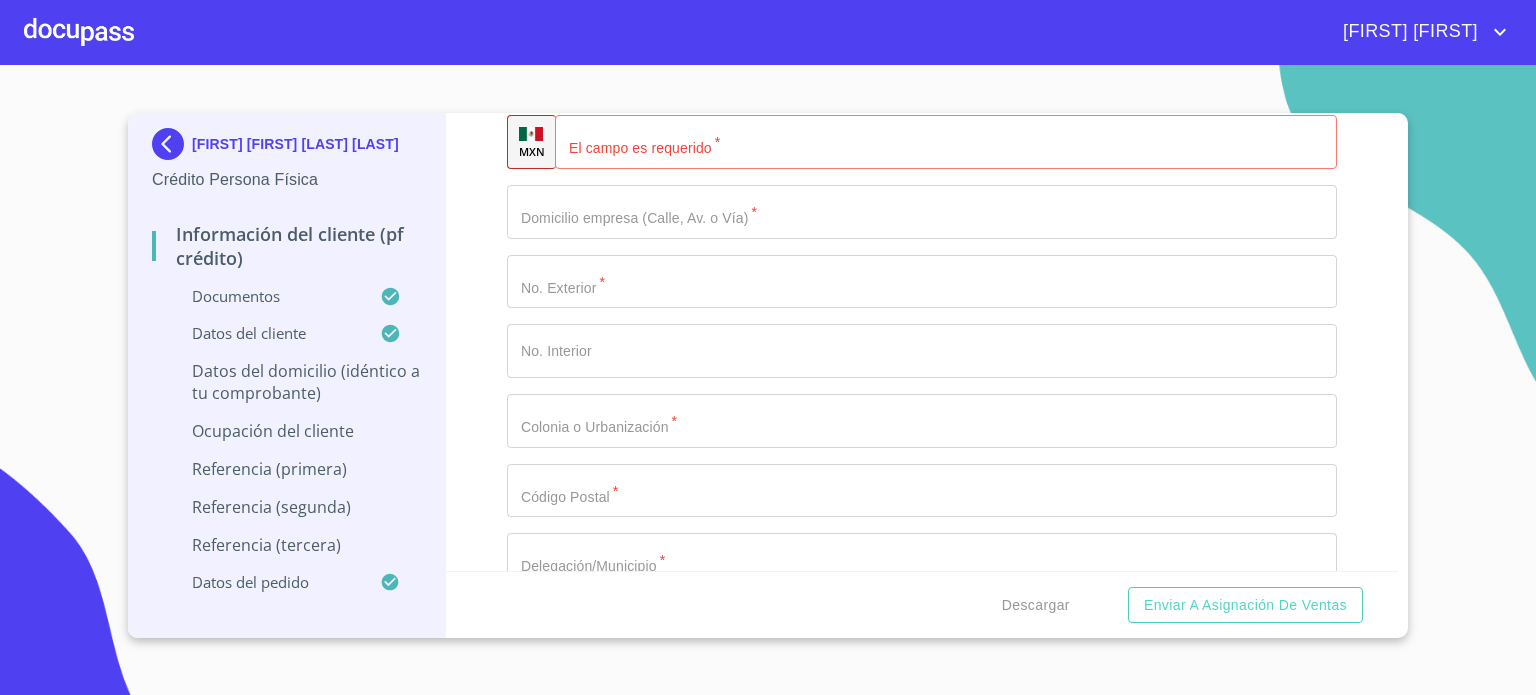 scroll, scrollTop: 8438, scrollLeft: 0, axis: vertical 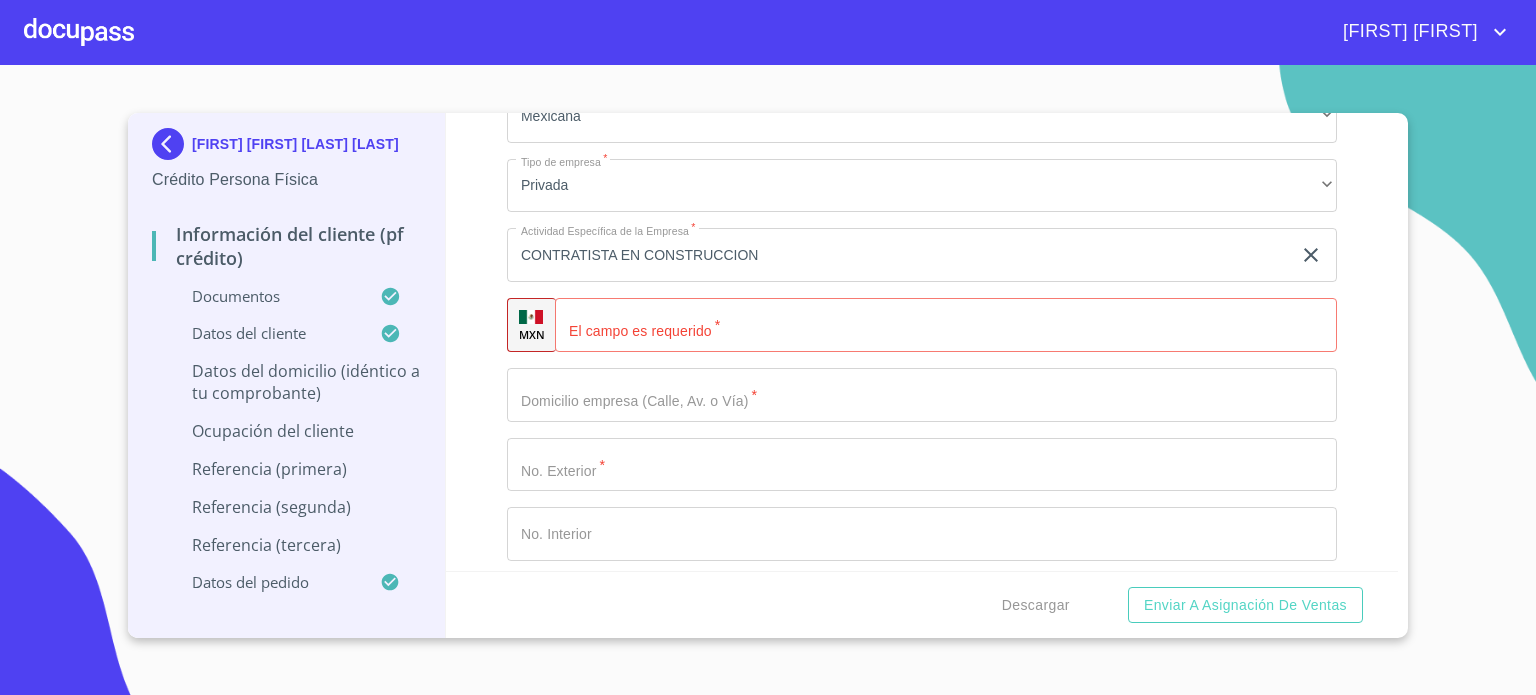 click on "[OCCUPATION_PHRASE]" at bounding box center (899, -232) 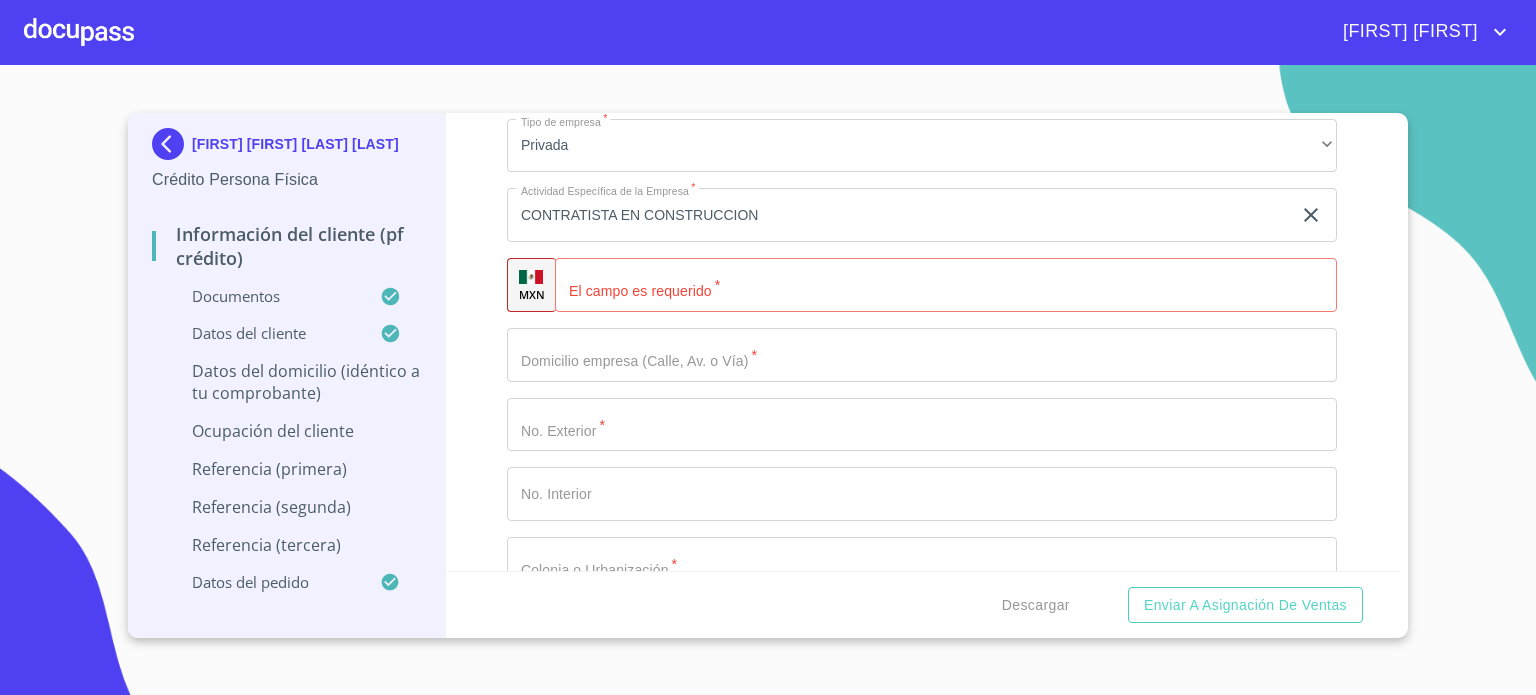 scroll, scrollTop: 8544, scrollLeft: 0, axis: vertical 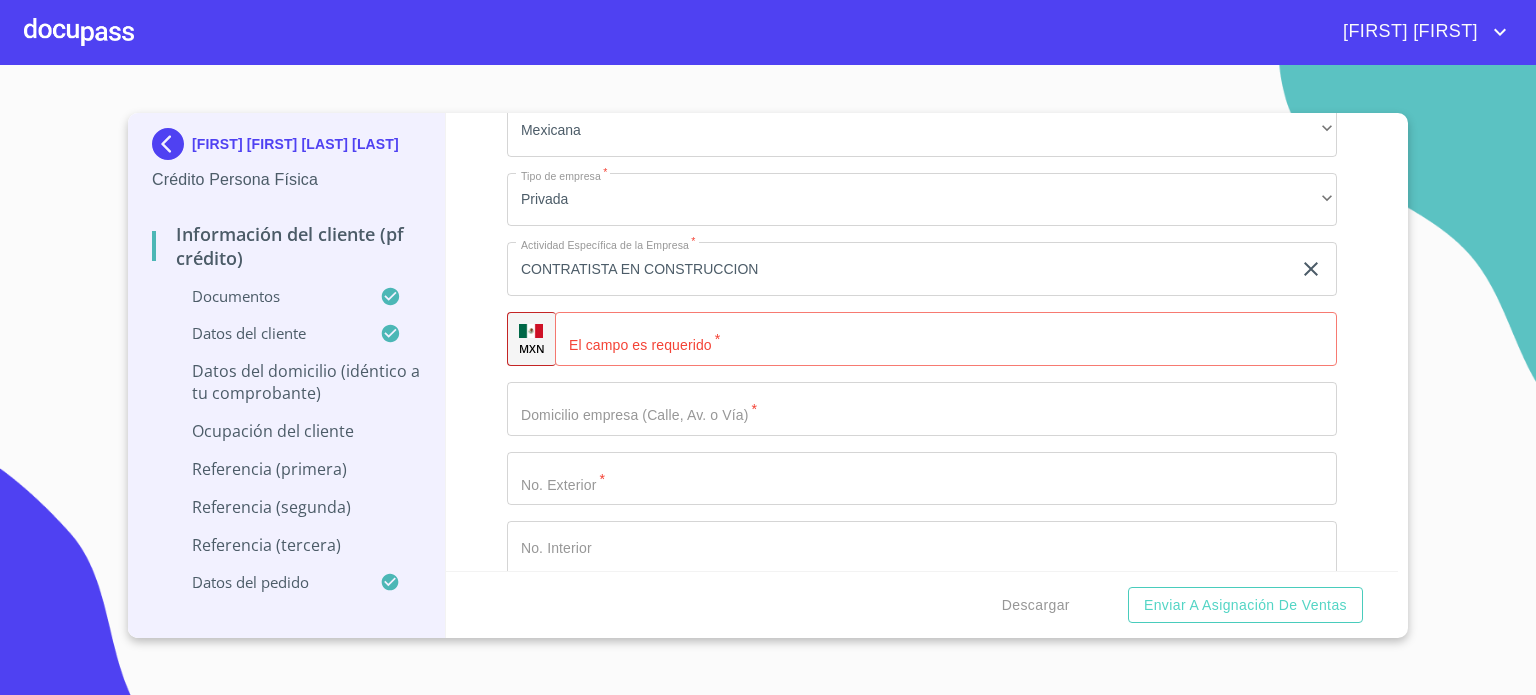 click on "[OCCUPATION_PHRASE]" at bounding box center (899, -218) 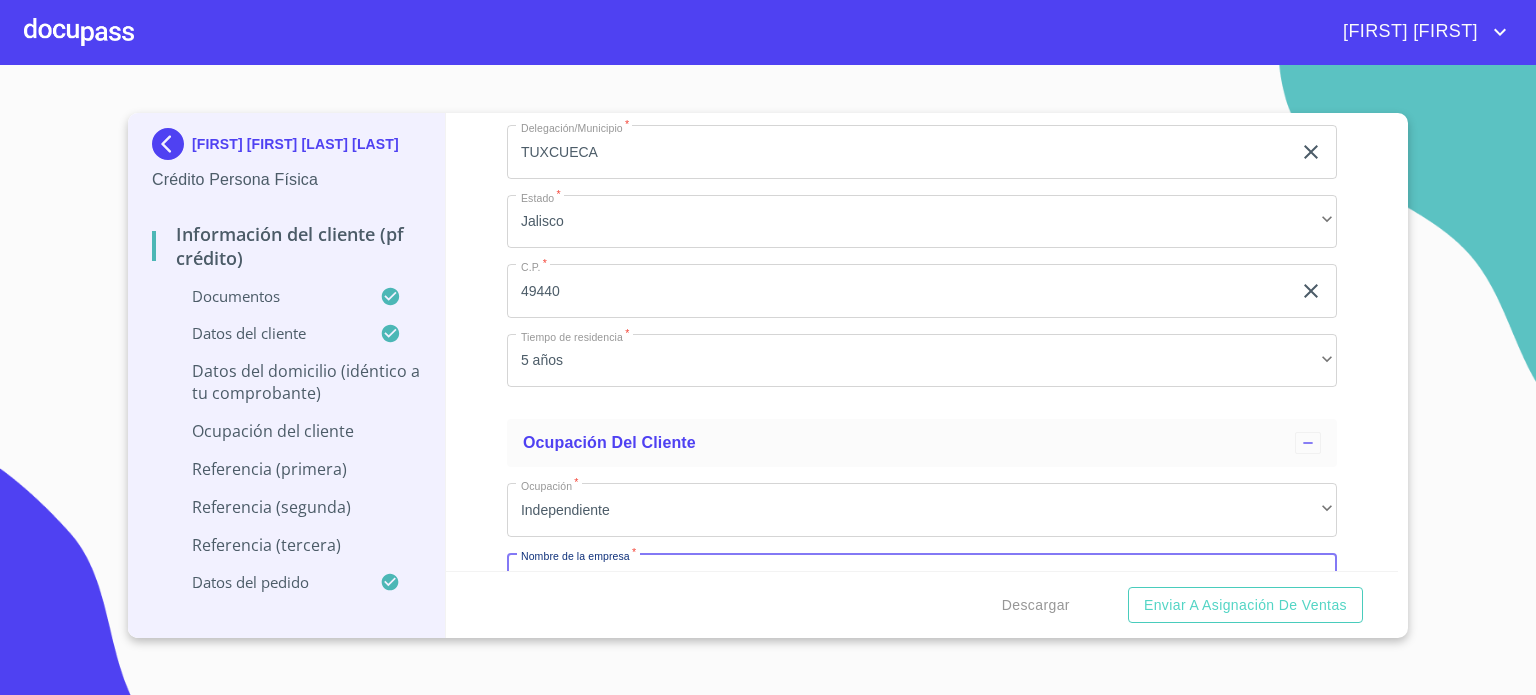 scroll, scrollTop: 7648, scrollLeft: 0, axis: vertical 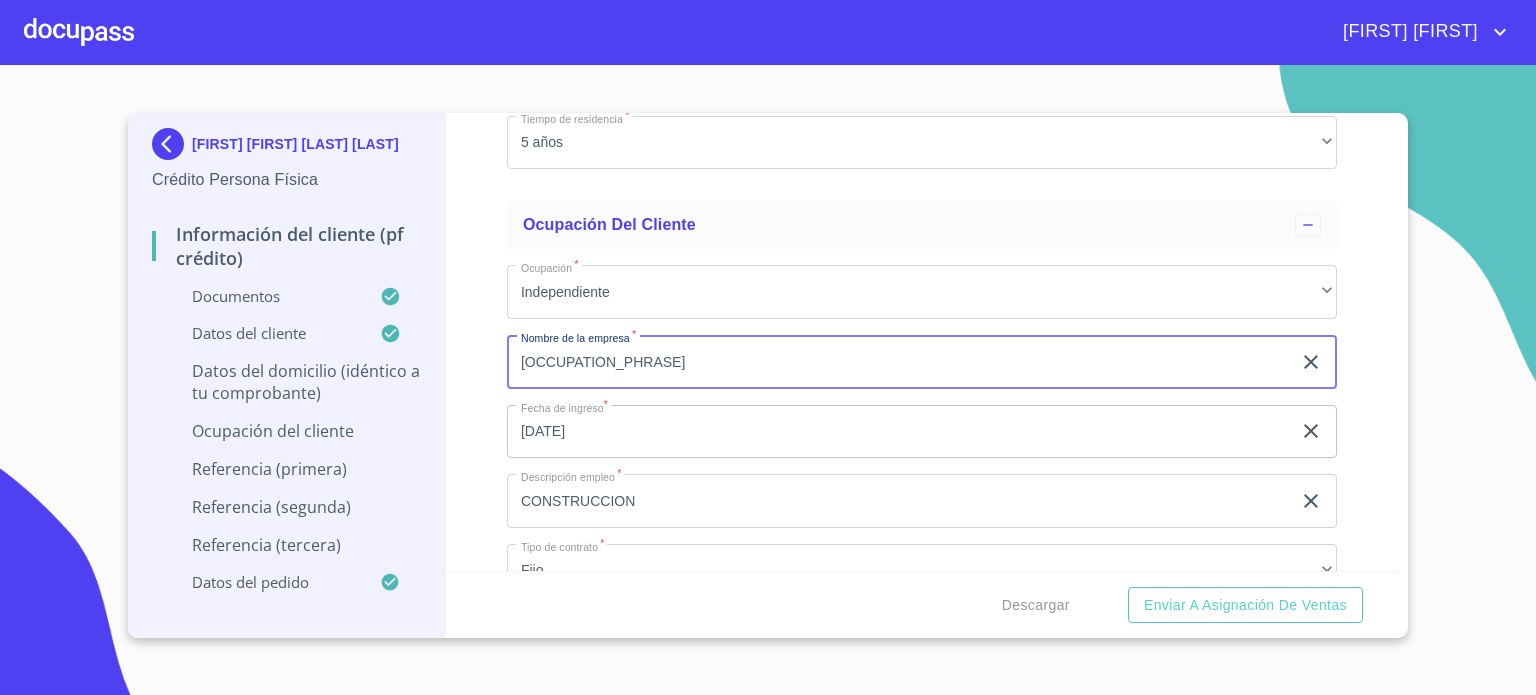 type on "[OCCUPATION_PHRASE]" 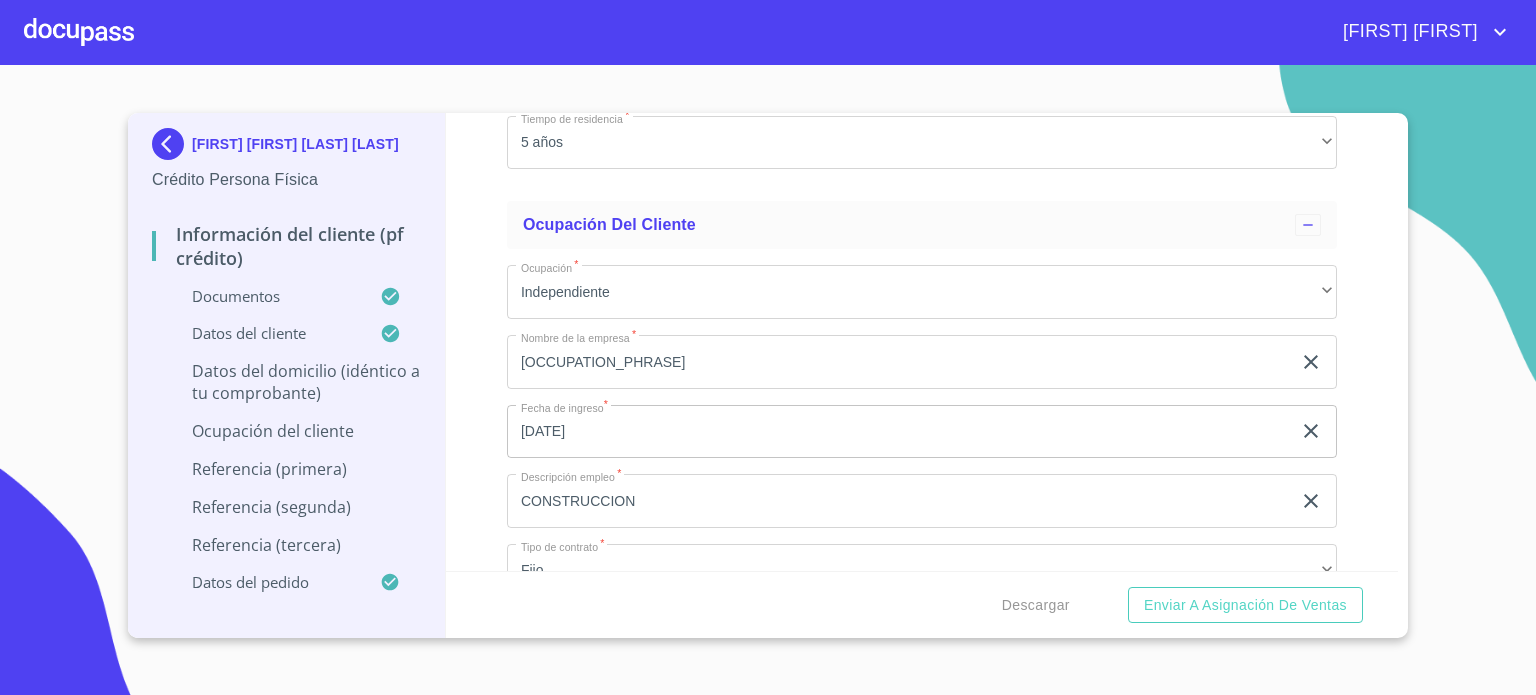 type on "$1,500,000" 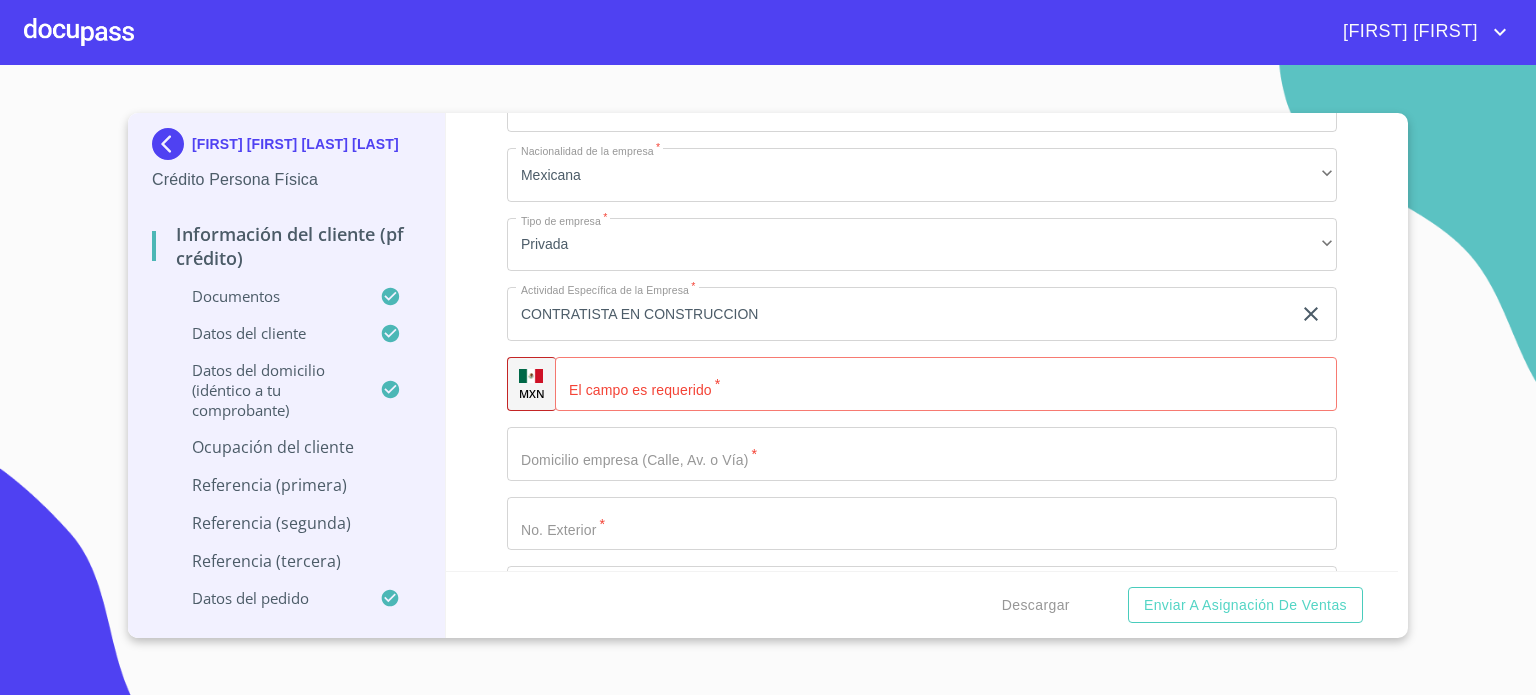 scroll, scrollTop: 8401, scrollLeft: 0, axis: vertical 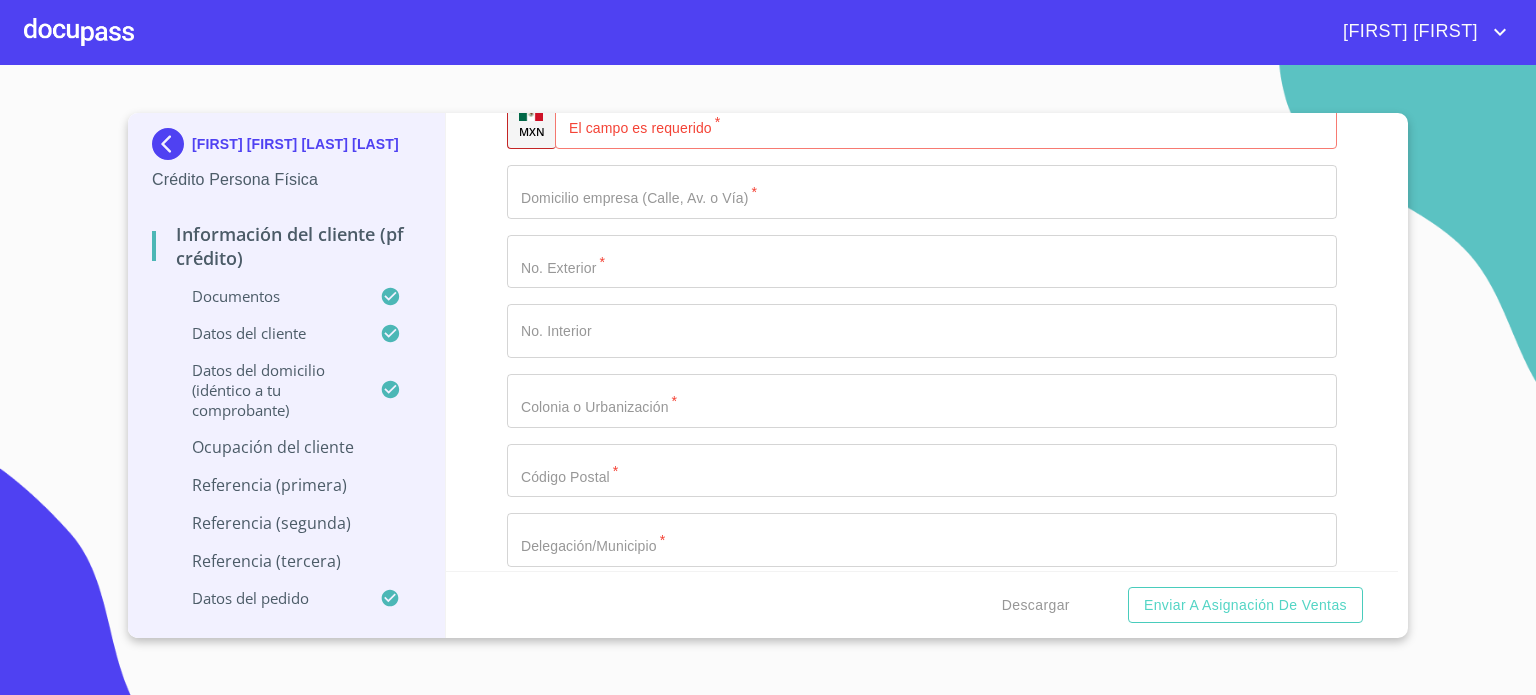 click on "[FIRST] [LAST] [LAST] Crédito Persona Física Información del cliente (PF crédito) Documentos Datos del cliente Datos del domicilio (idéntico a tu comprobante) Ocupación del Cliente Referencia (primera) Referencia (segunda) Referencia (tercera) Datos del pedido Información del cliente (PF crédito) Documentos Documento de identificación. * INE Identificación Oficial * Identificación Oficial Identificación Oficial Identificación Oficial Comprobante de Domicilio * Comprobante de Domicilio Comprobante de Domicilio Fuente de ingresos * Independiente/Dueño de negocio/Persona Moral Comprobante de Ingresos mes 1 * Comprobante de Ingresos mes 1 Comprobante de Ingresos mes 1 Comprobante de Ingresos mes 2 * Comprobante de Ingresos mes 2 Comprobante de Ingresos mes 2 Comprobante de Ingresos mes 3 * Comprobante de Ingresos mes 3 Comprobante de Ingresos mes 3 CURP * CURP CURP Constancia de situación fiscal Constancia de situación fiscal Constancia de situación fiscal Apellido Paterno" at bounding box center (768, 375) 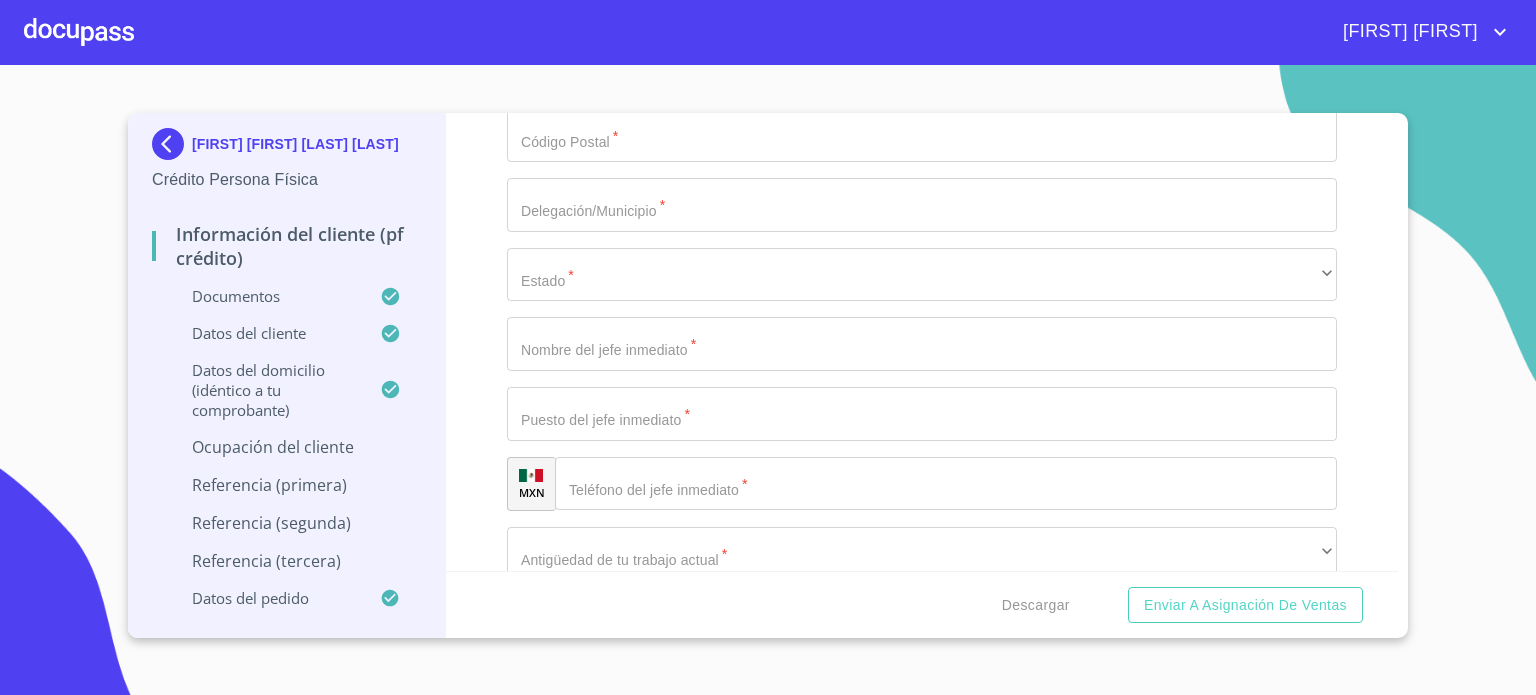 scroll, scrollTop: 9015, scrollLeft: 0, axis: vertical 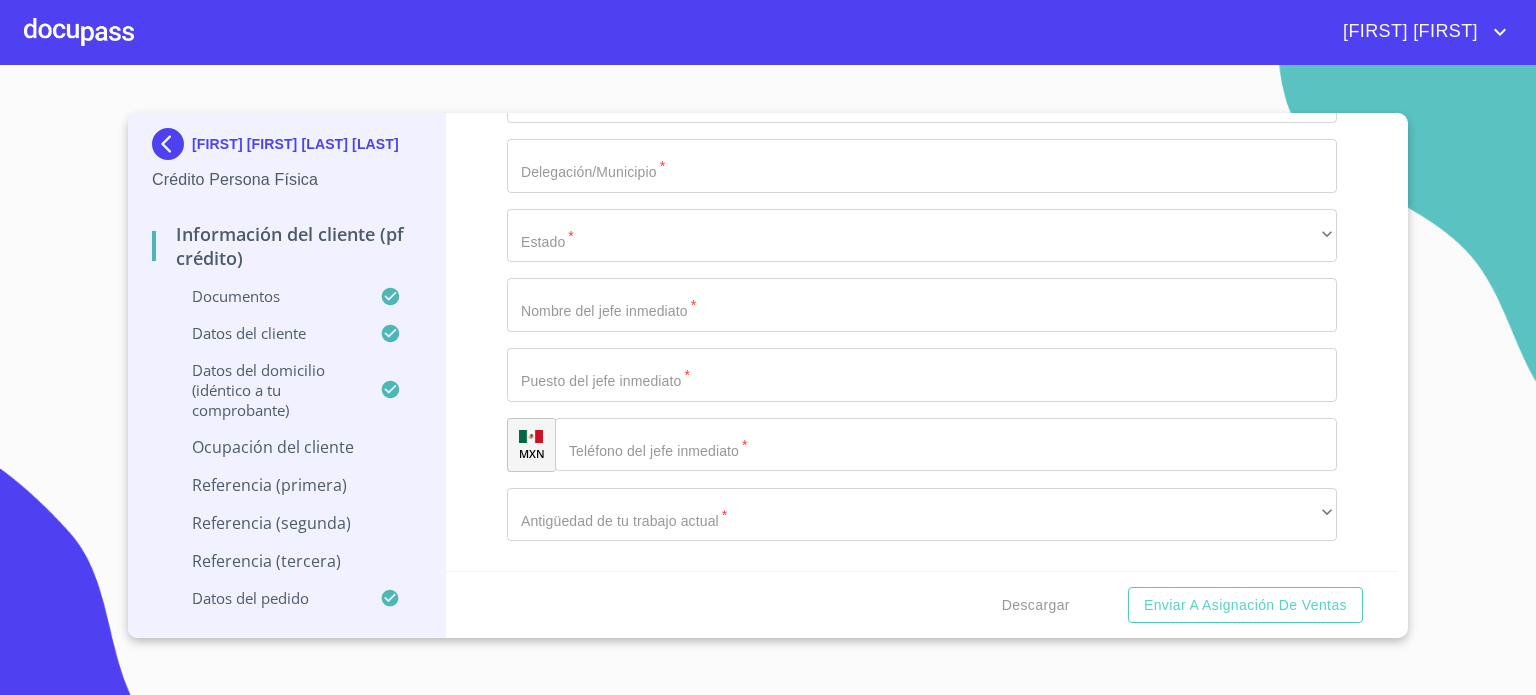 click on "Documento de identificación.   *" at bounding box center (971, -252) 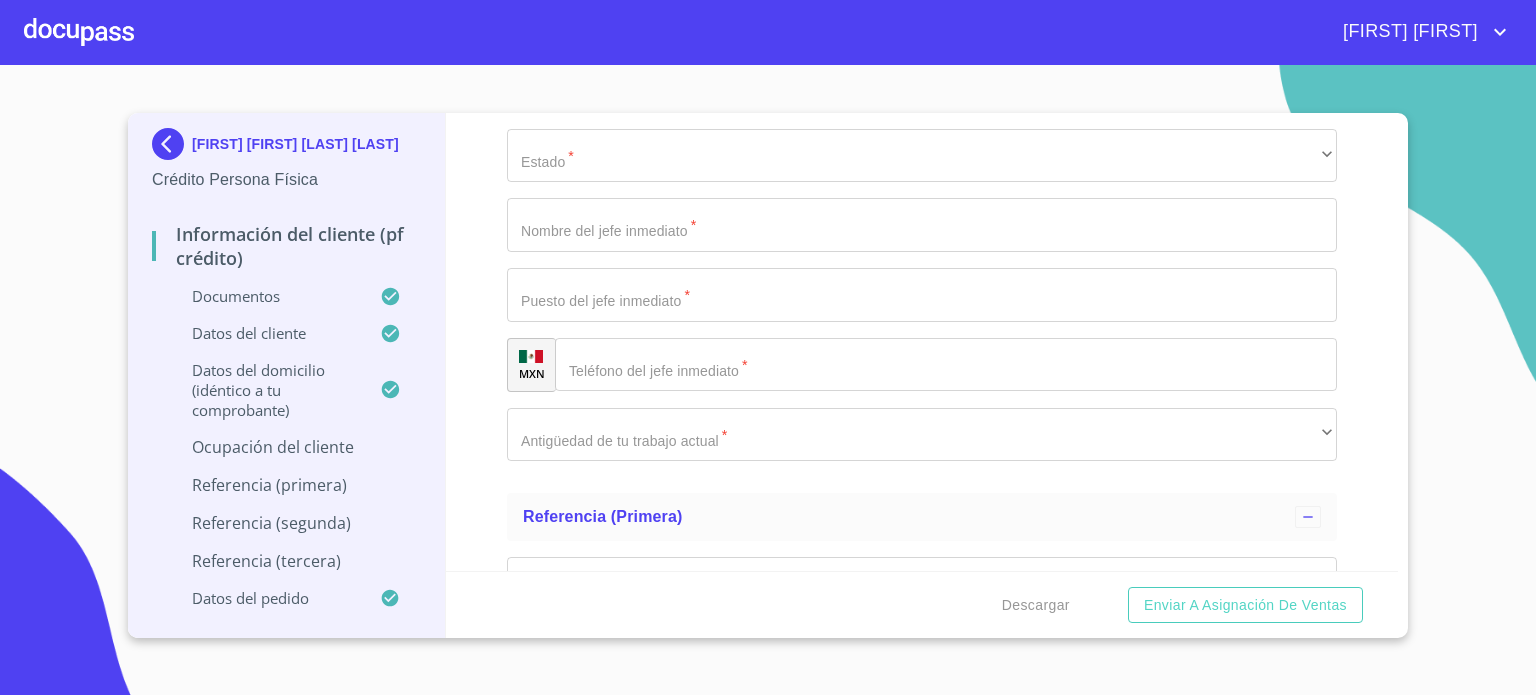 scroll, scrollTop: 9135, scrollLeft: 0, axis: vertical 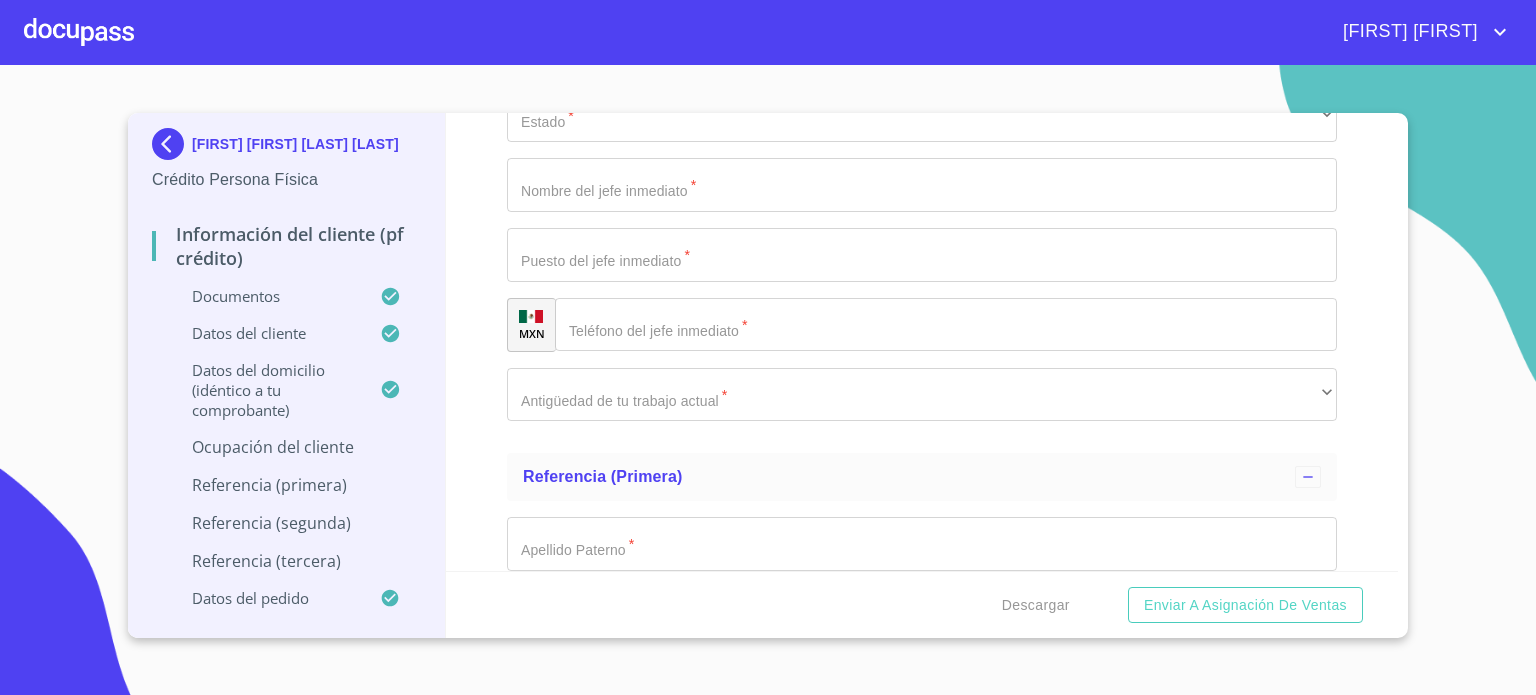 click on "Documento de identificación.   *" at bounding box center (922, -302) 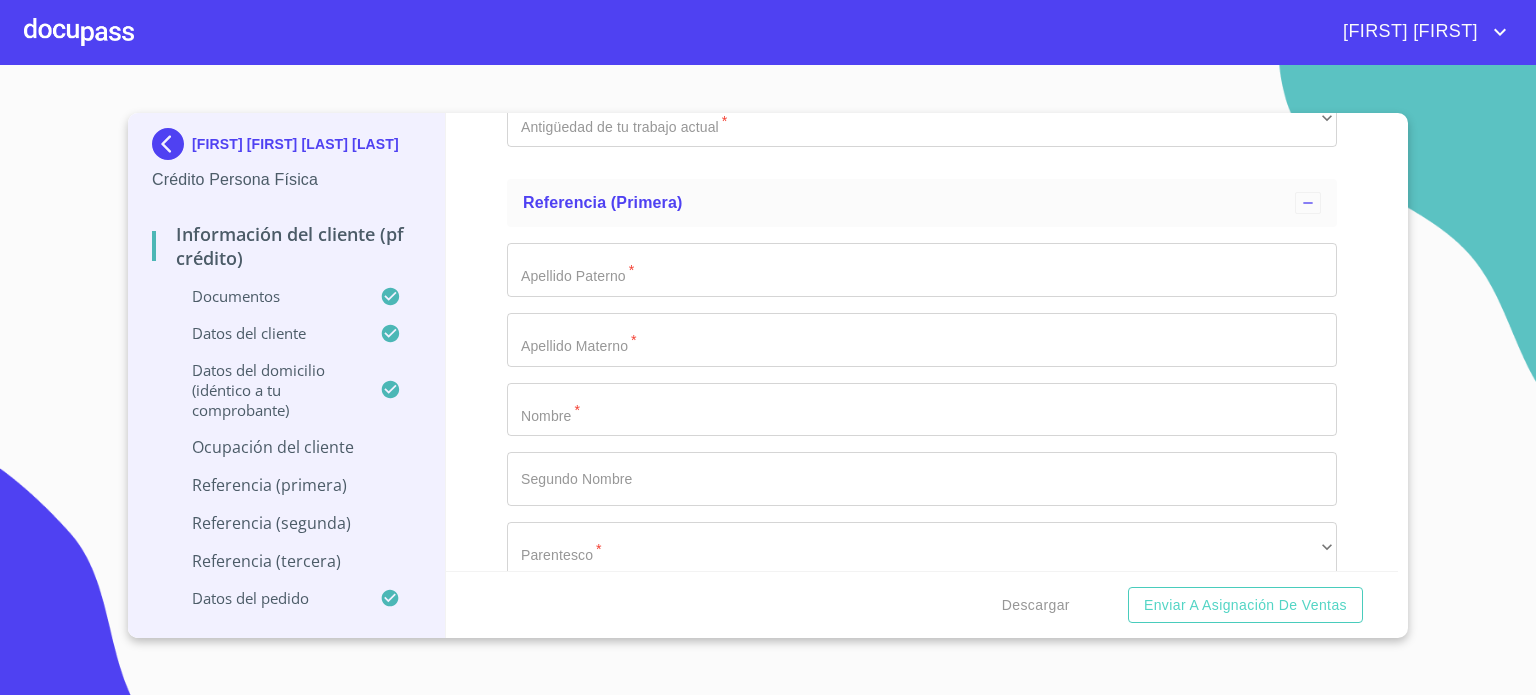 scroll, scrollTop: 9415, scrollLeft: 0, axis: vertical 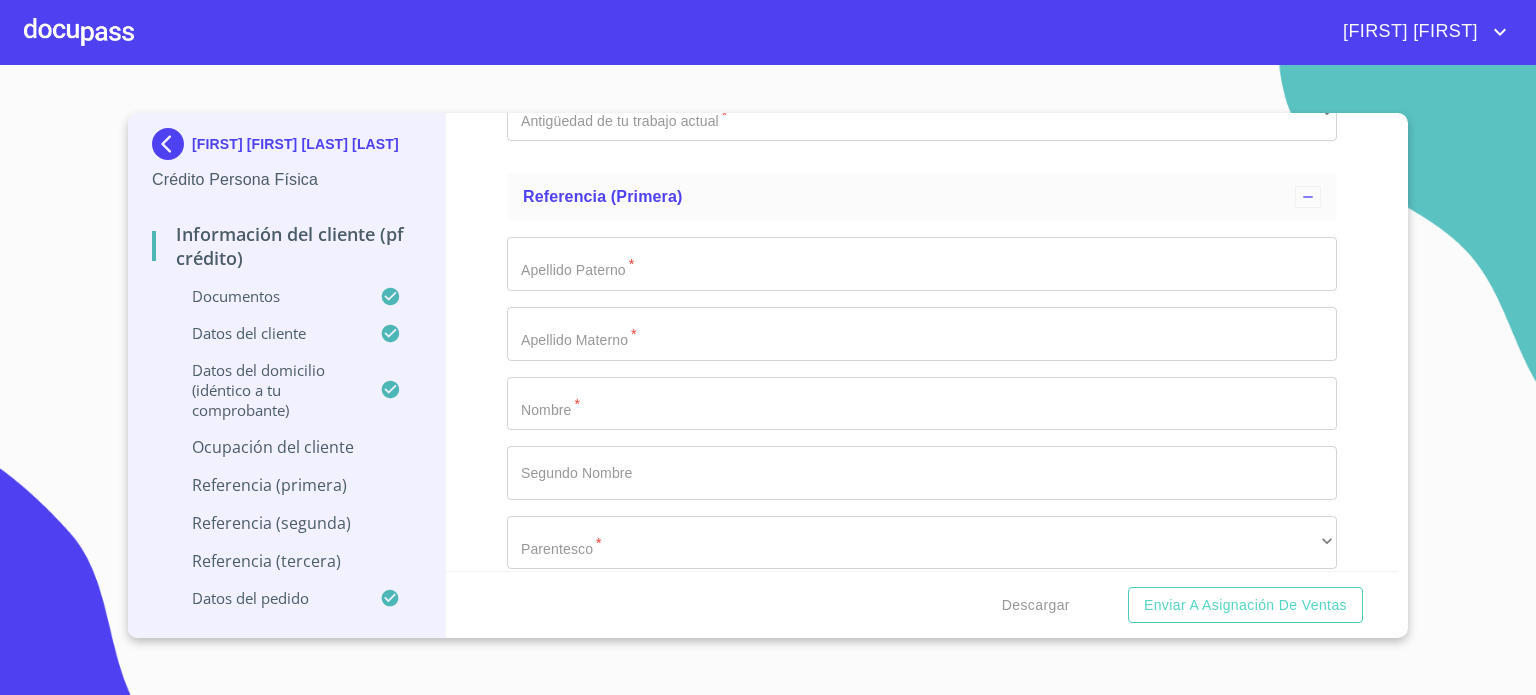 type on "49440" 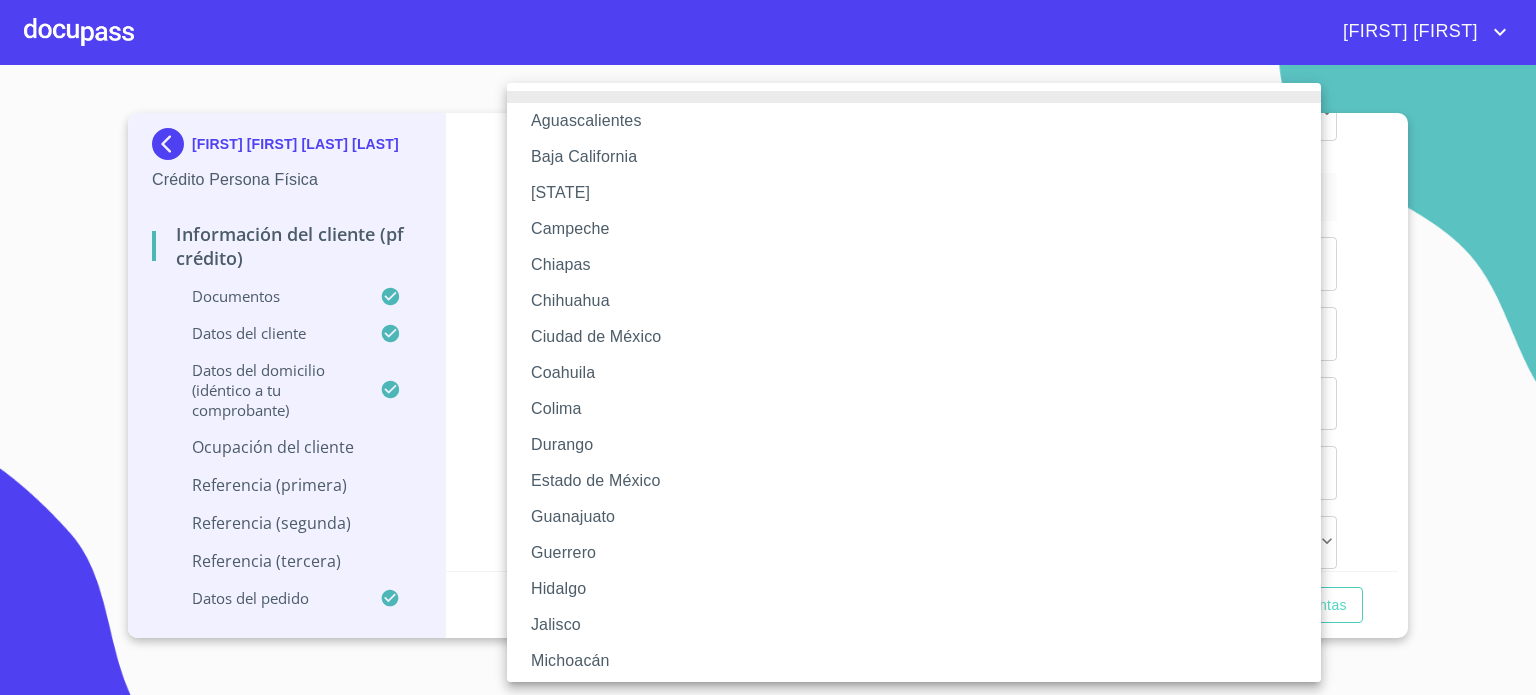 click on "Jalisco" at bounding box center (921, 625) 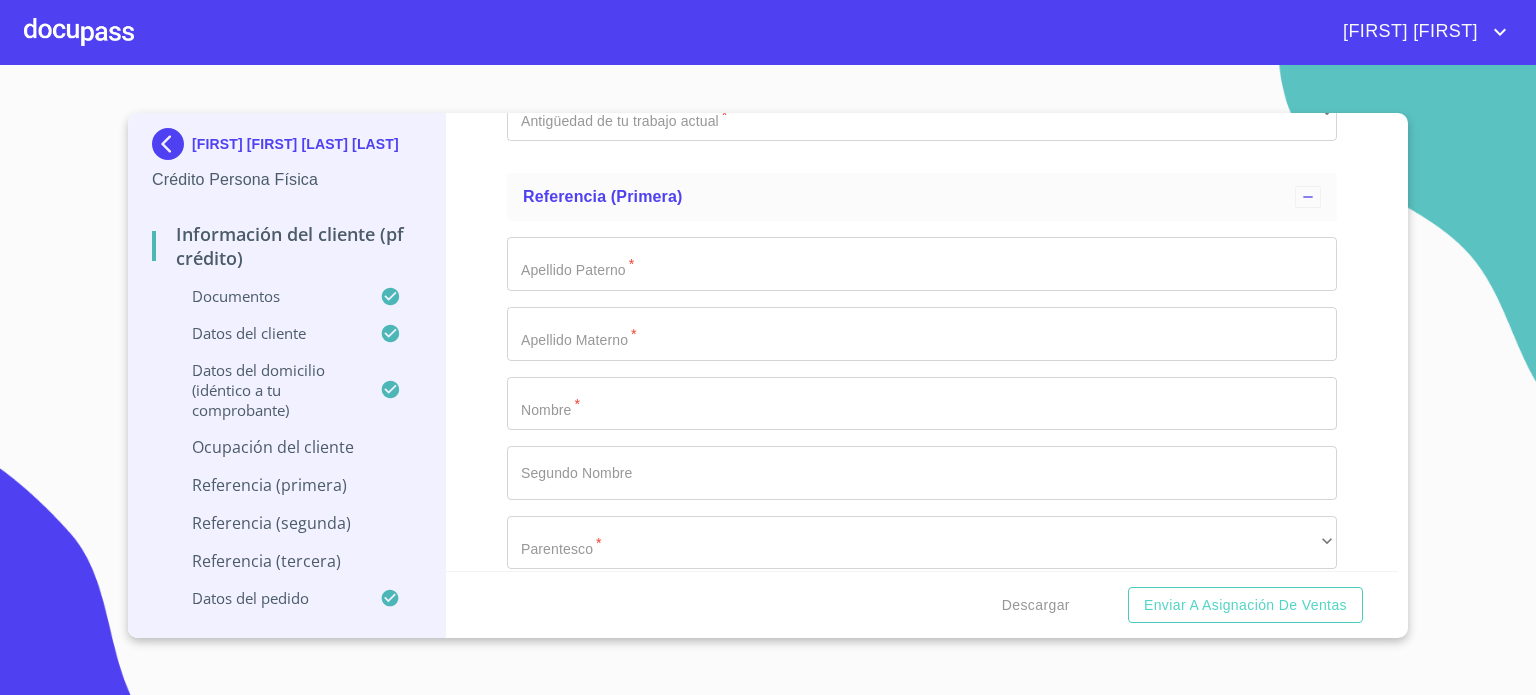 click on "Documento de identificación.   *" at bounding box center [899, -3329] 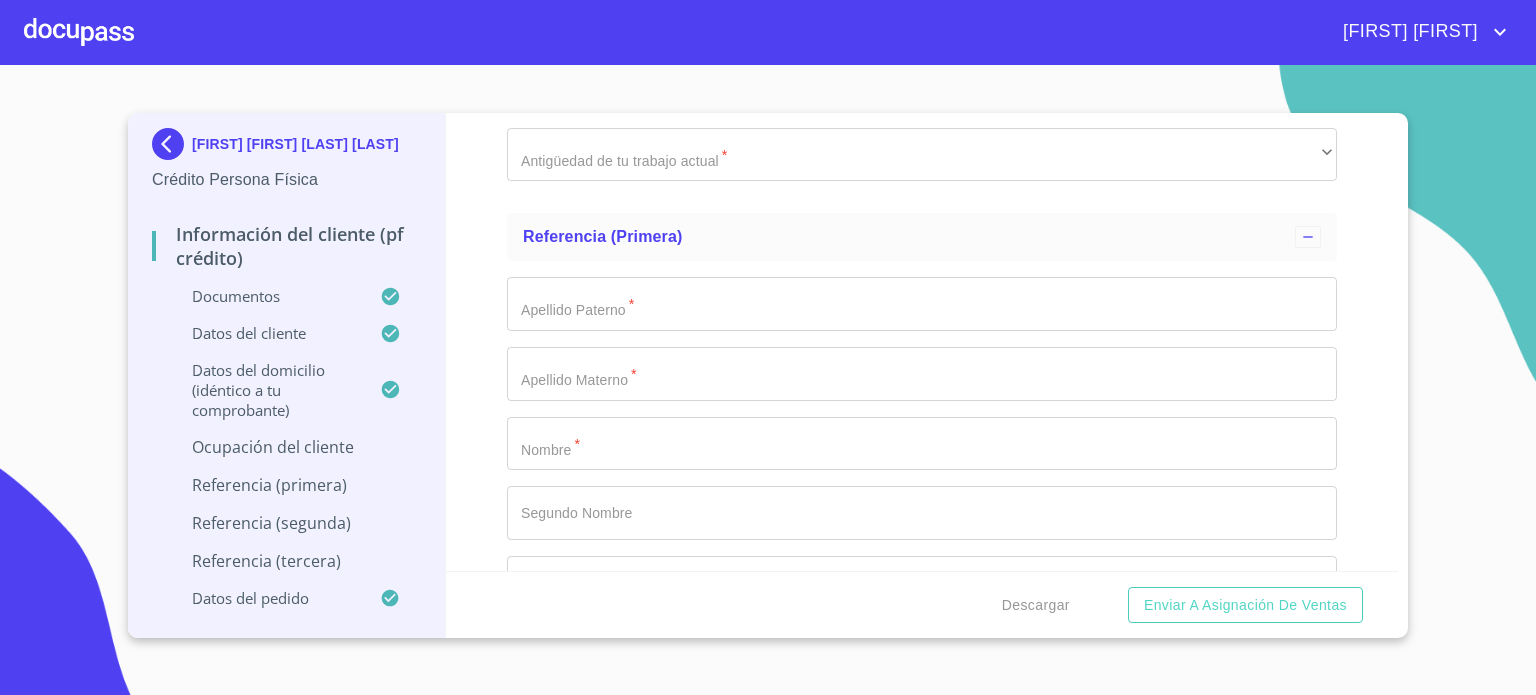 type on "[FIRST] [FIRST] [LAST] [LAST]" 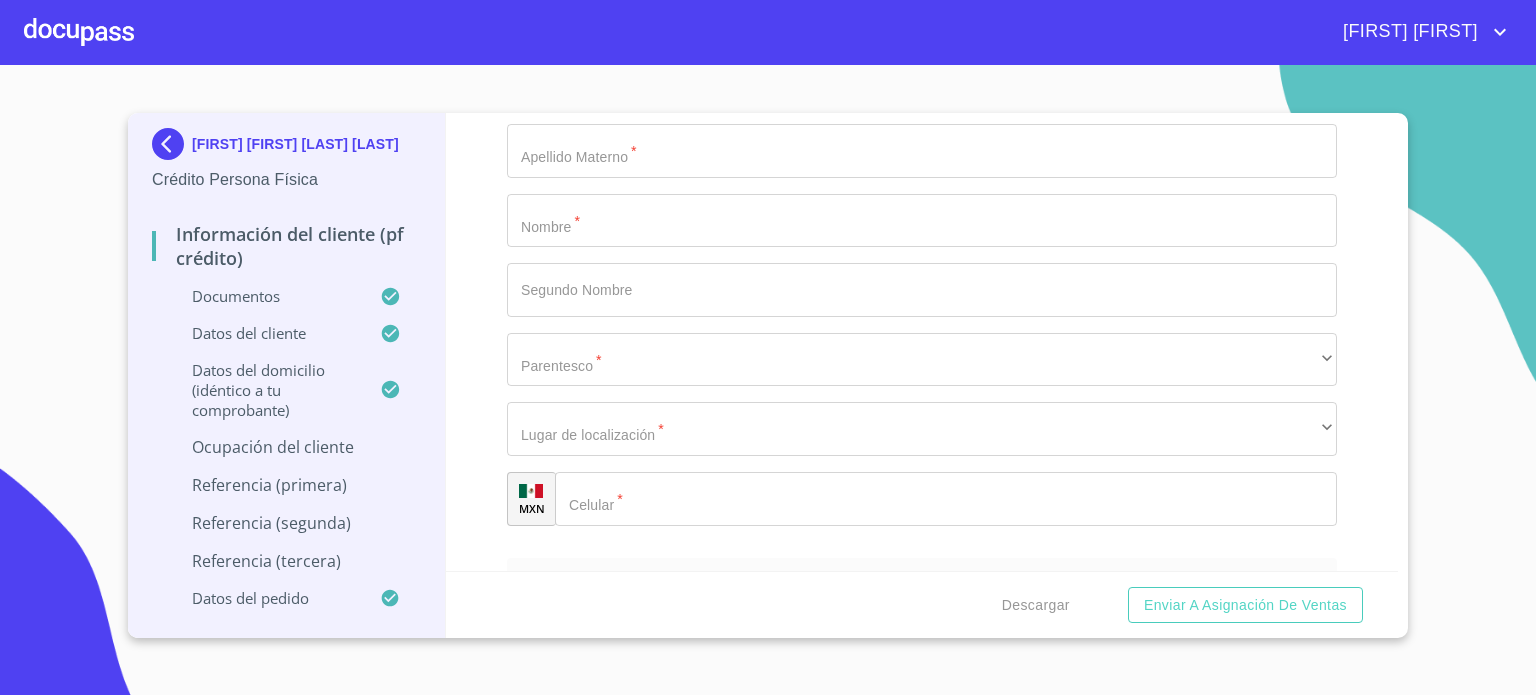 scroll, scrollTop: 9615, scrollLeft: 0, axis: vertical 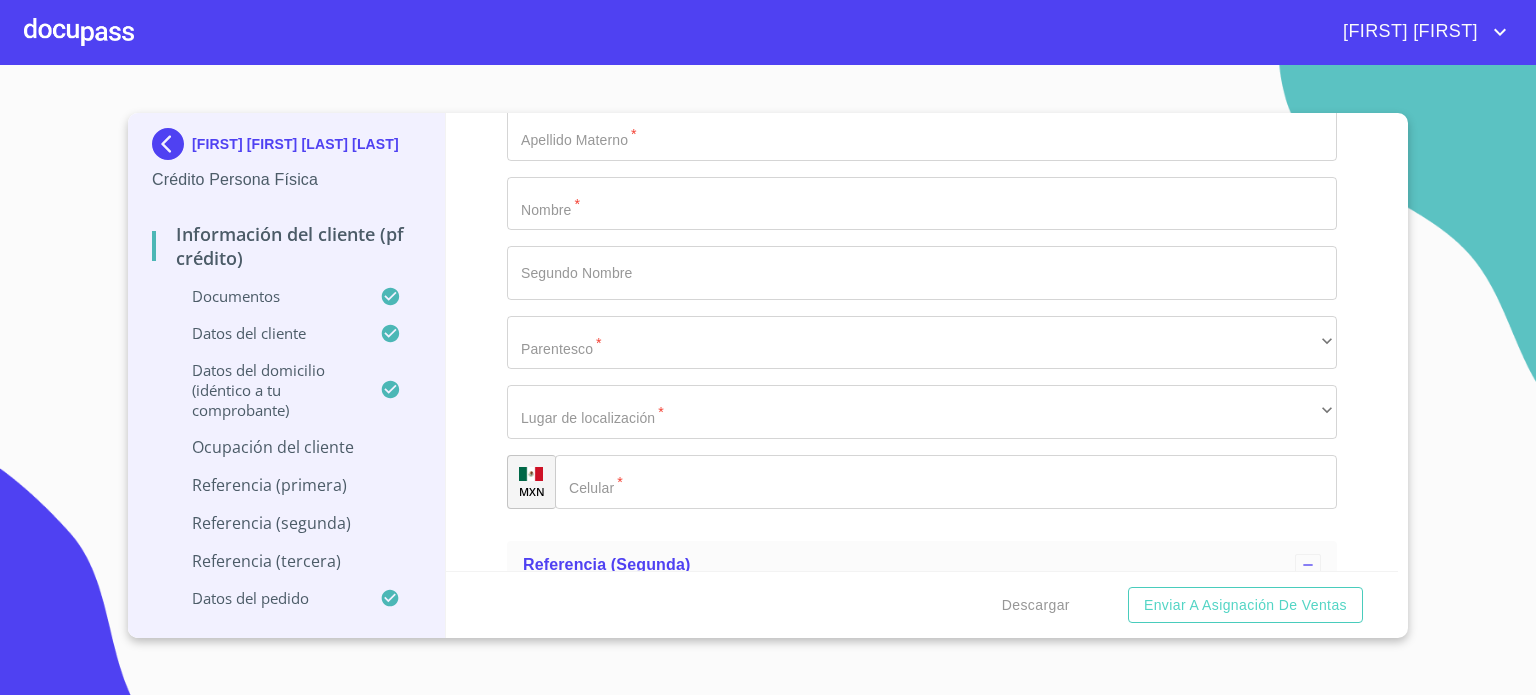 type on "DUEÑO" 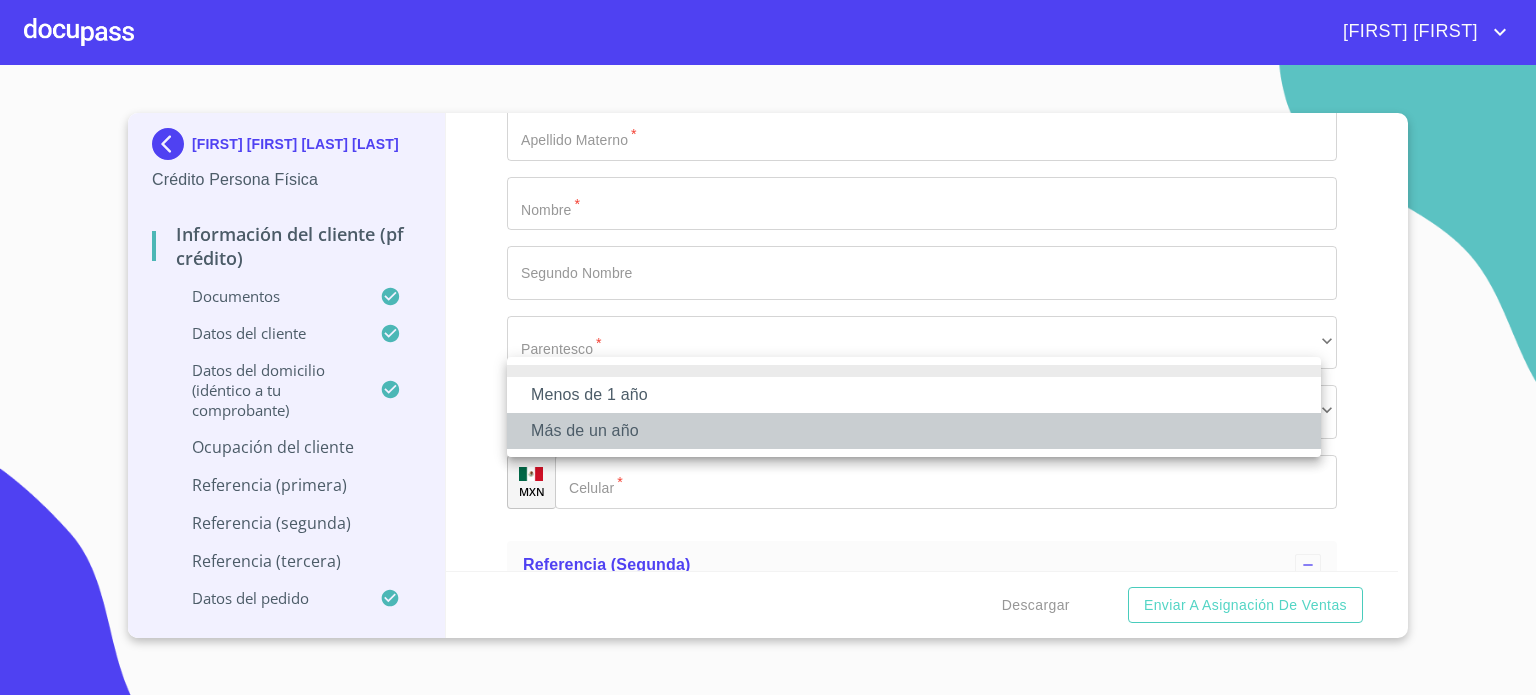 click on "Más de un año" at bounding box center [914, 431] 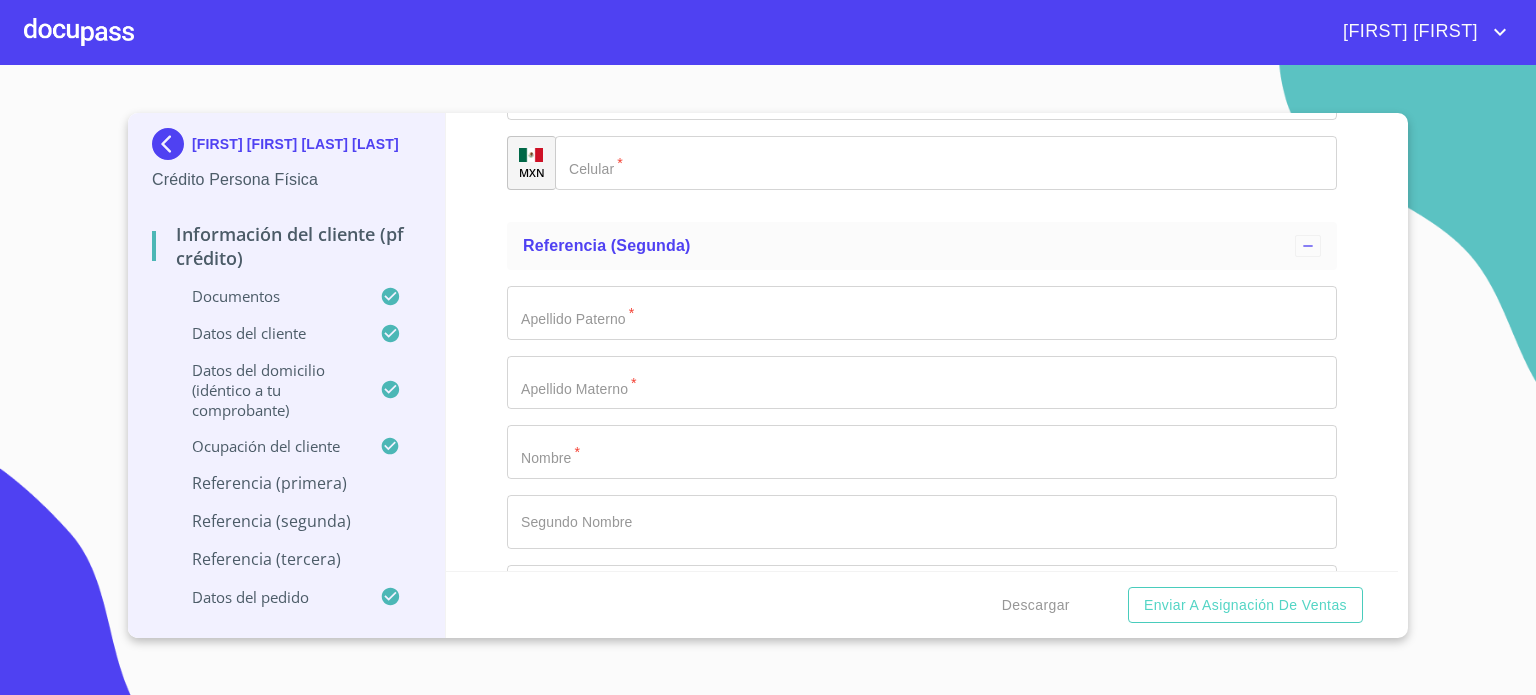 scroll, scrollTop: 9948, scrollLeft: 0, axis: vertical 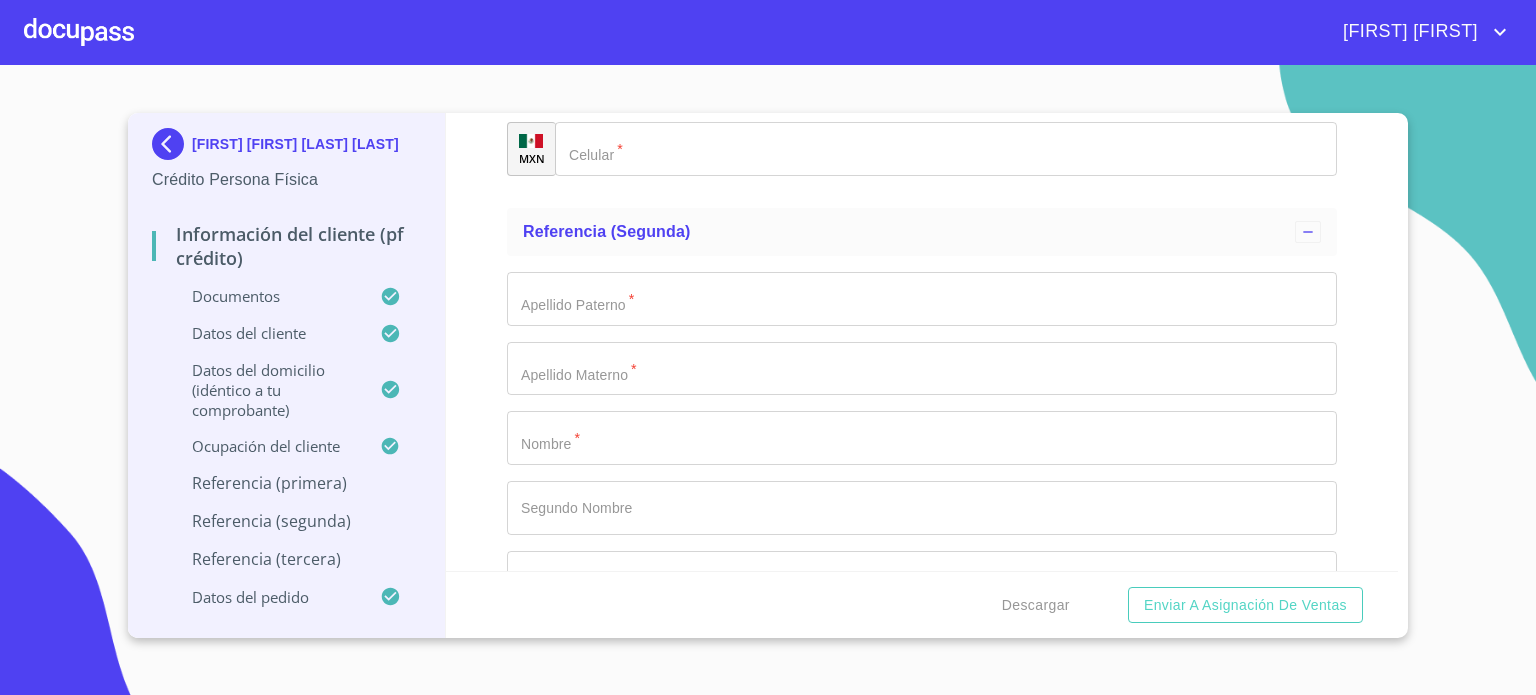 click on "Documento de identificación.   *" at bounding box center (922, -269) 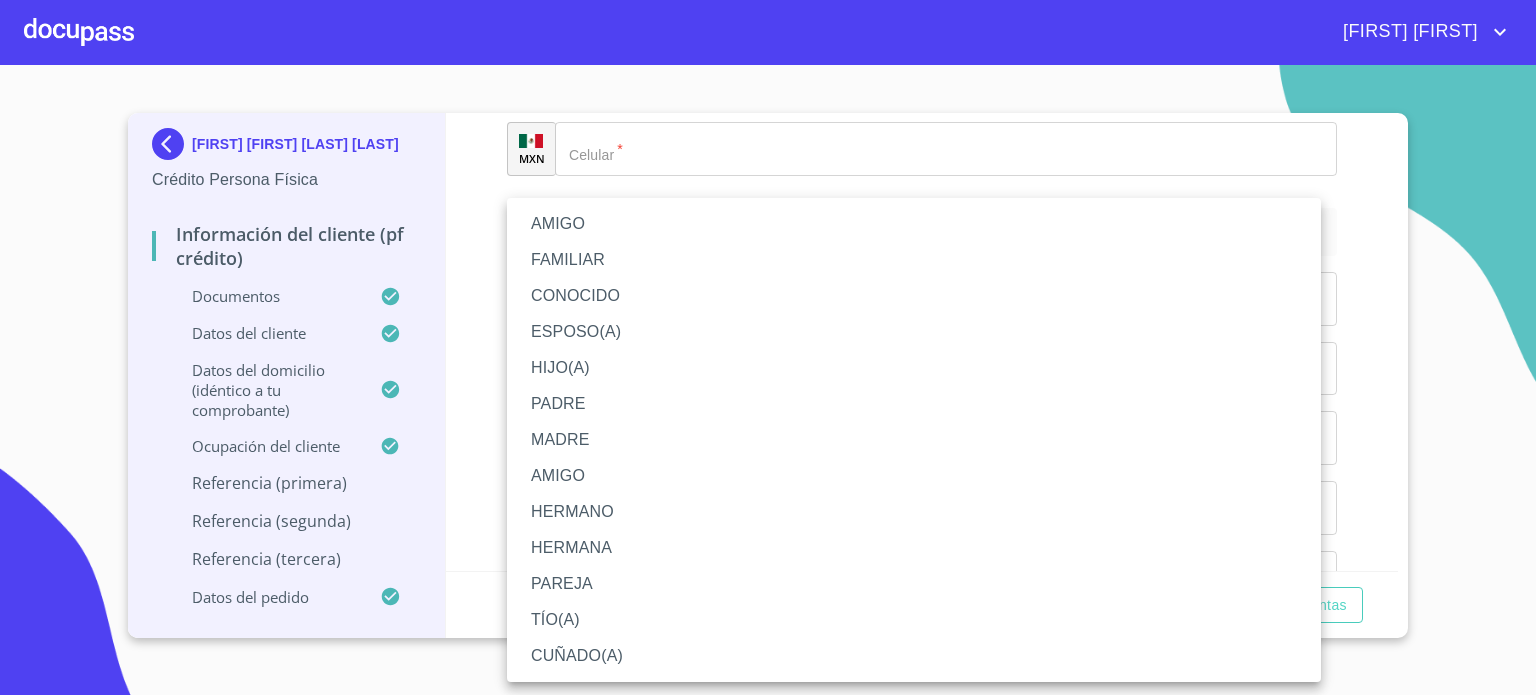click on "AMIGO" at bounding box center (914, 224) 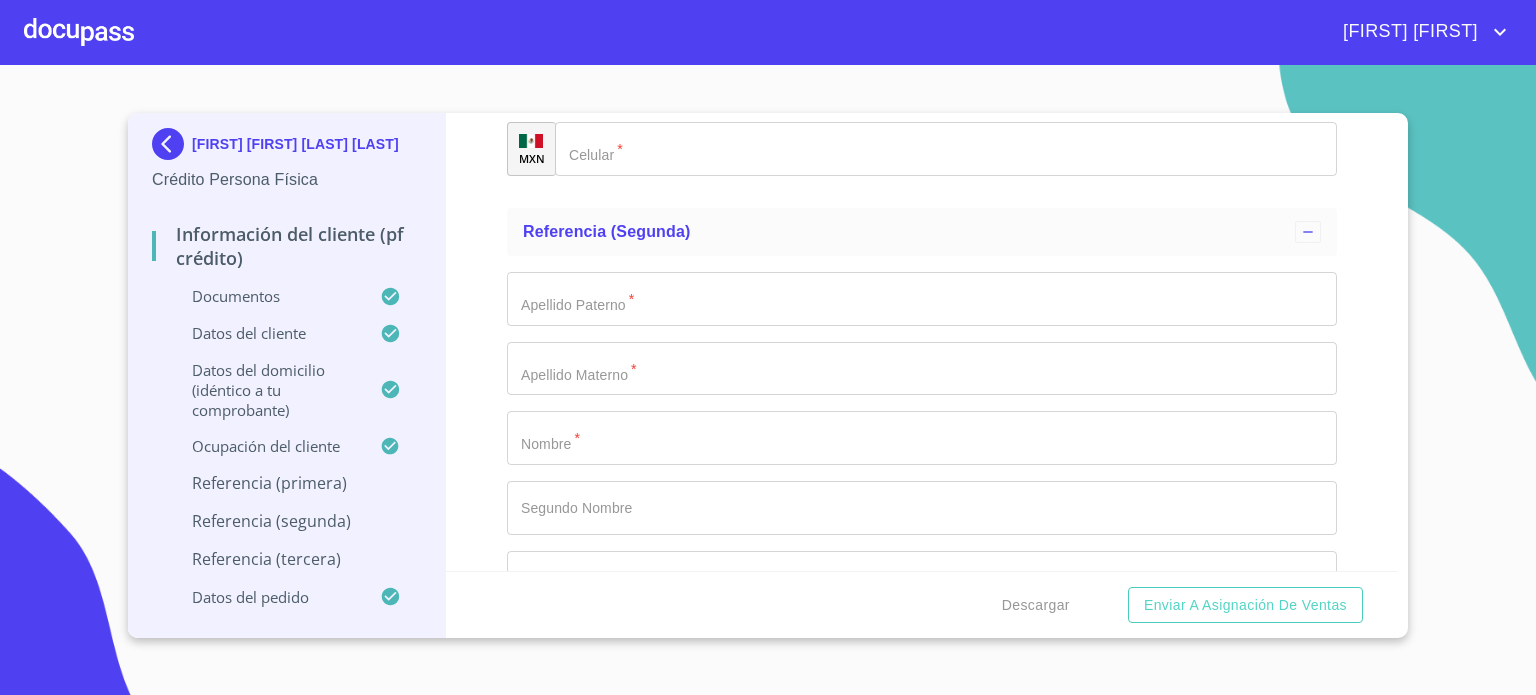 click on "​" at bounding box center (922, 79) 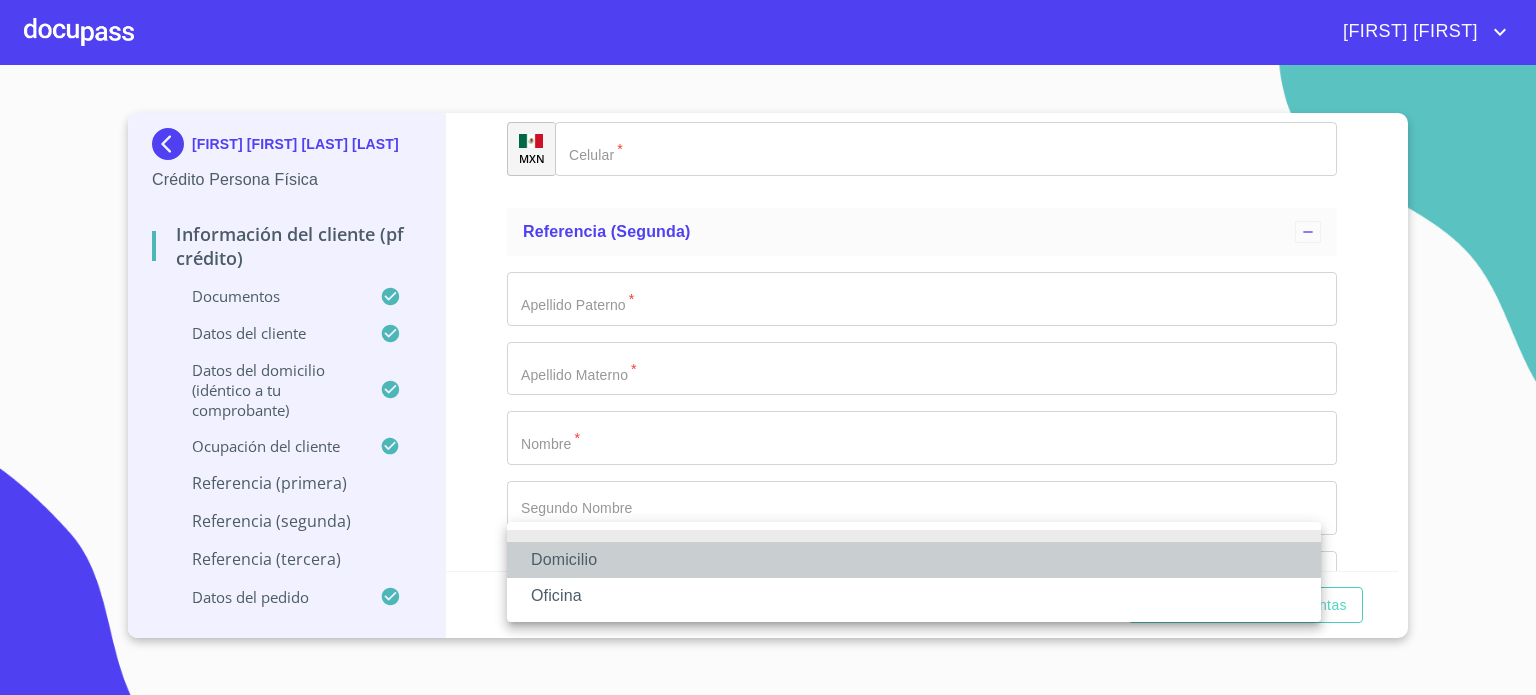 click on "Domicilio" at bounding box center [914, 560] 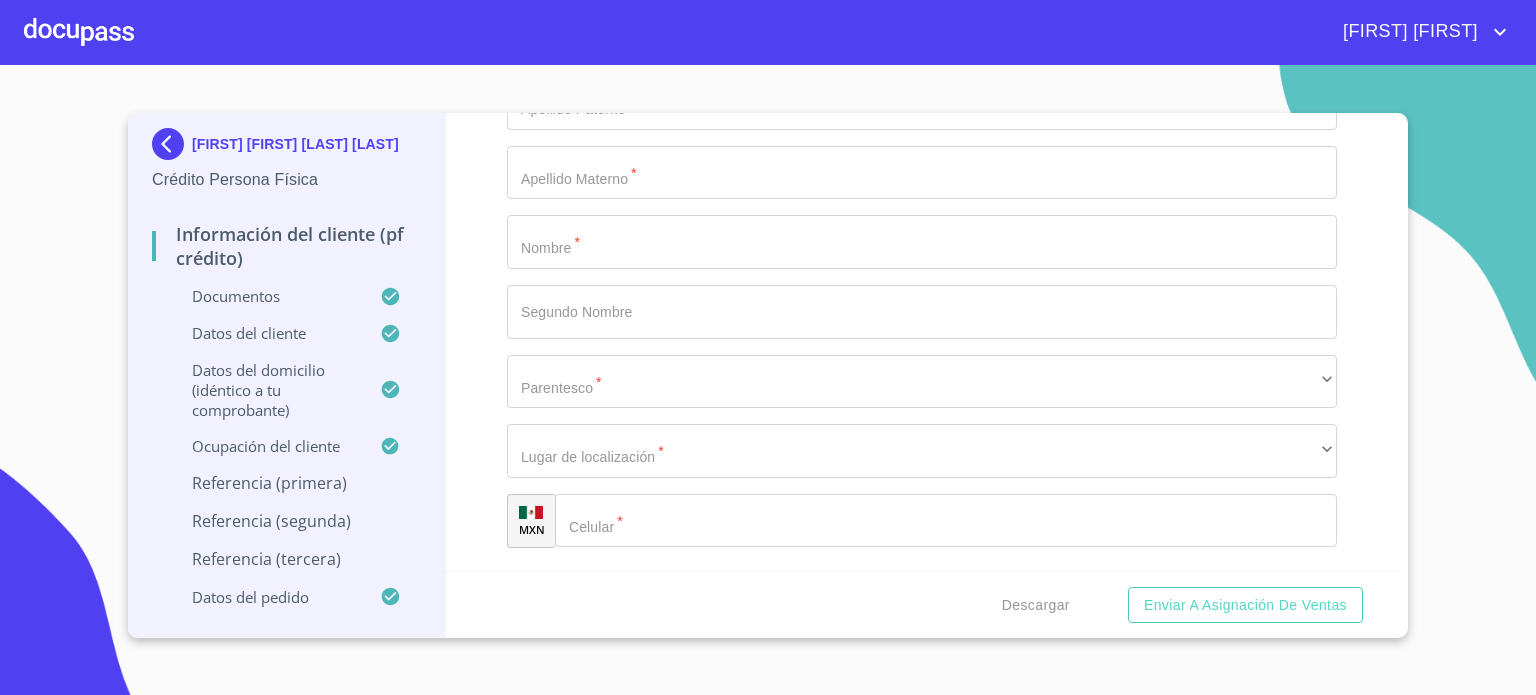 scroll, scrollTop: 10190, scrollLeft: 0, axis: vertical 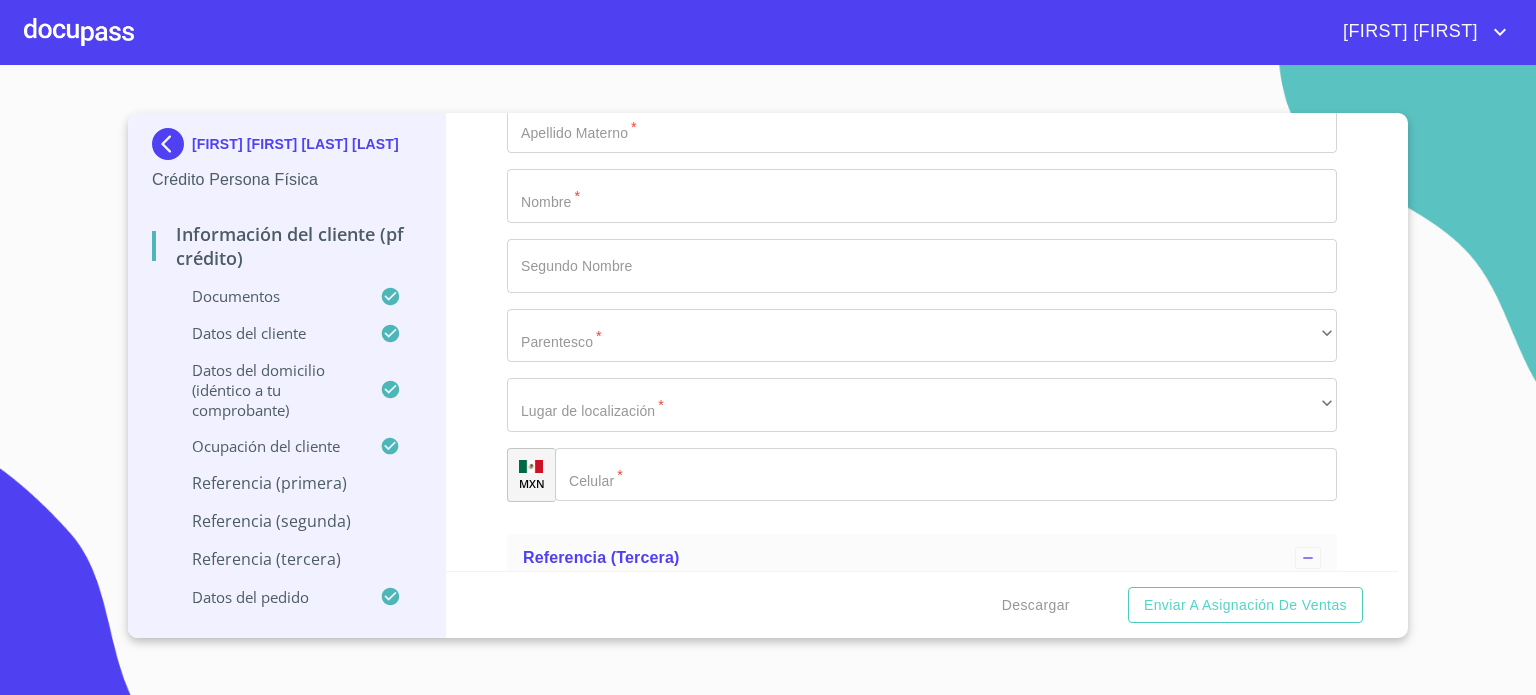 click on "Documento de identificación.   *" 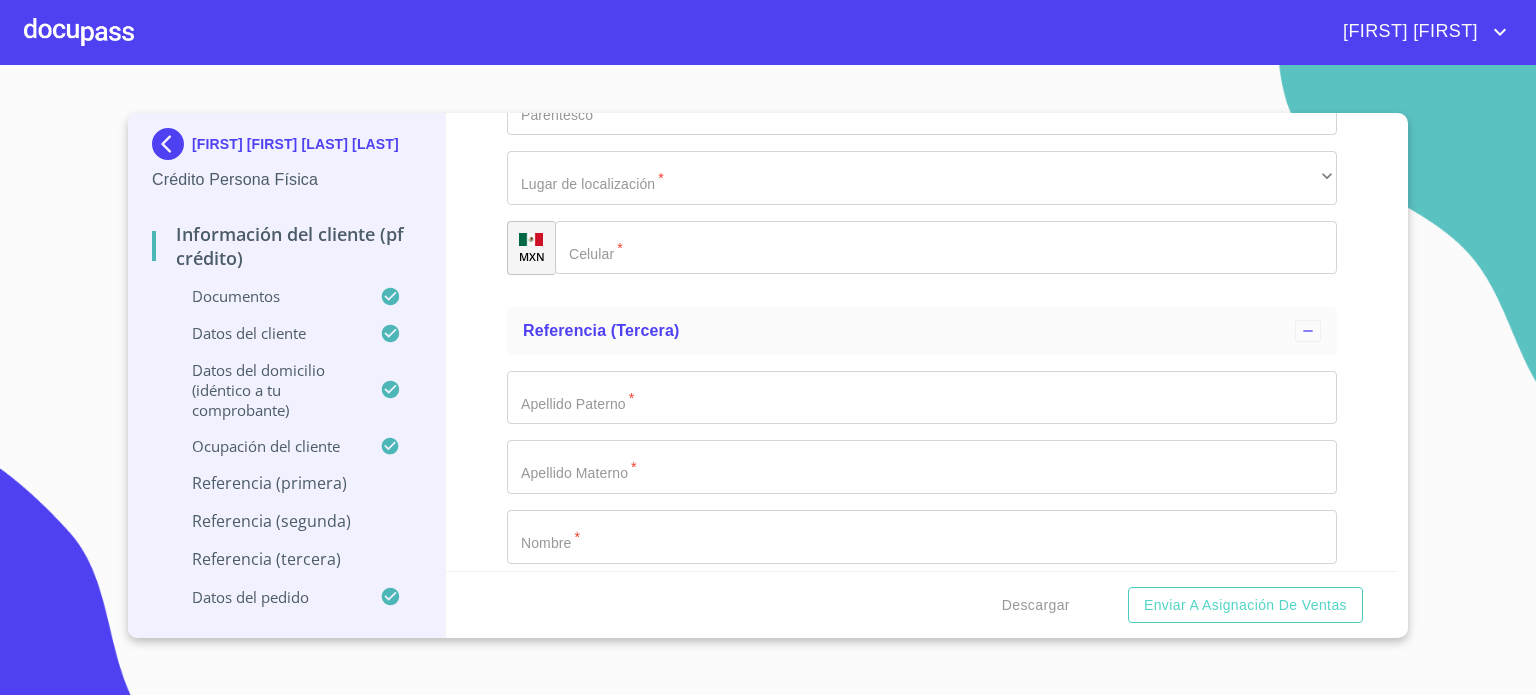 scroll, scrollTop: 10511, scrollLeft: 0, axis: vertical 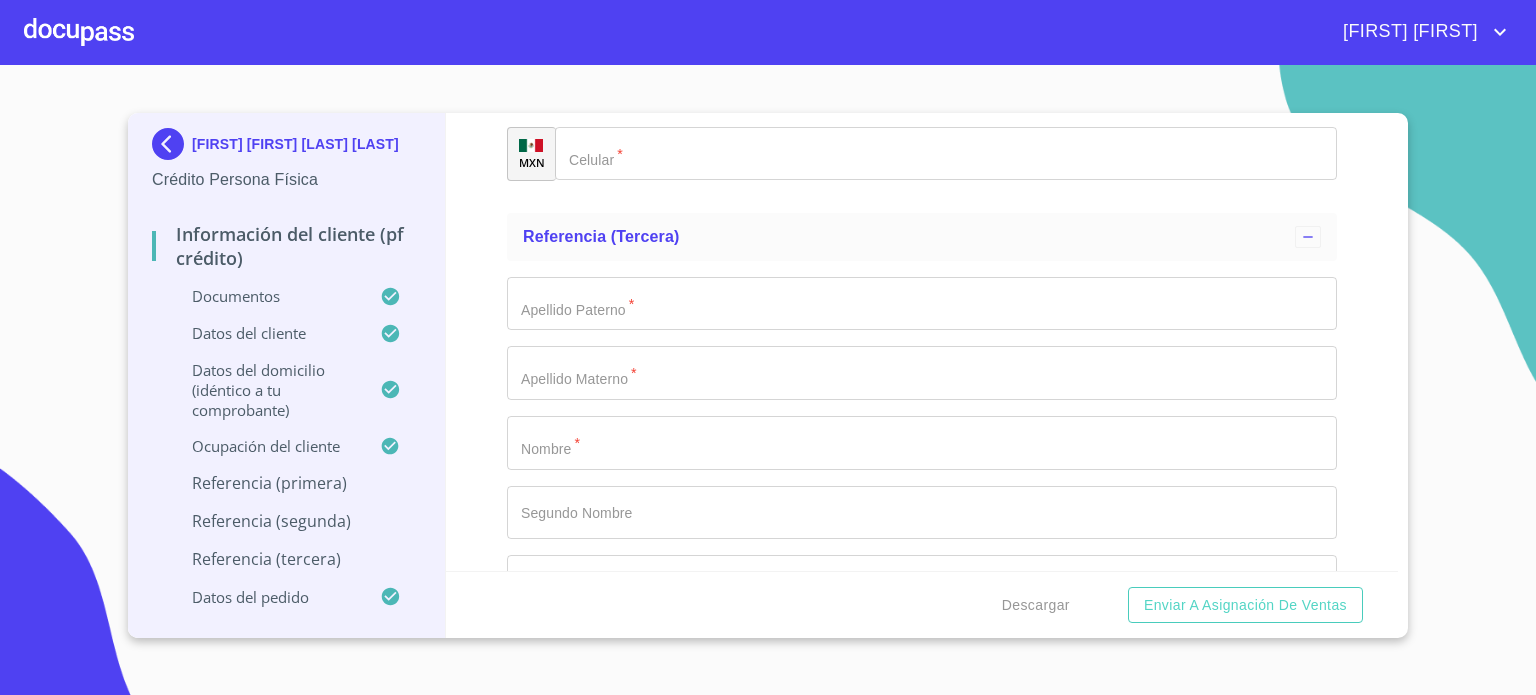 type on "([AREA_CODE])[PHONE]" 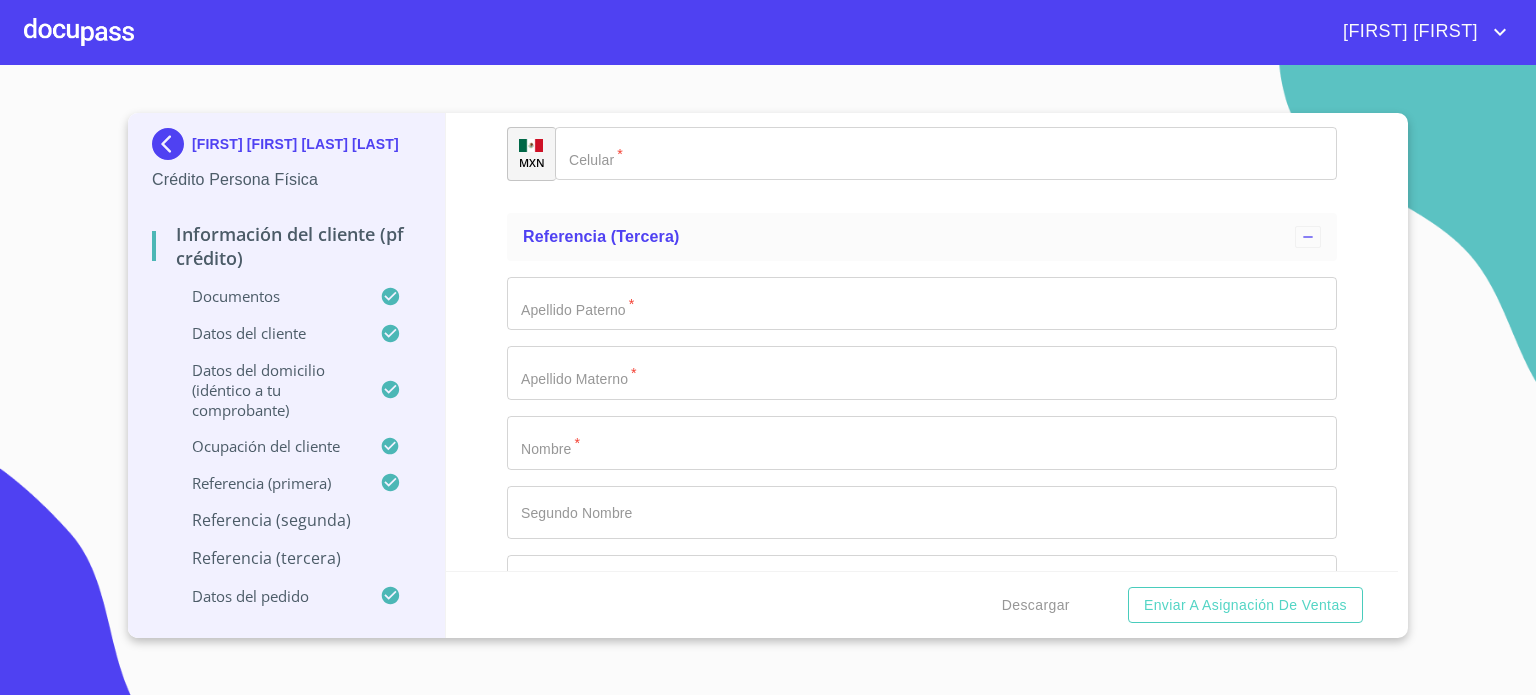 click on "Documento de identificación.   *" at bounding box center (922, -264) 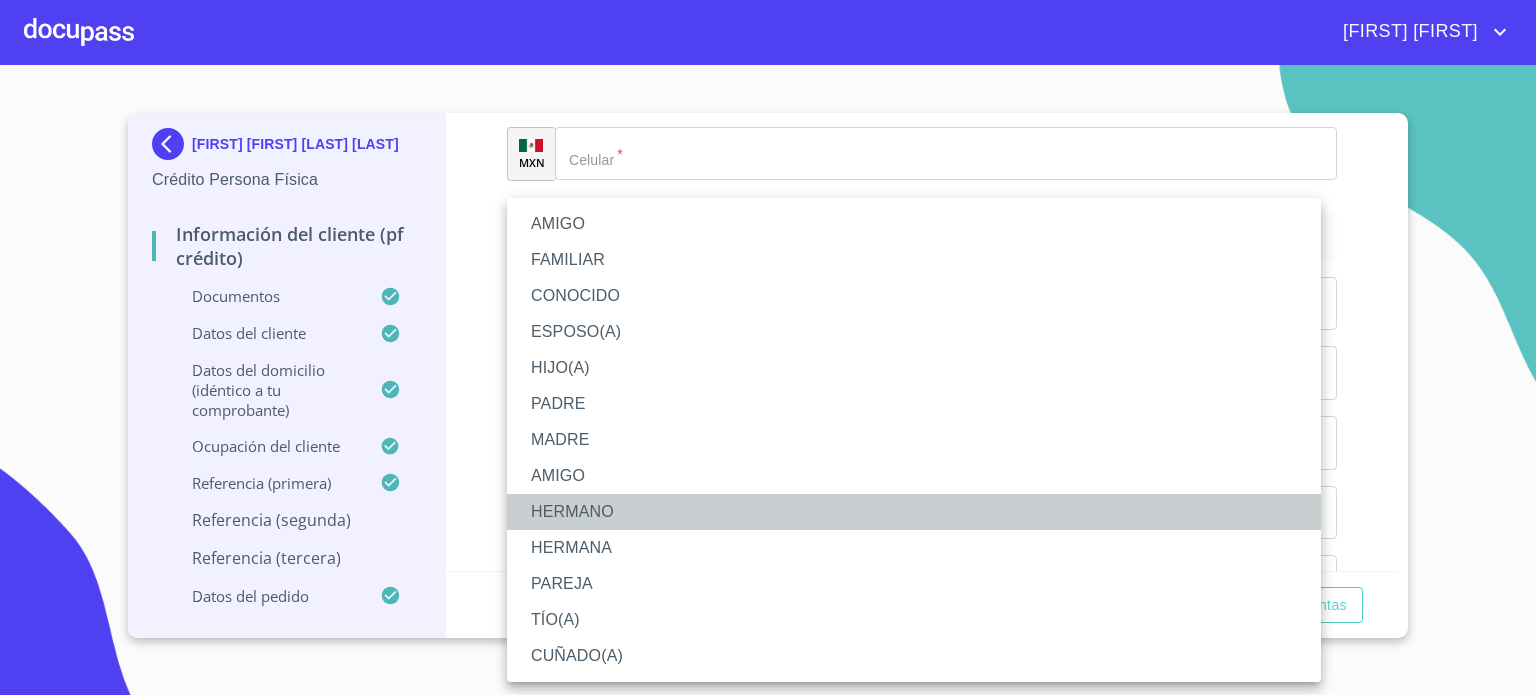 click on "HERMANO" at bounding box center [914, 512] 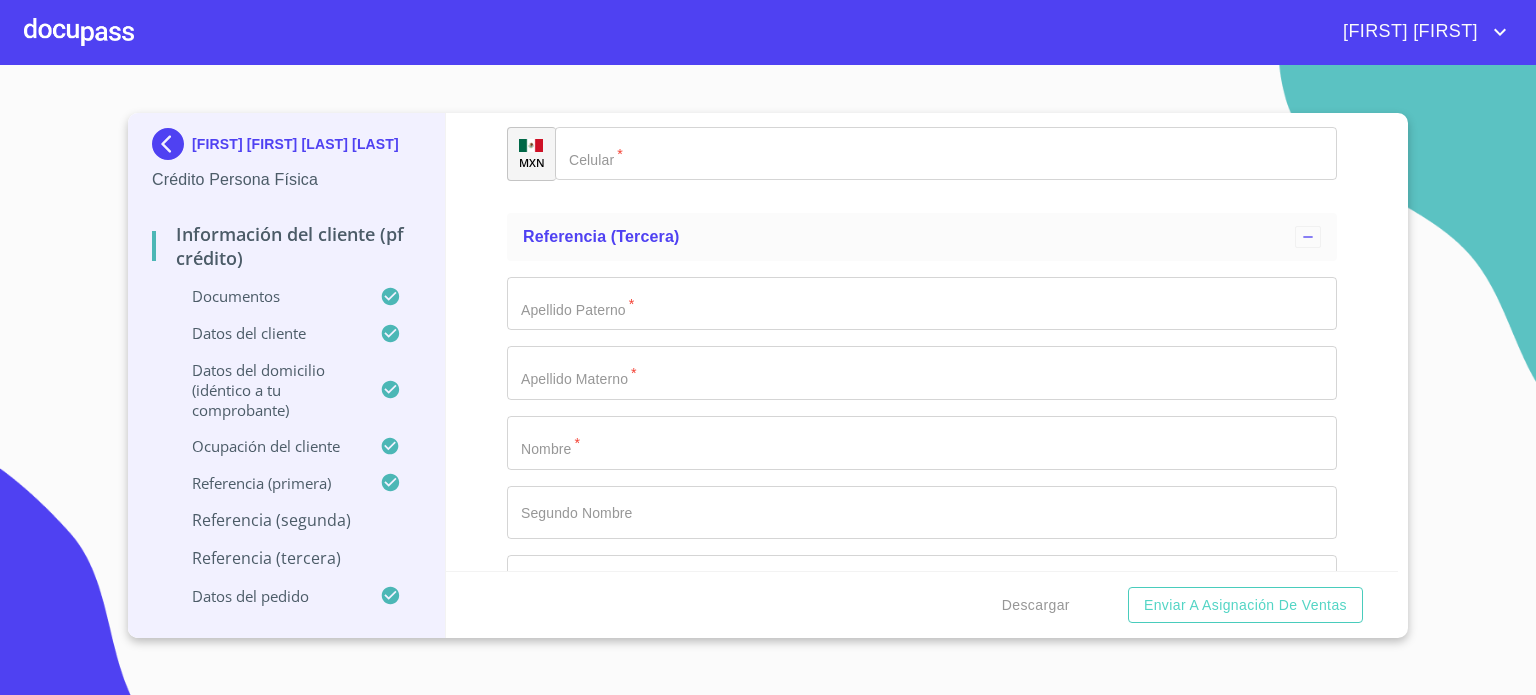 click on "HERMANO" at bounding box center [922, 15] 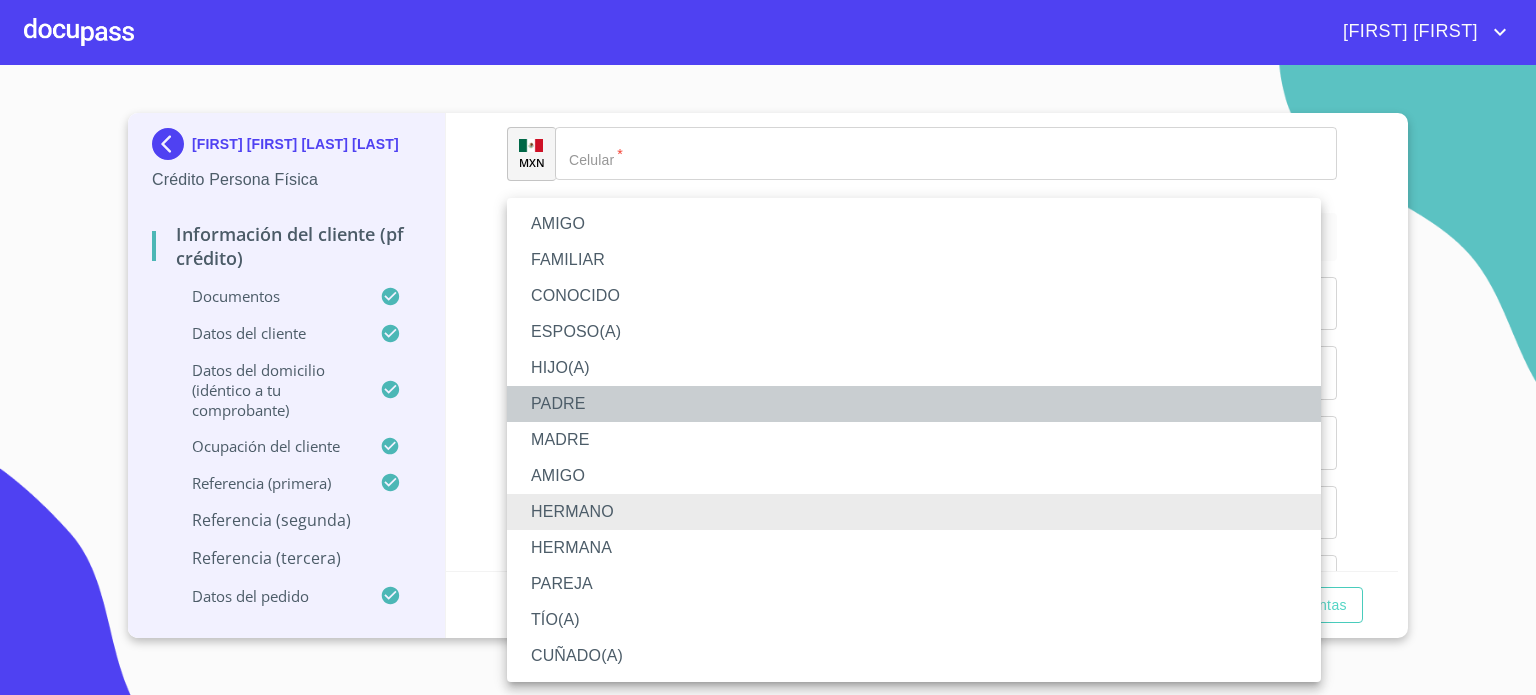 click on "PADRE" at bounding box center (914, 404) 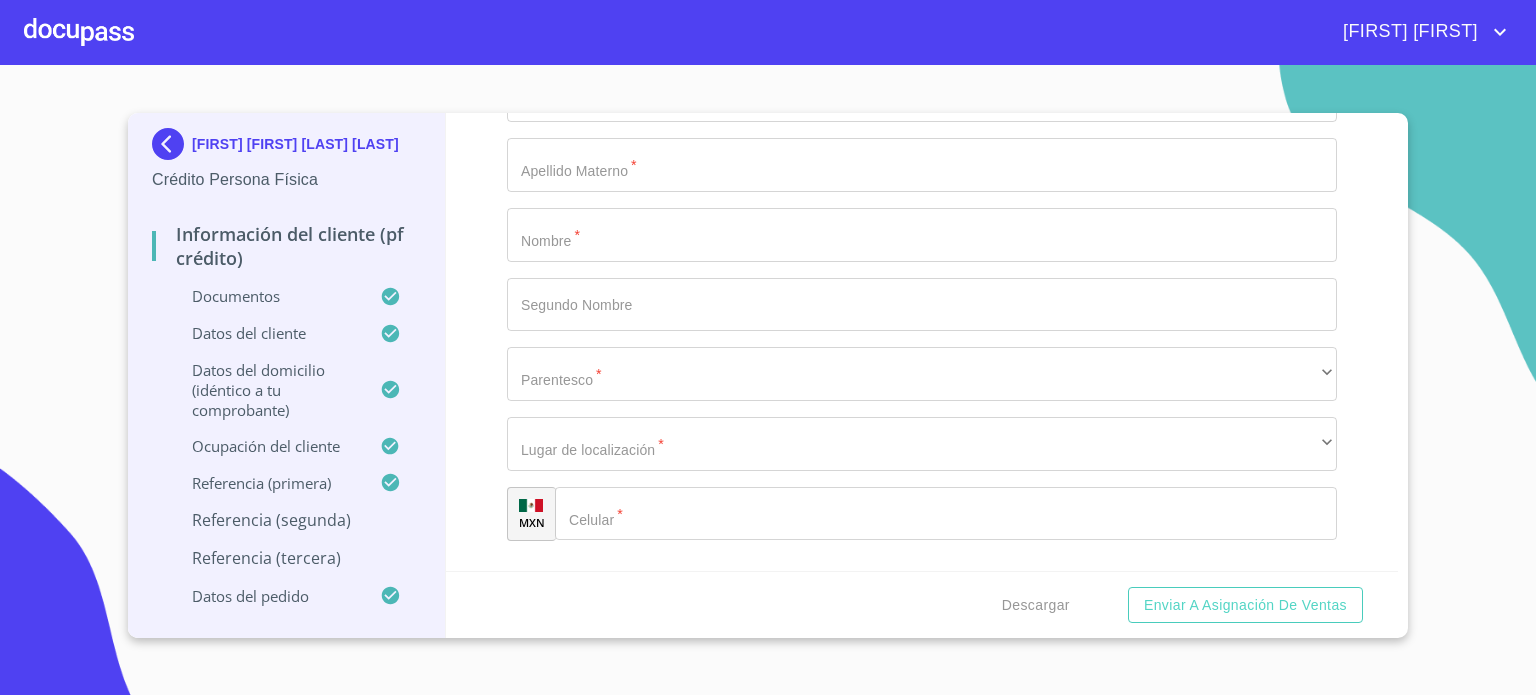 scroll, scrollTop: 10751, scrollLeft: 0, axis: vertical 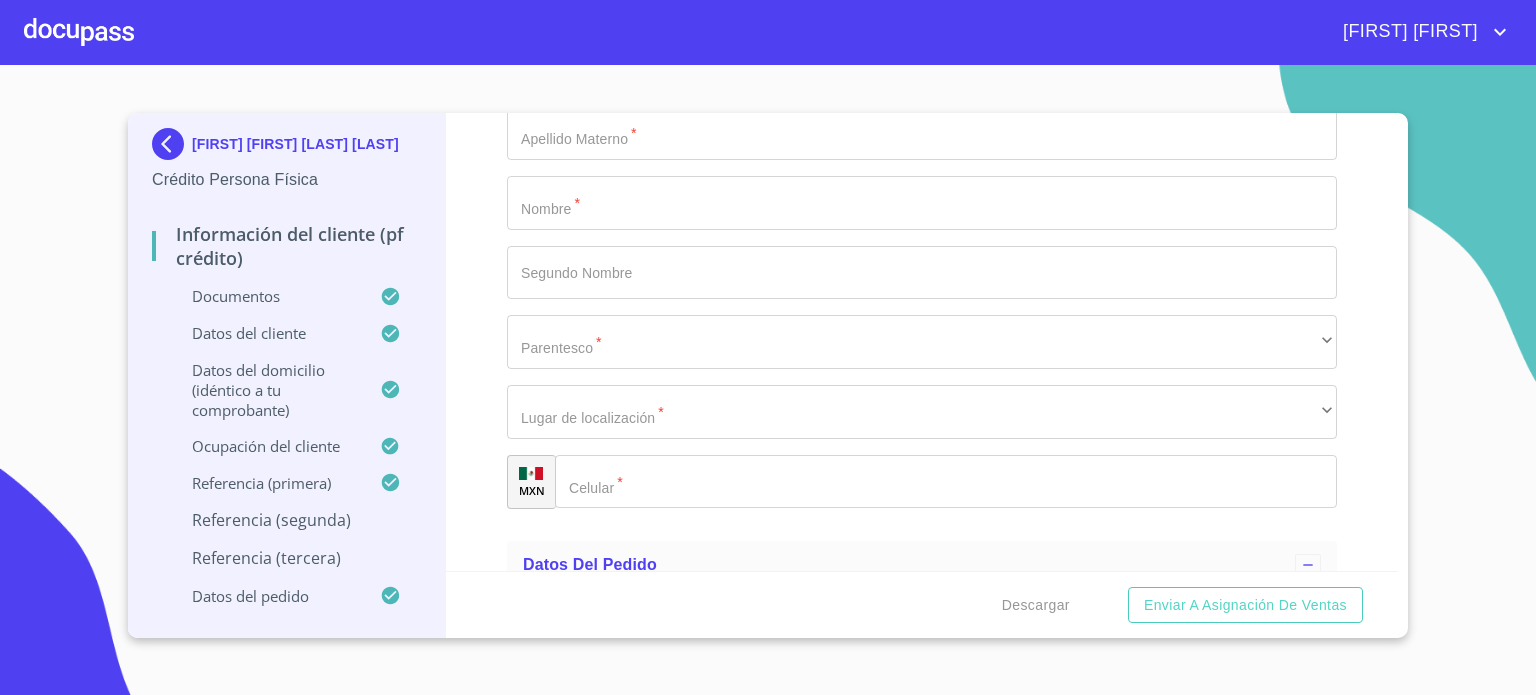 click on "​" at bounding box center [922, -156] 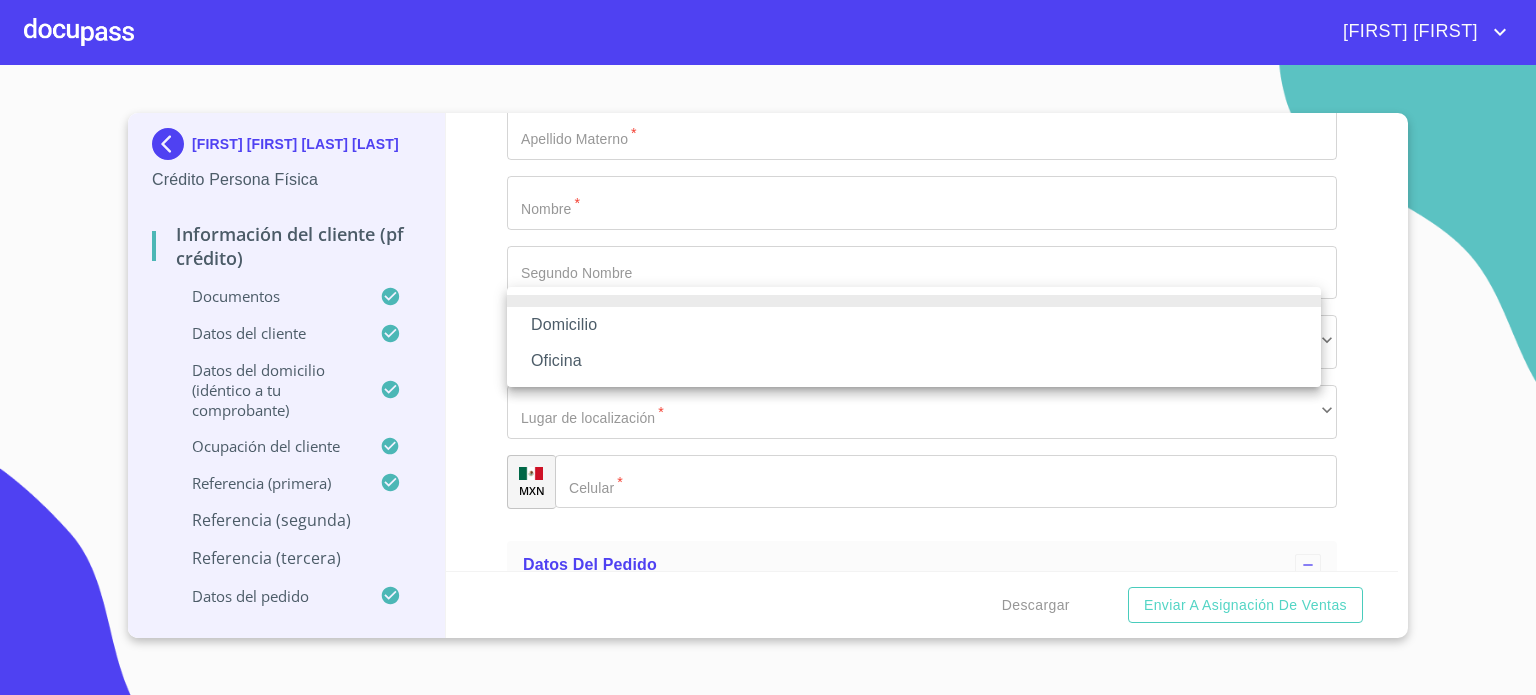 click on "Domicilio" at bounding box center (914, 325) 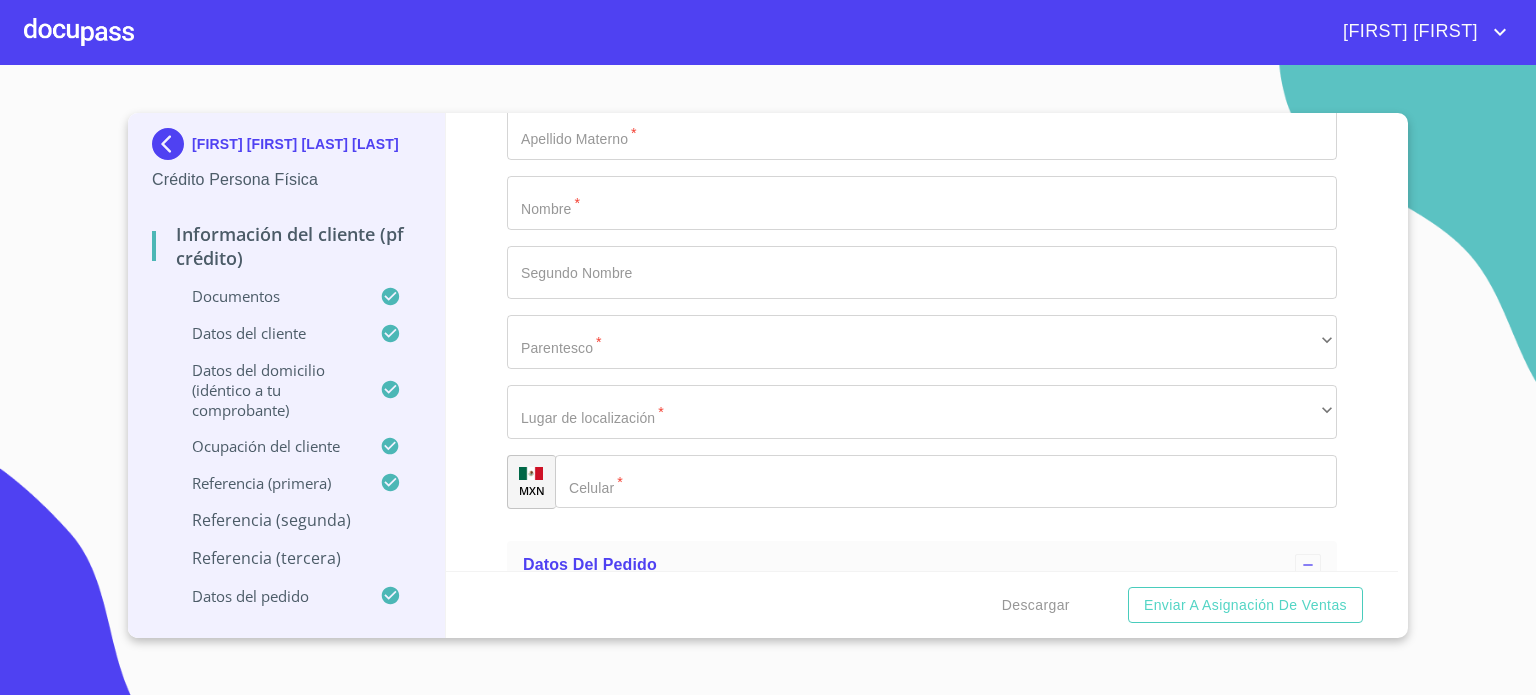 click on "Documento de identificación.   *" 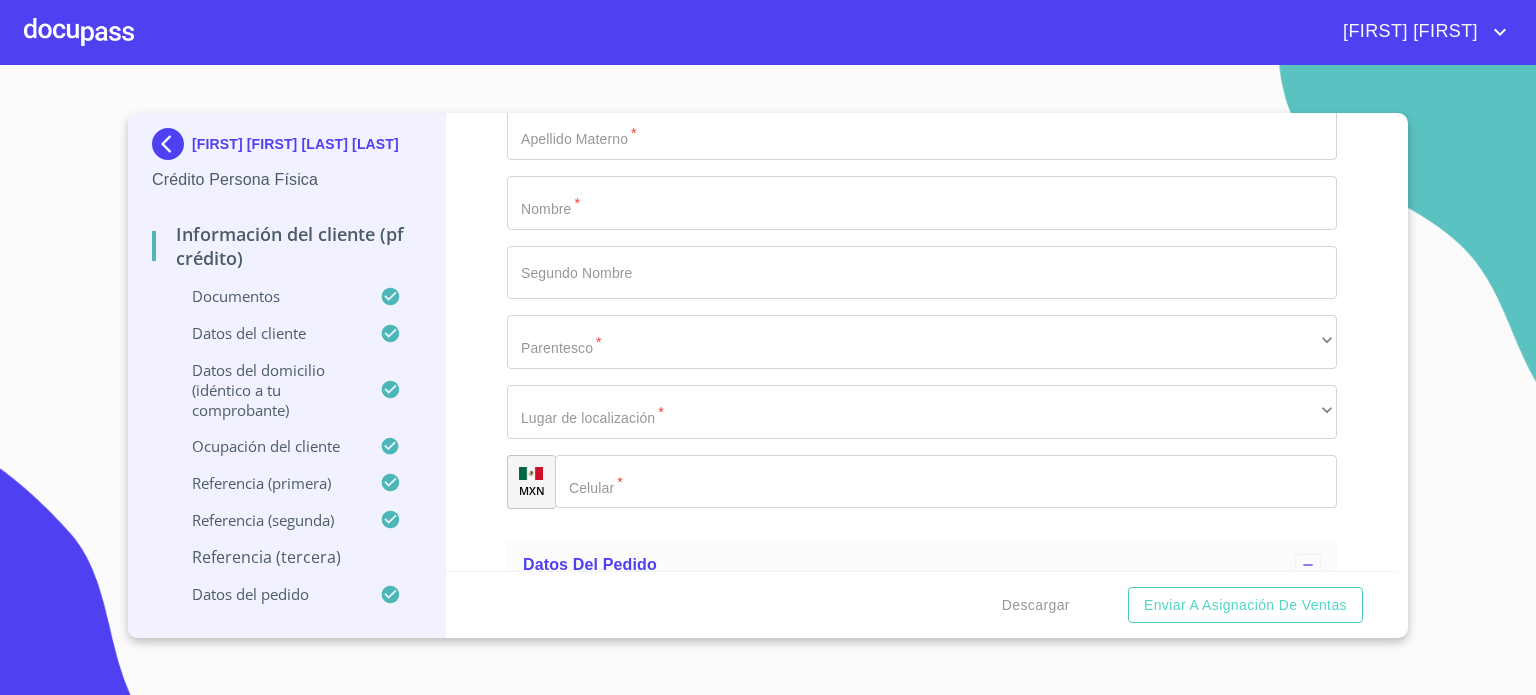 click on "Documento de identificación.   *" at bounding box center (922, 64) 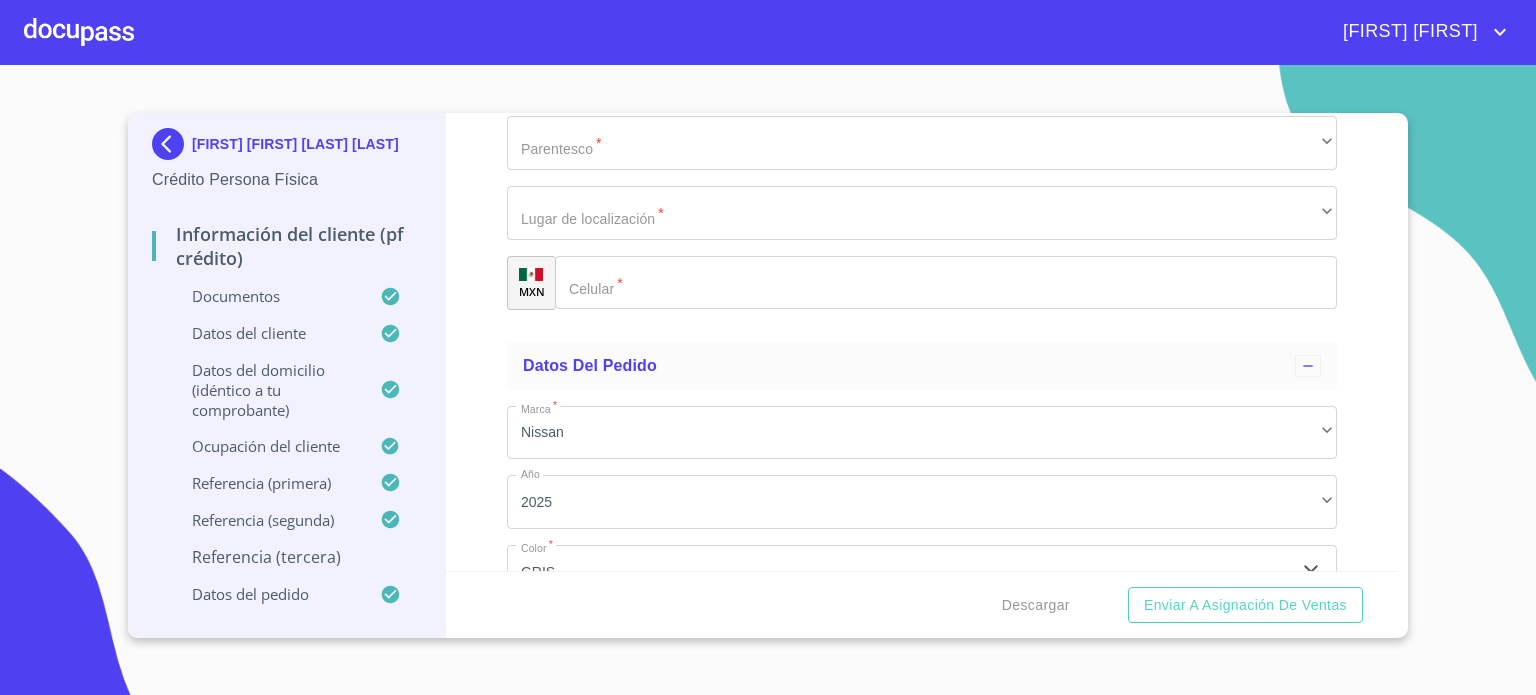 scroll, scrollTop: 10951, scrollLeft: 0, axis: vertical 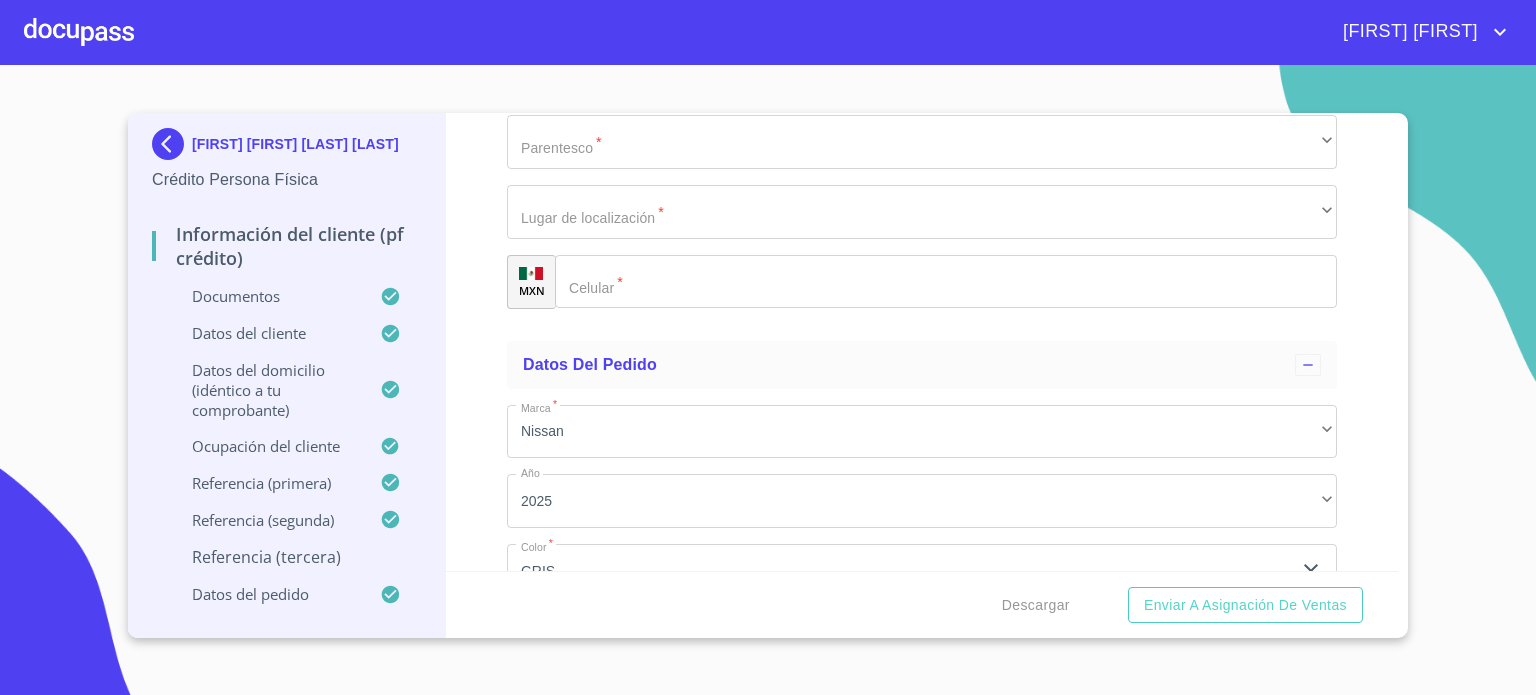 click on "Documento de identificación.   *" at bounding box center (922, -136) 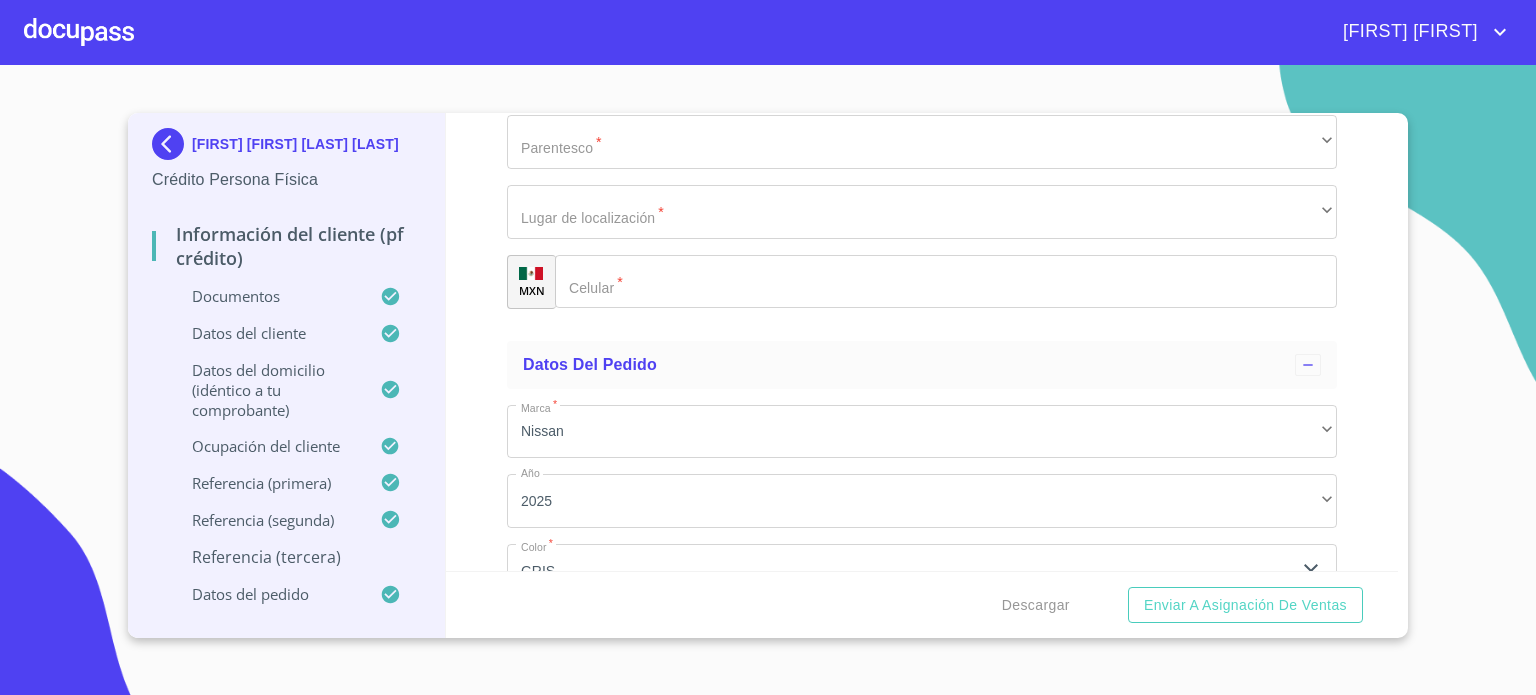 click on "Documento de identificación.   *" at bounding box center (922, -67) 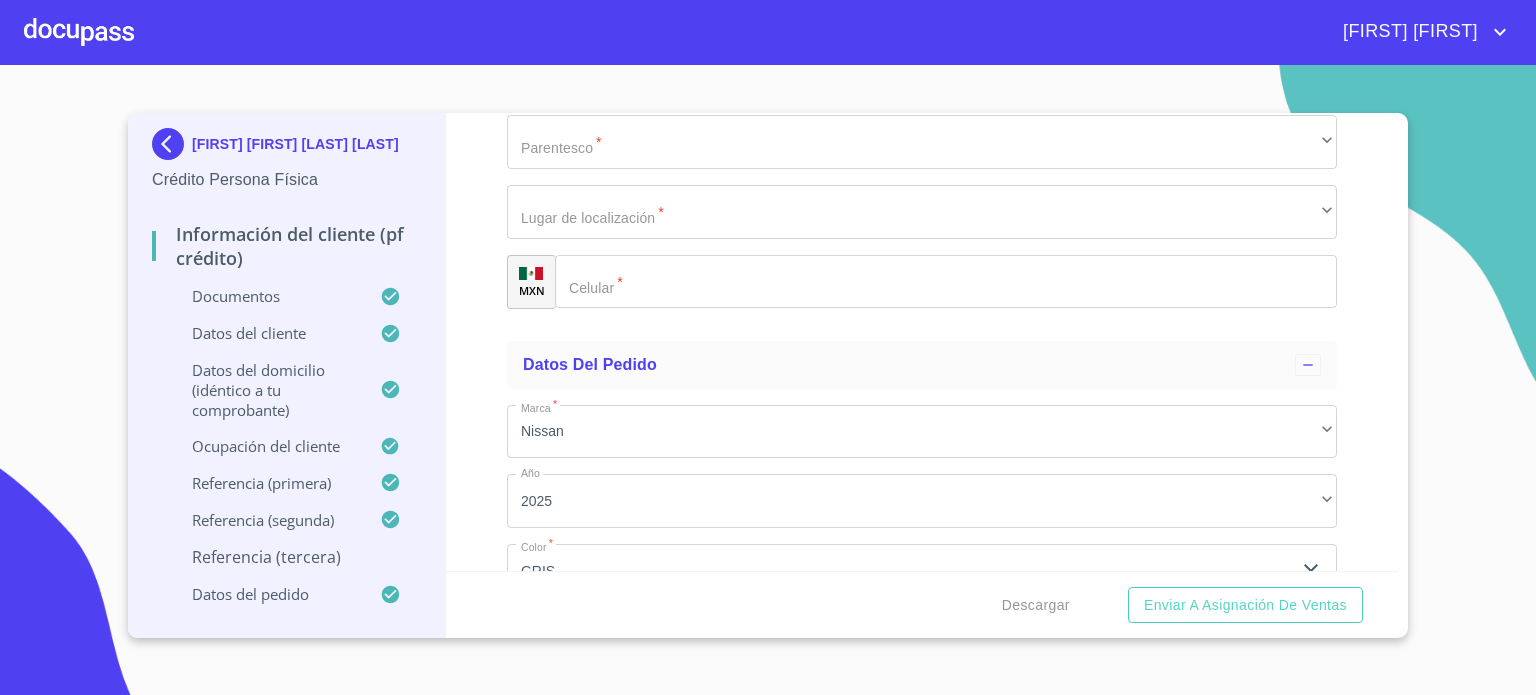 type on "[LAST]" 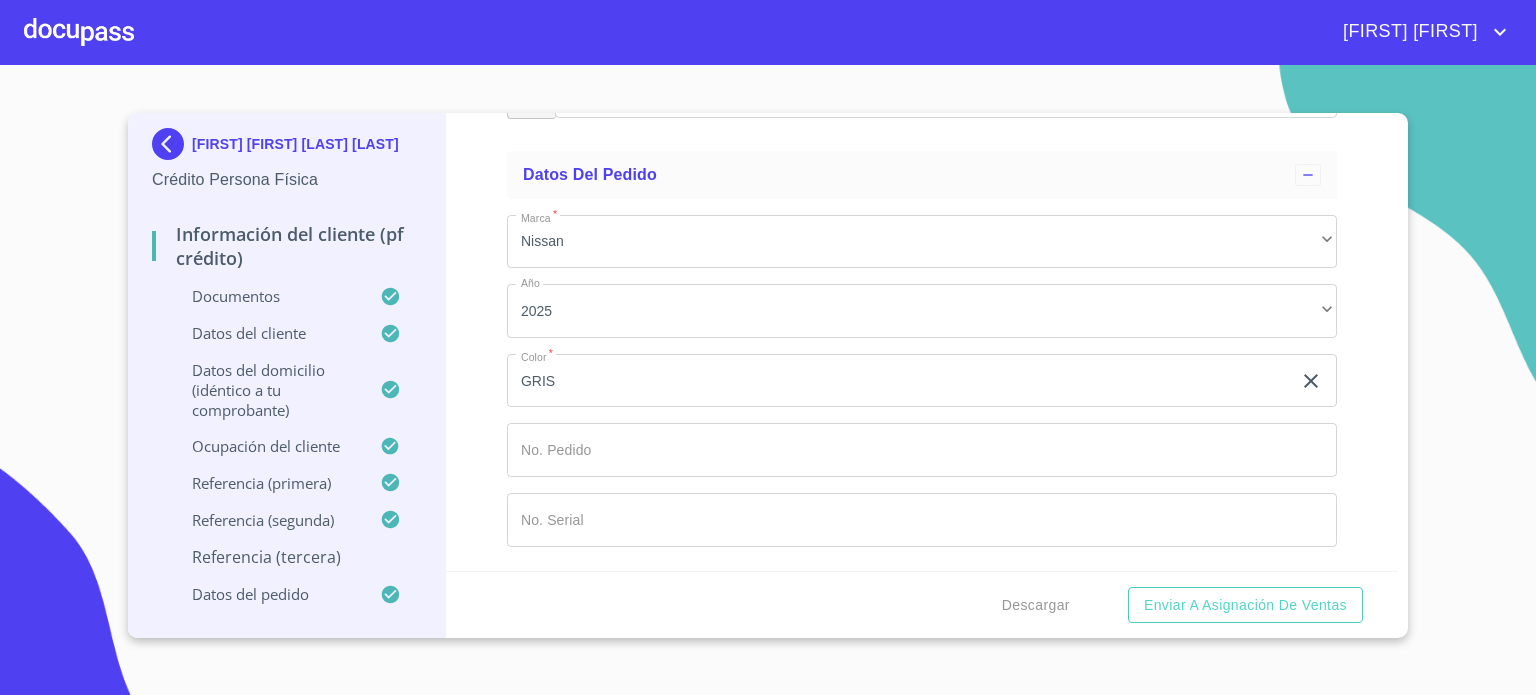 scroll, scrollTop: 11191, scrollLeft: 0, axis: vertical 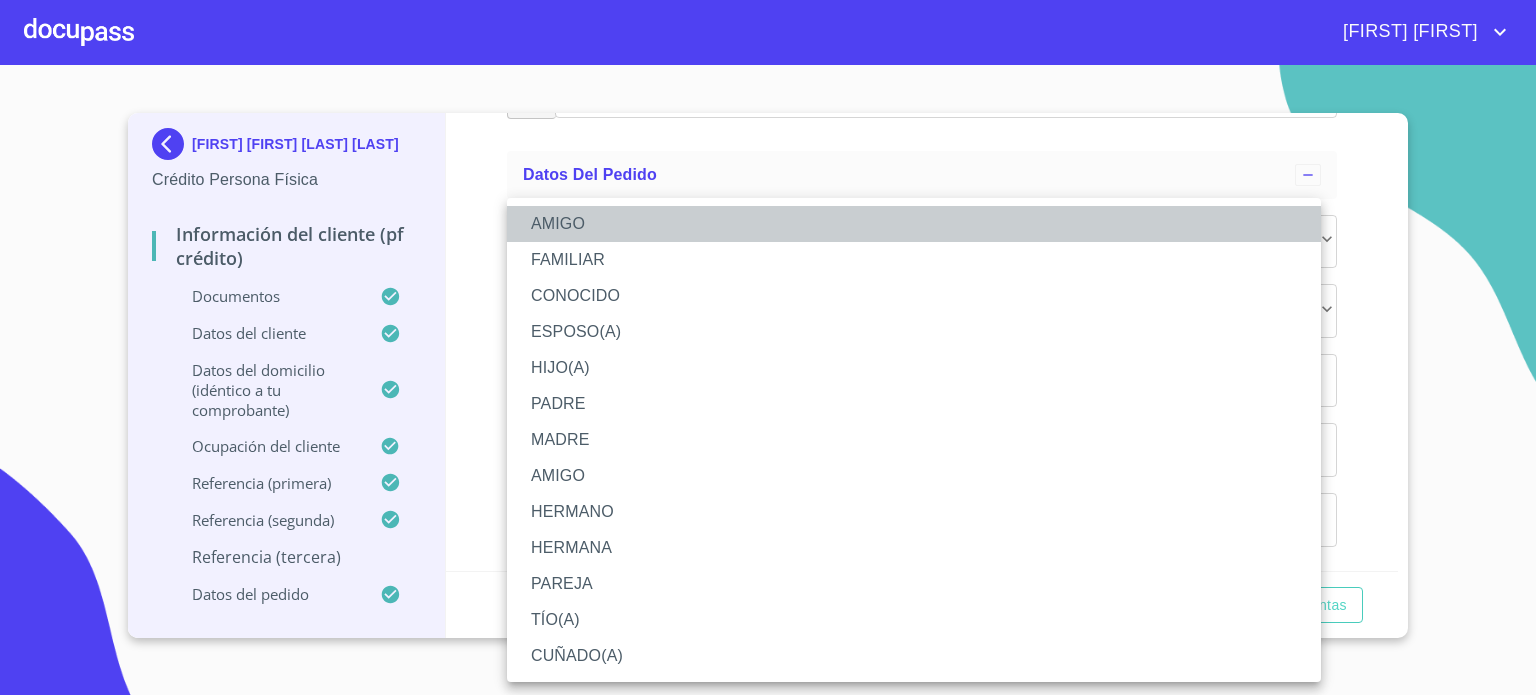 click on "AMIGO" at bounding box center (914, 224) 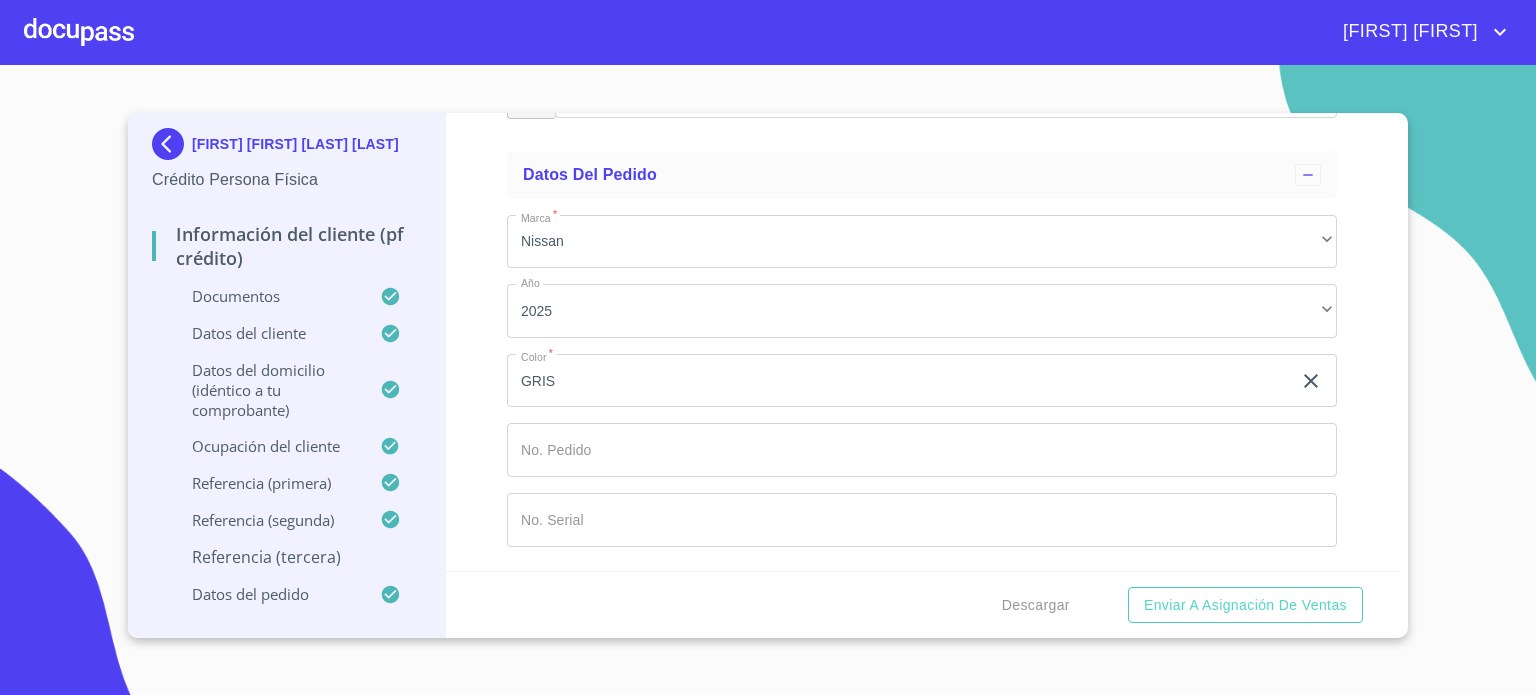 scroll, scrollTop: 11391, scrollLeft: 0, axis: vertical 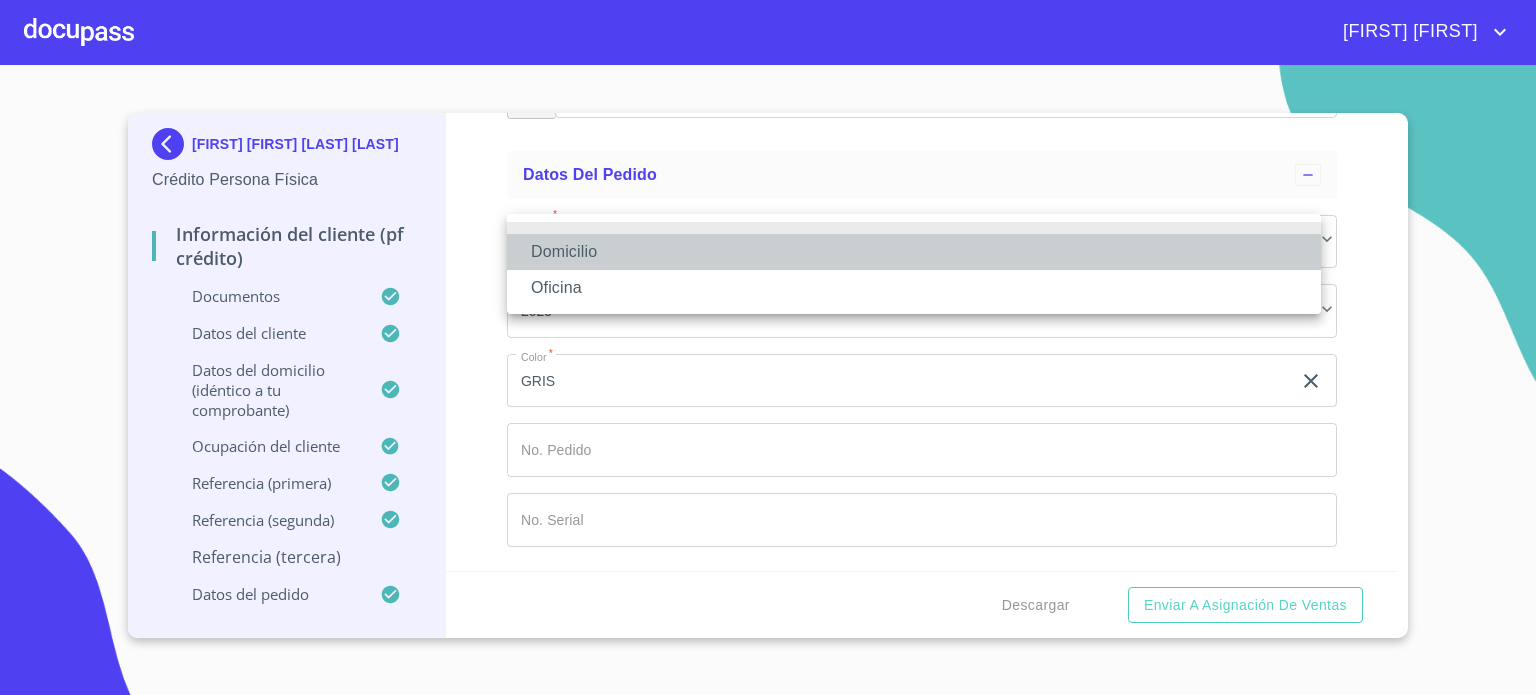 click on "Domicilio" at bounding box center (914, 252) 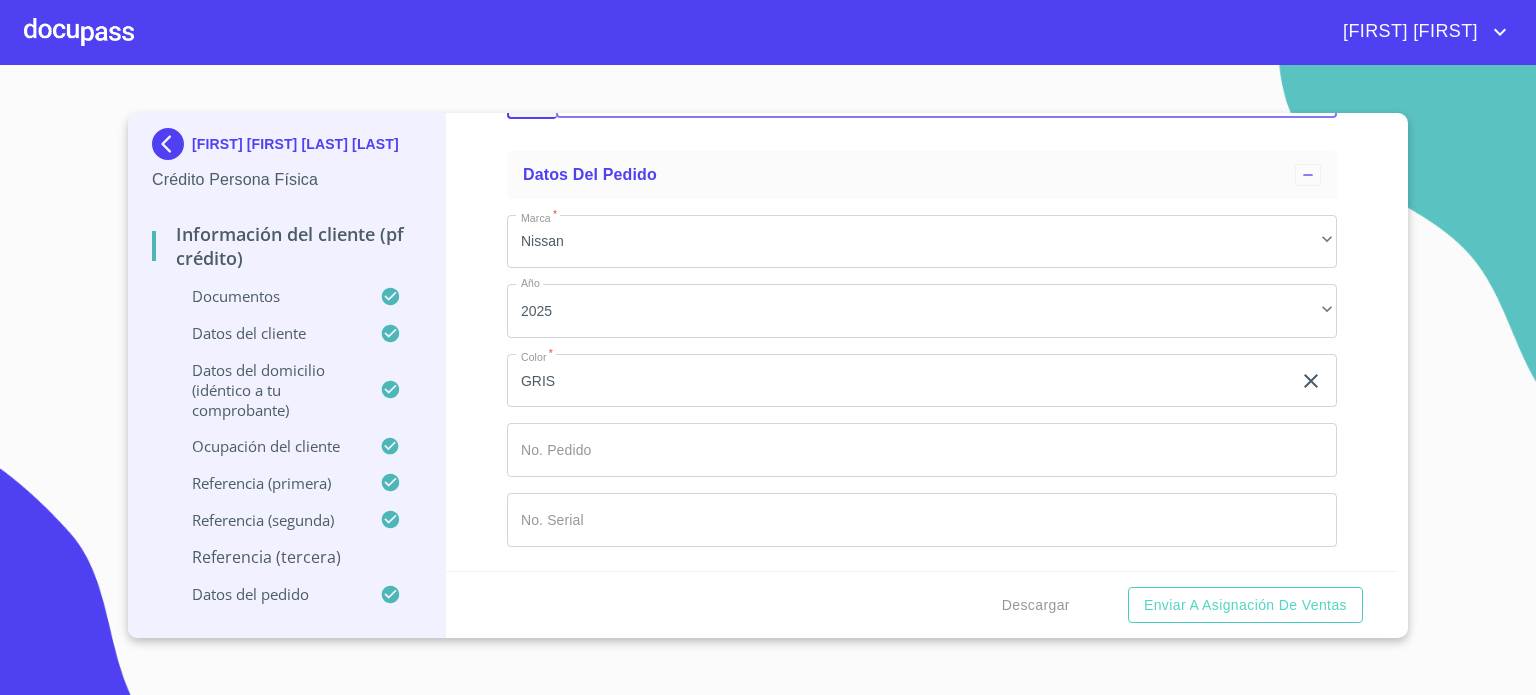 click on "Documento de identificación.   *" at bounding box center [971, 92] 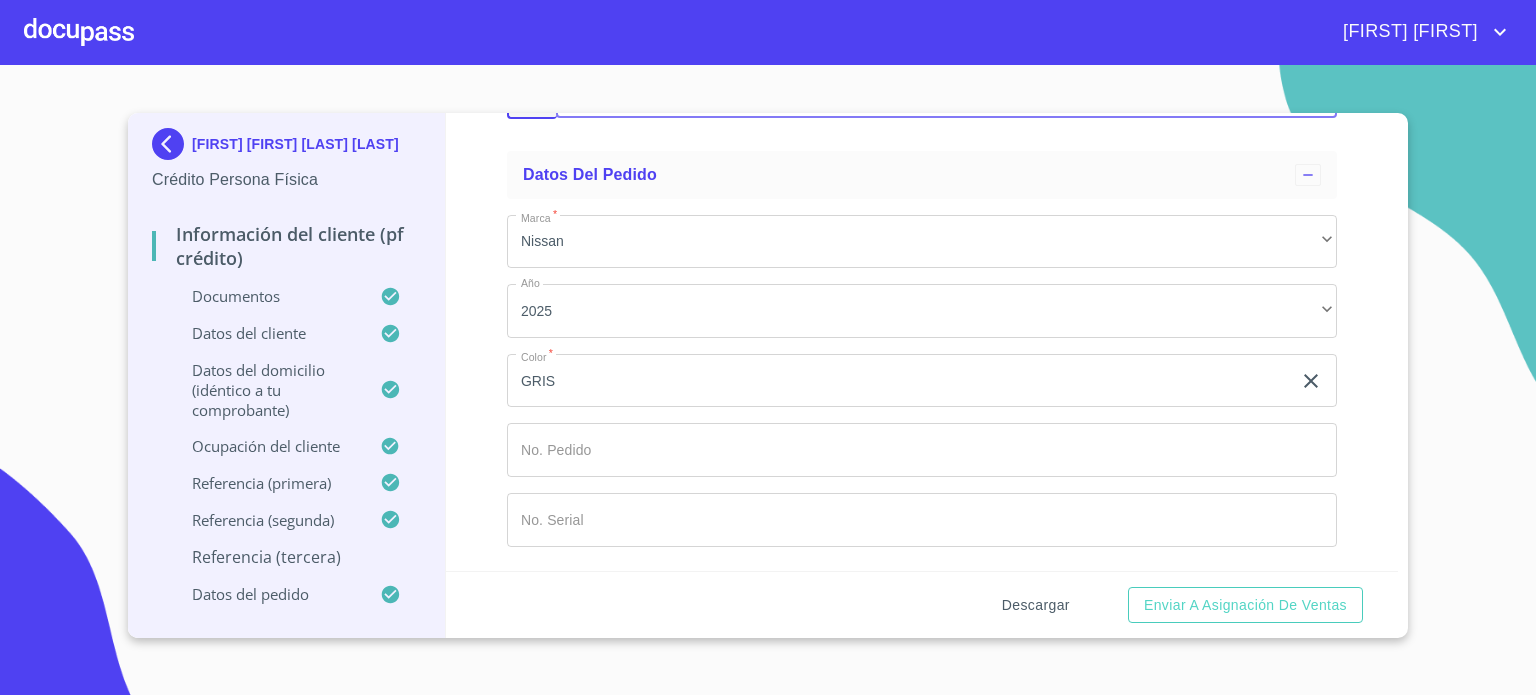 type on "([PHONE])" 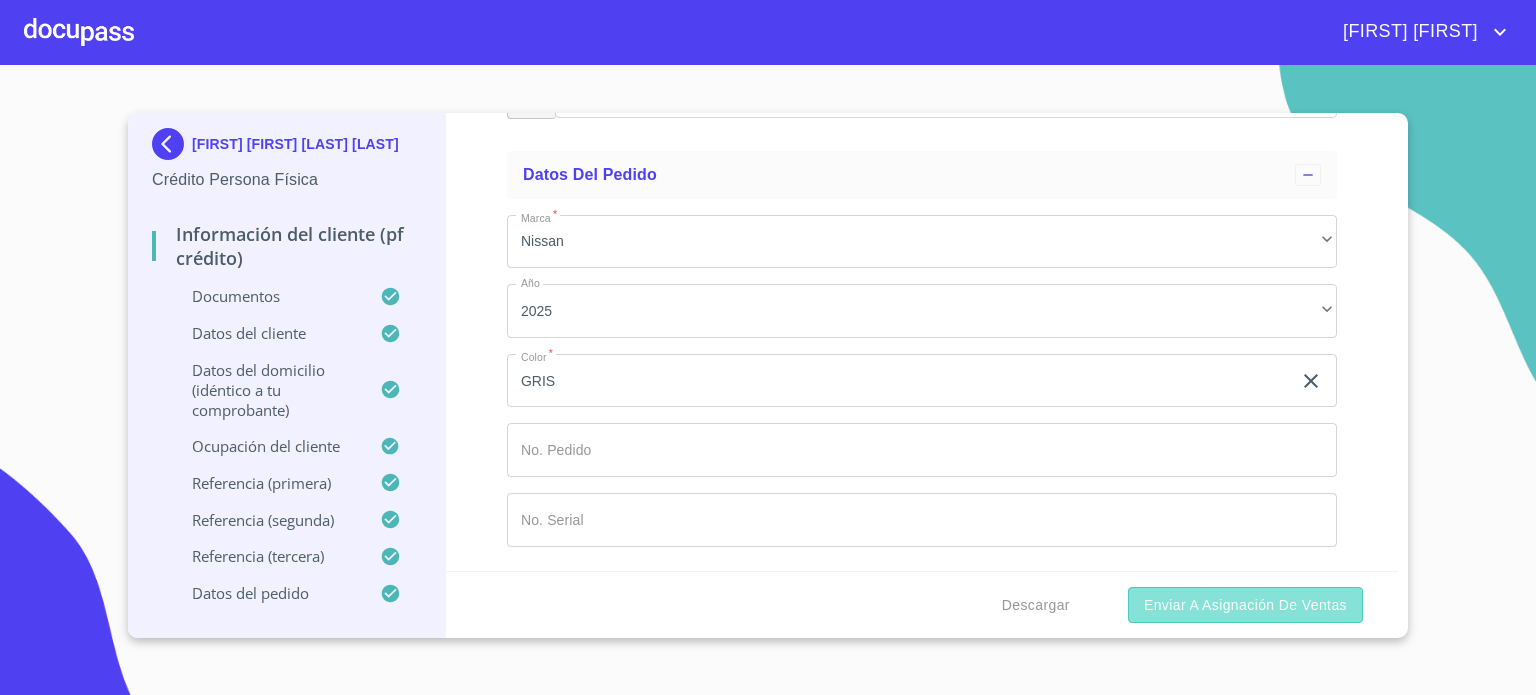 click on "Enviar a Asignación de Ventas" at bounding box center (1245, 605) 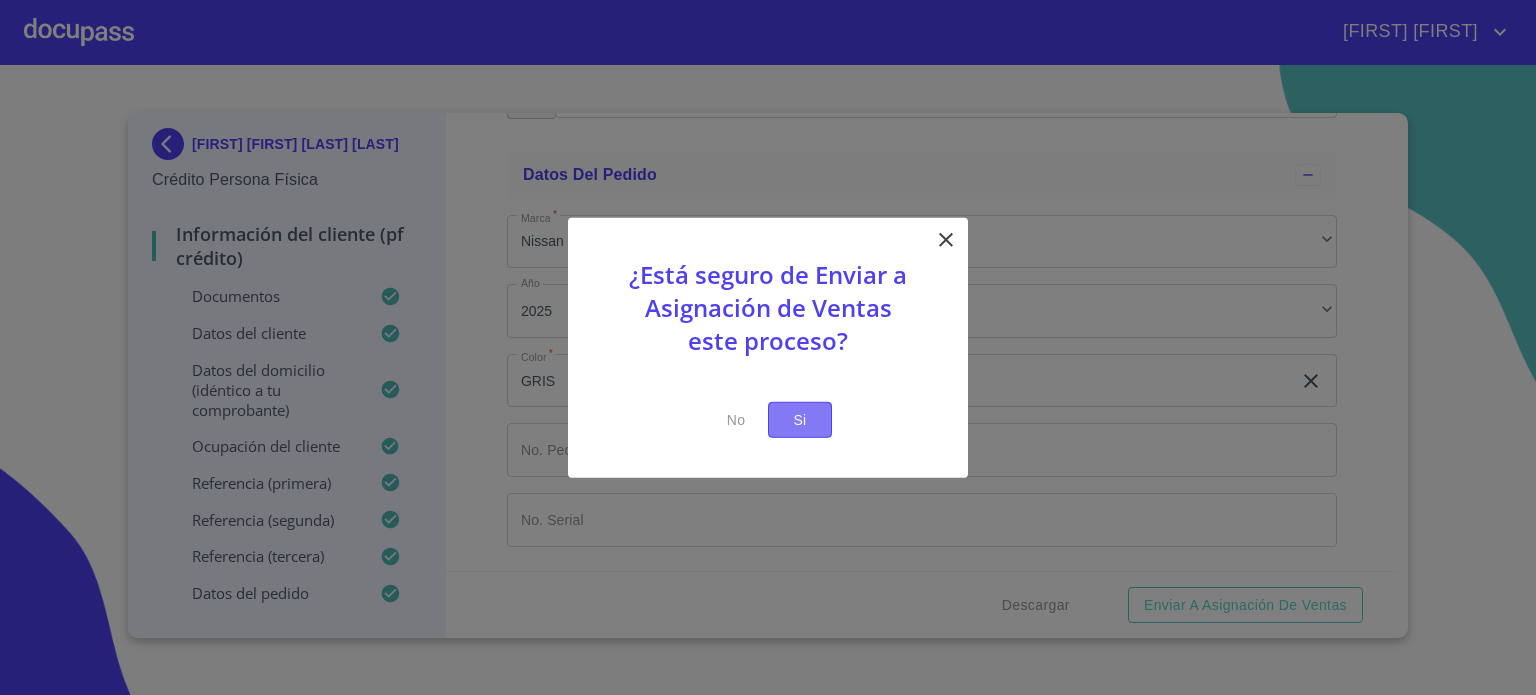 click on "Si" at bounding box center [800, 419] 